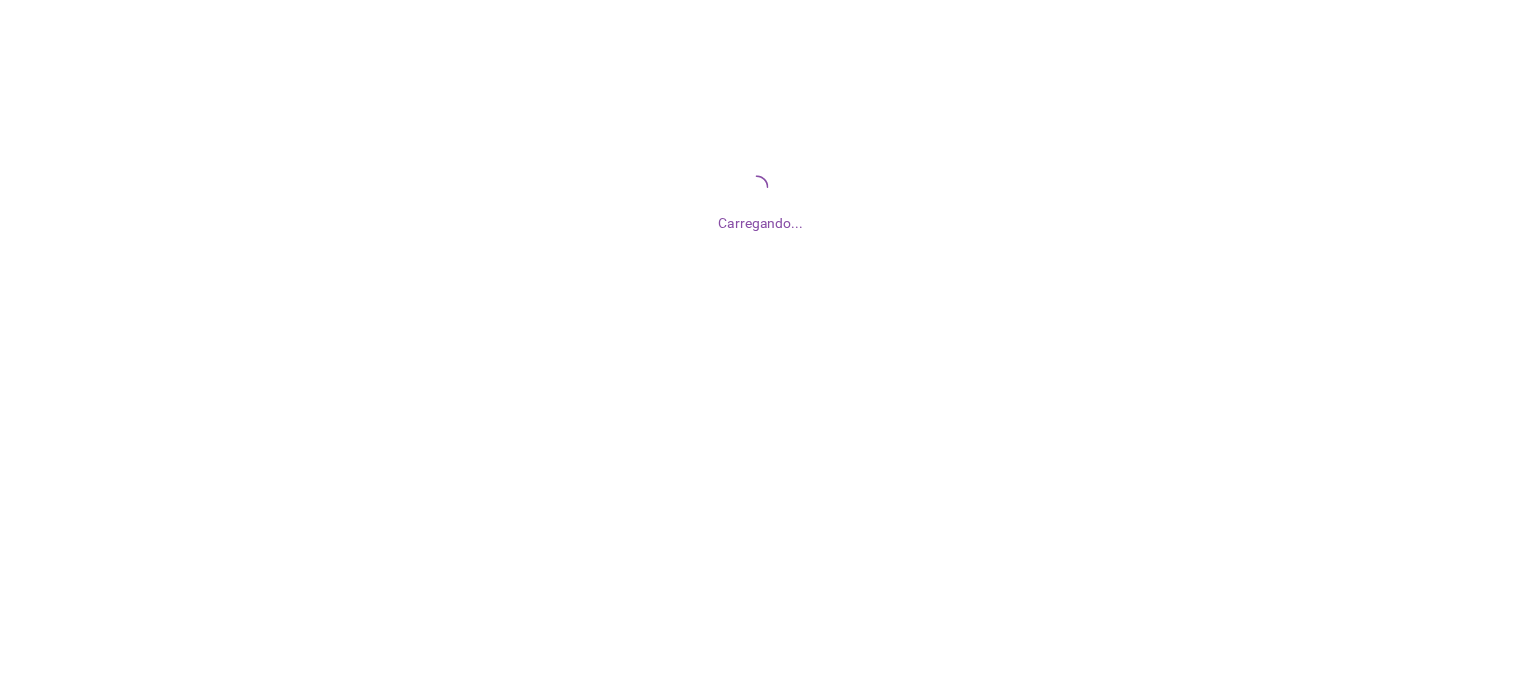 scroll, scrollTop: 0, scrollLeft: 0, axis: both 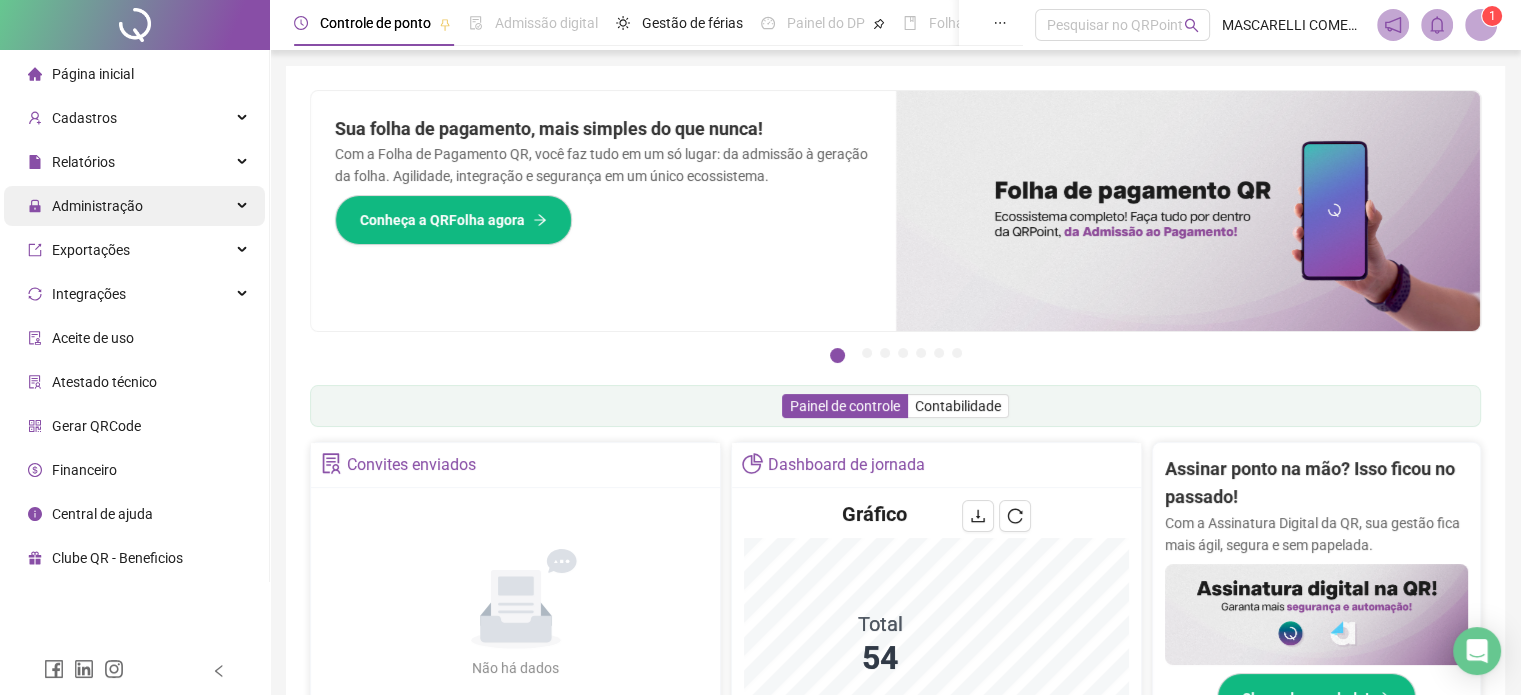 click on "Administração" at bounding box center [97, 206] 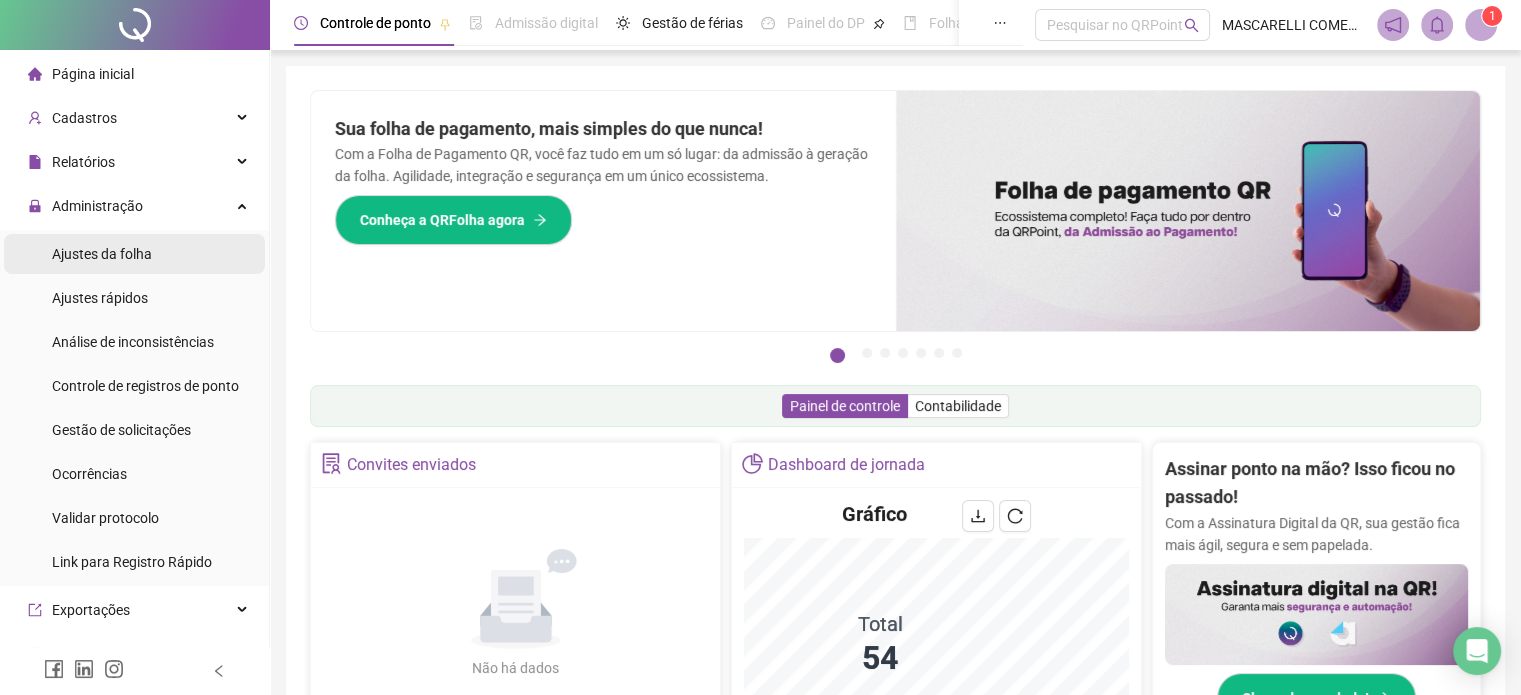 click on "Ajustes da folha" at bounding box center (102, 254) 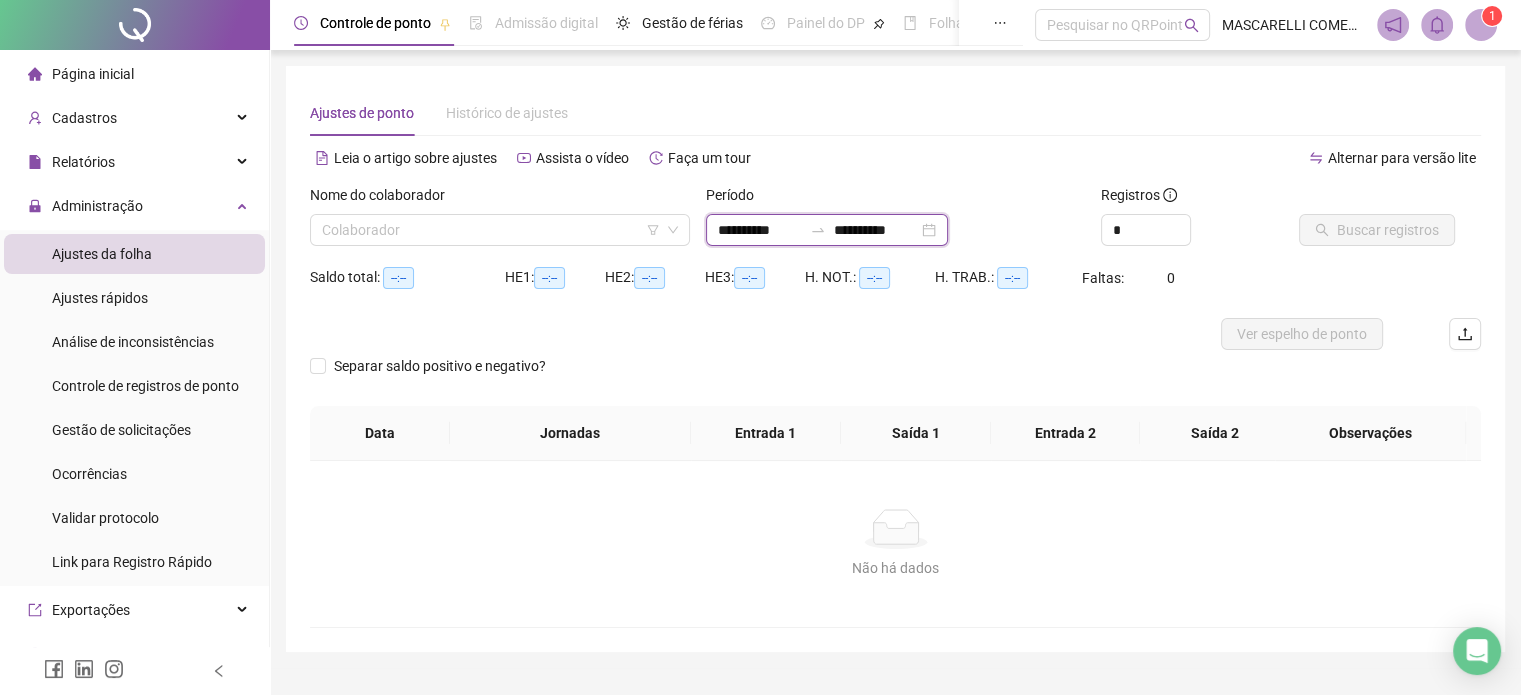 click on "**********" at bounding box center [760, 230] 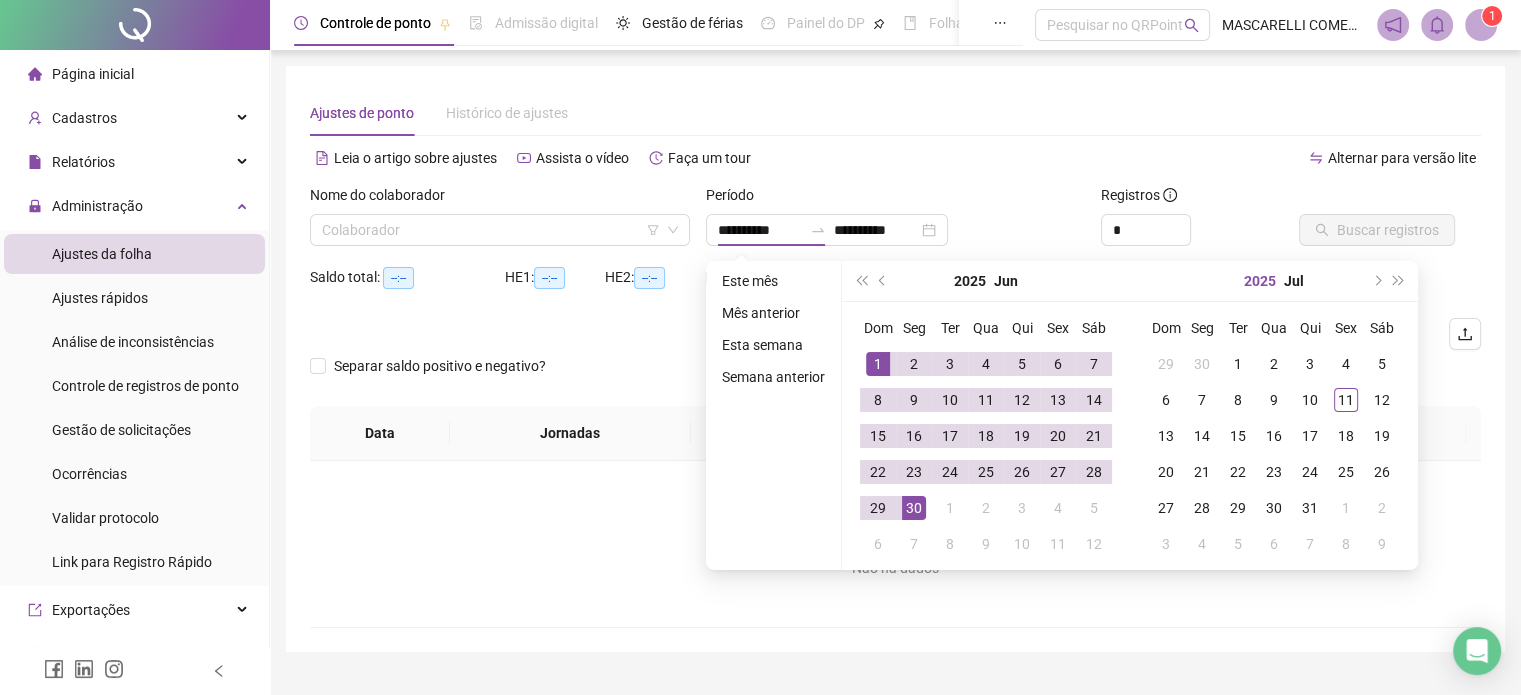click on "2025" at bounding box center [1260, 281] 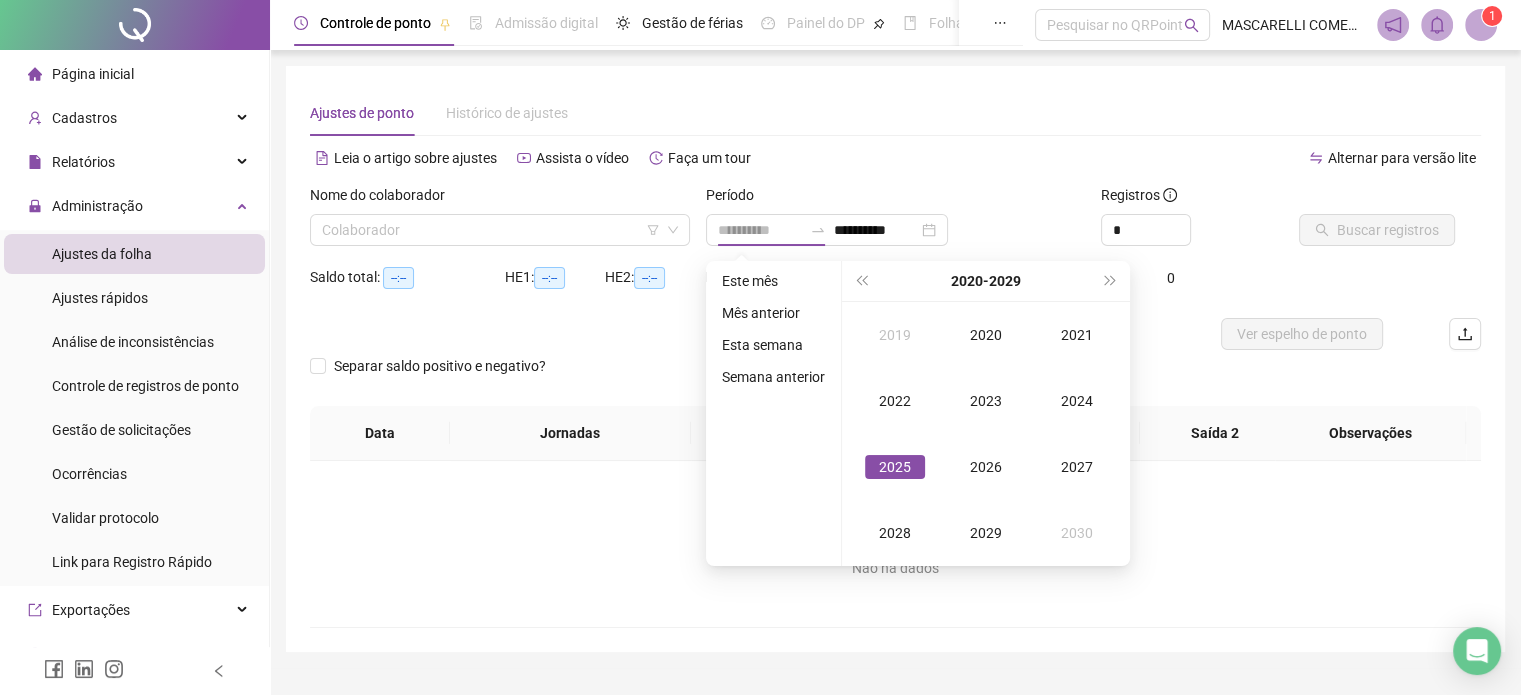 click on "2025" at bounding box center (895, 467) 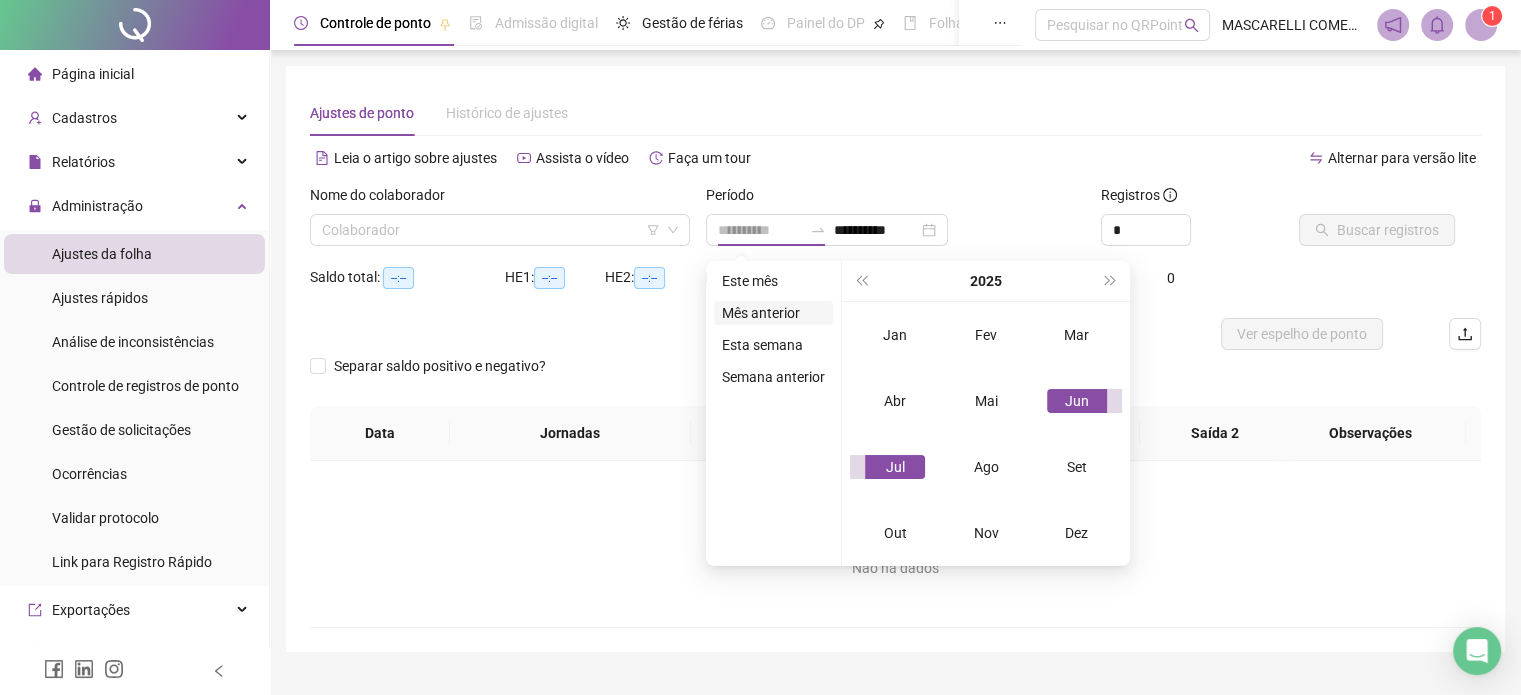 type on "**********" 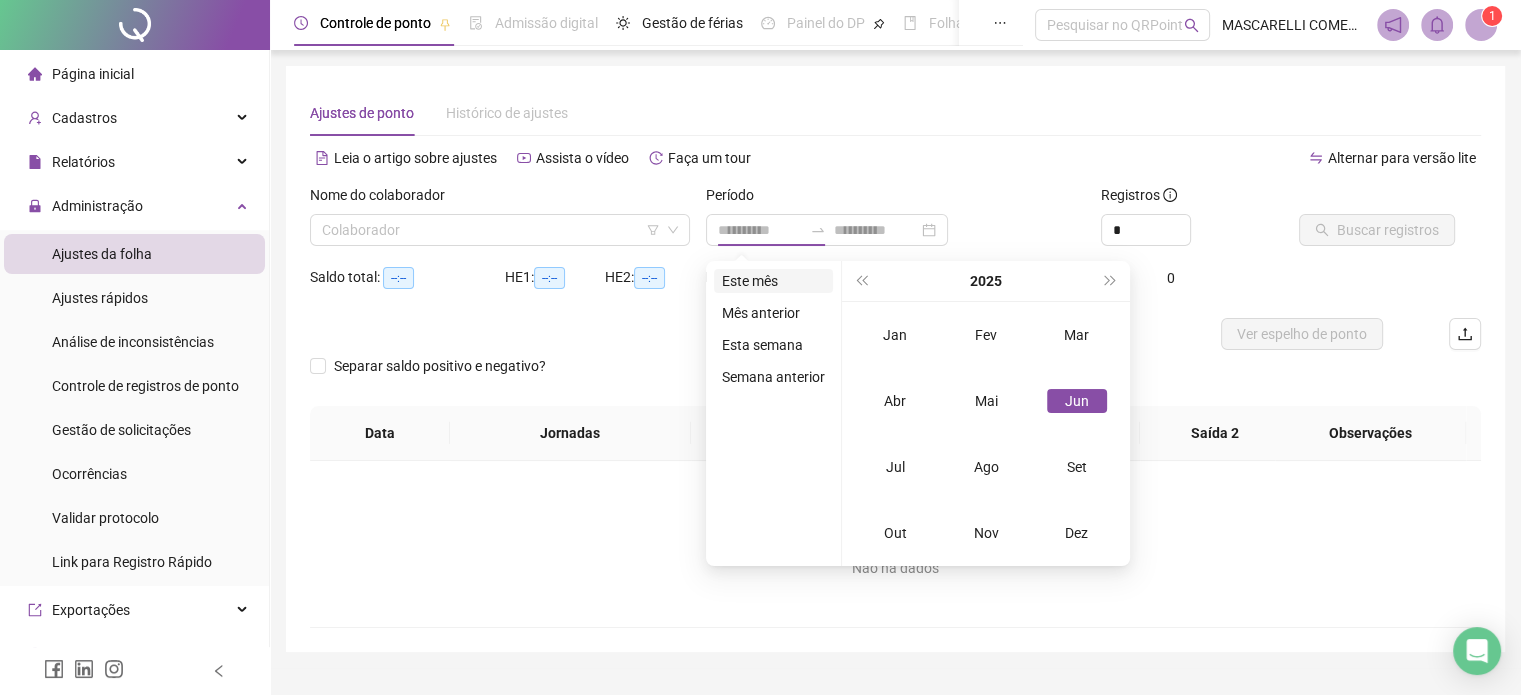 type on "**********" 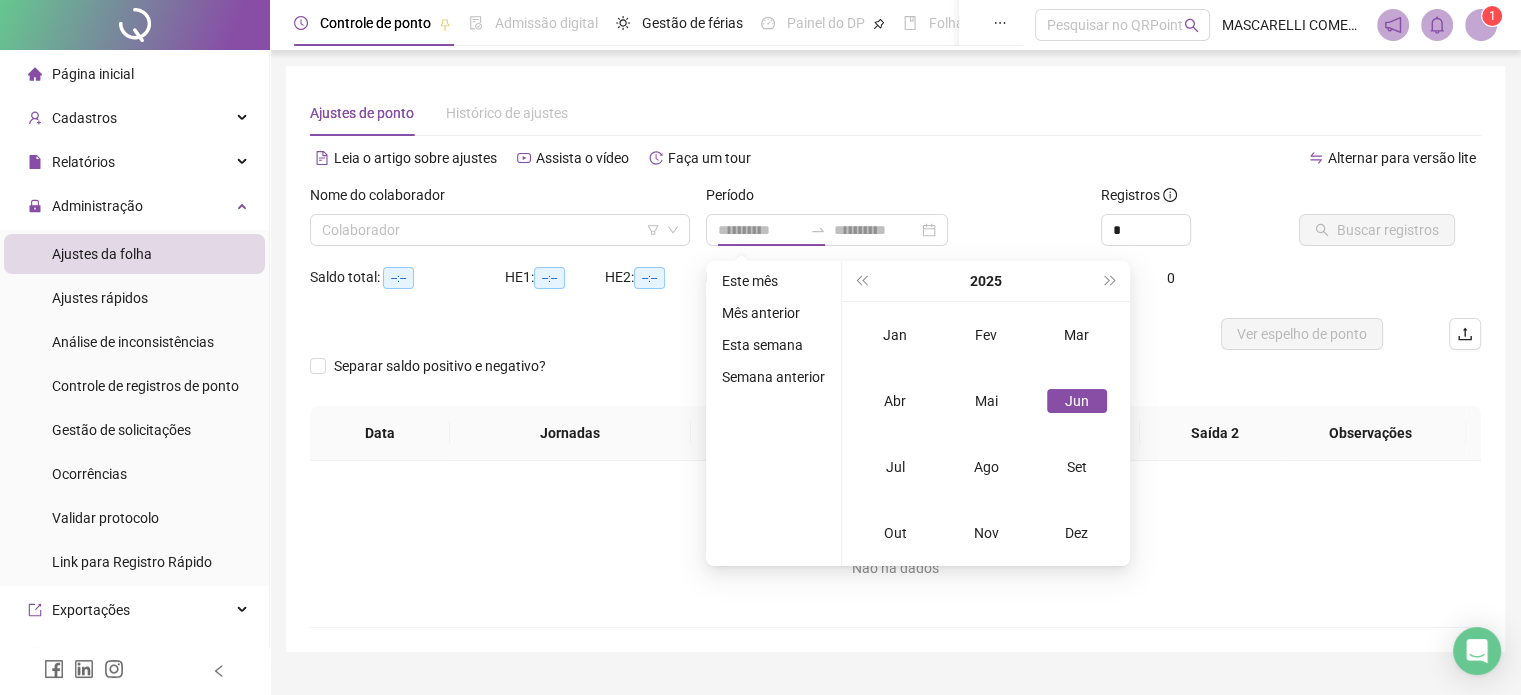 type on "**********" 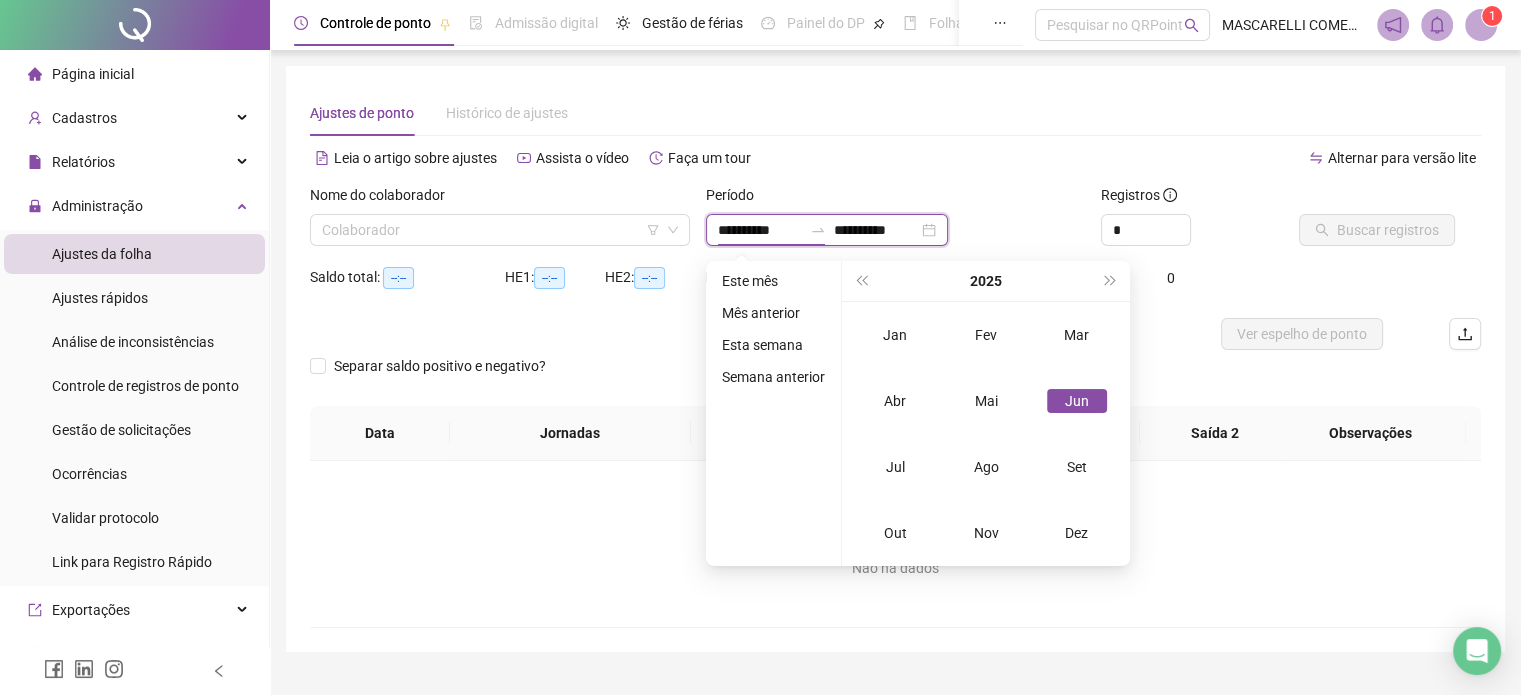 click on "**********" at bounding box center (760, 230) 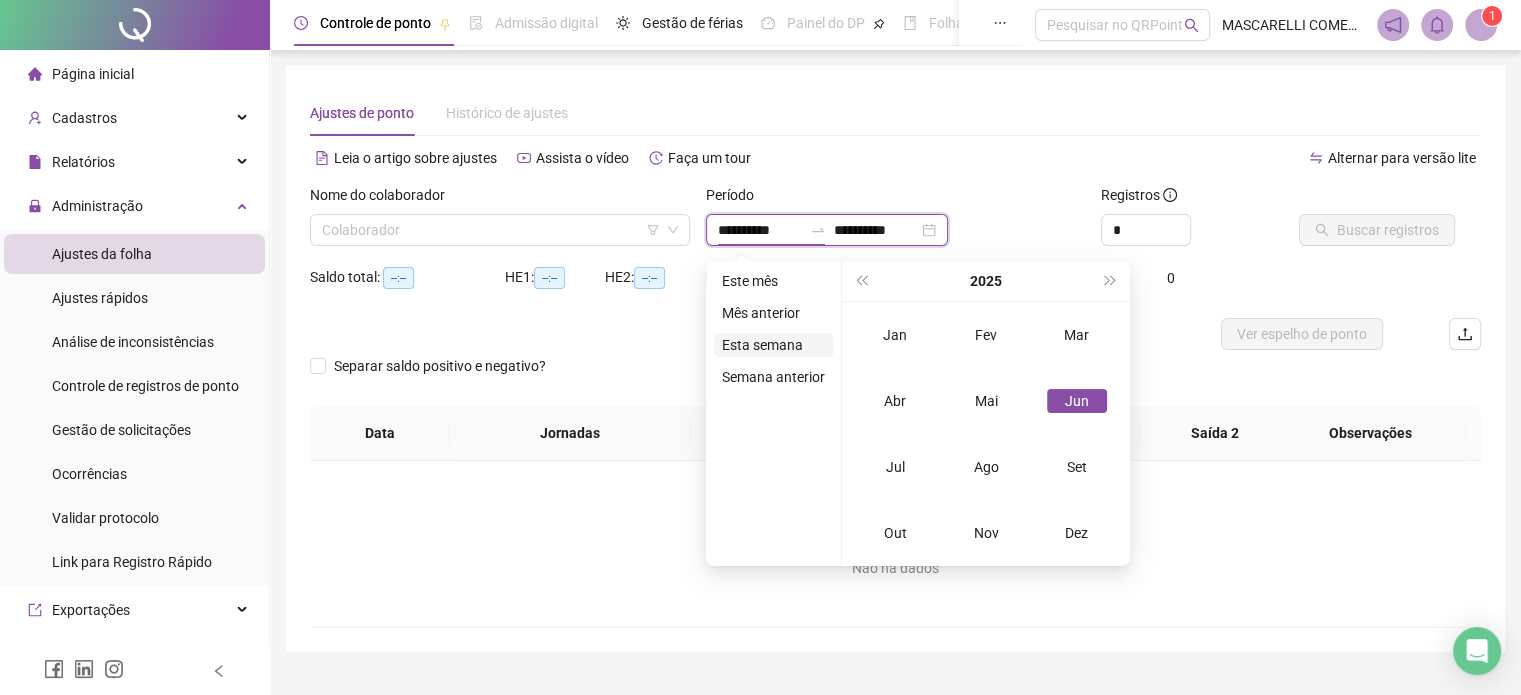 type on "**********" 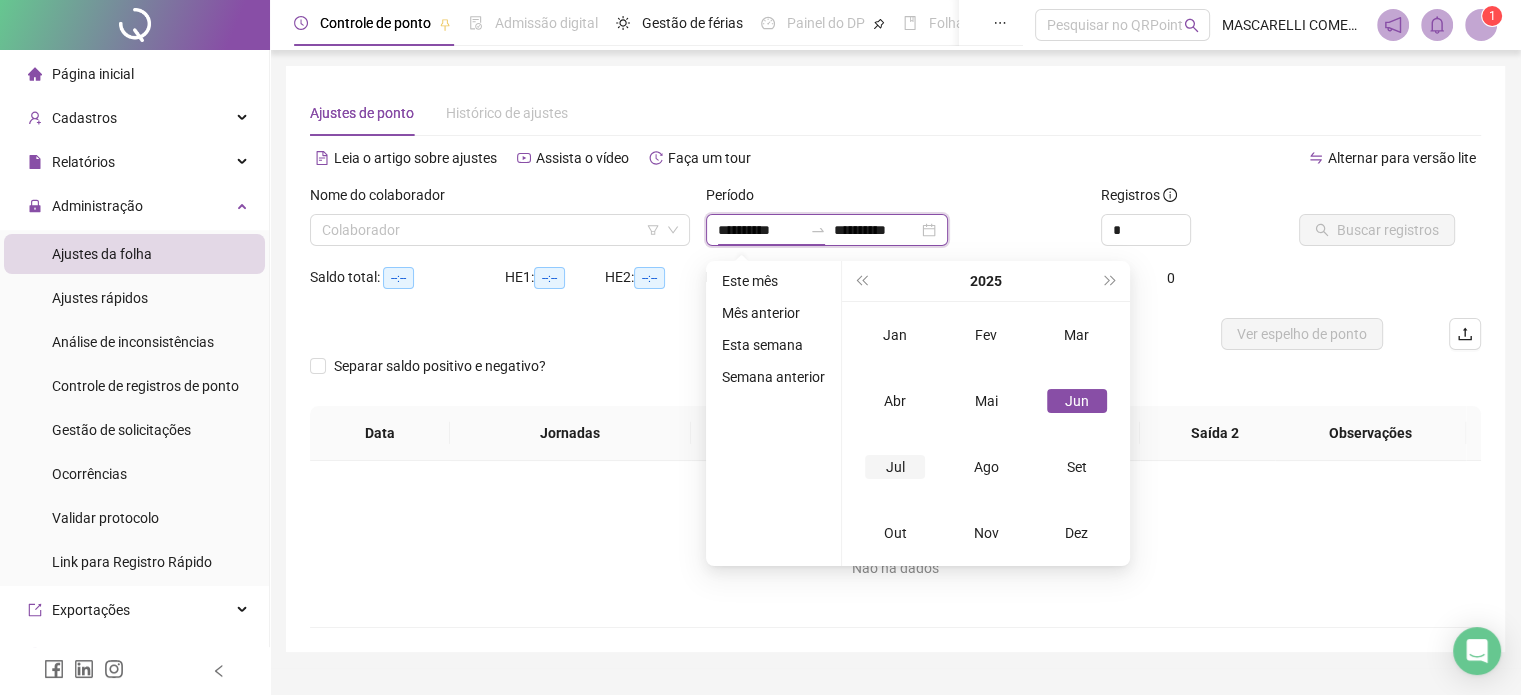 type on "**********" 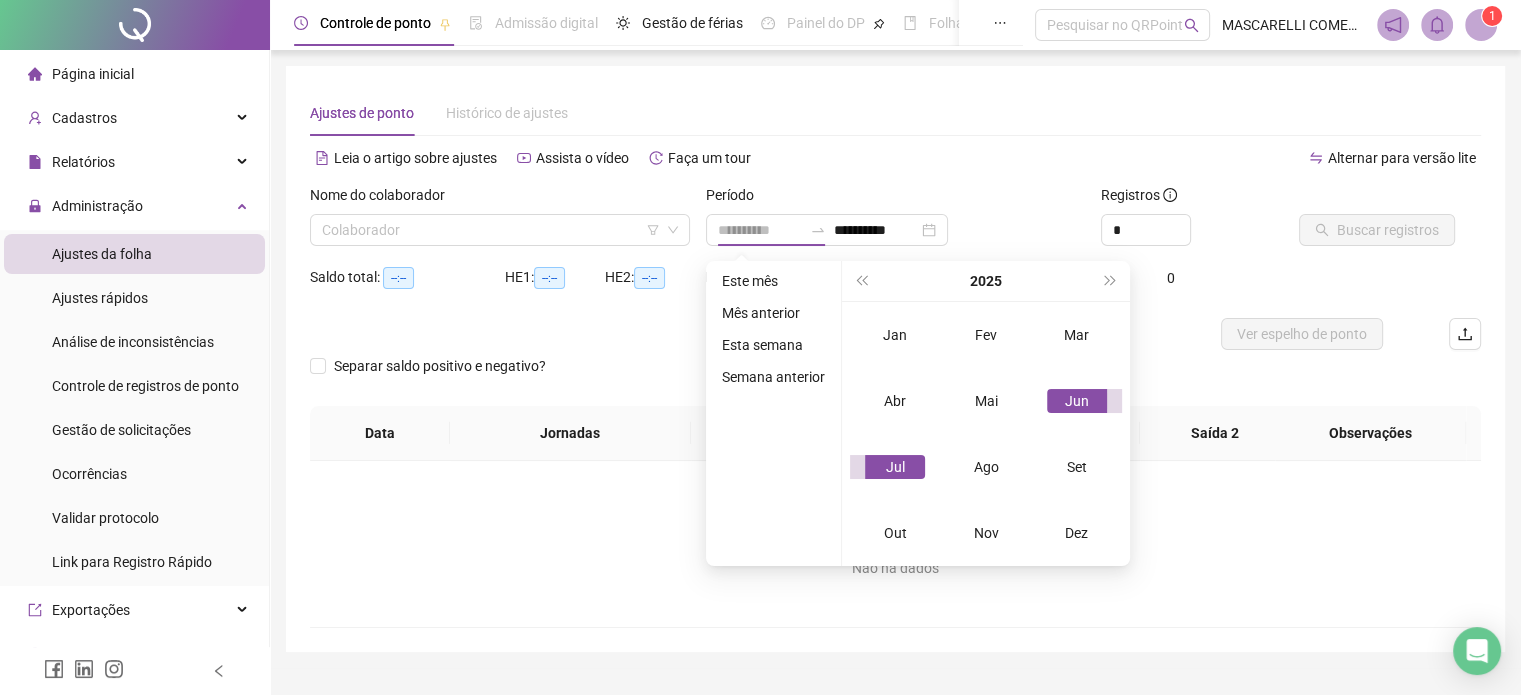 click on "Jul" at bounding box center (895, 467) 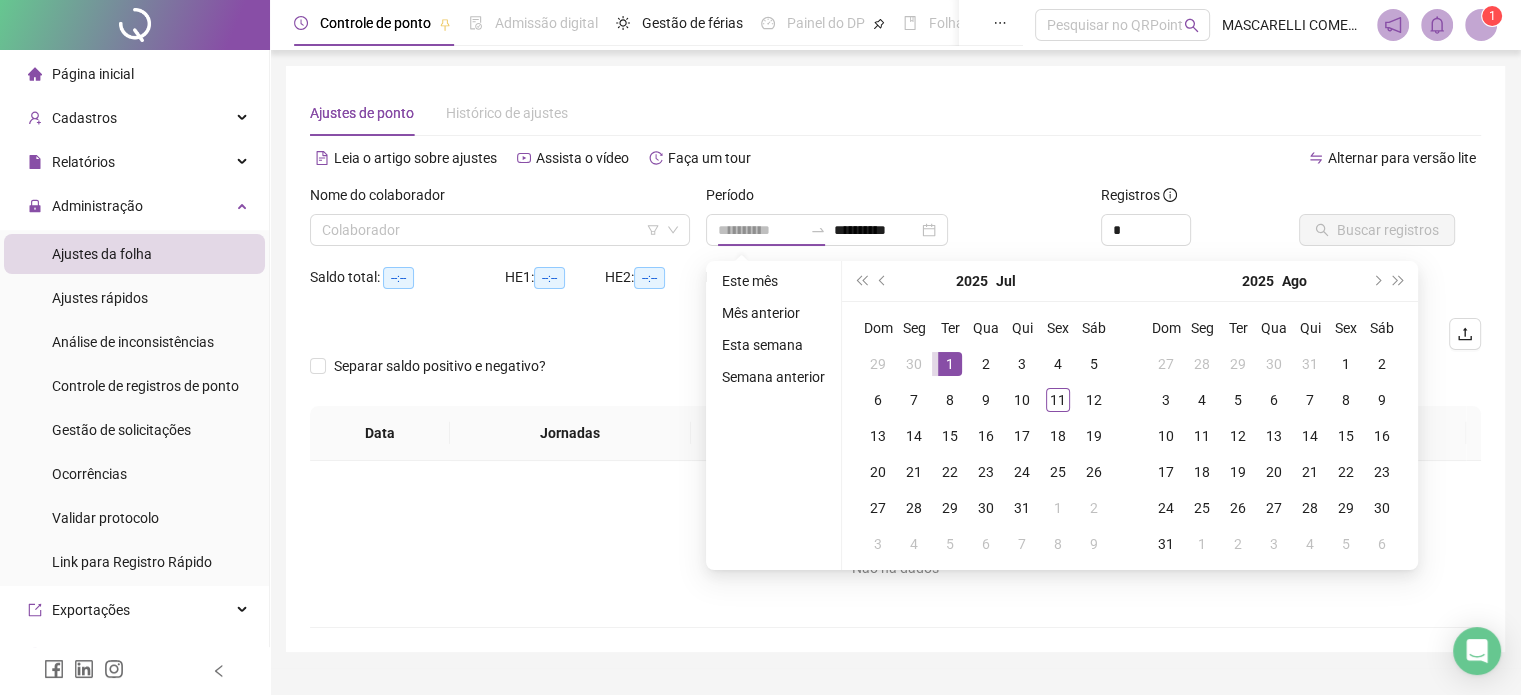 type on "**********" 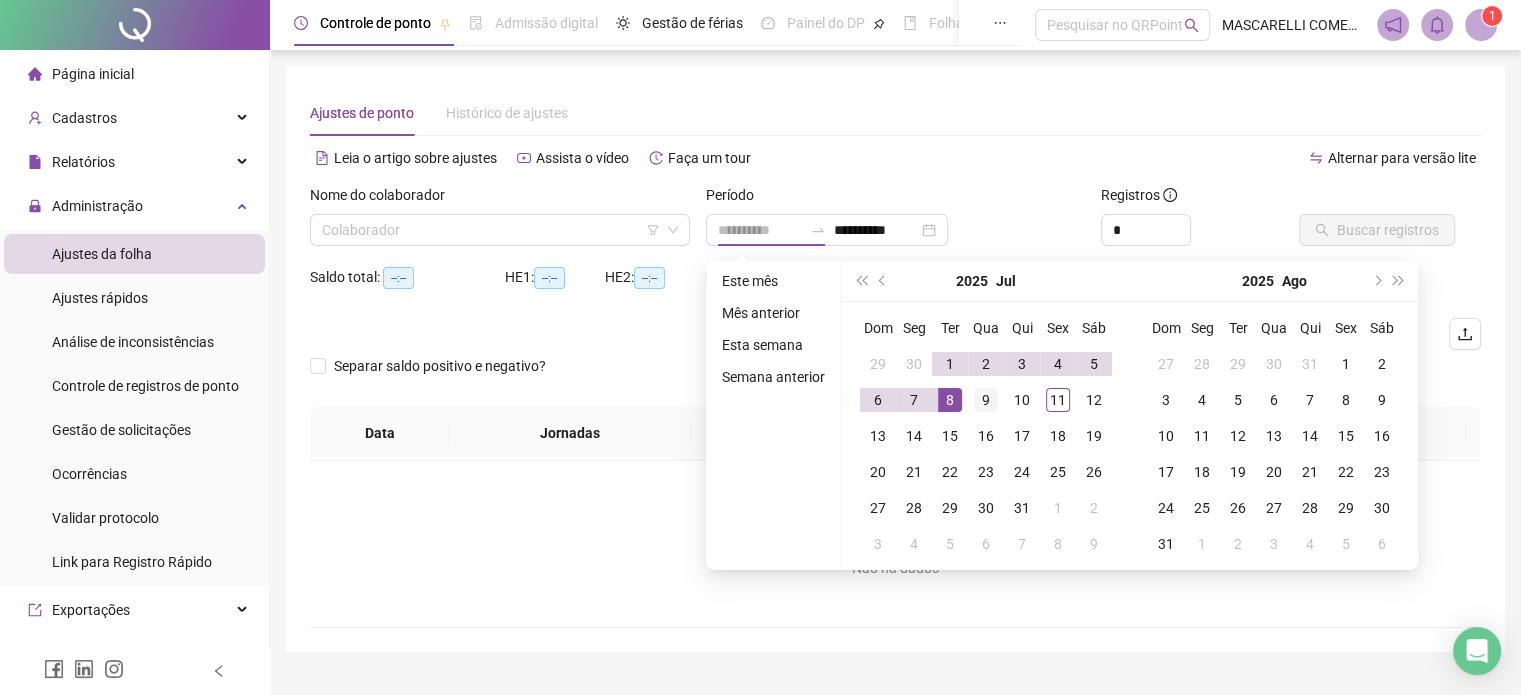 type on "**********" 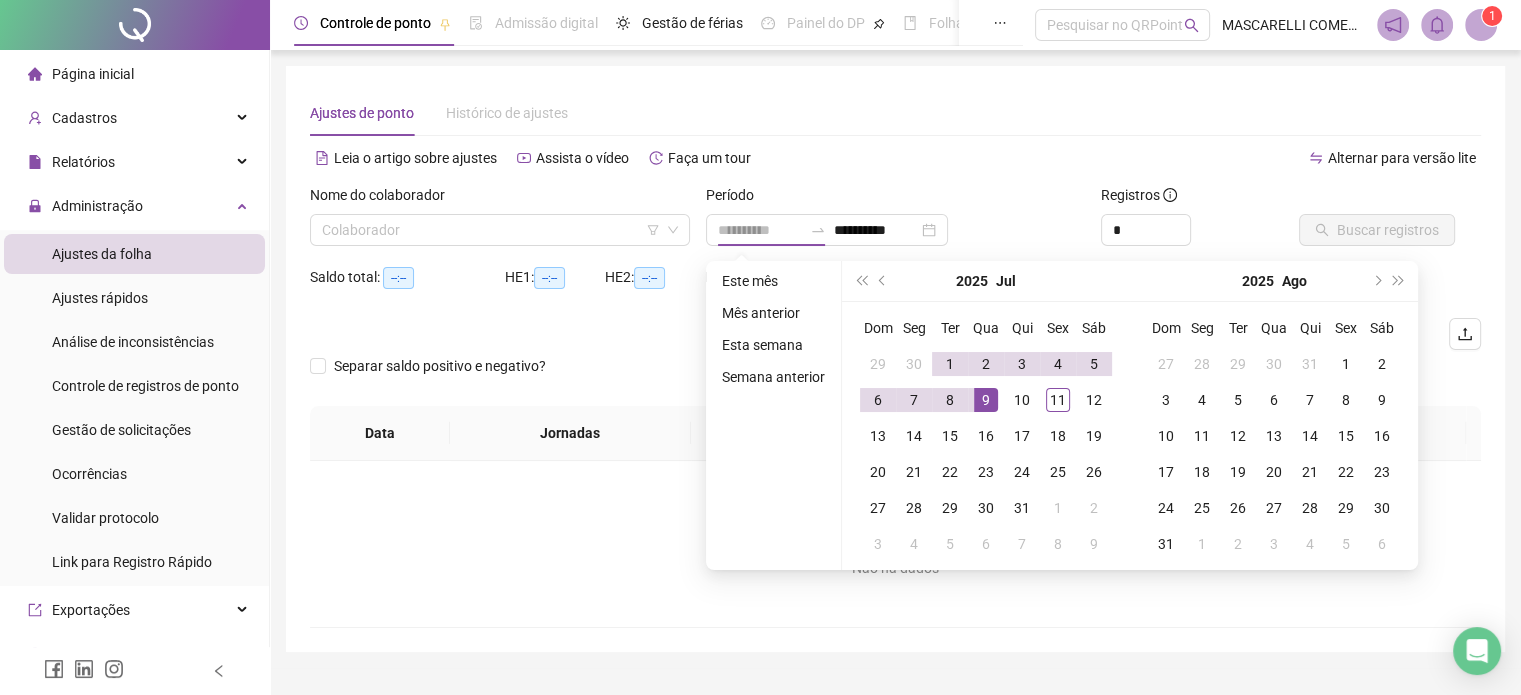click on "9" at bounding box center (986, 400) 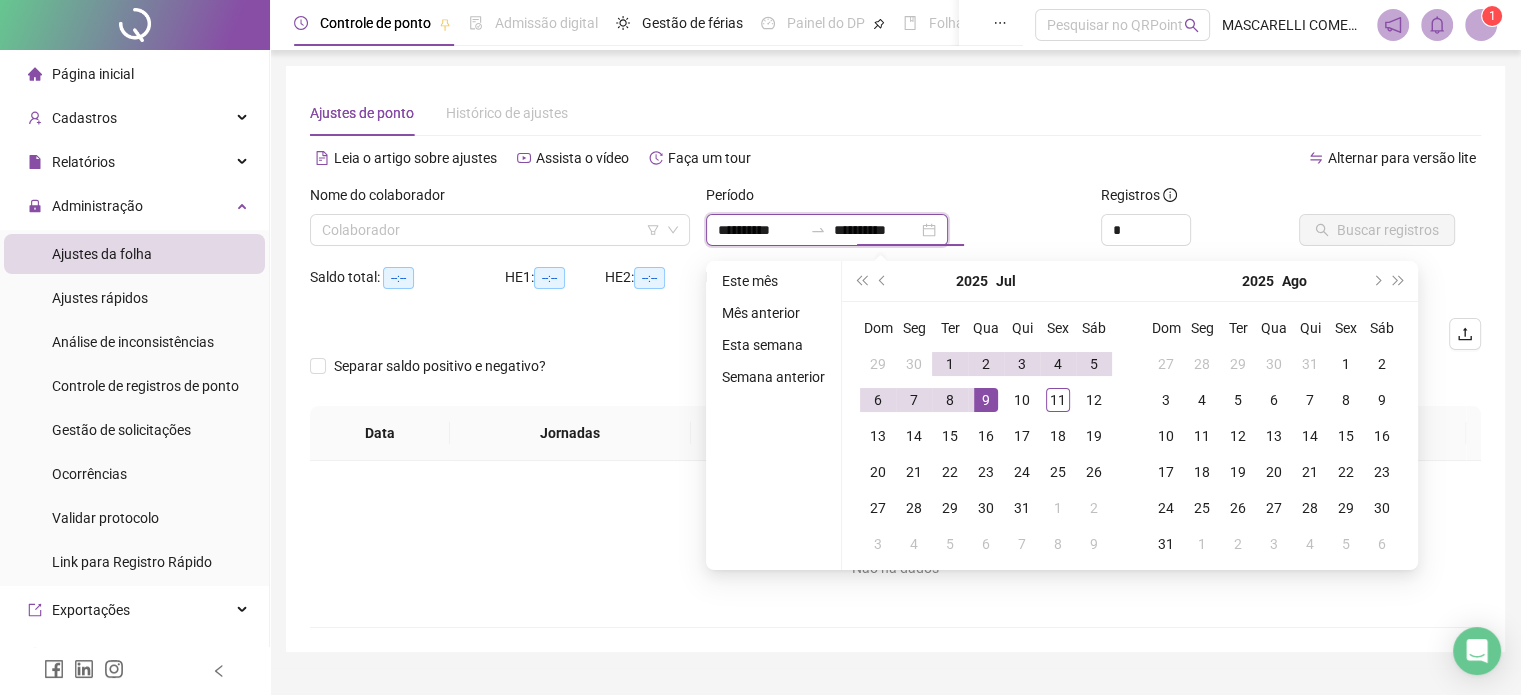 click on "**********" at bounding box center (876, 230) 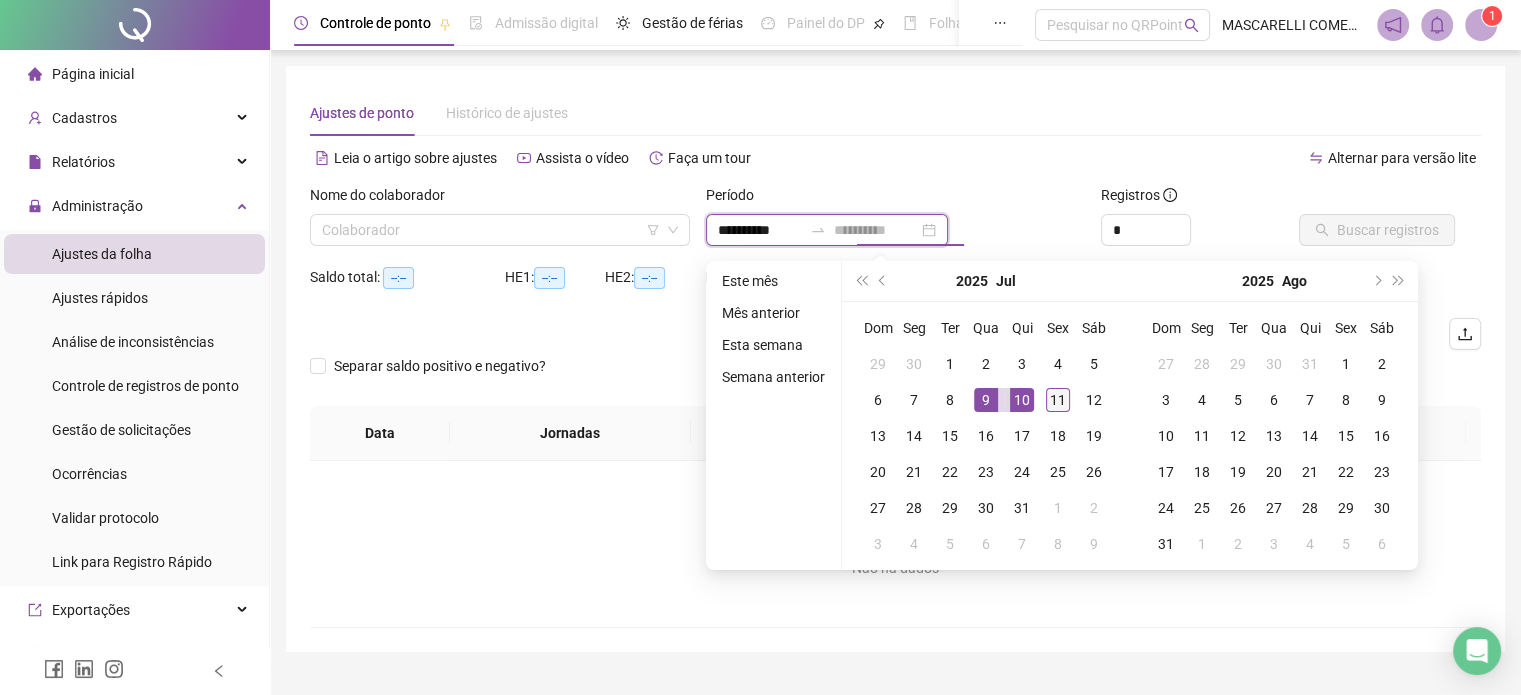type on "**********" 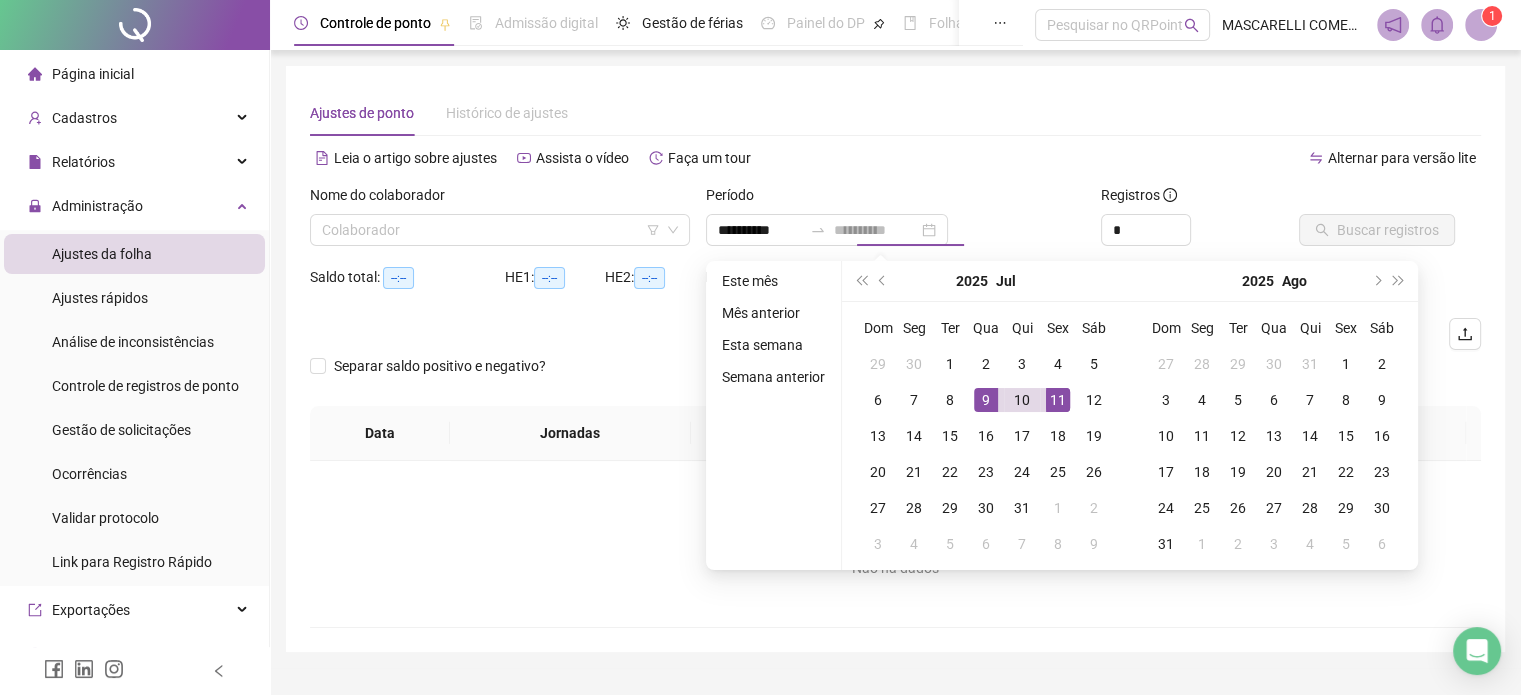 click on "11" at bounding box center (1058, 400) 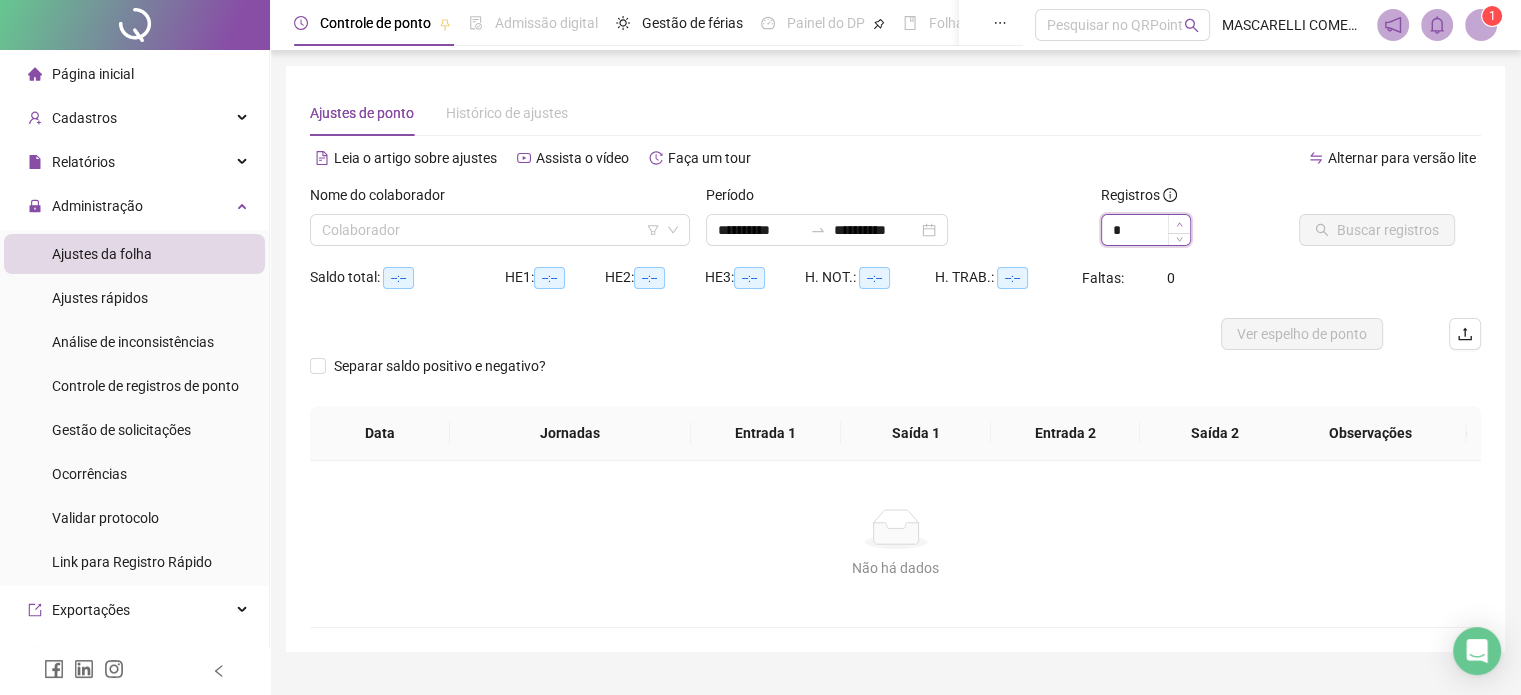 type on "*" 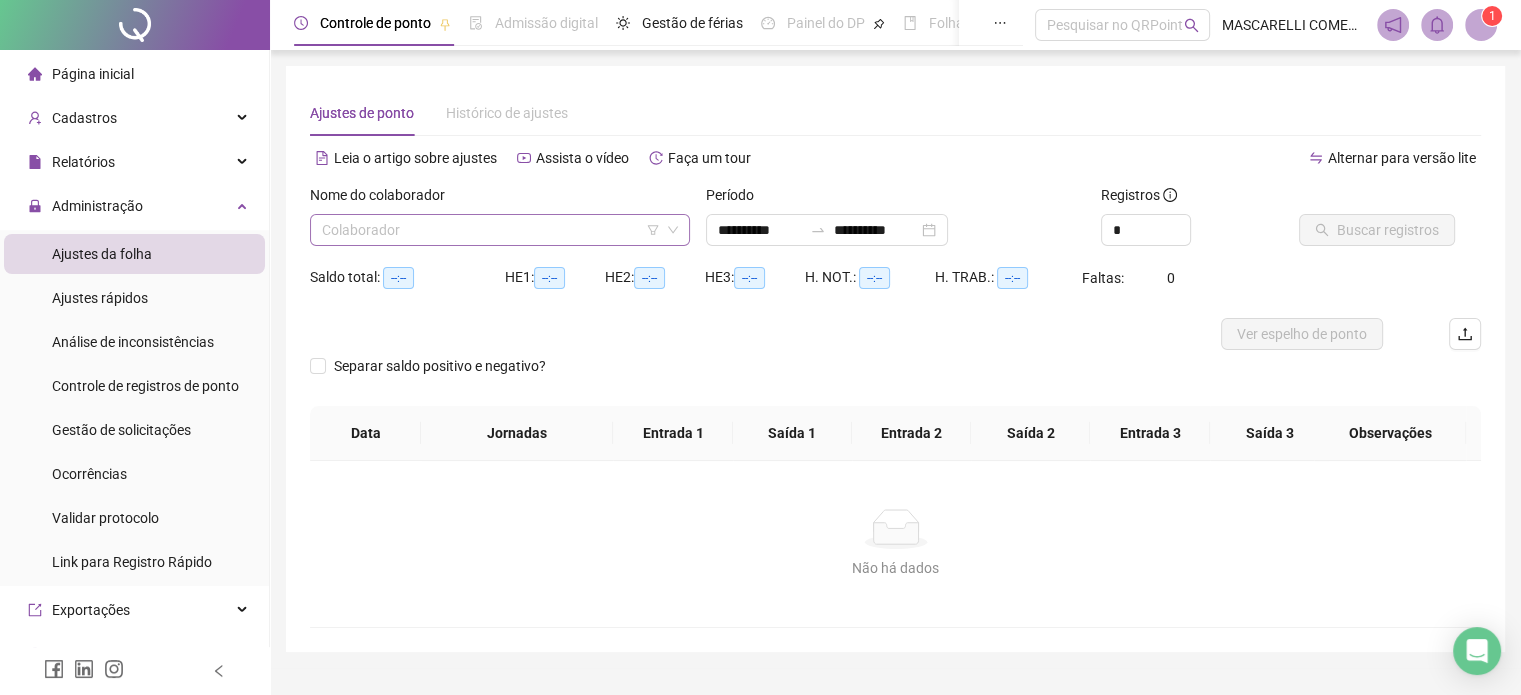 click at bounding box center (494, 230) 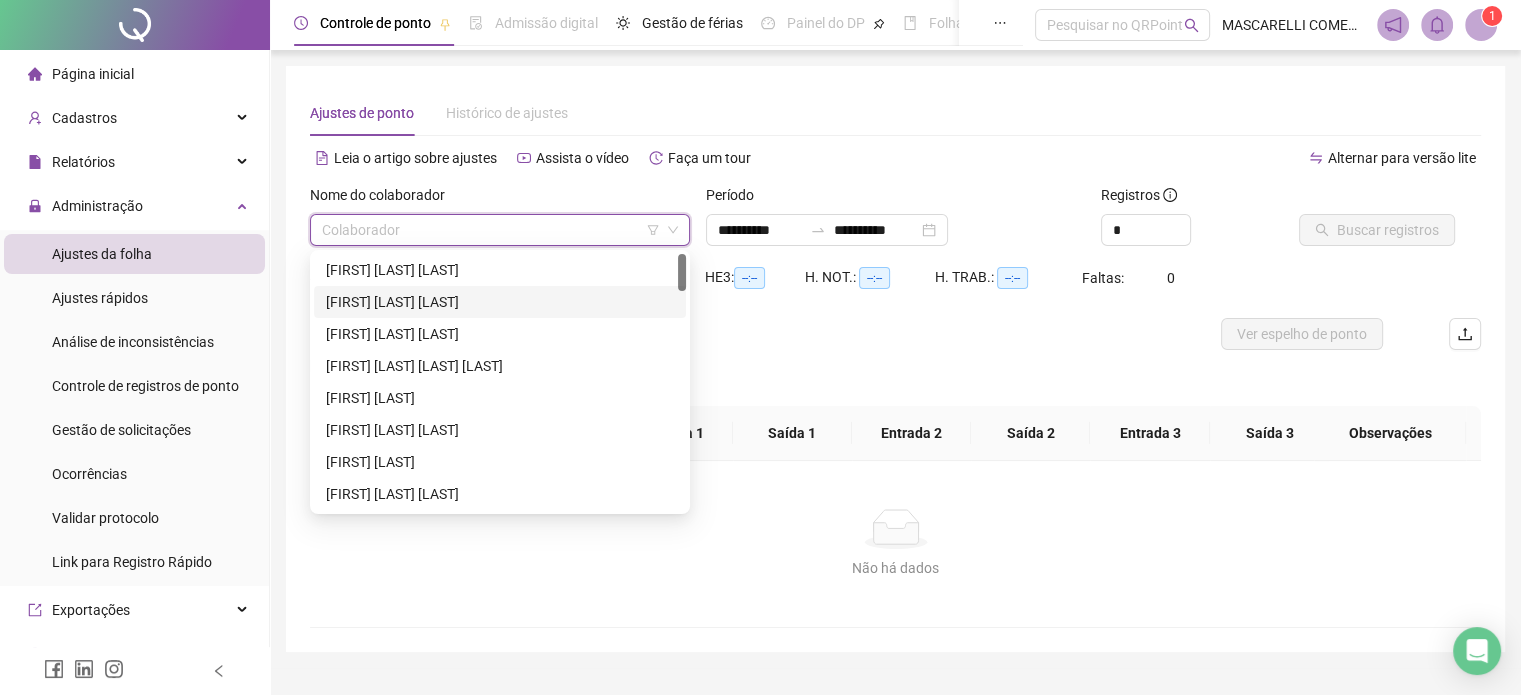 click on "[FIRST] [LAST] [LAST]" at bounding box center (500, 302) 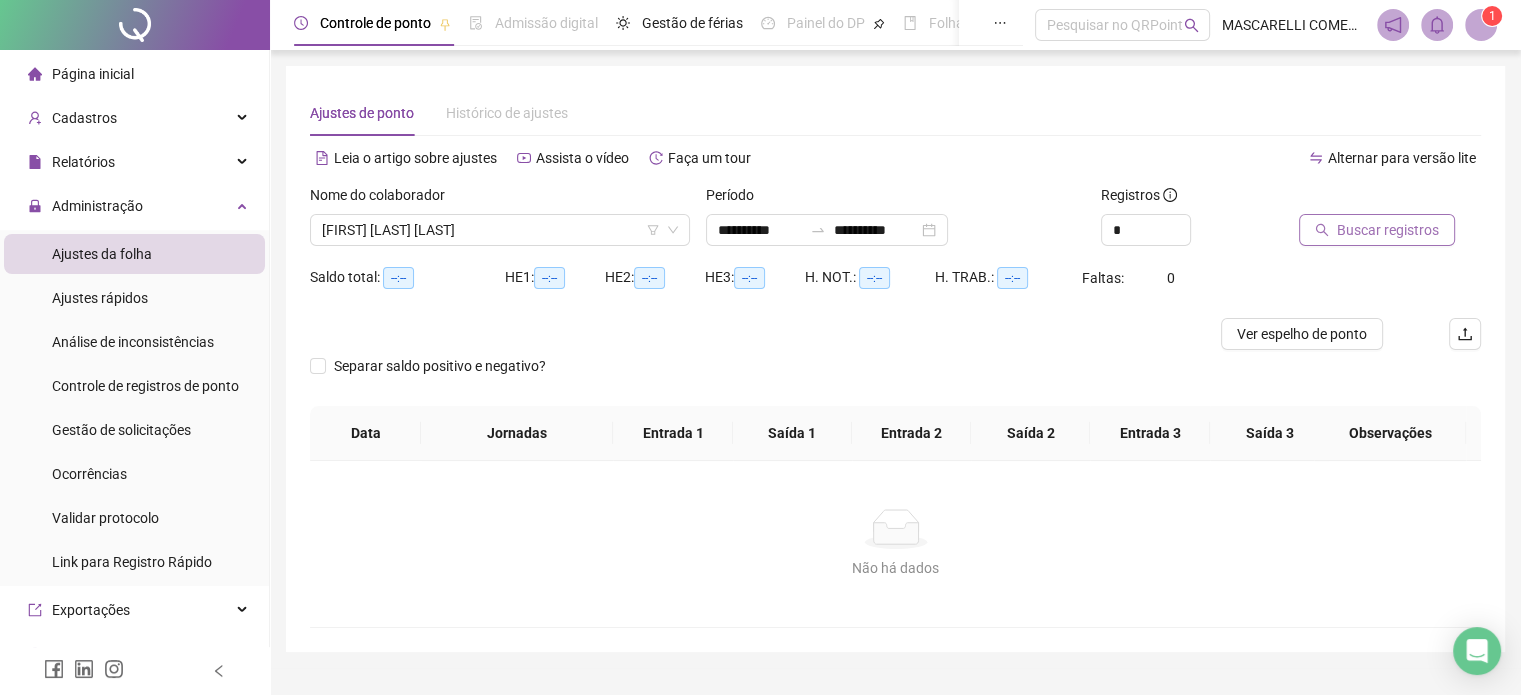 click on "Buscar registros" at bounding box center [1388, 230] 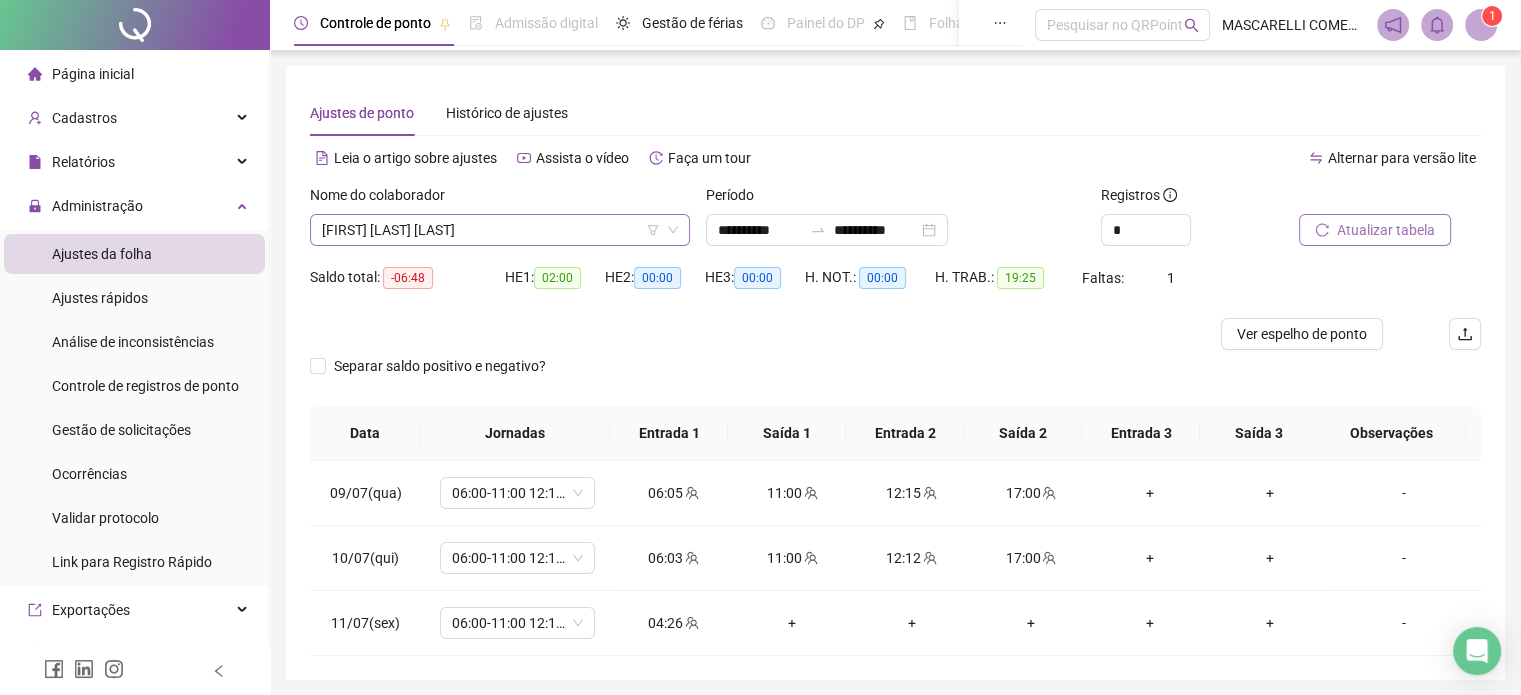 click on "[FIRST] [LAST] [LAST]" at bounding box center [500, 230] 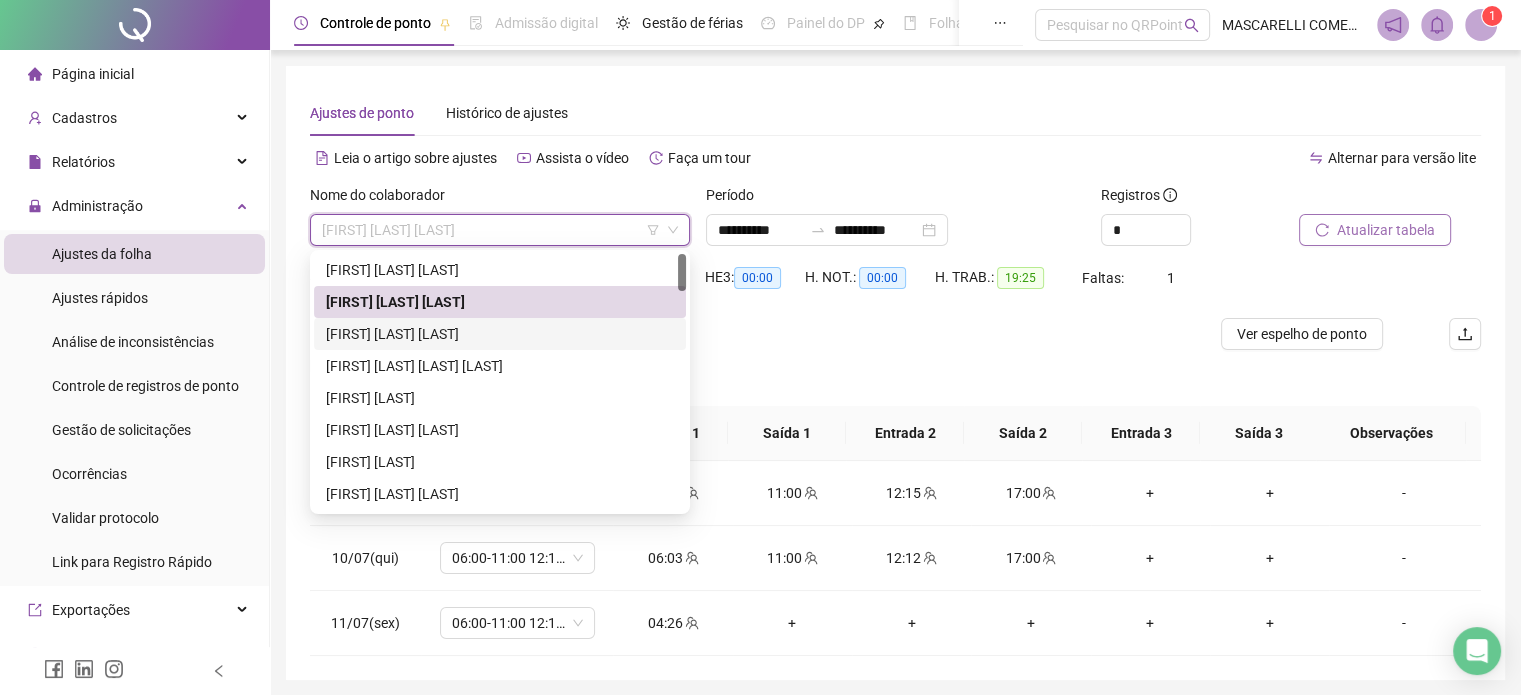 click at bounding box center (749, 334) 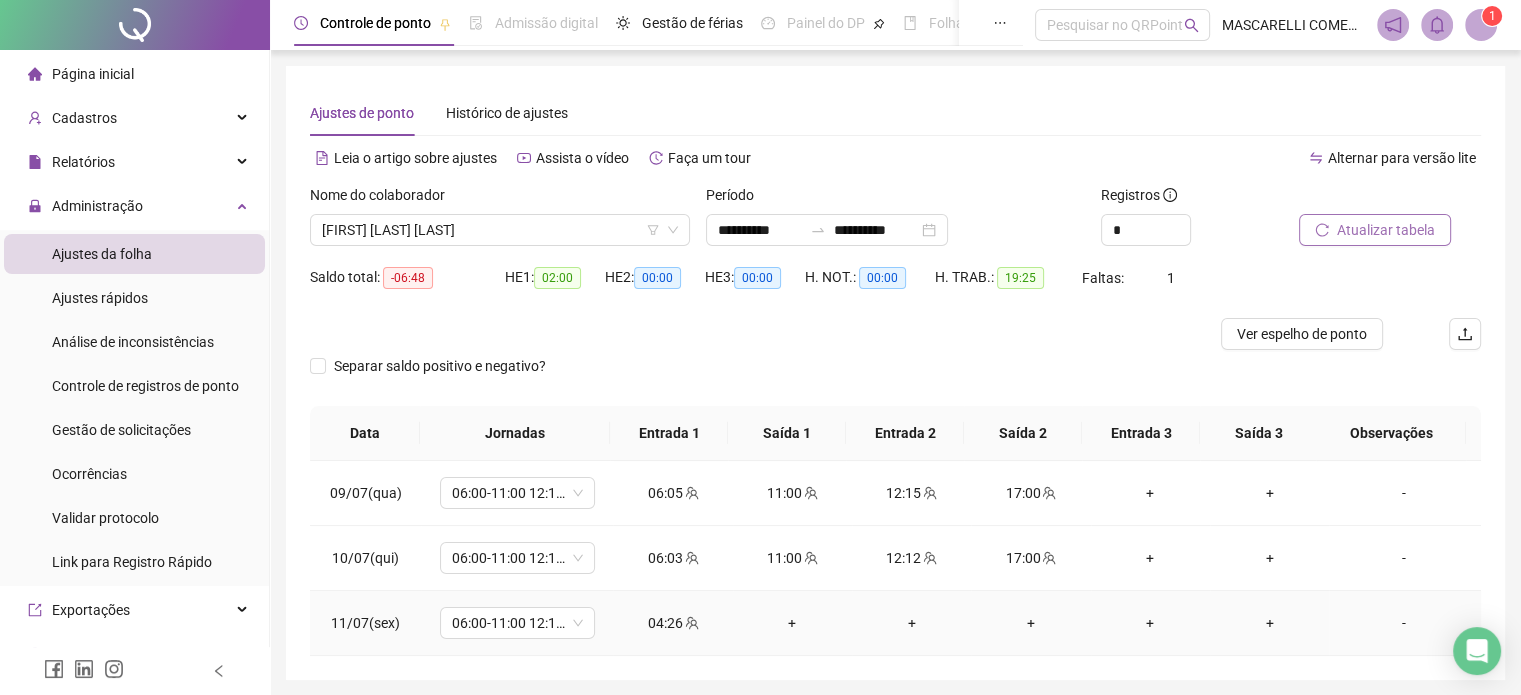 click on "-" at bounding box center [1404, 623] 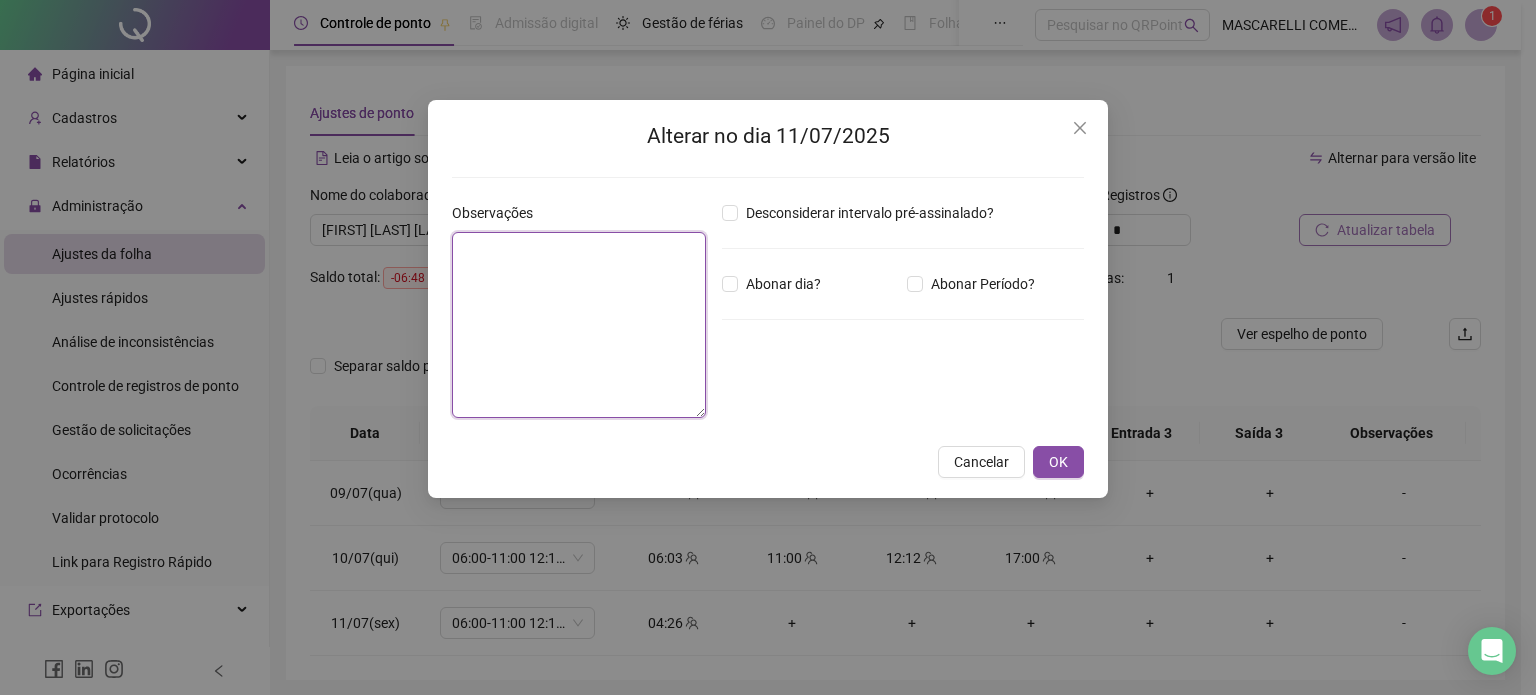 click at bounding box center [579, 325] 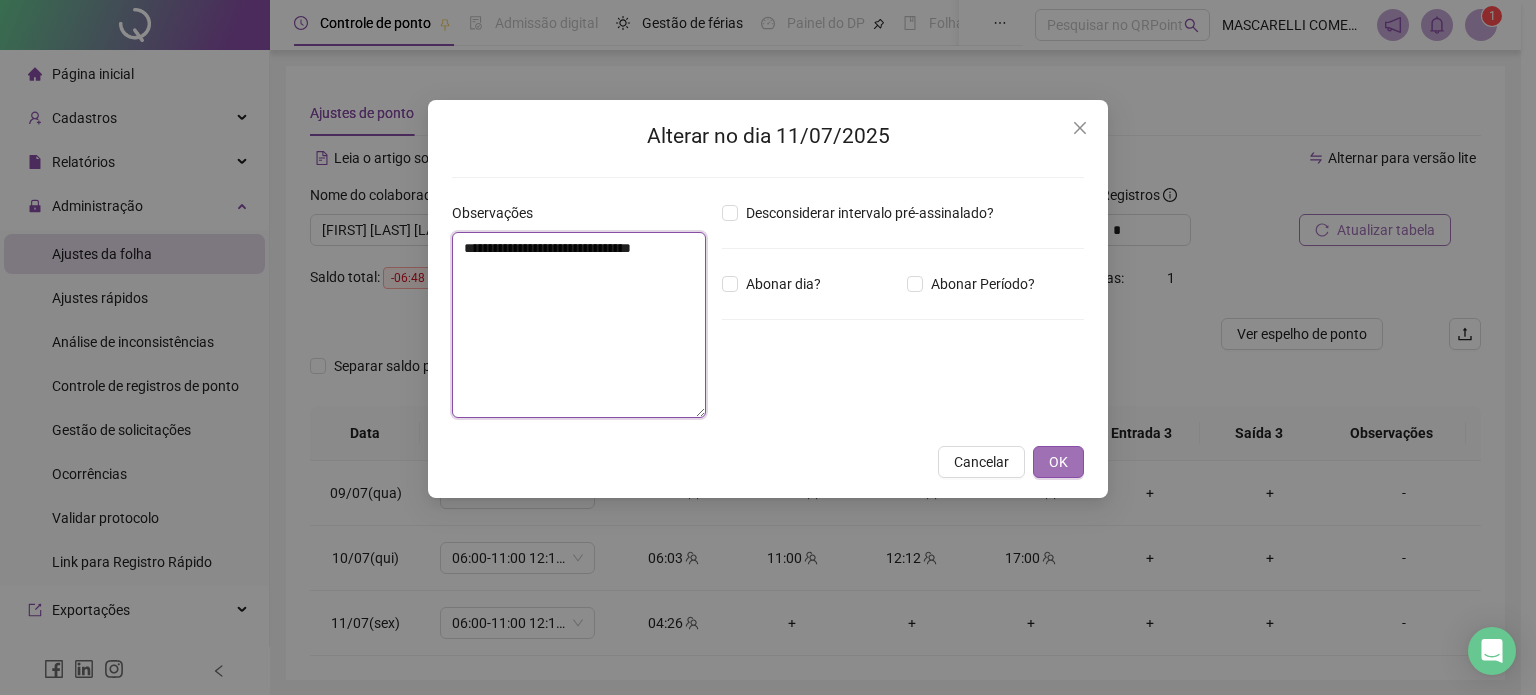 type on "**********" 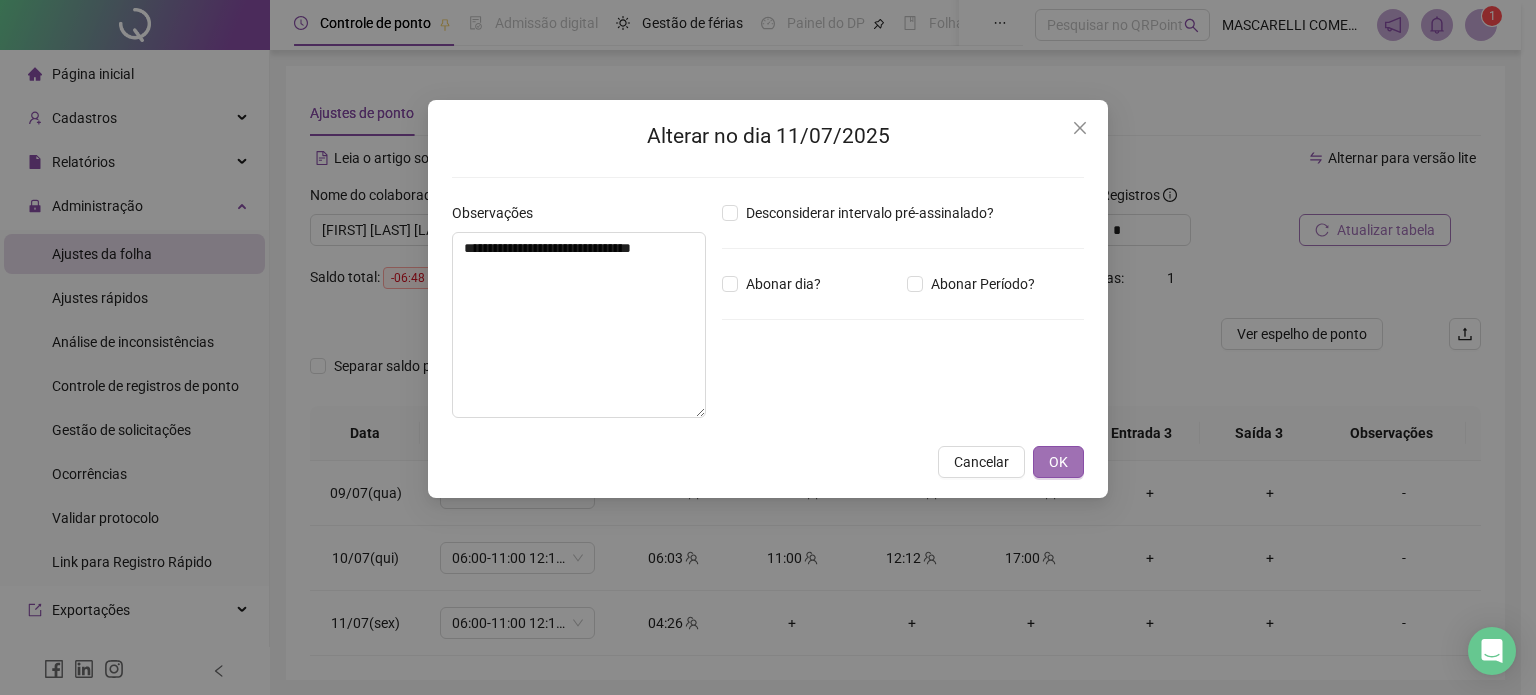 click on "OK" at bounding box center [1058, 462] 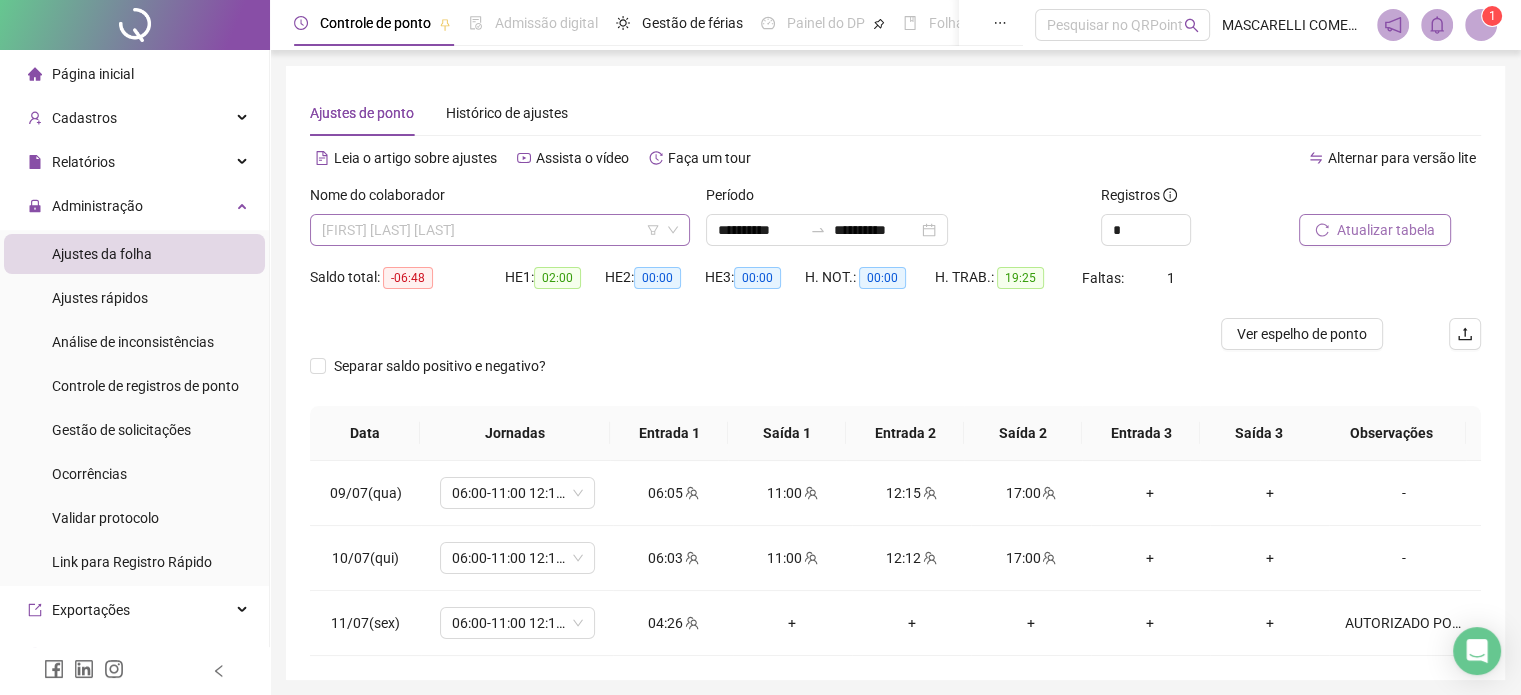 click on "[FIRST] [LAST] [LAST]" at bounding box center (500, 230) 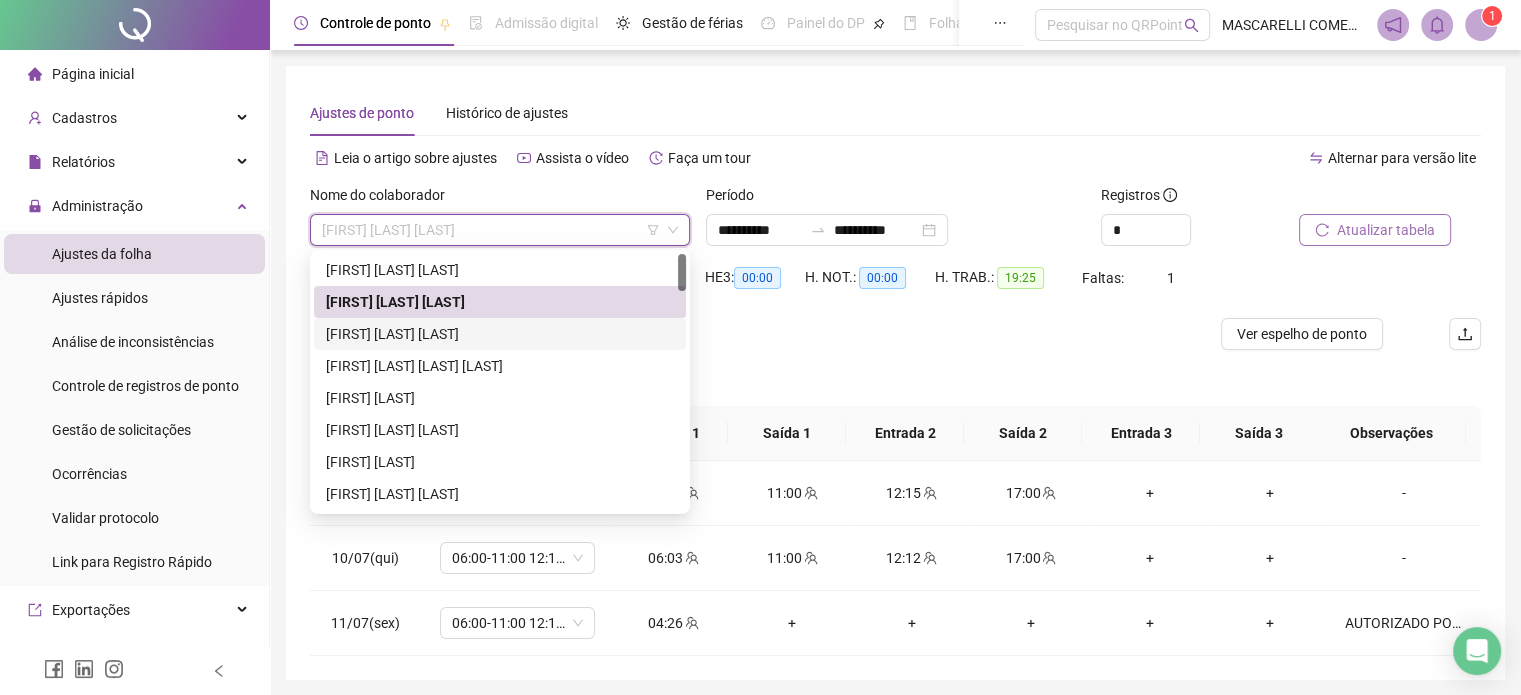 click on "[FIRST] [LAST] [LAST]" at bounding box center [500, 334] 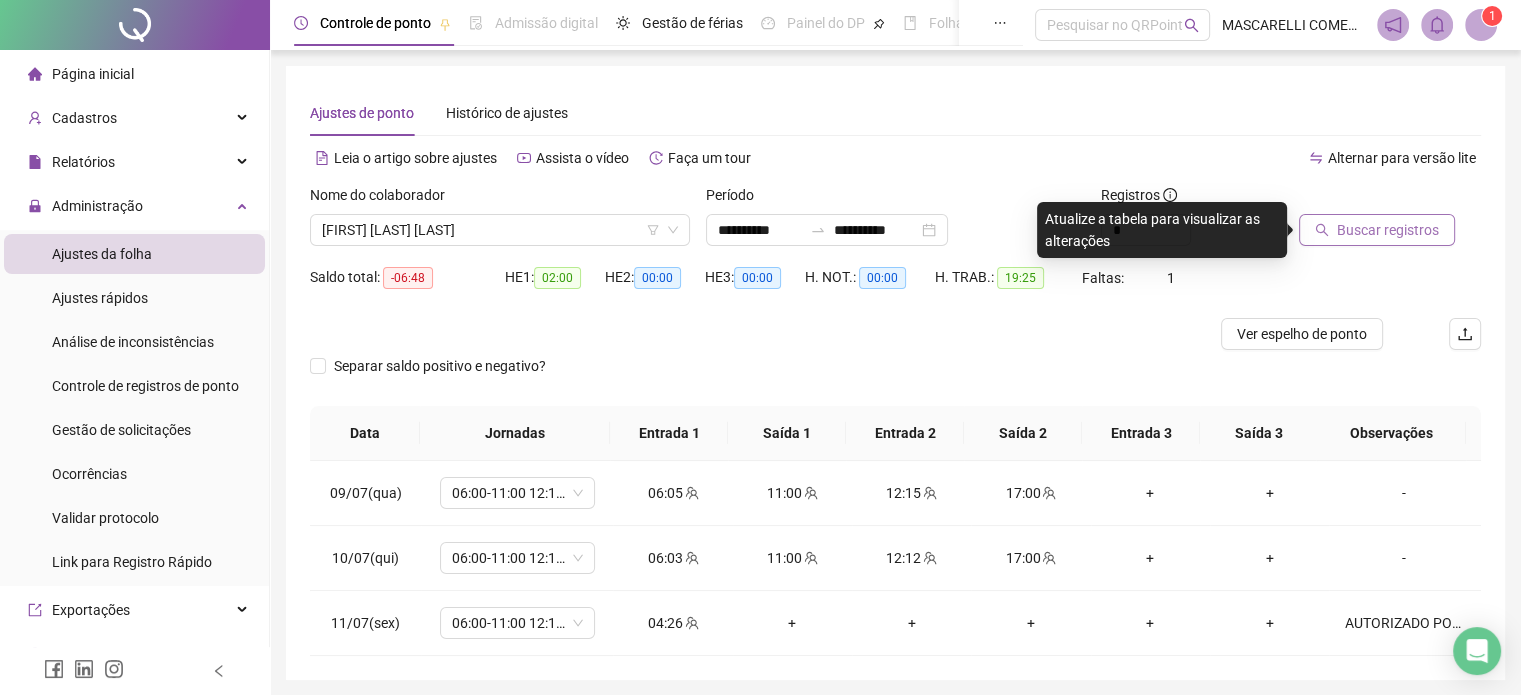 click on "Buscar registros" at bounding box center (1388, 230) 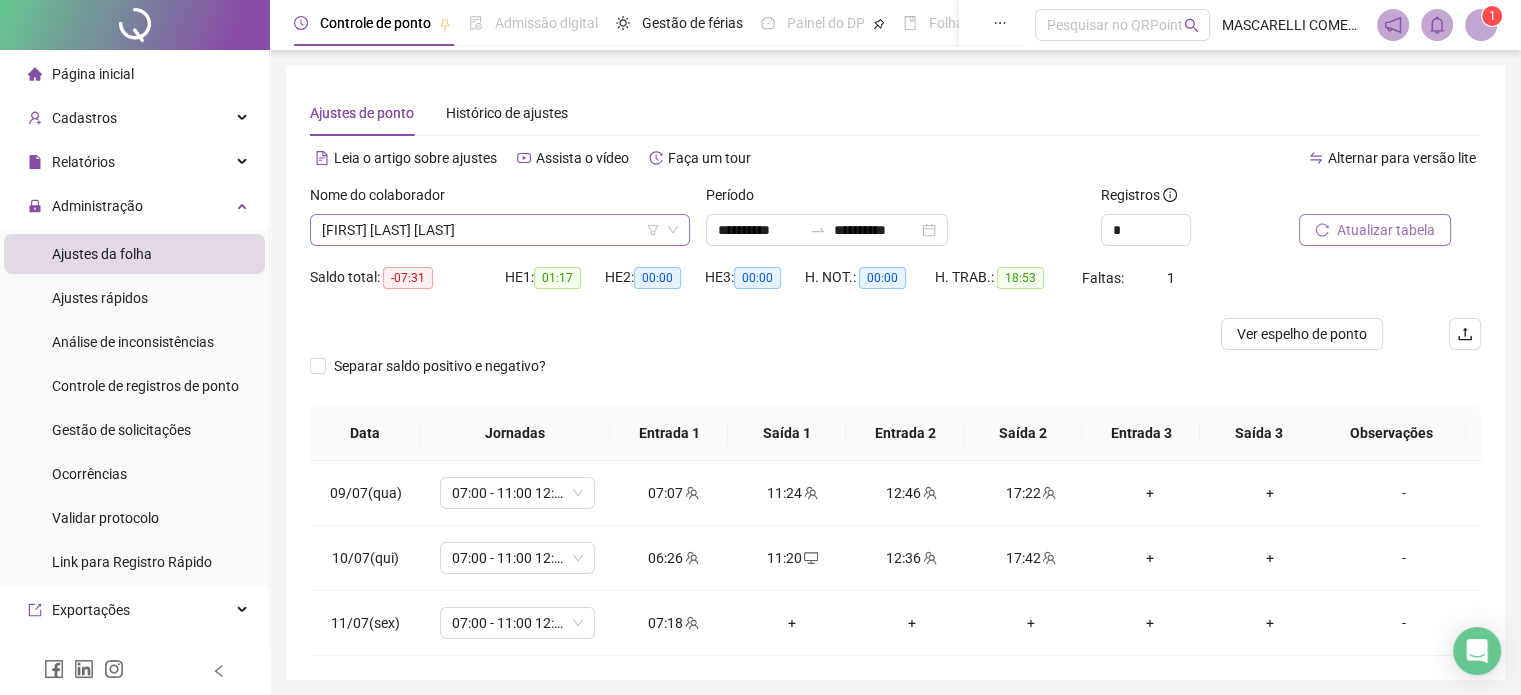 click on "[FIRST] [LAST] [LAST]" at bounding box center [500, 230] 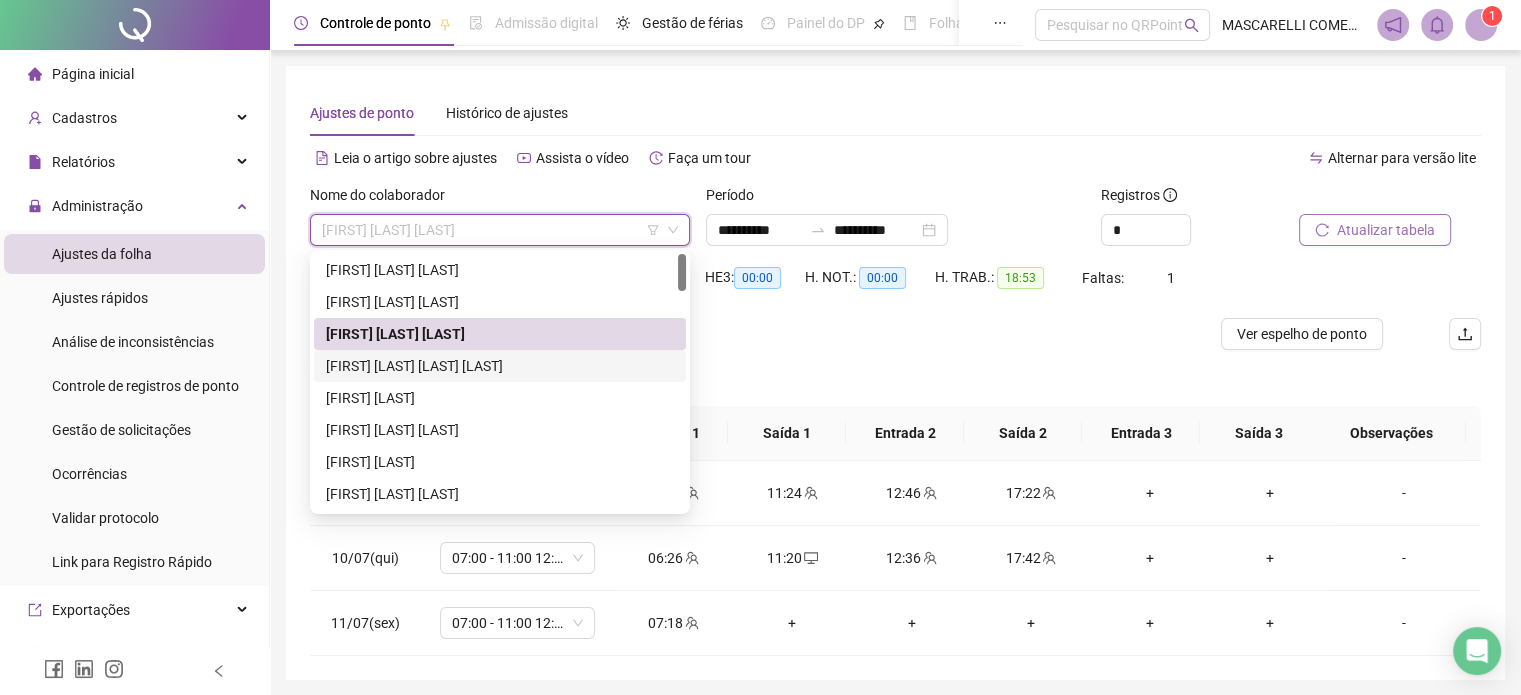click on "[FIRST] [LAST] [LAST] [LAST]" at bounding box center [500, 366] 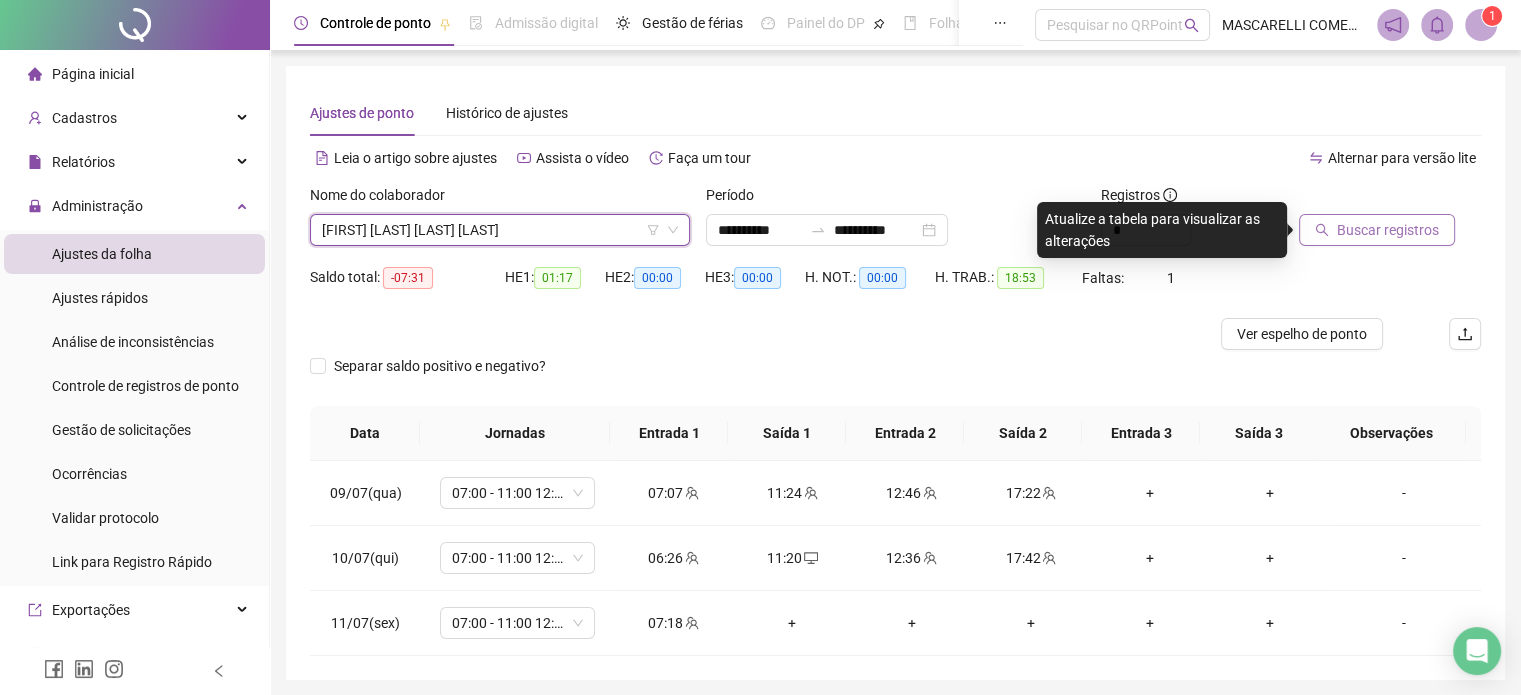 click on "Buscar registros" at bounding box center [1388, 230] 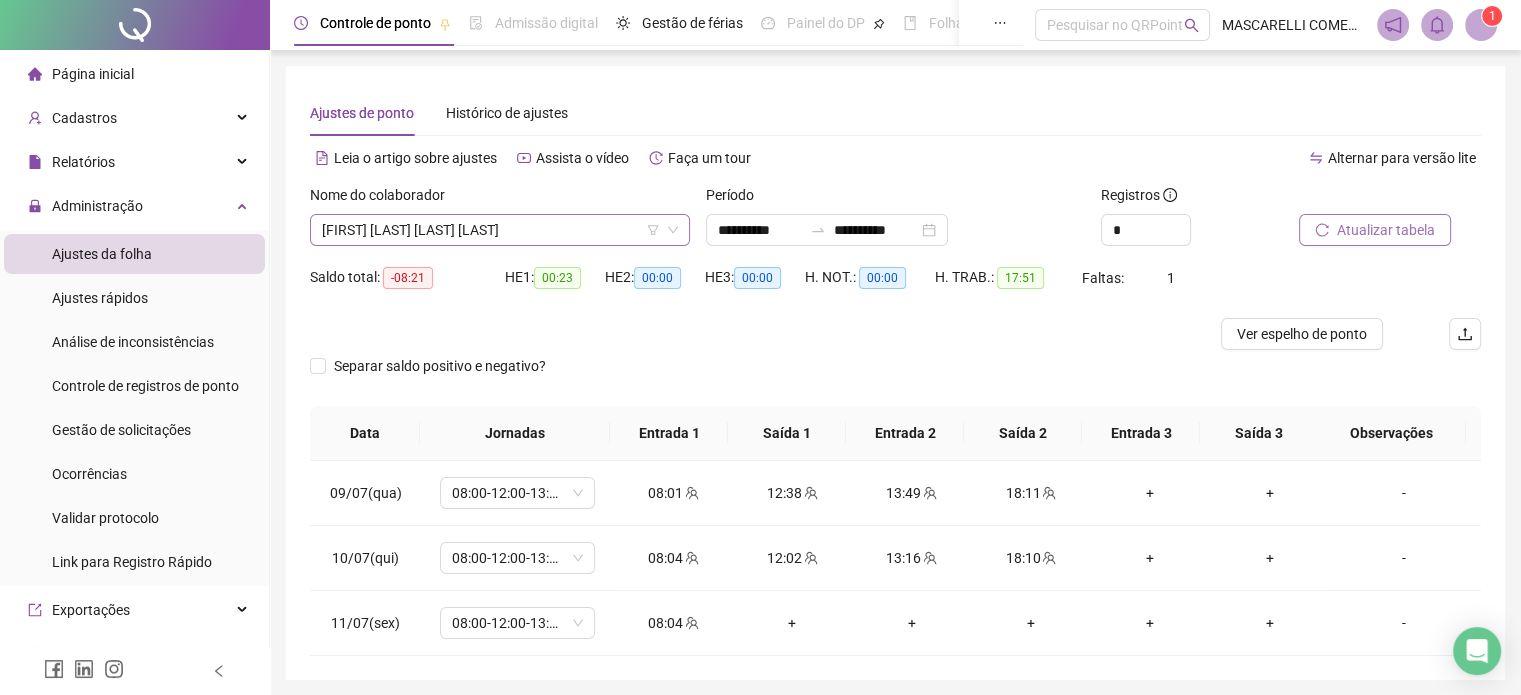 click on "[FIRST] [LAST] [LAST] [LAST]" at bounding box center (500, 230) 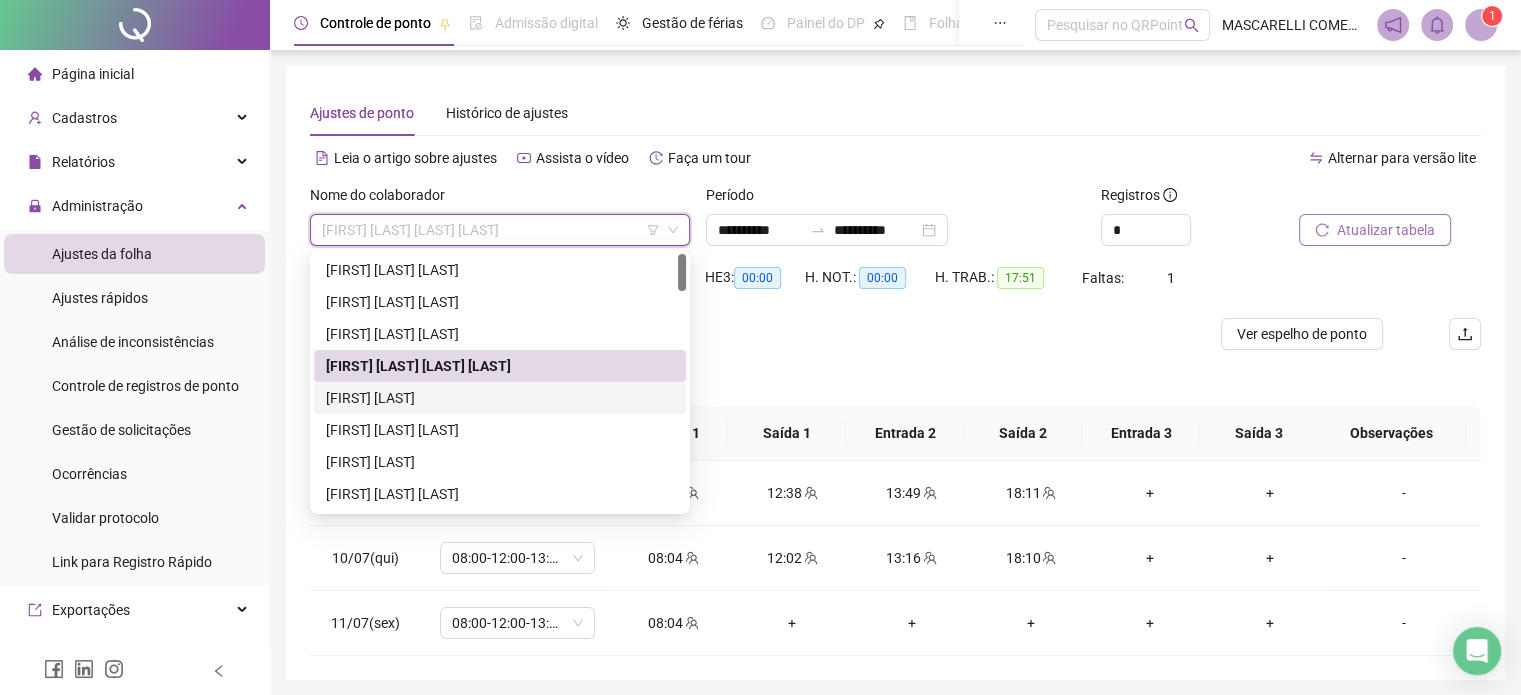click on "[FIRST] [LAST]" at bounding box center [500, 398] 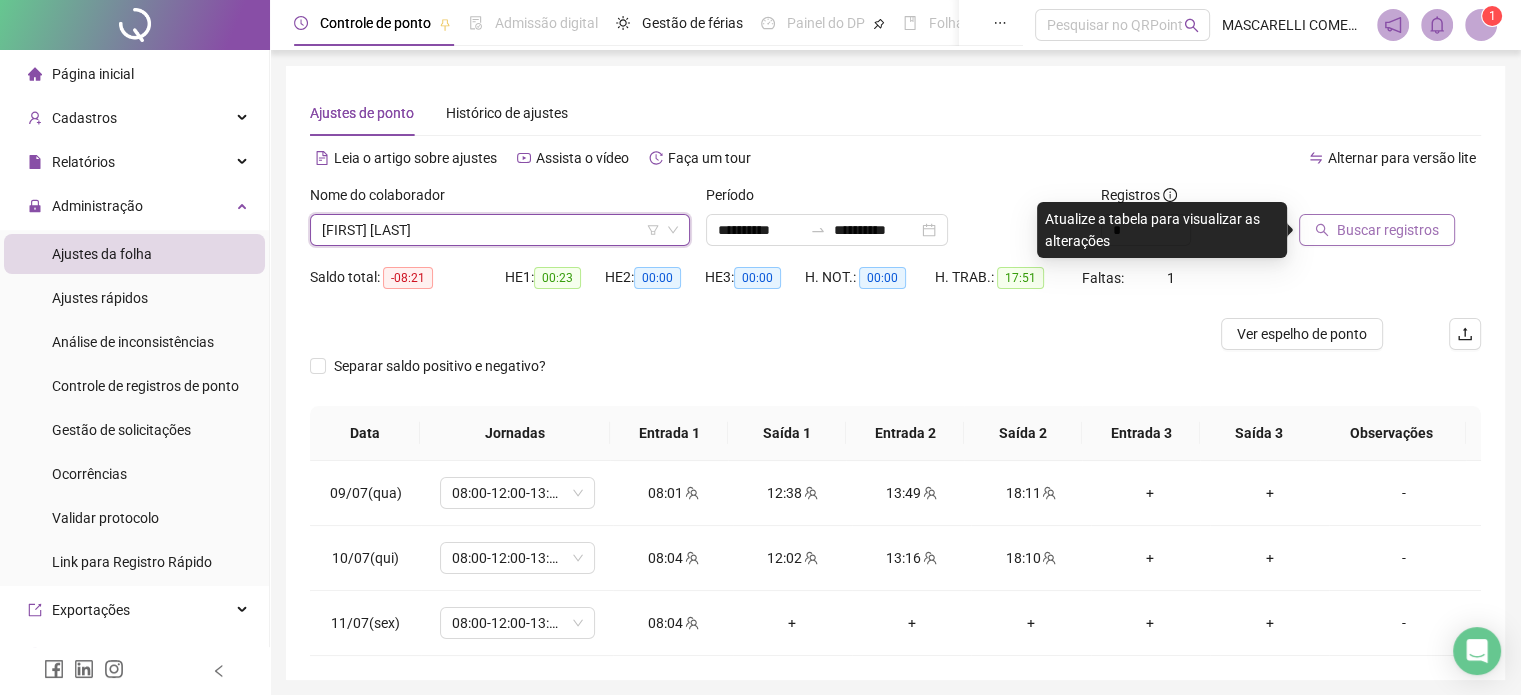click on "Buscar registros" at bounding box center (1377, 230) 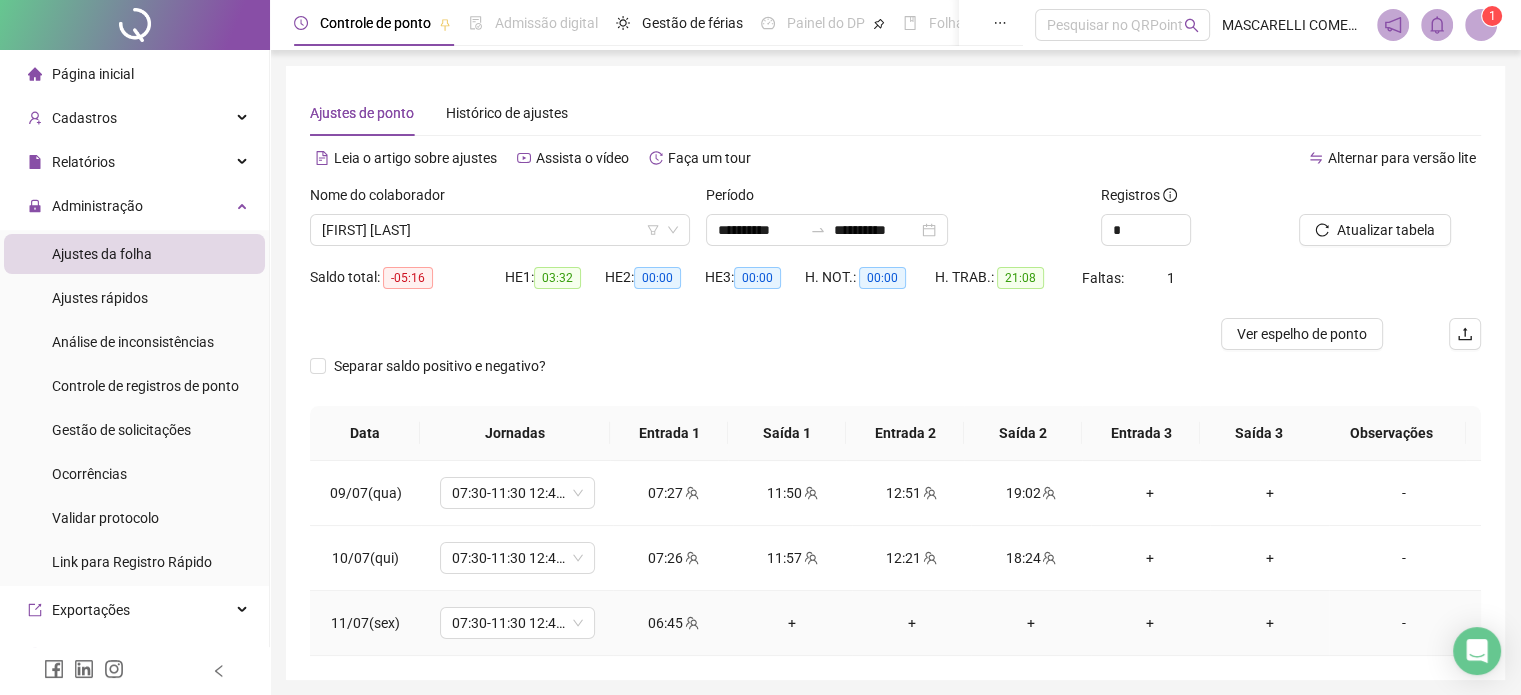 click on "-" at bounding box center [1404, 623] 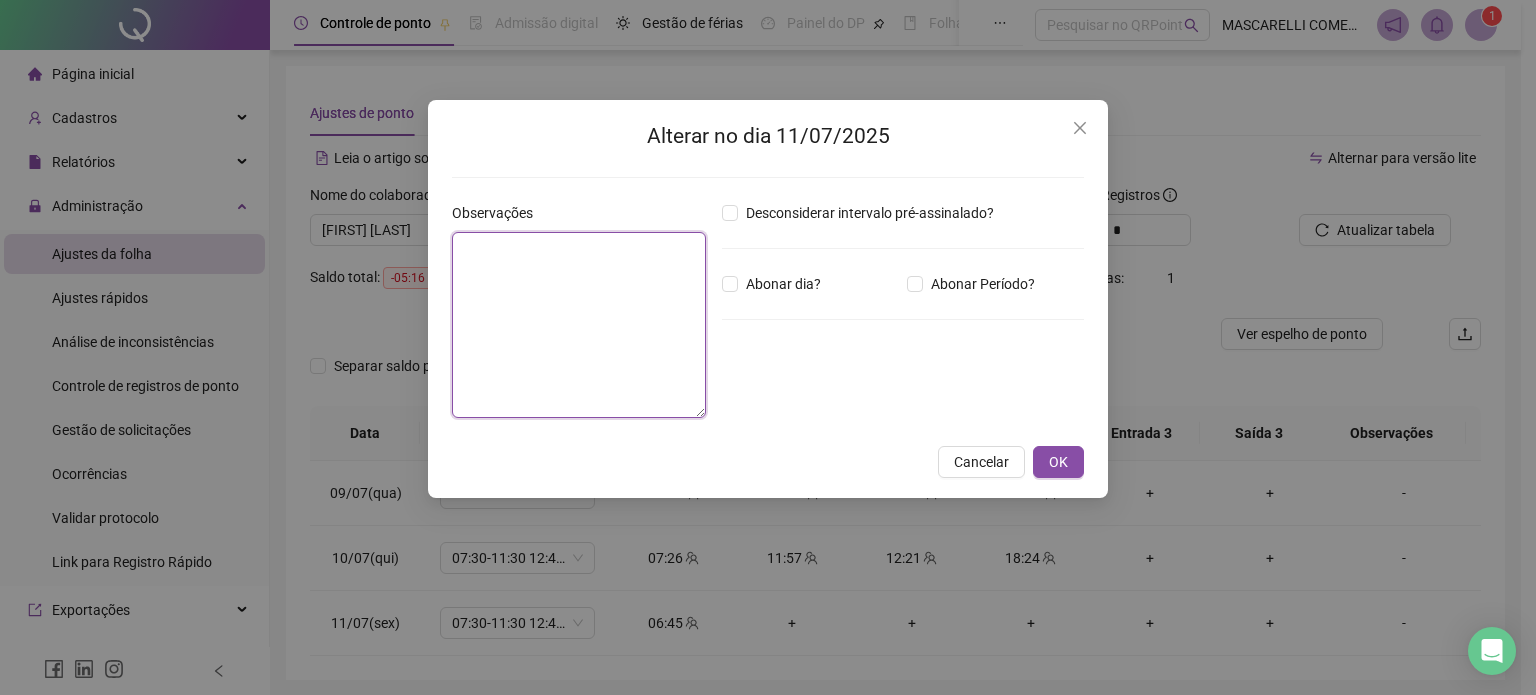 click at bounding box center [579, 325] 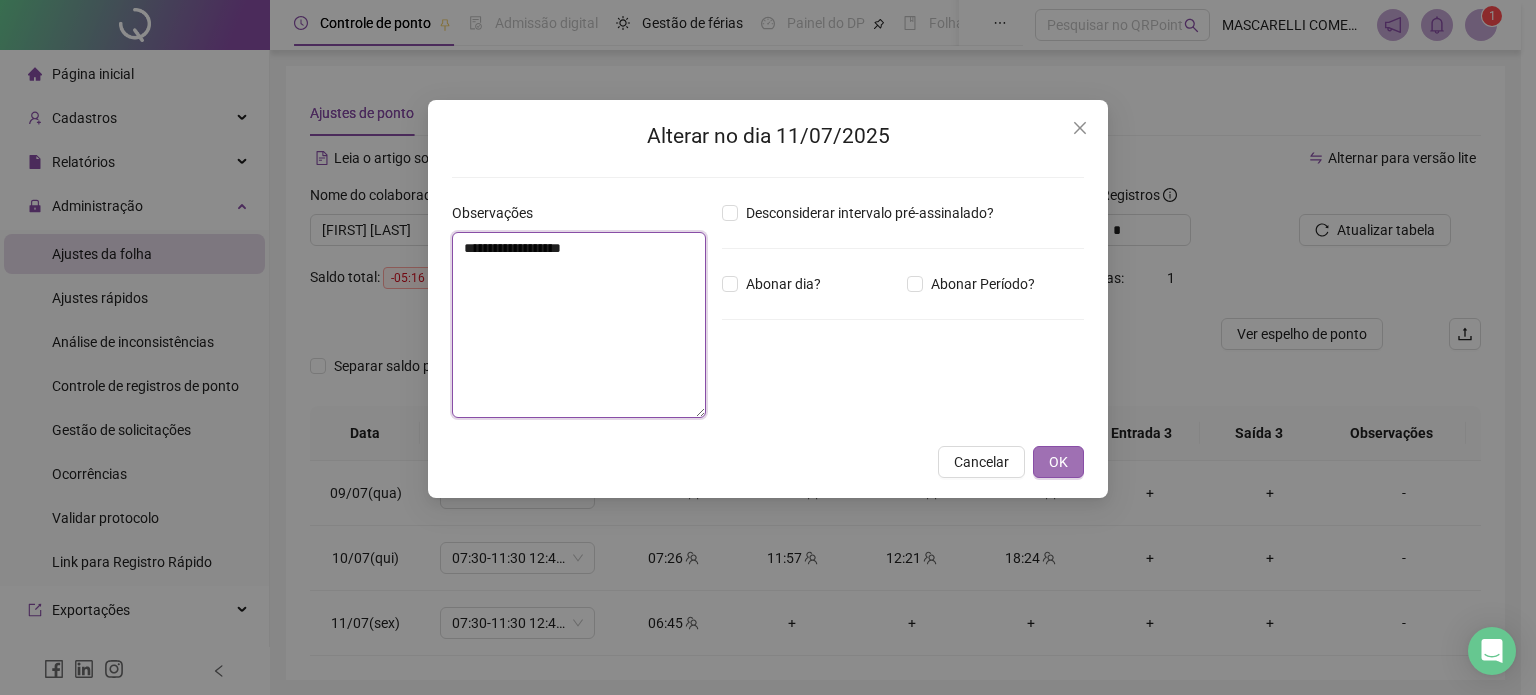 type on "**********" 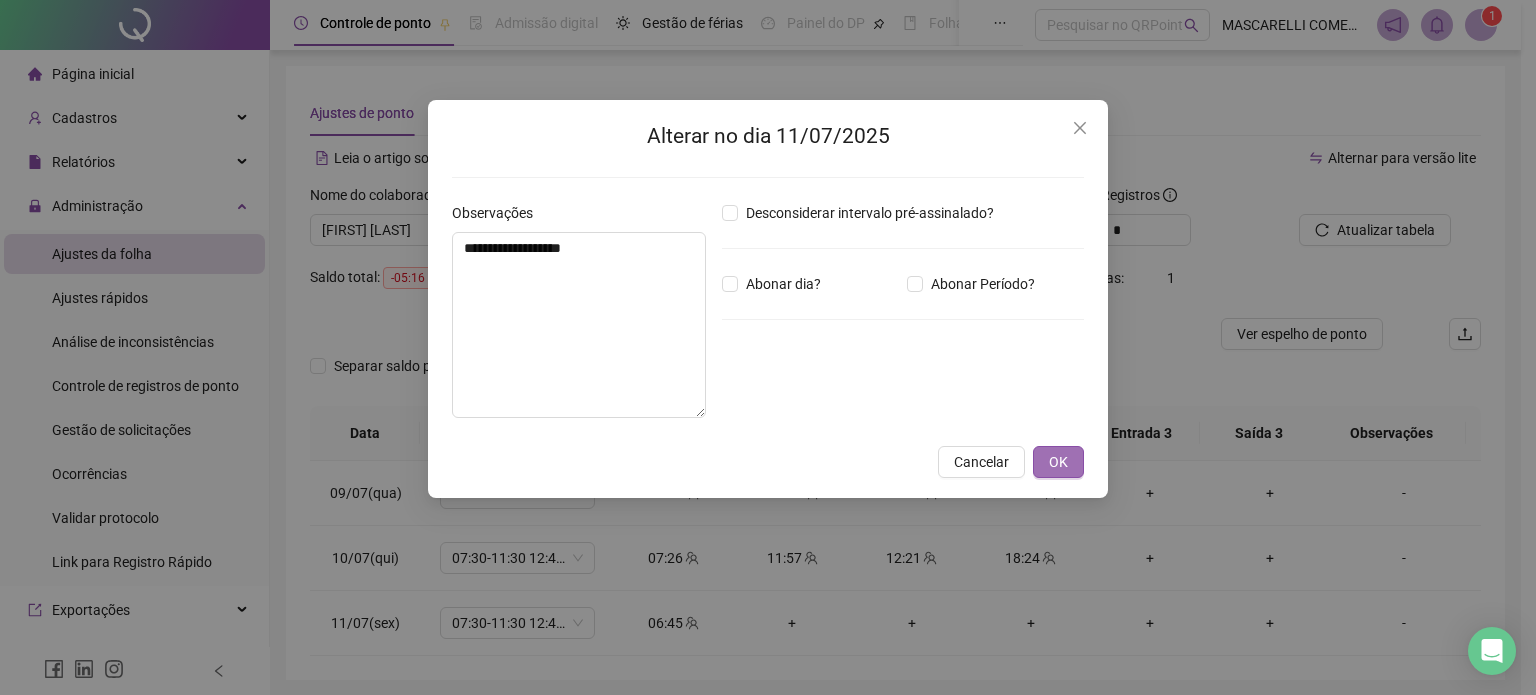 click on "OK" at bounding box center [1058, 462] 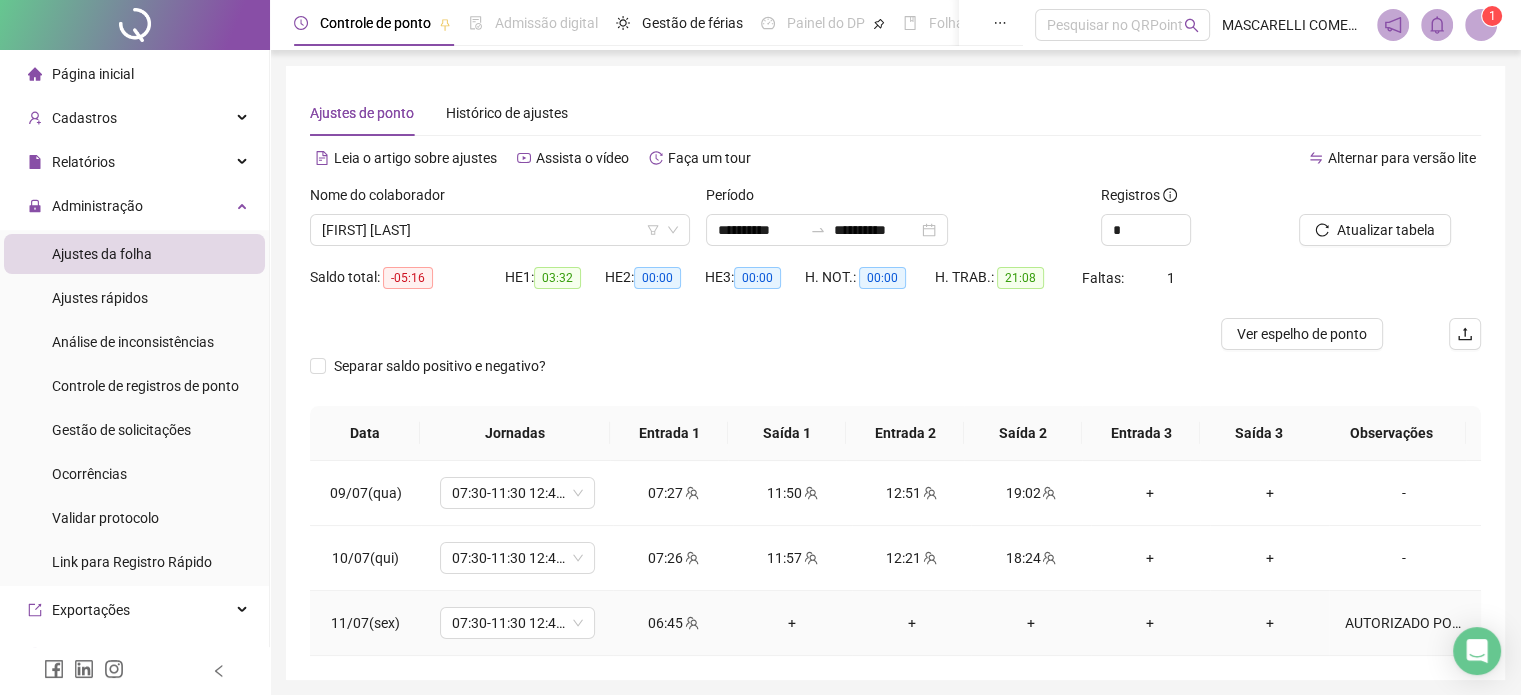 click on "AUTORIZADO POR [FIRST]" at bounding box center (1404, 623) 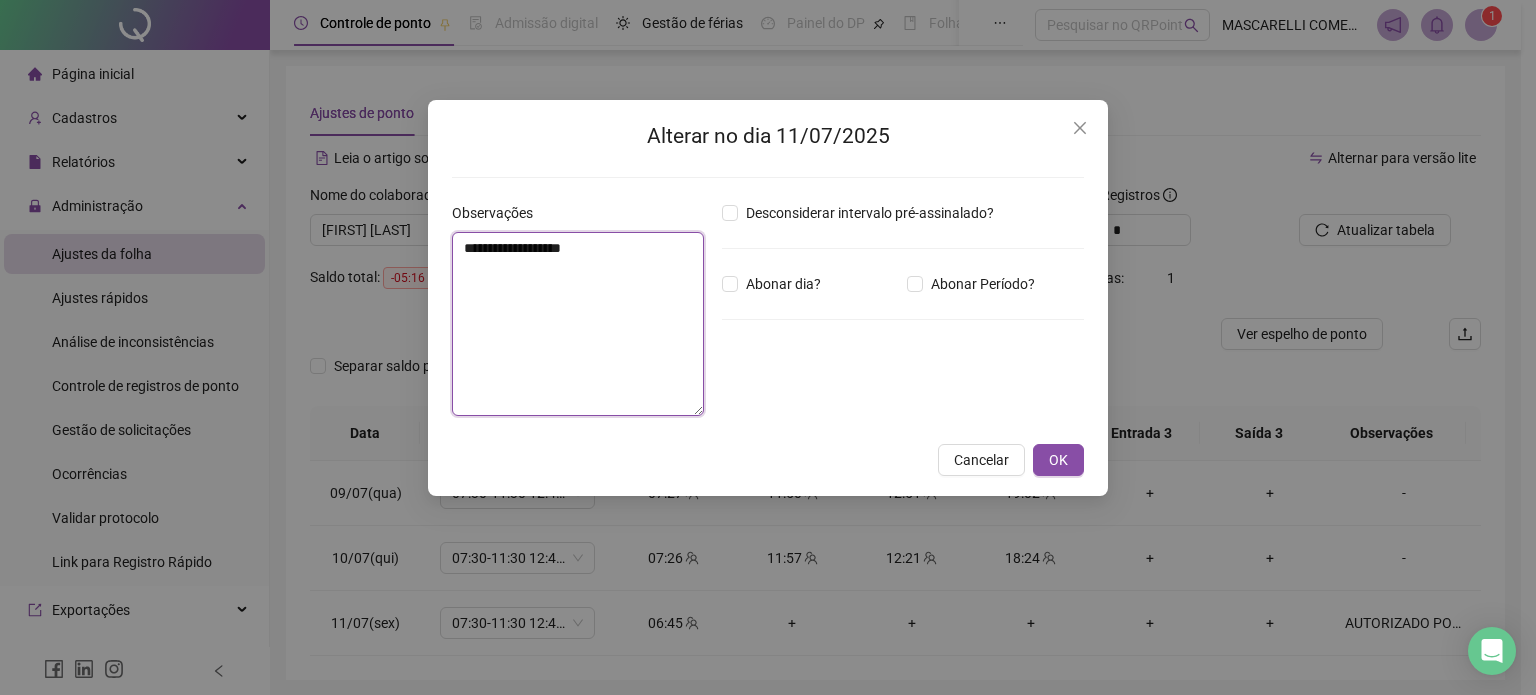 click on "**********" at bounding box center [578, 324] 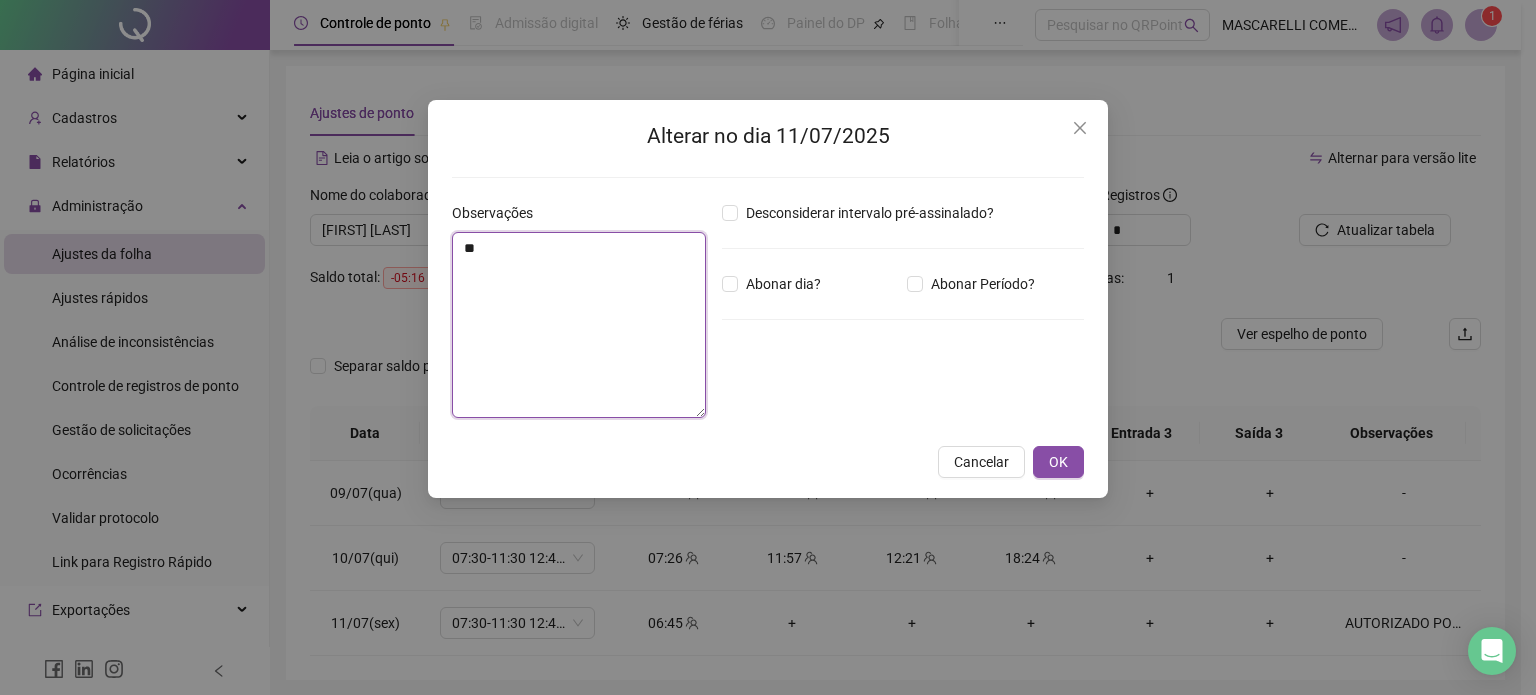 type on "*" 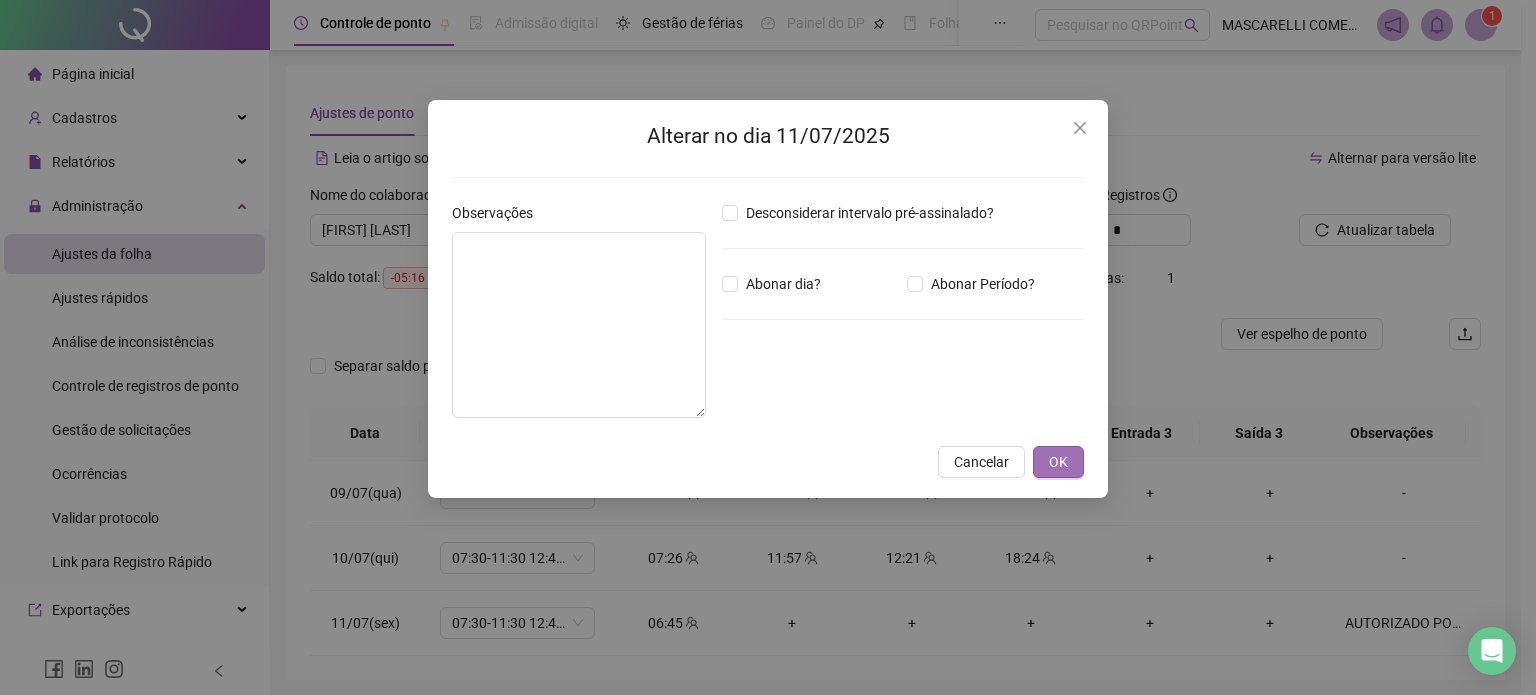 click on "OK" at bounding box center (1058, 462) 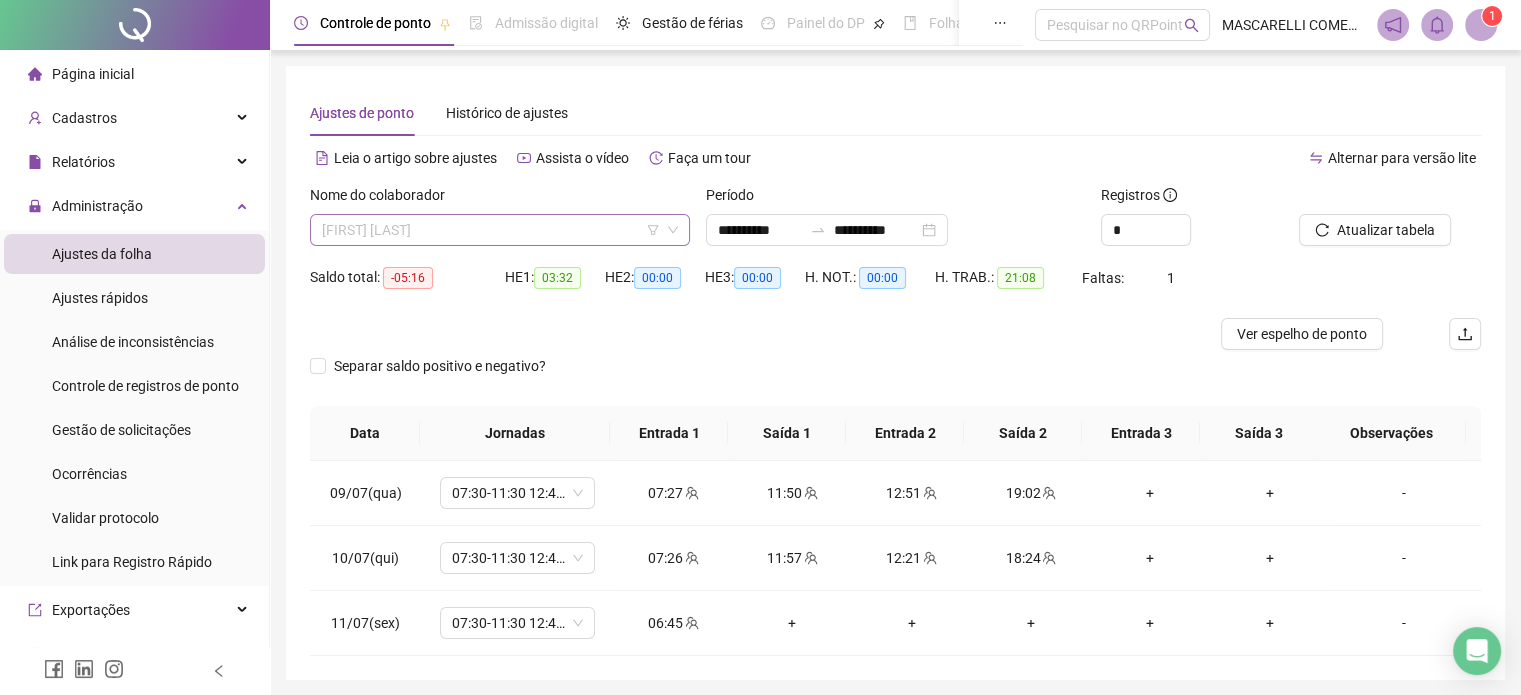 click on "[FIRST] [LAST]" at bounding box center (500, 230) 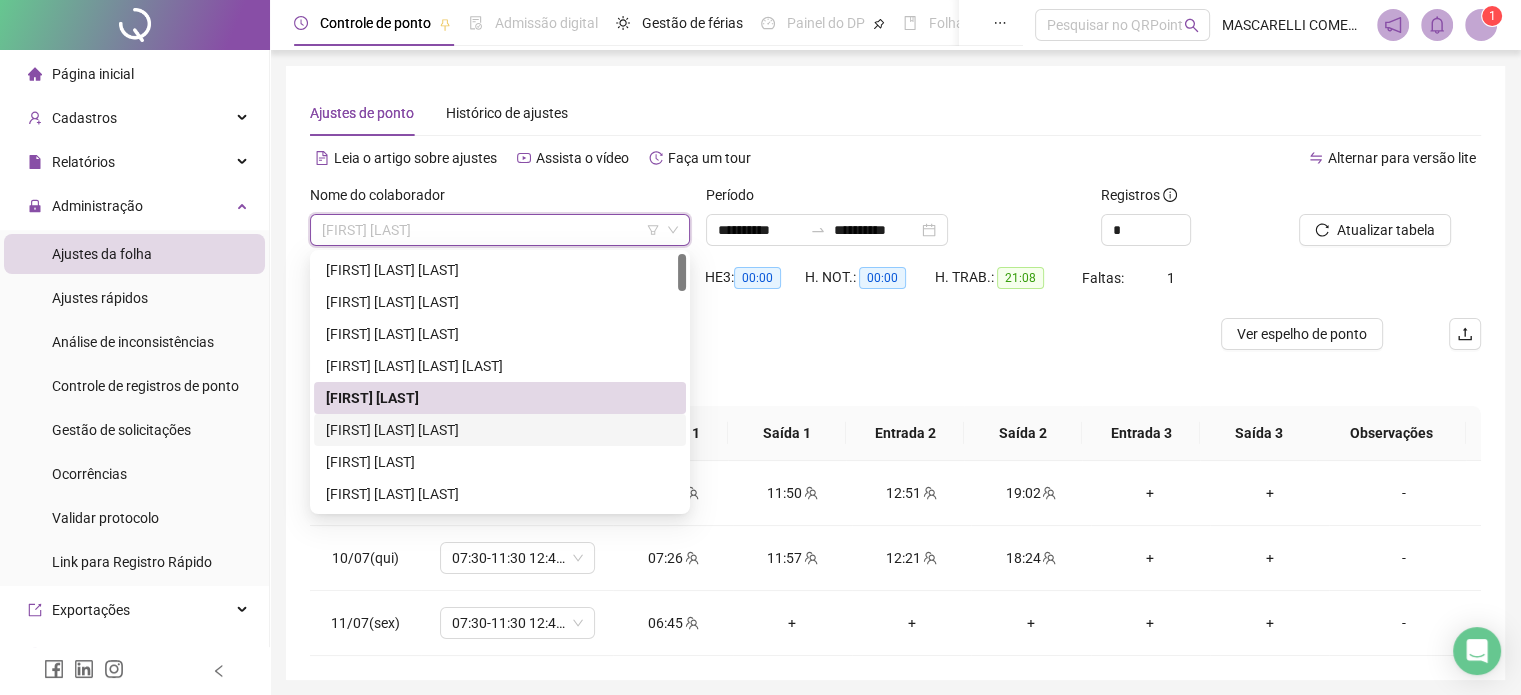 click on "[FIRST] [LAST] [LAST]" at bounding box center (500, 430) 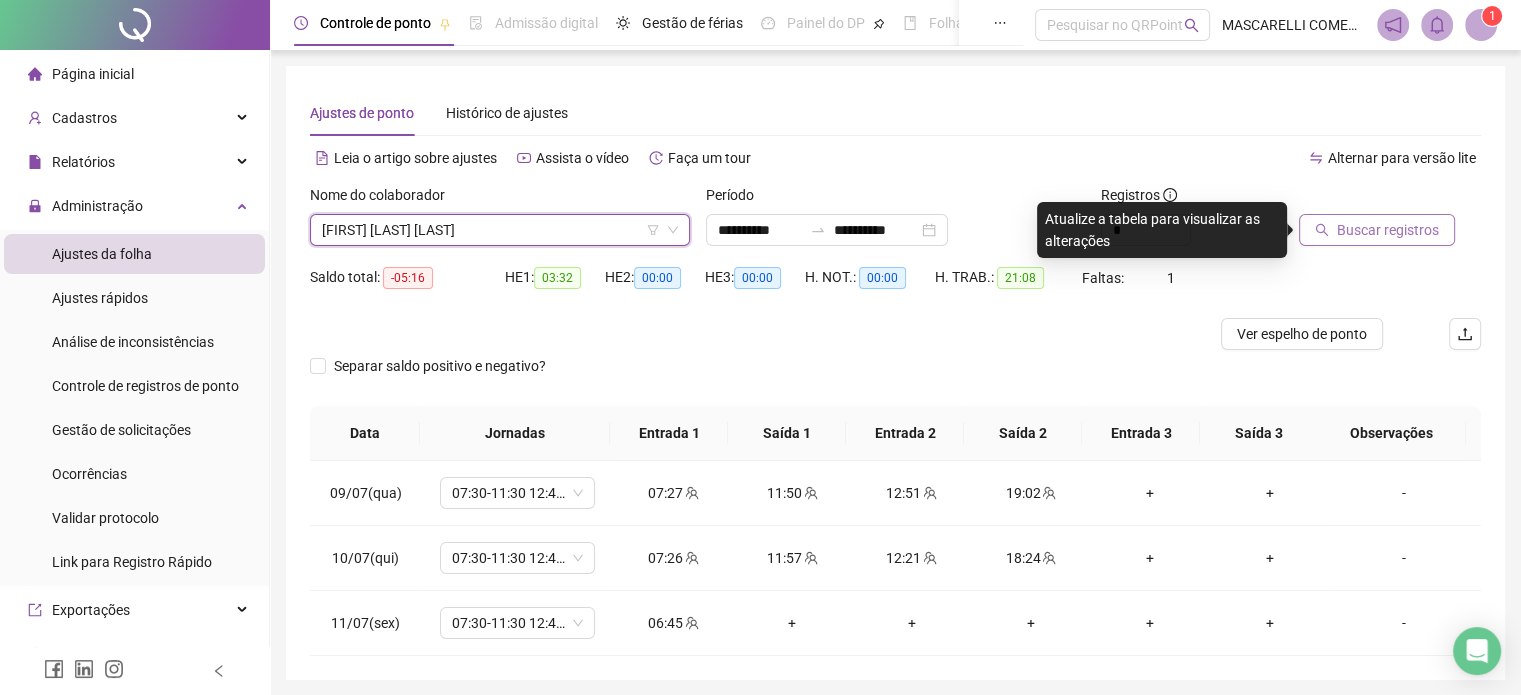 click on "Buscar registros" at bounding box center [1388, 230] 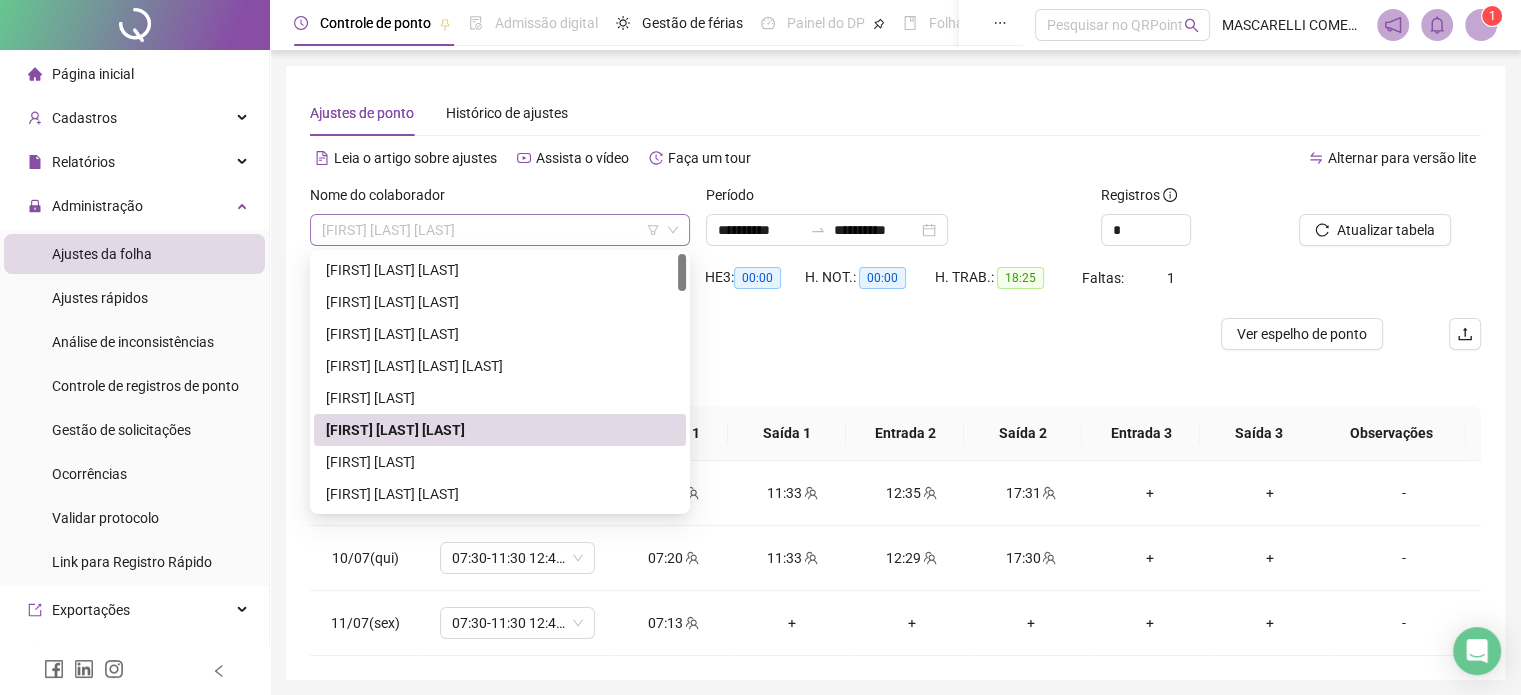 click on "[FIRST] [LAST] [LAST]" at bounding box center (500, 230) 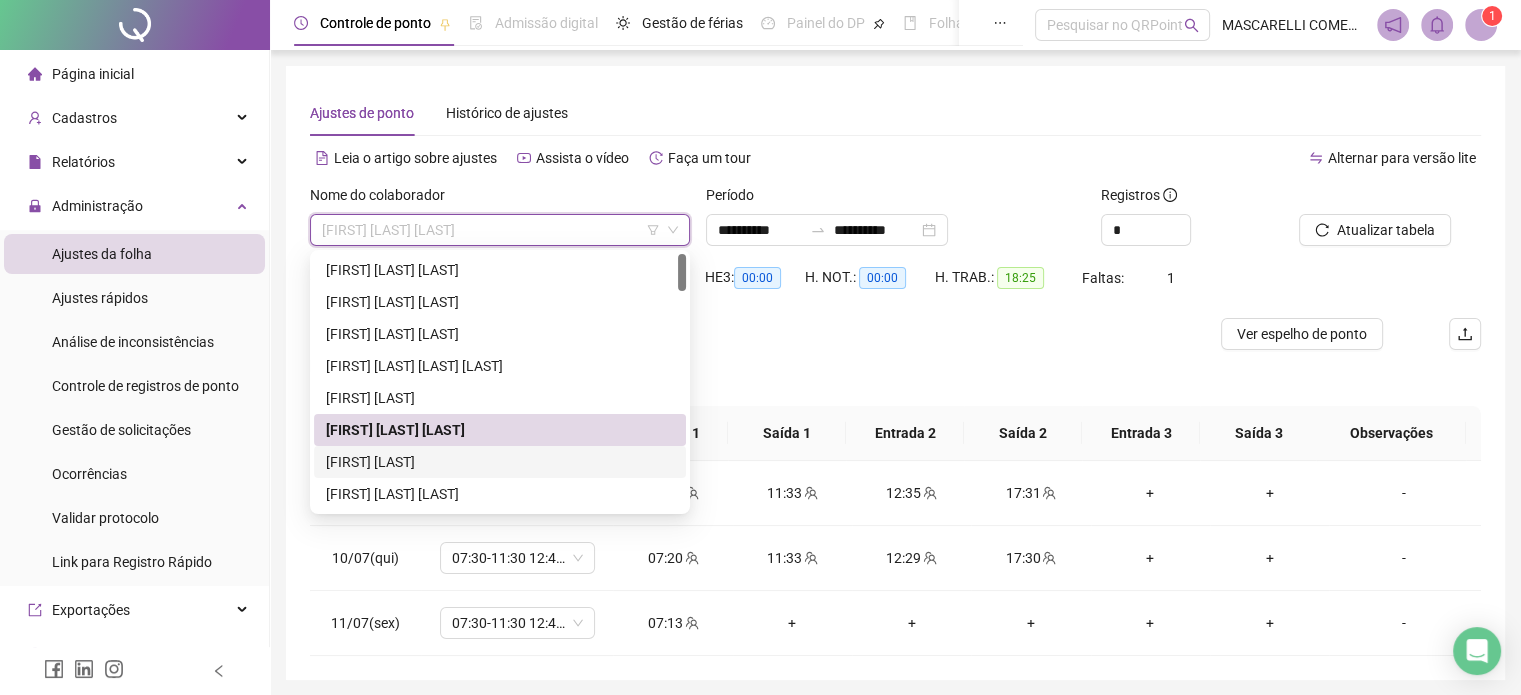 click on "[FIRST] [LAST]" at bounding box center (500, 462) 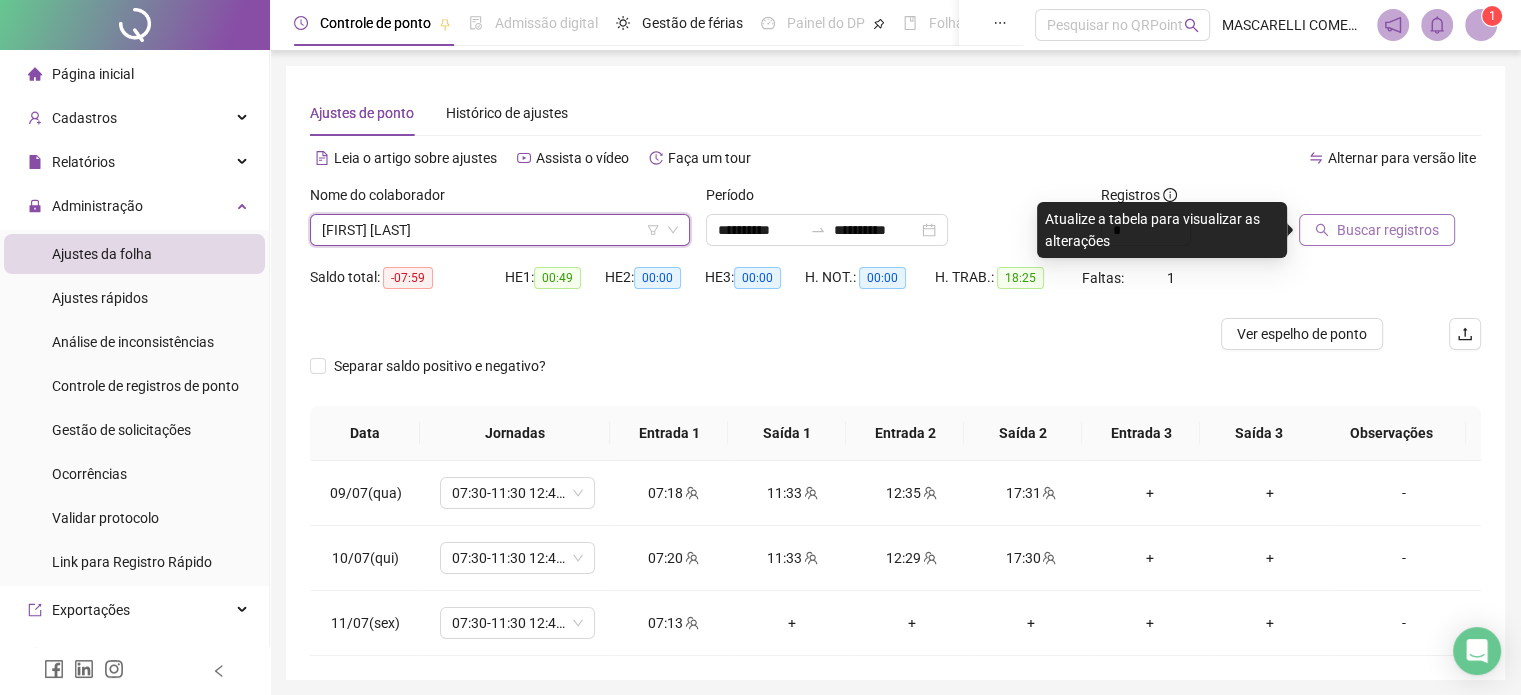click on "Buscar registros" at bounding box center (1388, 230) 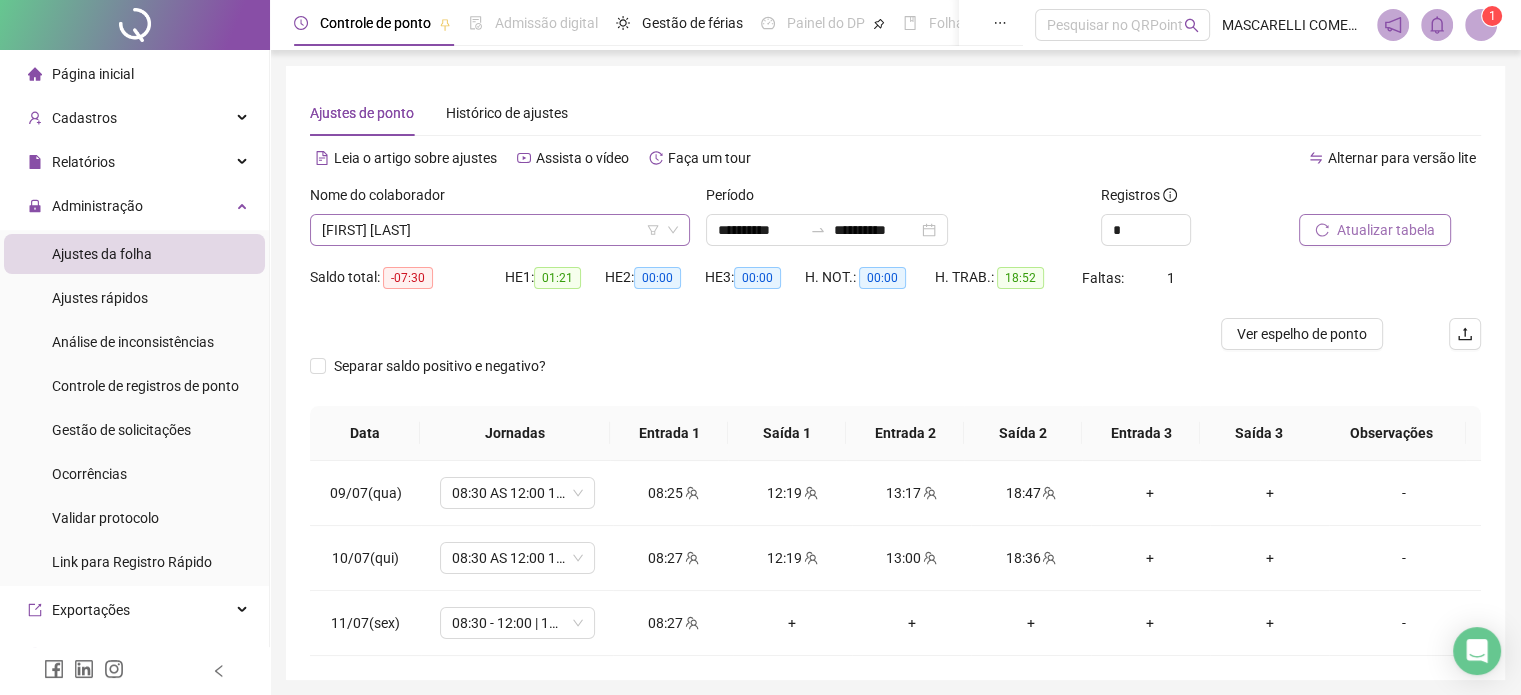 click on "[FIRST] [LAST]" at bounding box center (500, 230) 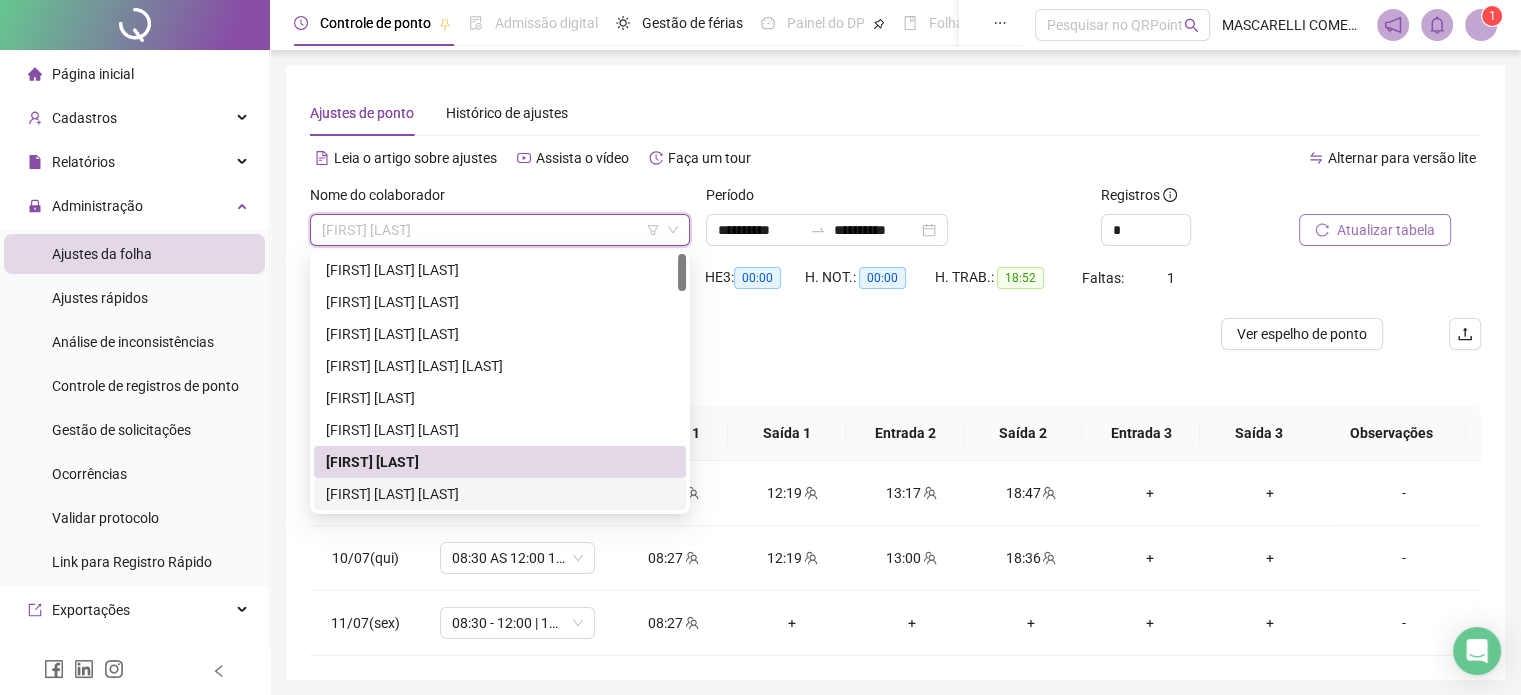 click on "[FIRST] [LAST] [LAST]" at bounding box center [500, 494] 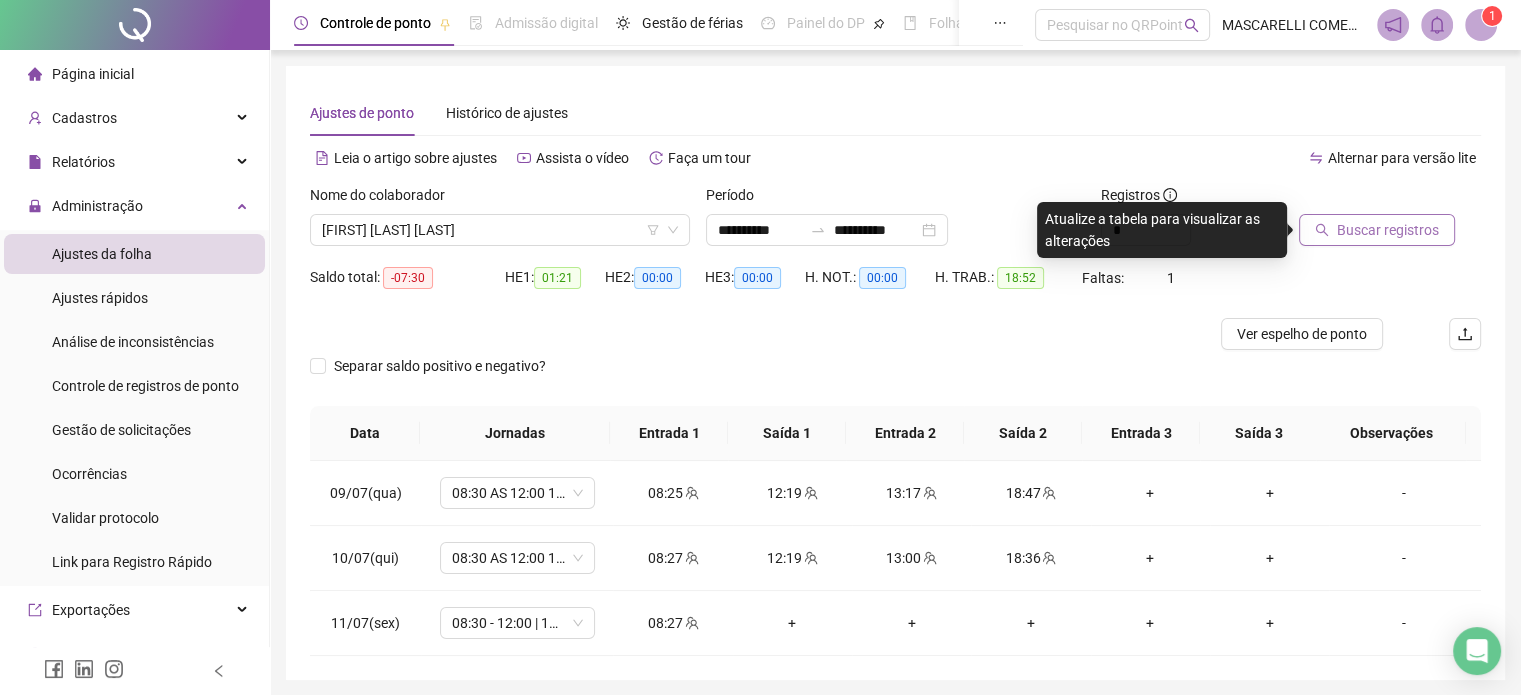 click on "Buscar registros" at bounding box center (1388, 230) 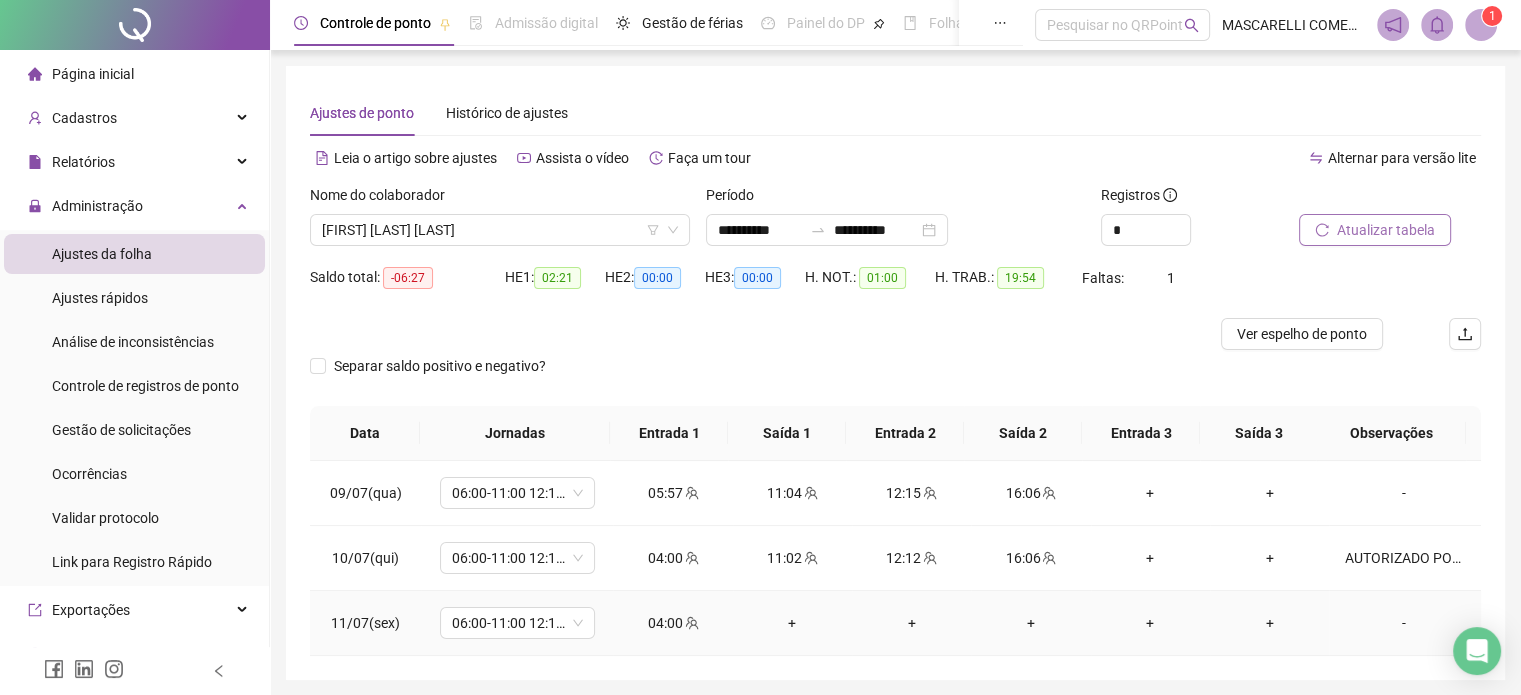 click on "-" at bounding box center (1404, 623) 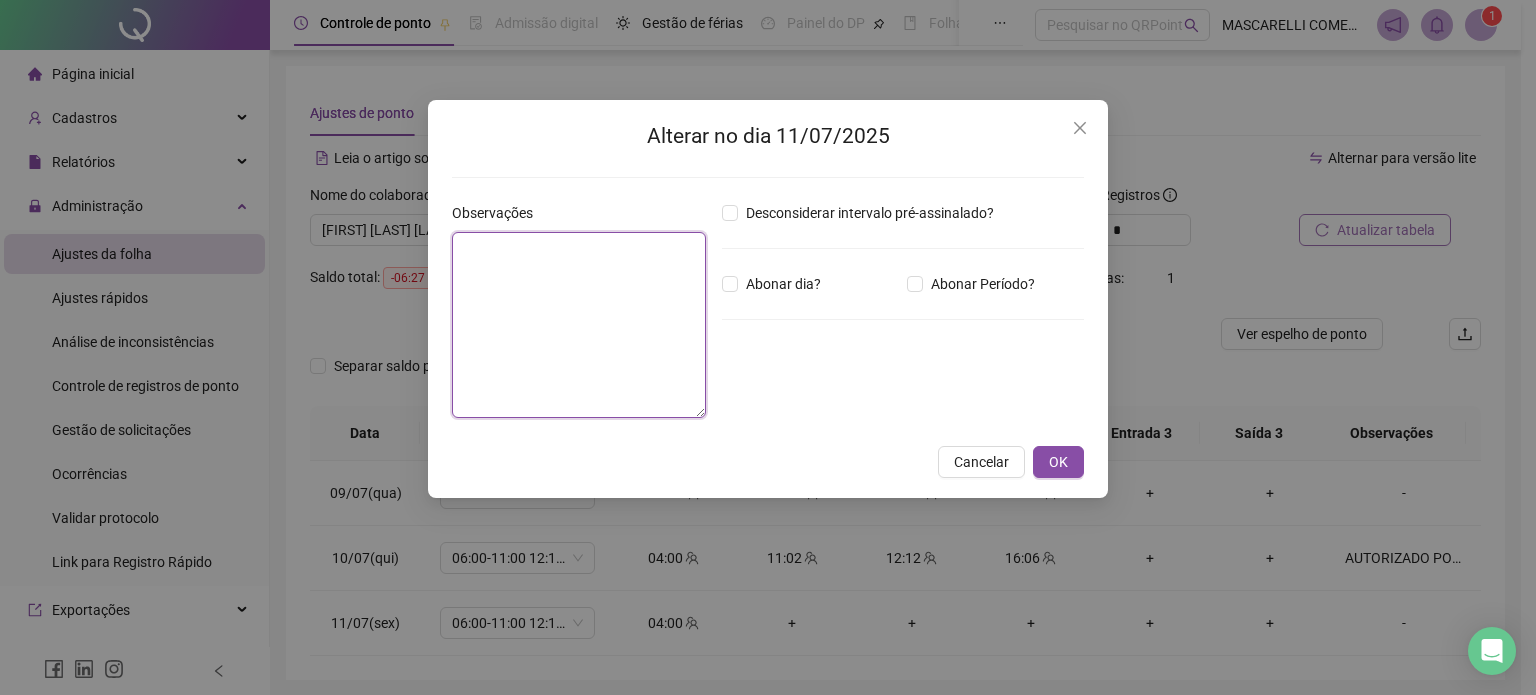 click at bounding box center [579, 325] 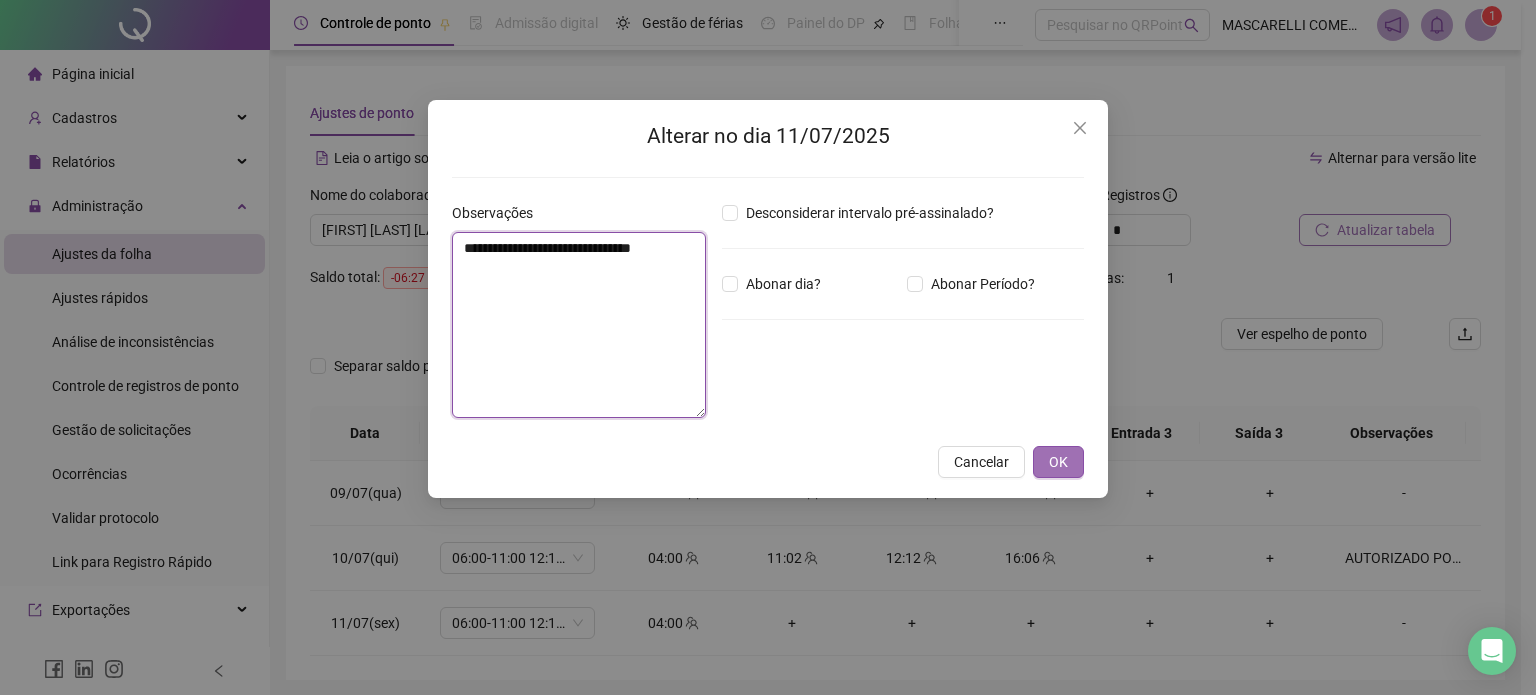 type on "**********" 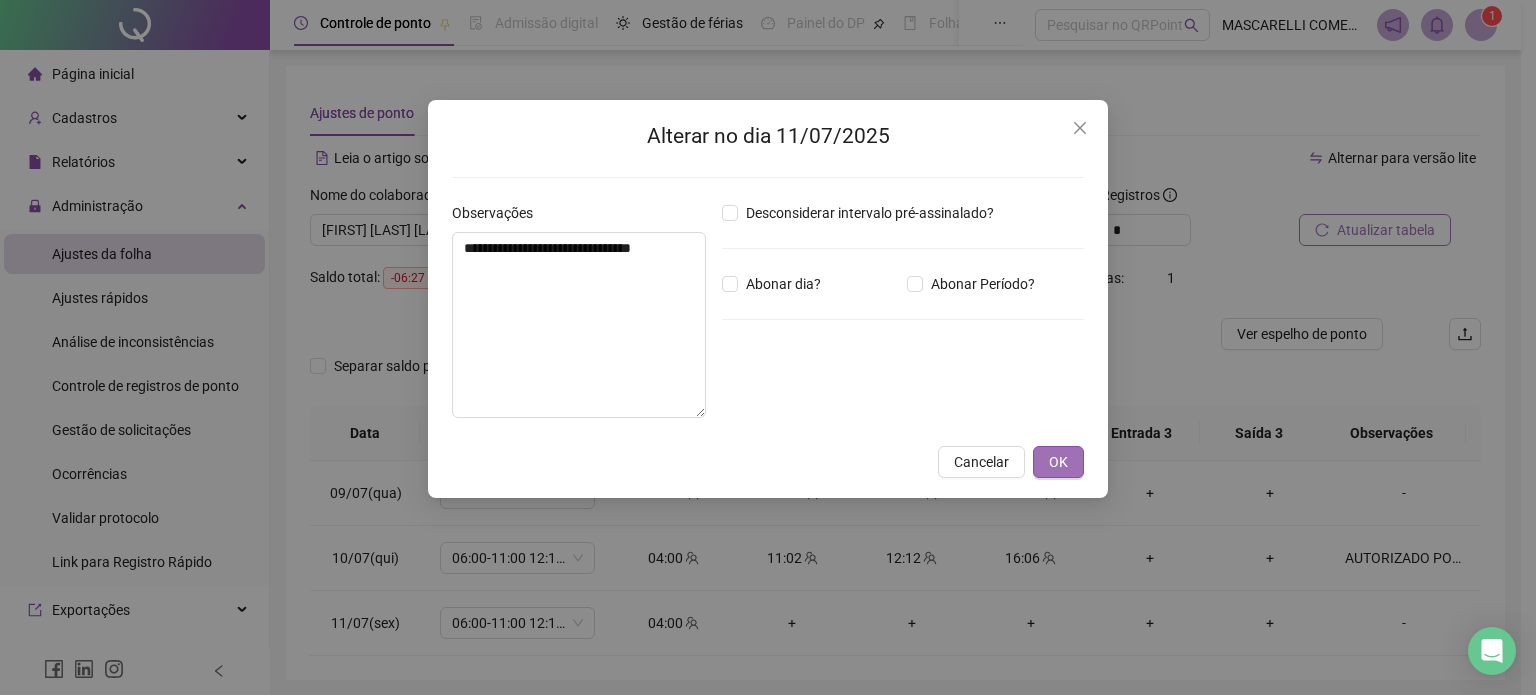 click on "OK" at bounding box center [1058, 462] 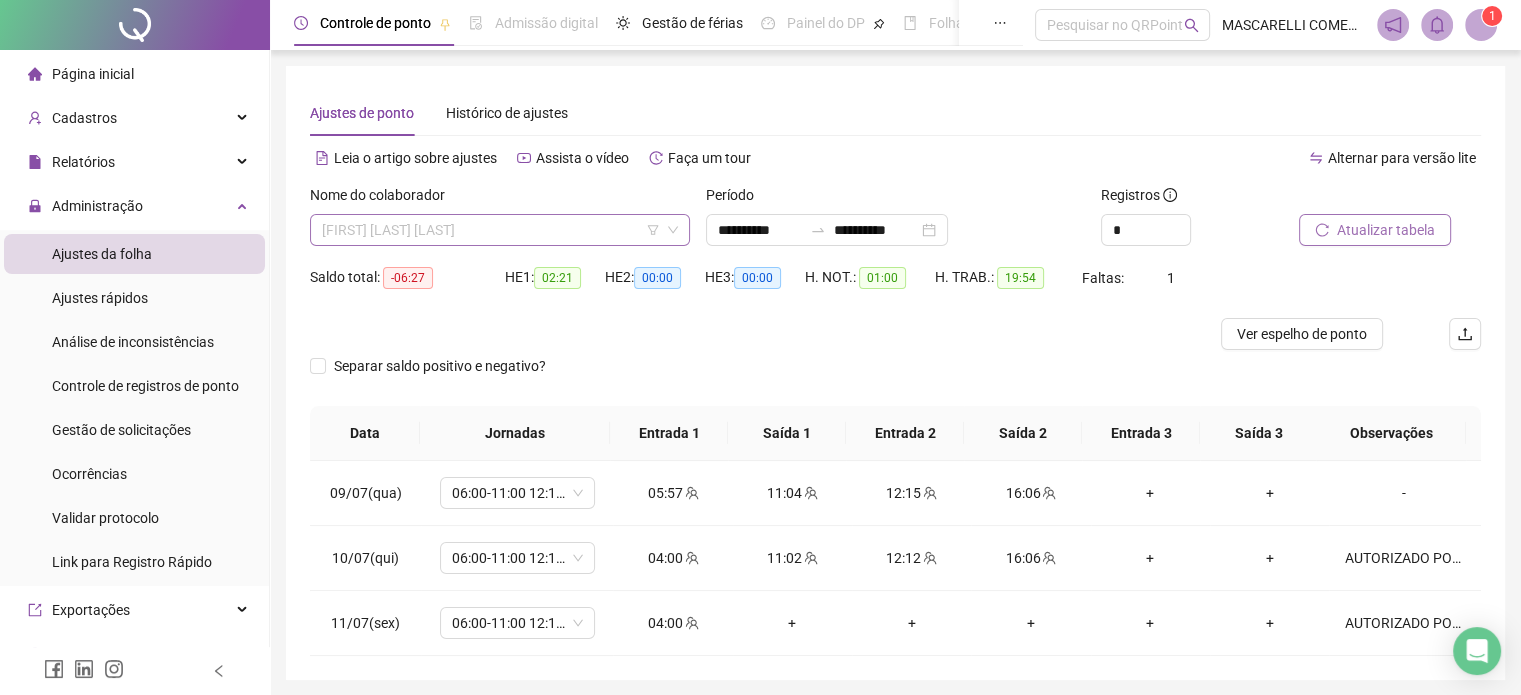 click on "[FIRST] [LAST] [LAST]" at bounding box center (500, 230) 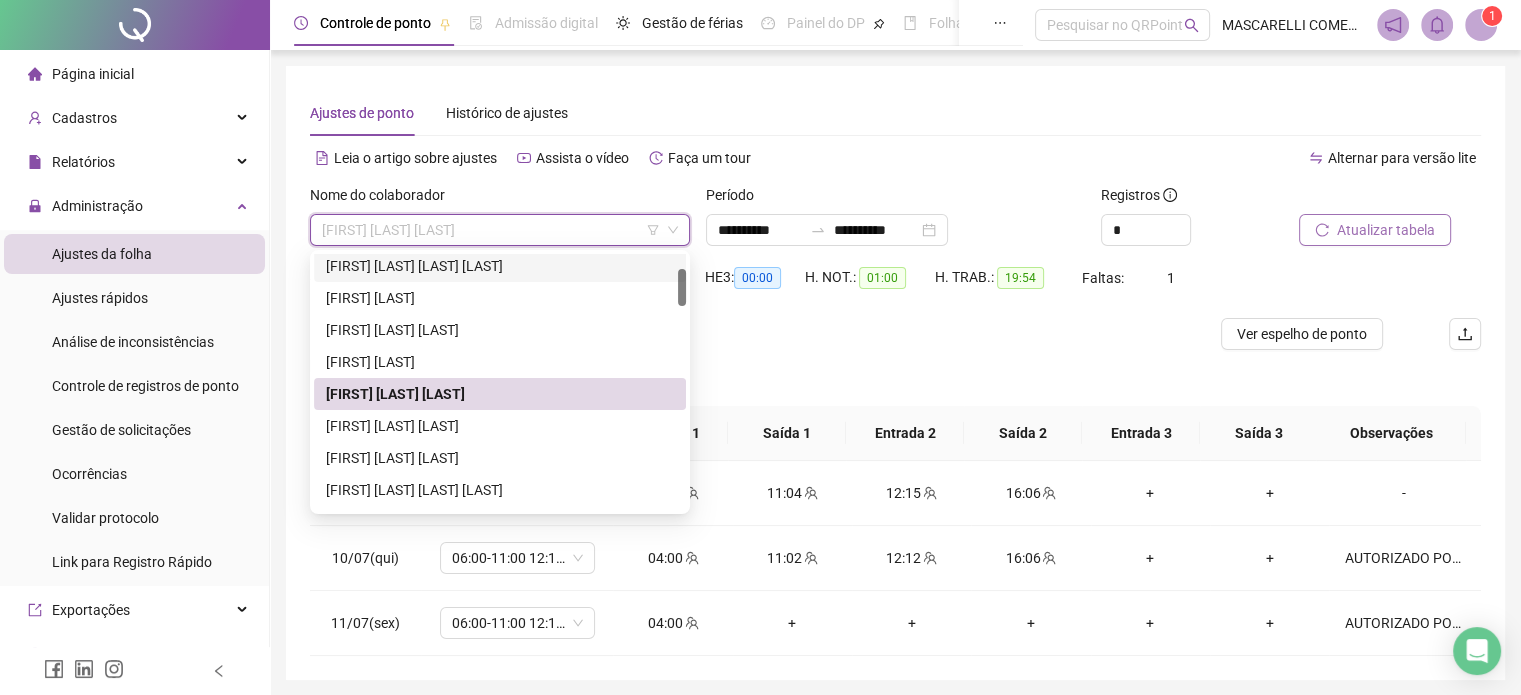 scroll, scrollTop: 200, scrollLeft: 0, axis: vertical 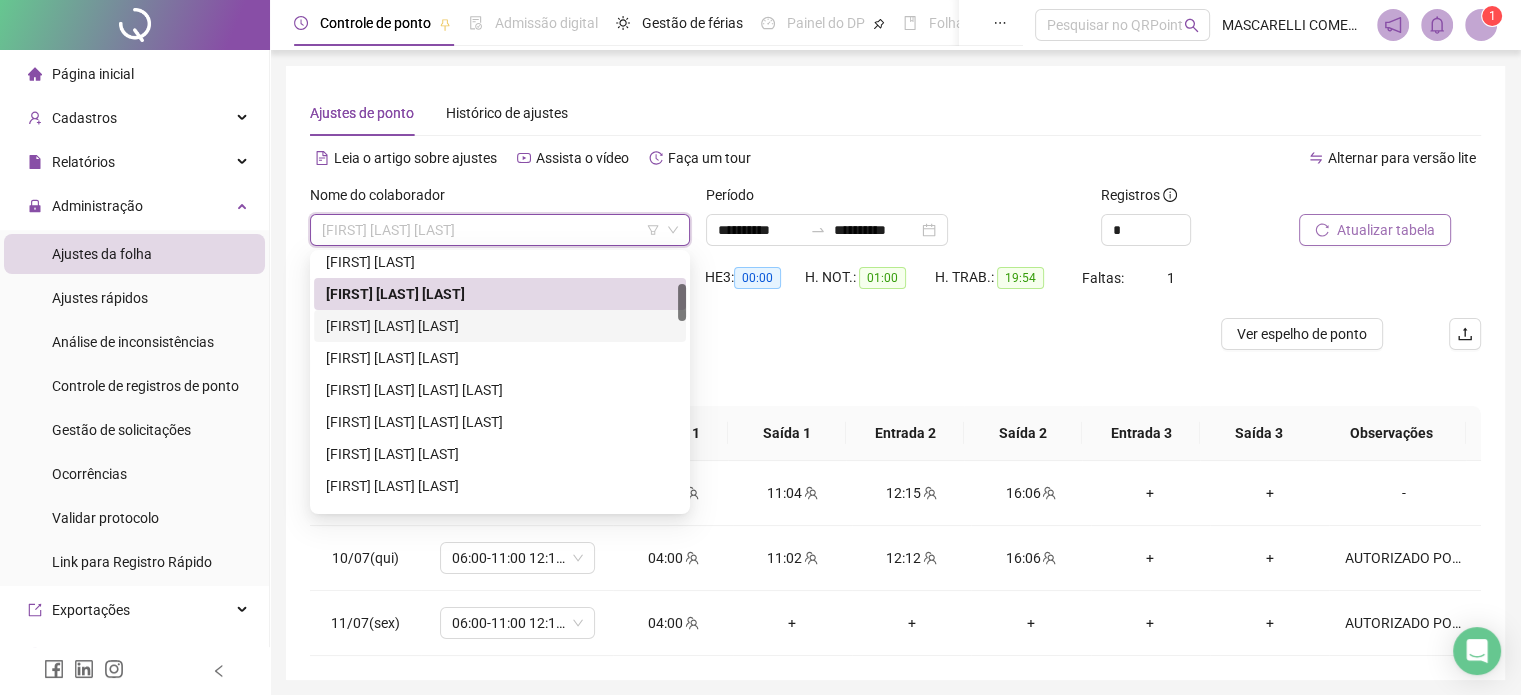 click on "[FIRST] [LAST] [LAST]" at bounding box center [500, 326] 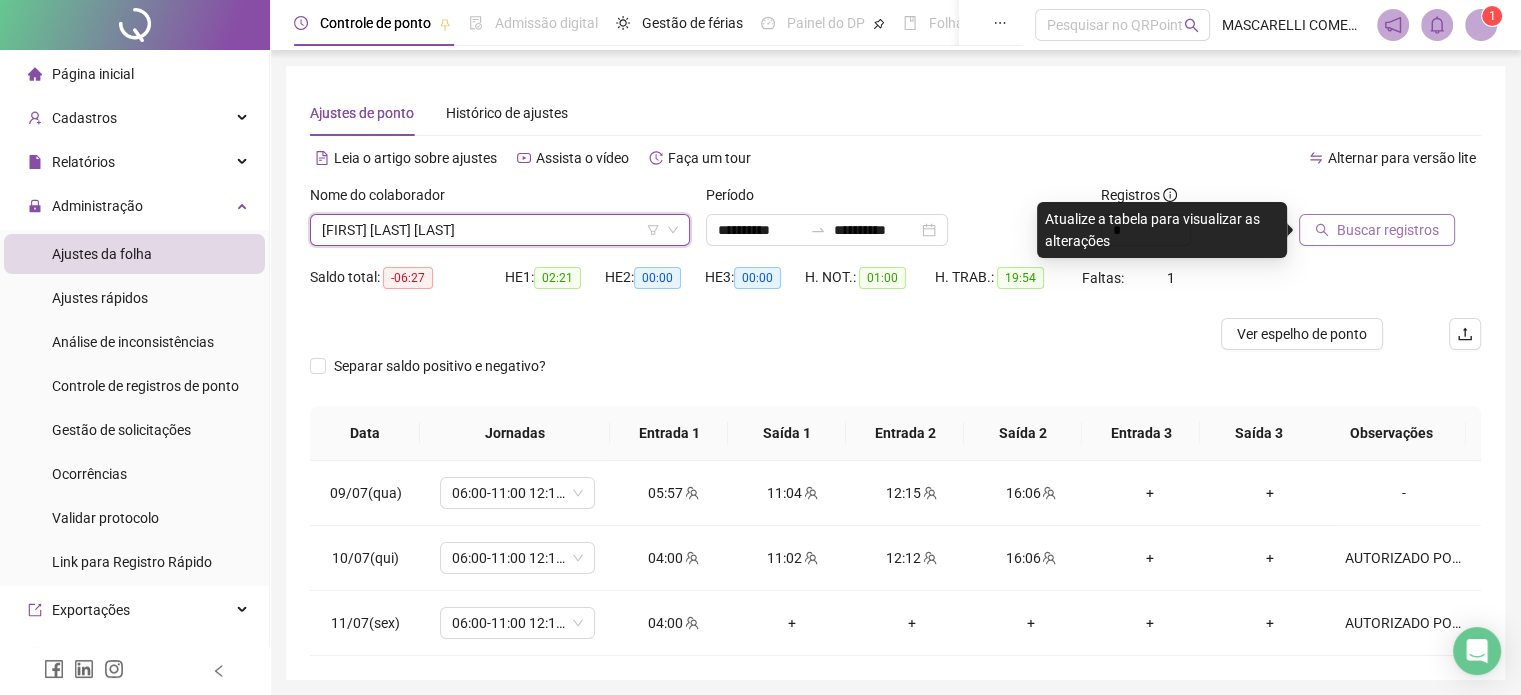 click on "Buscar registros" at bounding box center (1388, 230) 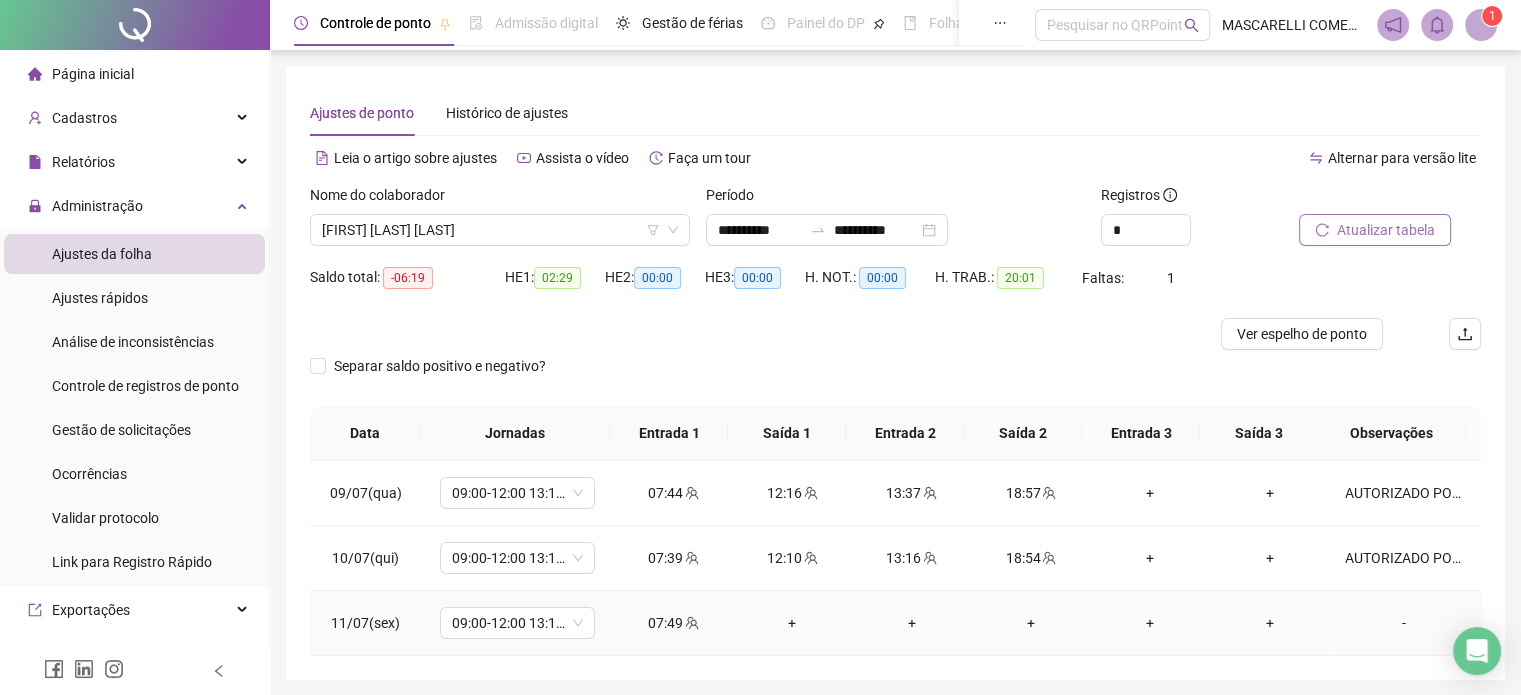 click on "-" at bounding box center [1404, 623] 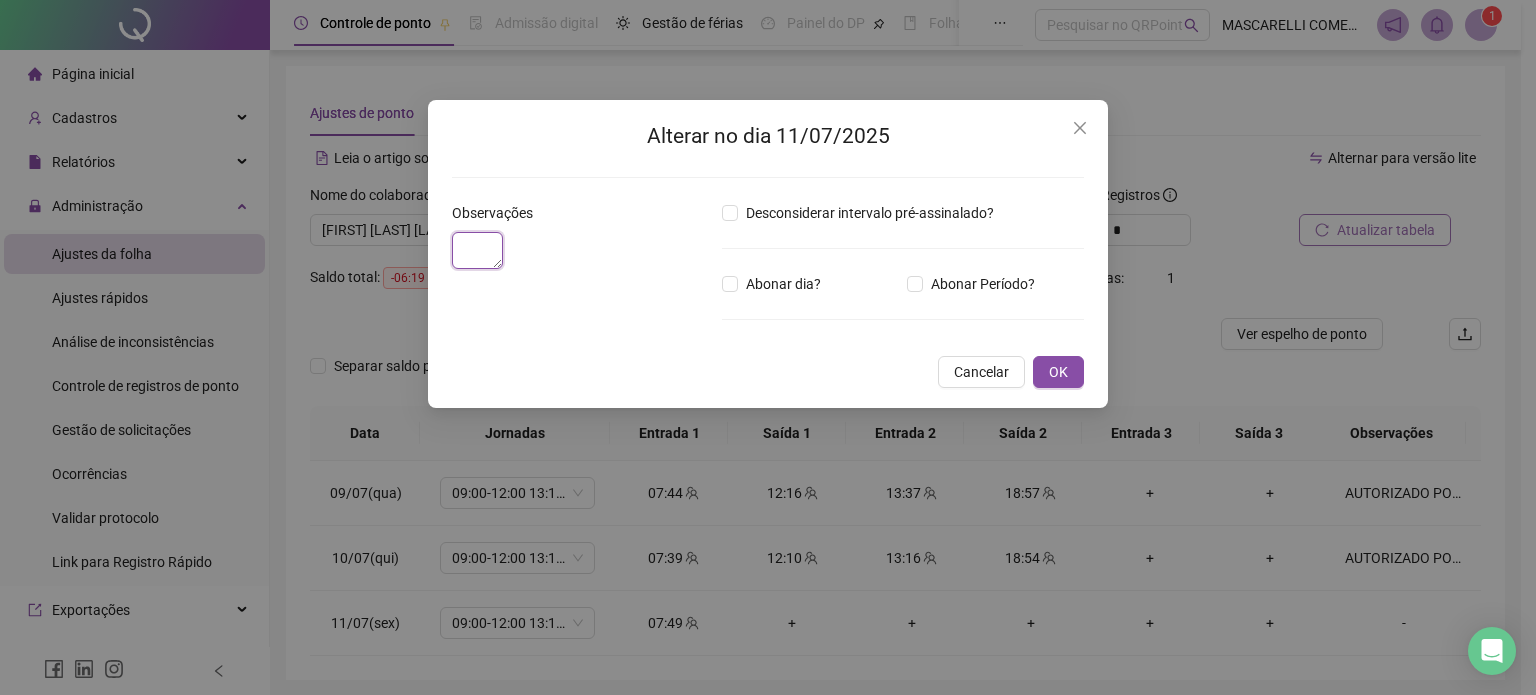 click at bounding box center (477, 250) 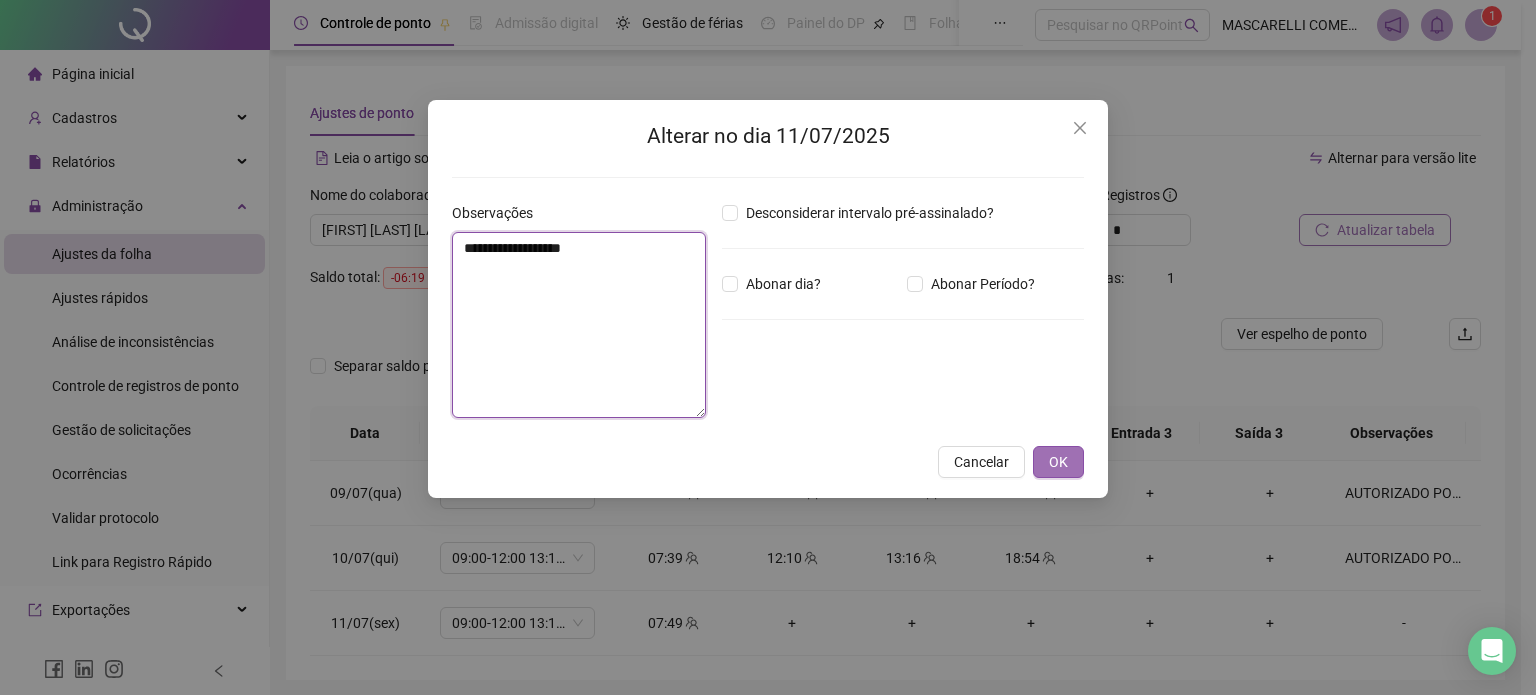 type on "**********" 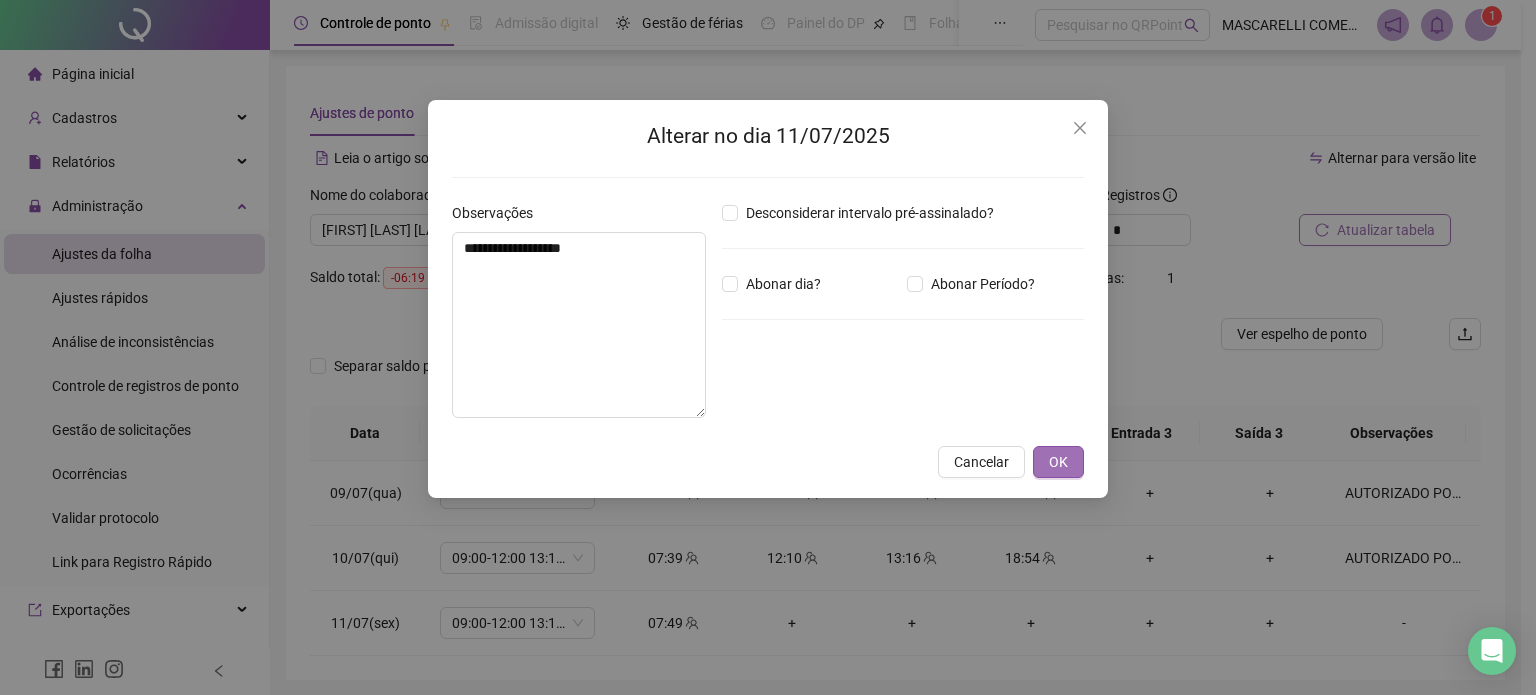 click on "OK" at bounding box center (1058, 462) 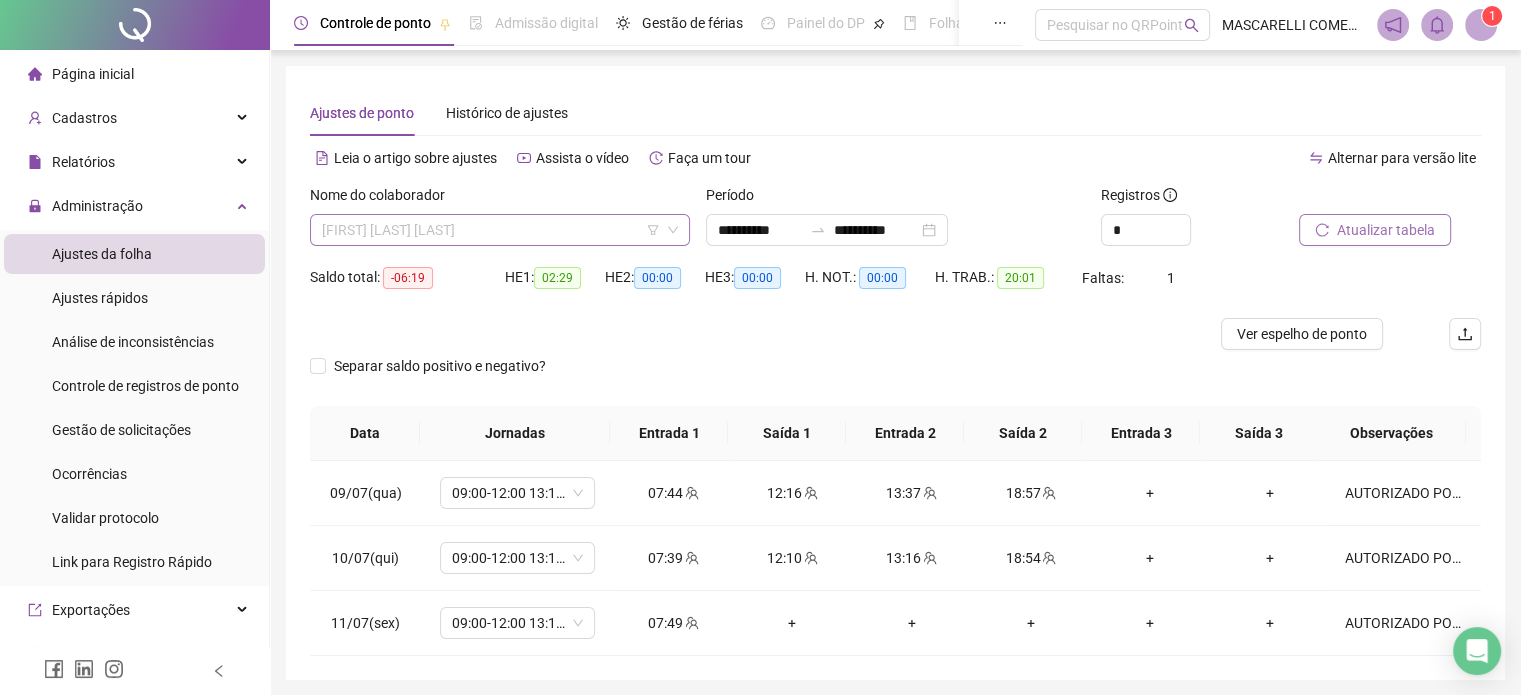 click on "[FIRST] [LAST] [LAST]" at bounding box center [500, 230] 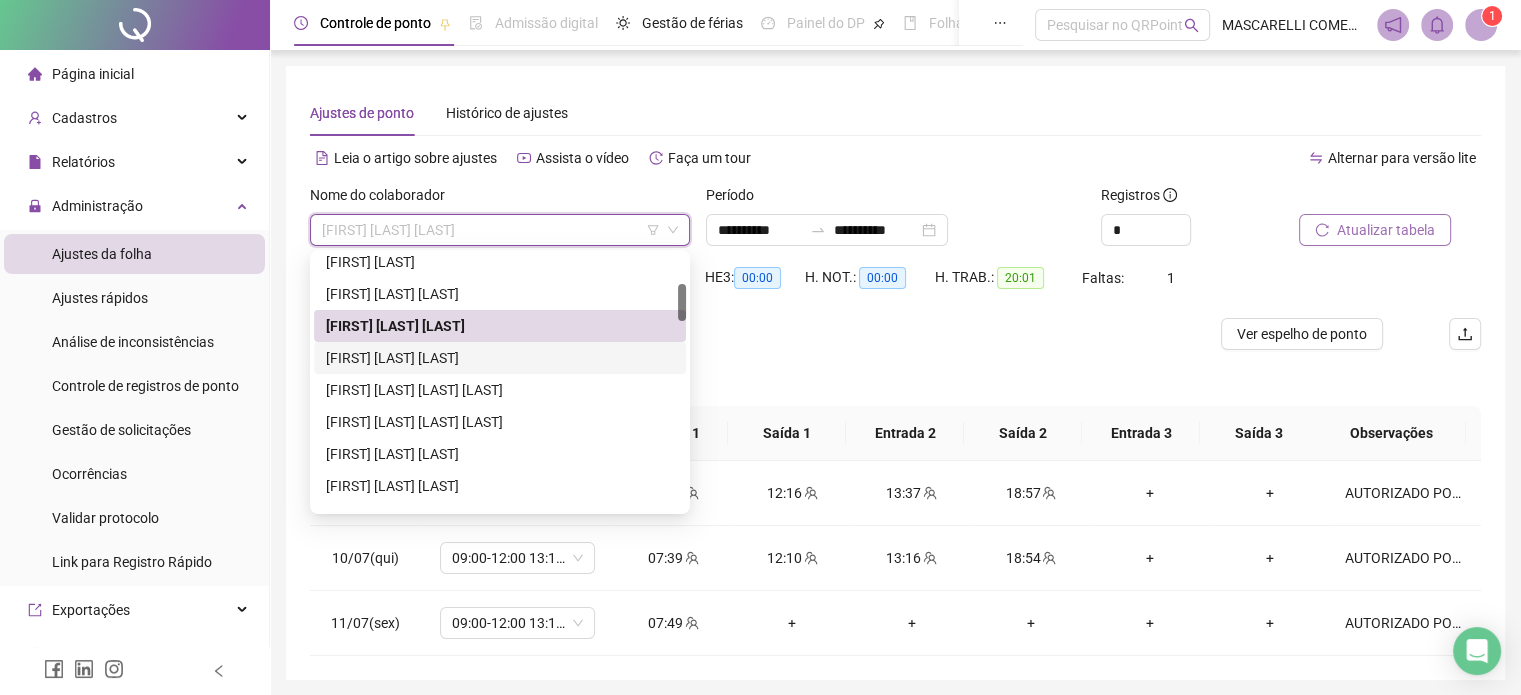 click on "[FIRST] [LAST] [LAST]" at bounding box center [500, 358] 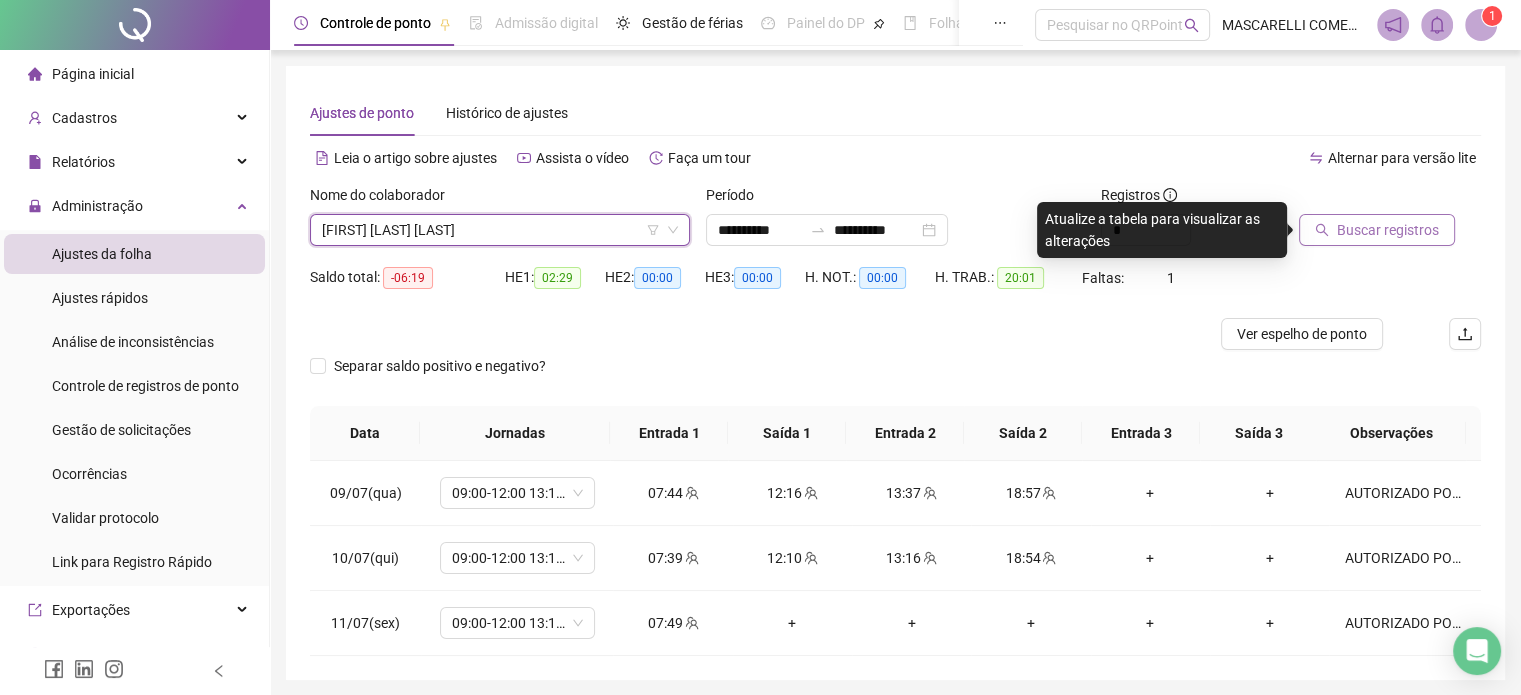 click on "Buscar registros" at bounding box center (1388, 230) 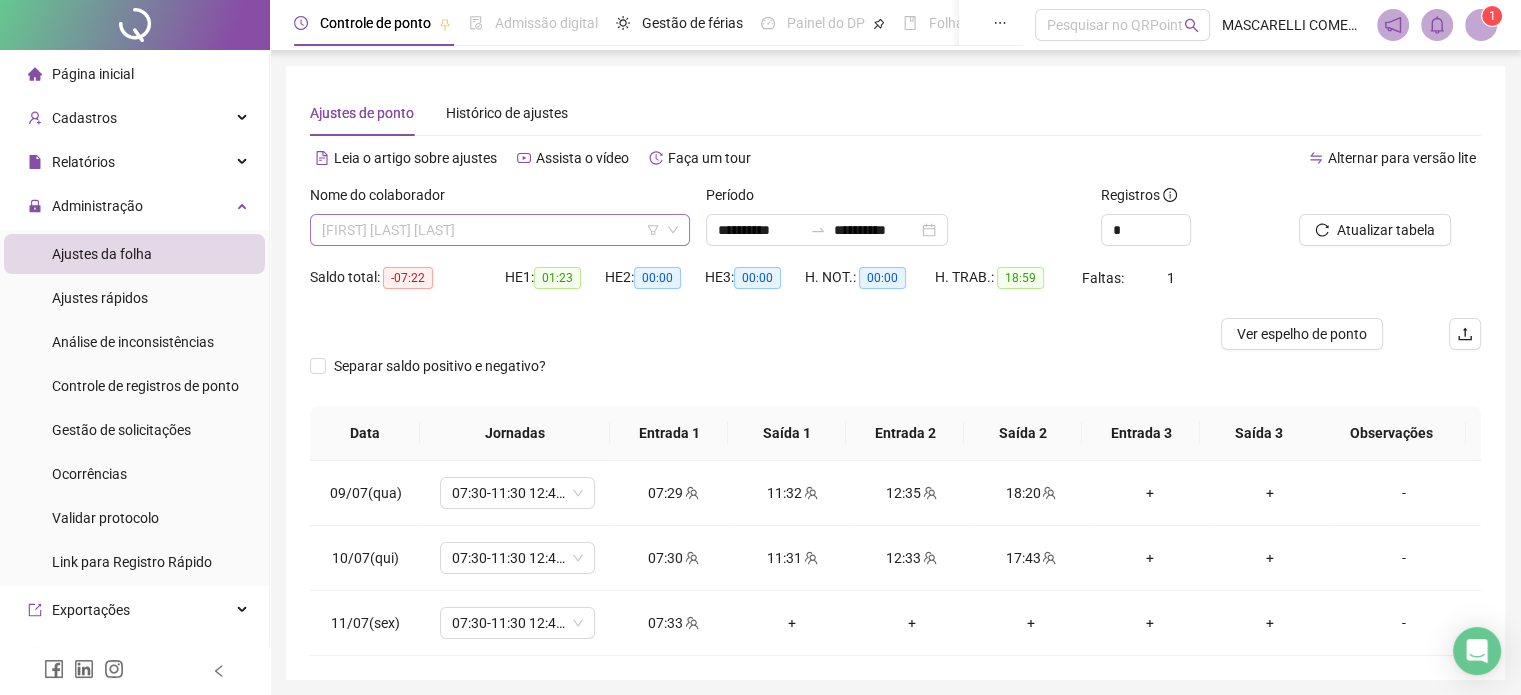 click on "[FIRST] [LAST] [LAST]" at bounding box center [500, 230] 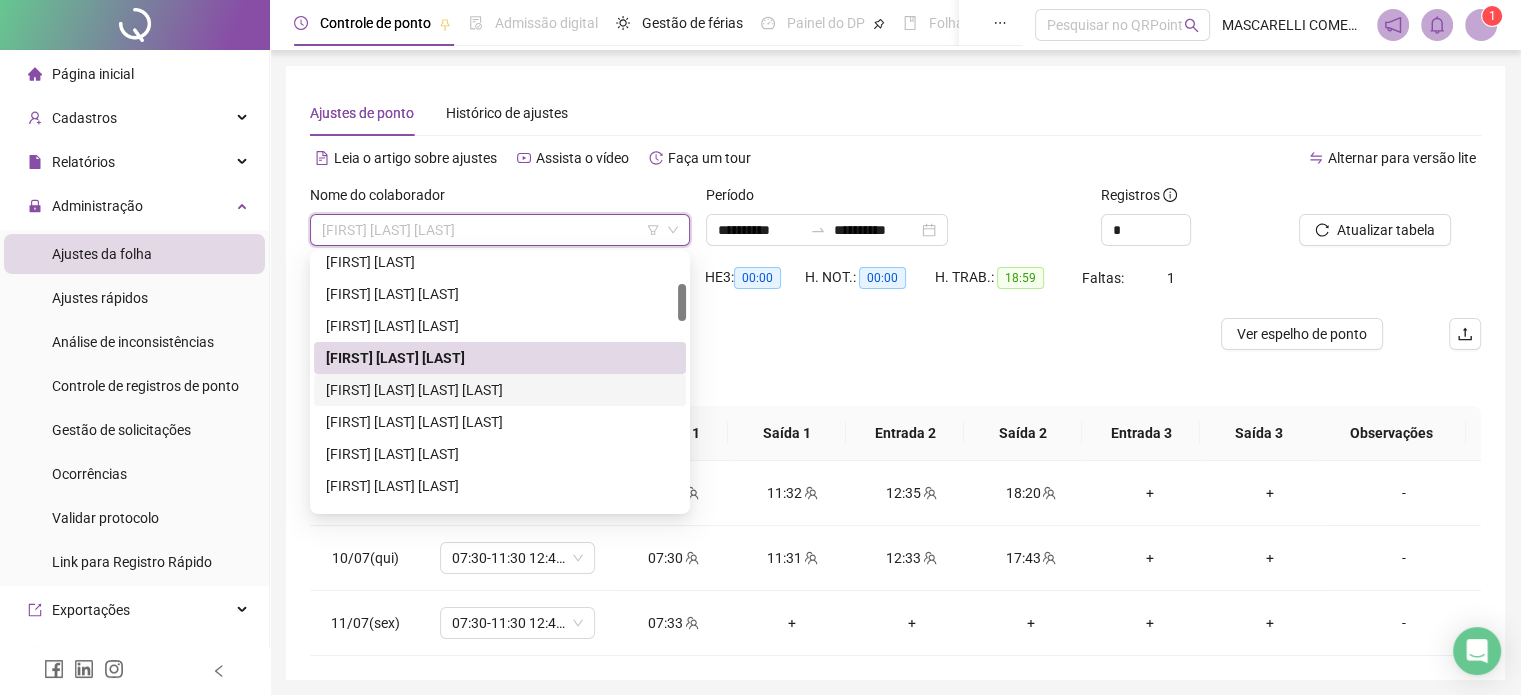 click on "[FIRST] [LAST] [LAST] [LAST]" at bounding box center [500, 390] 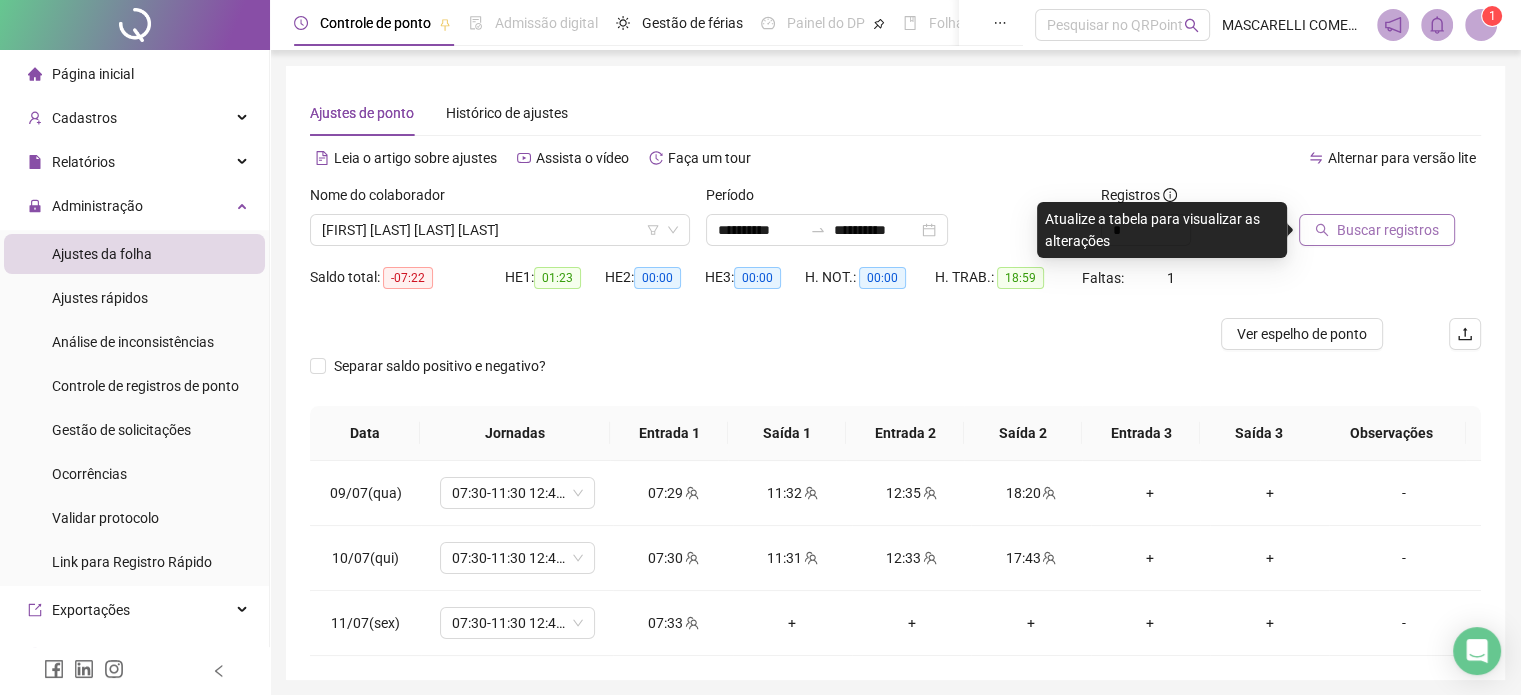 click on "Buscar registros" at bounding box center (1388, 230) 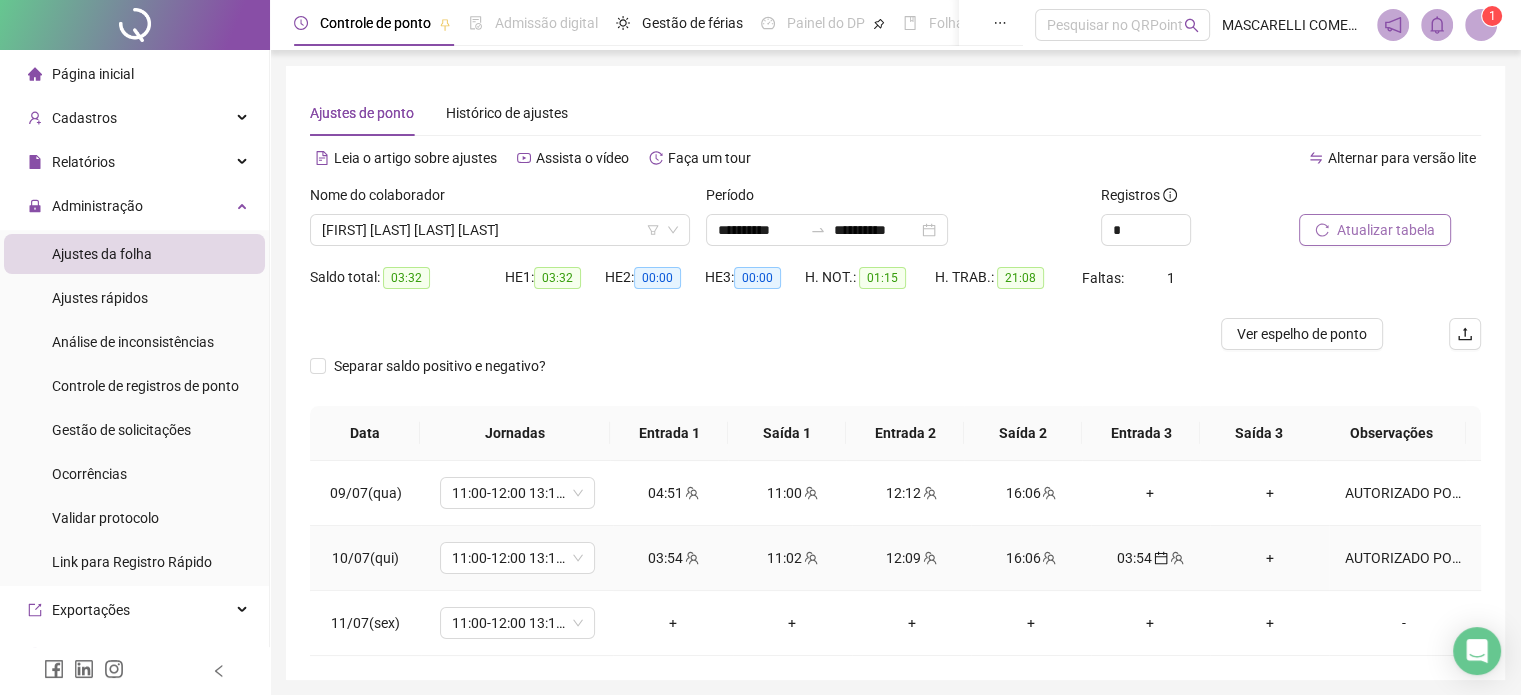 click on "03:54" at bounding box center [1150, 558] 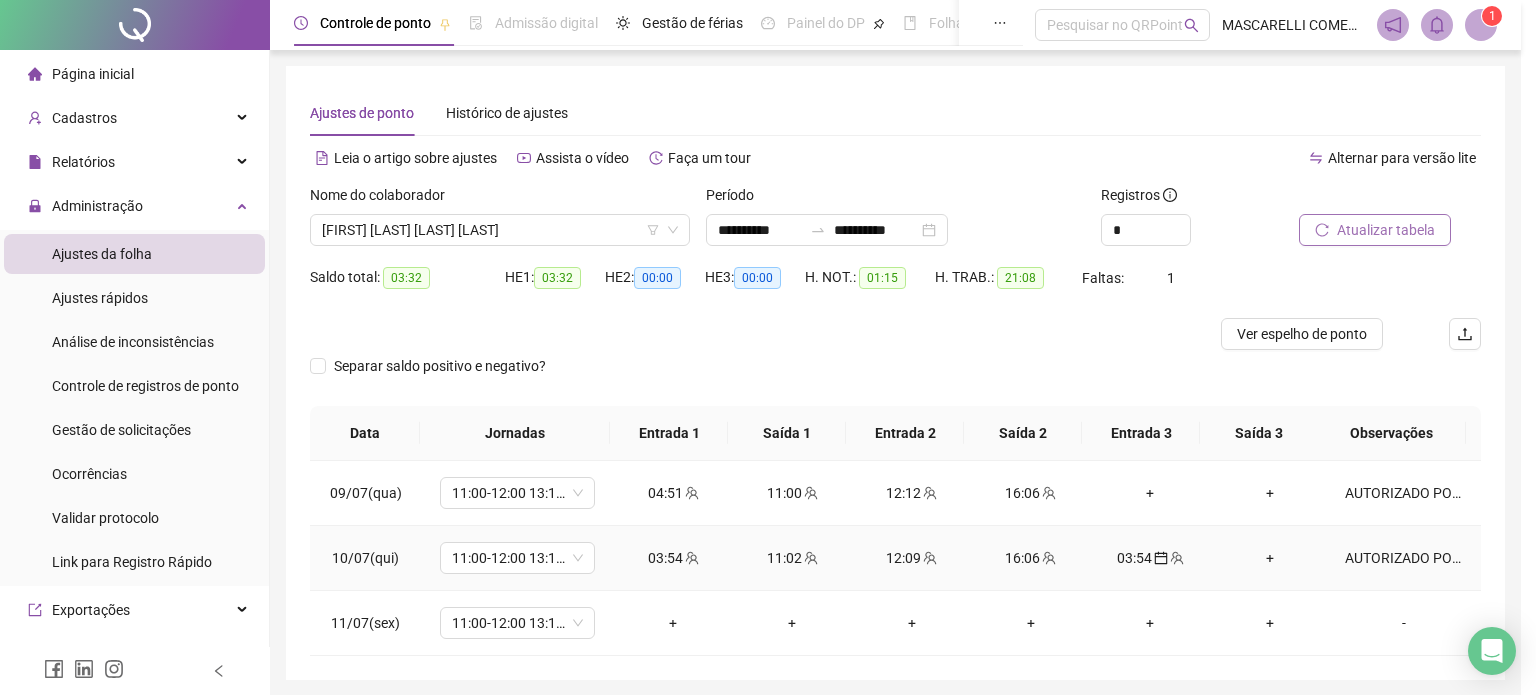 type on "**********" 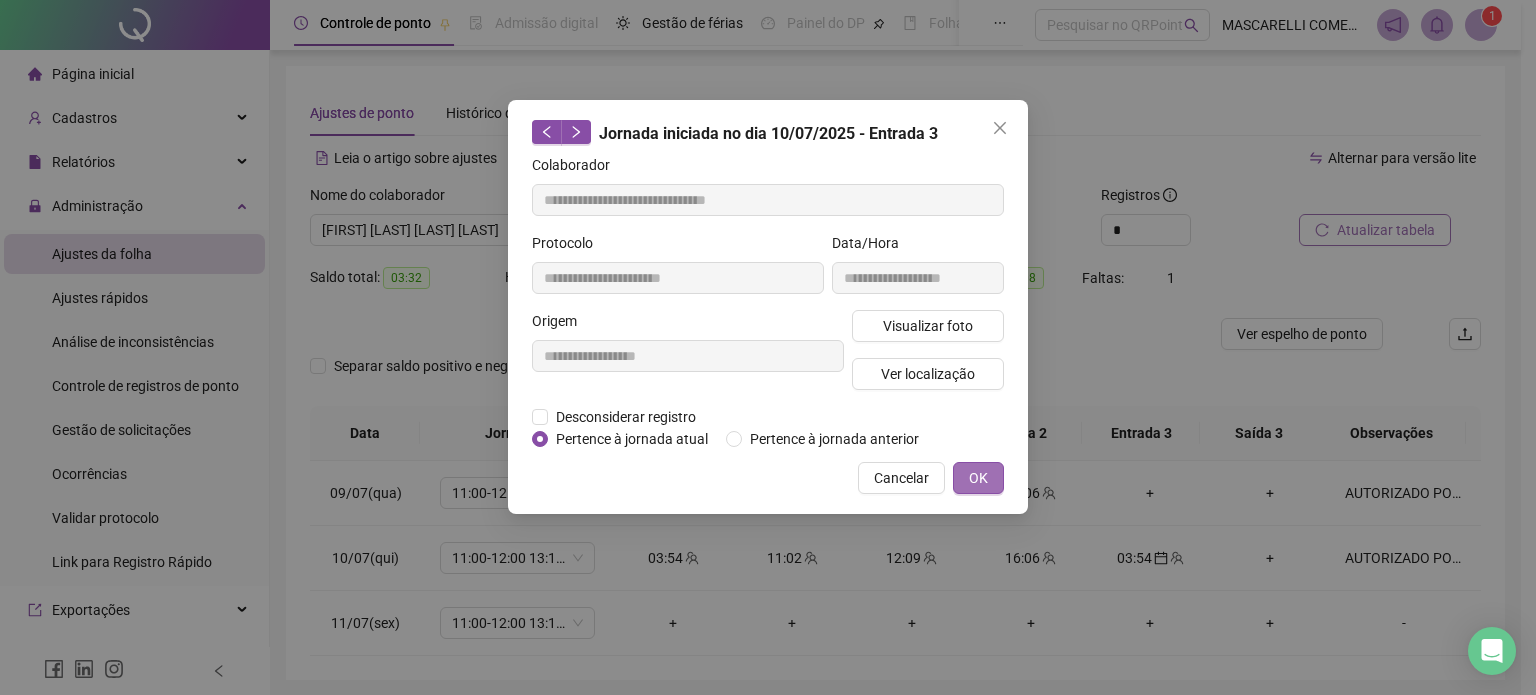 click on "OK" at bounding box center [978, 478] 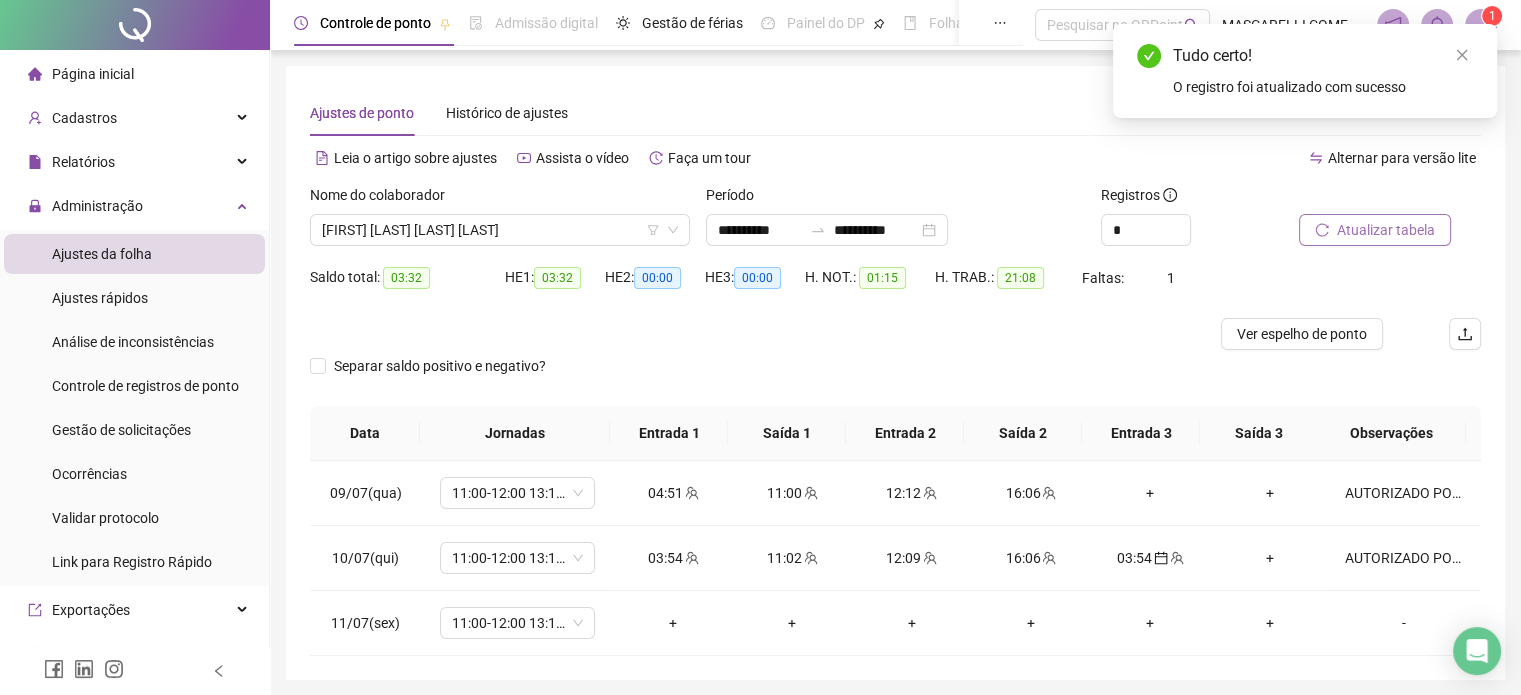 click on "Atualizar tabela" at bounding box center [1386, 230] 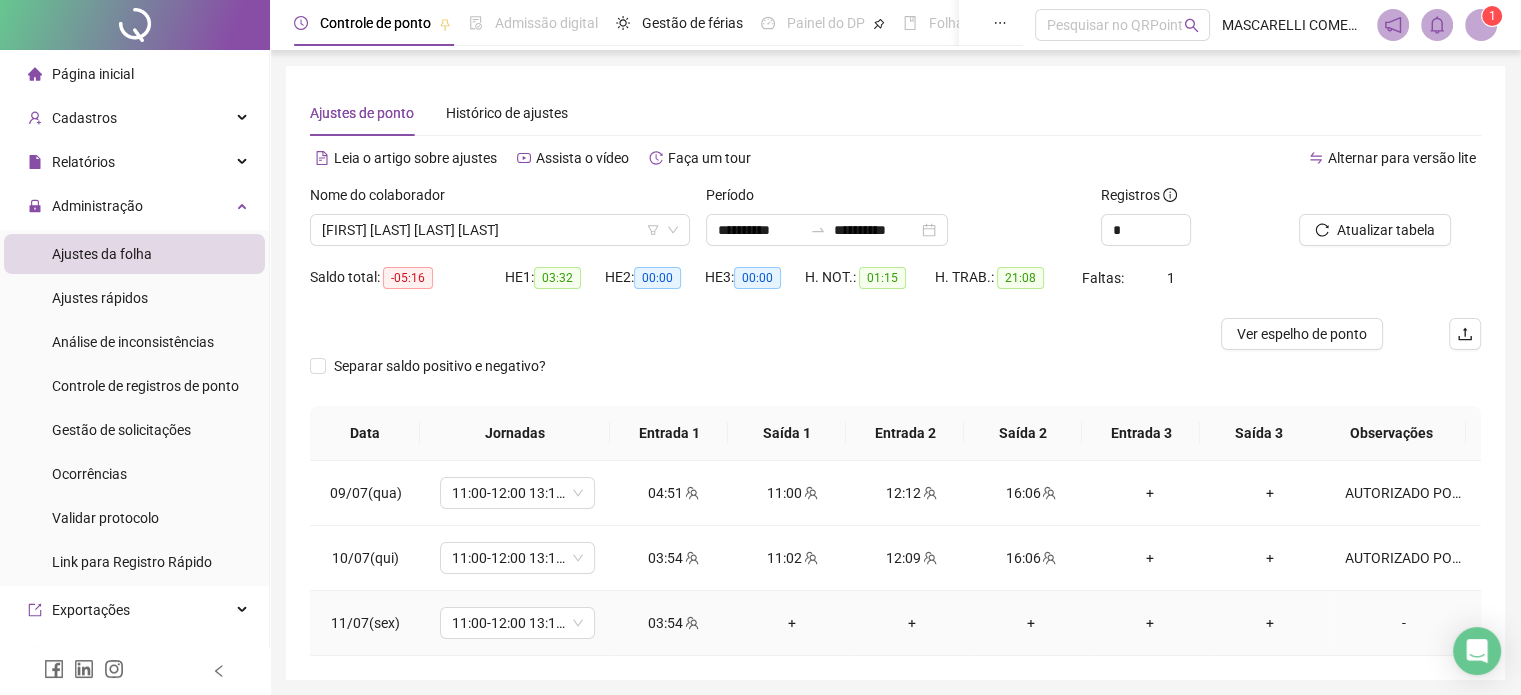click on "-" at bounding box center (1404, 623) 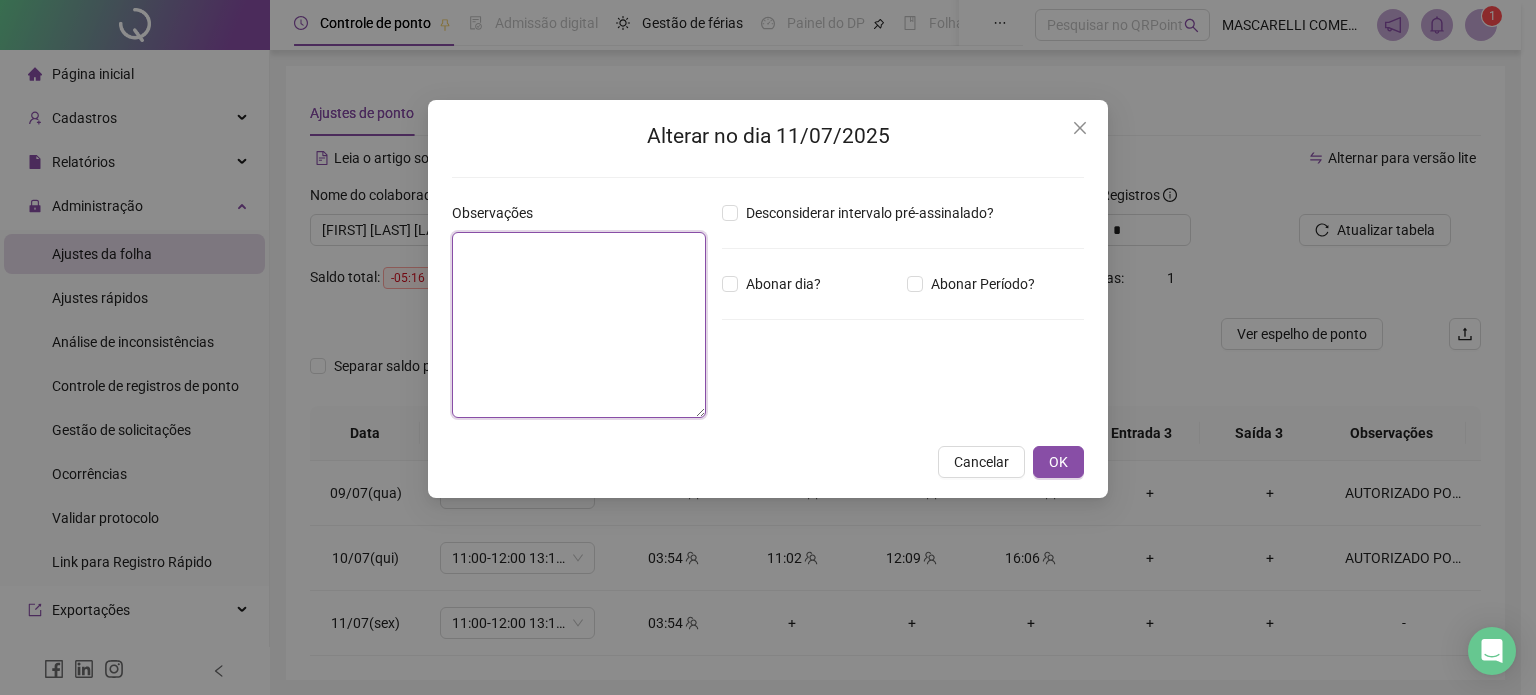 click at bounding box center (579, 325) 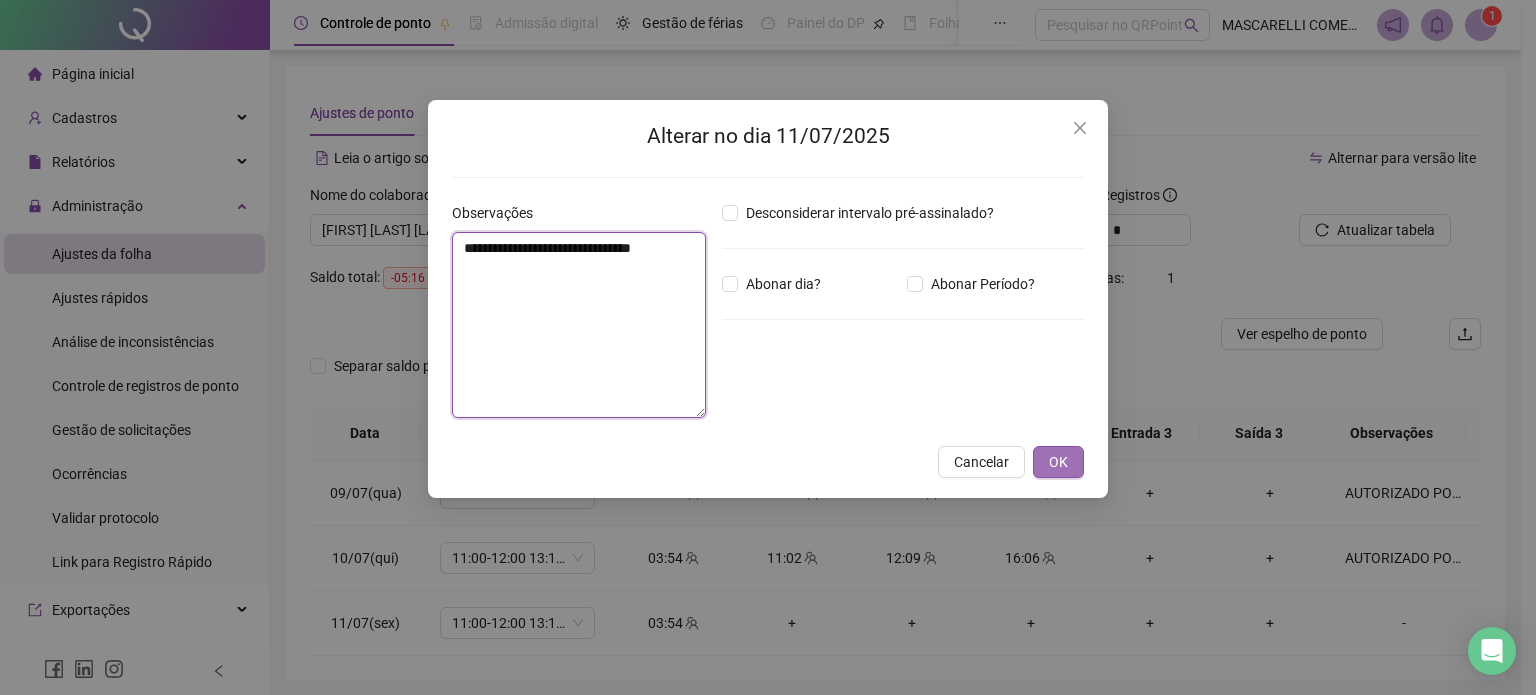 type on "**********" 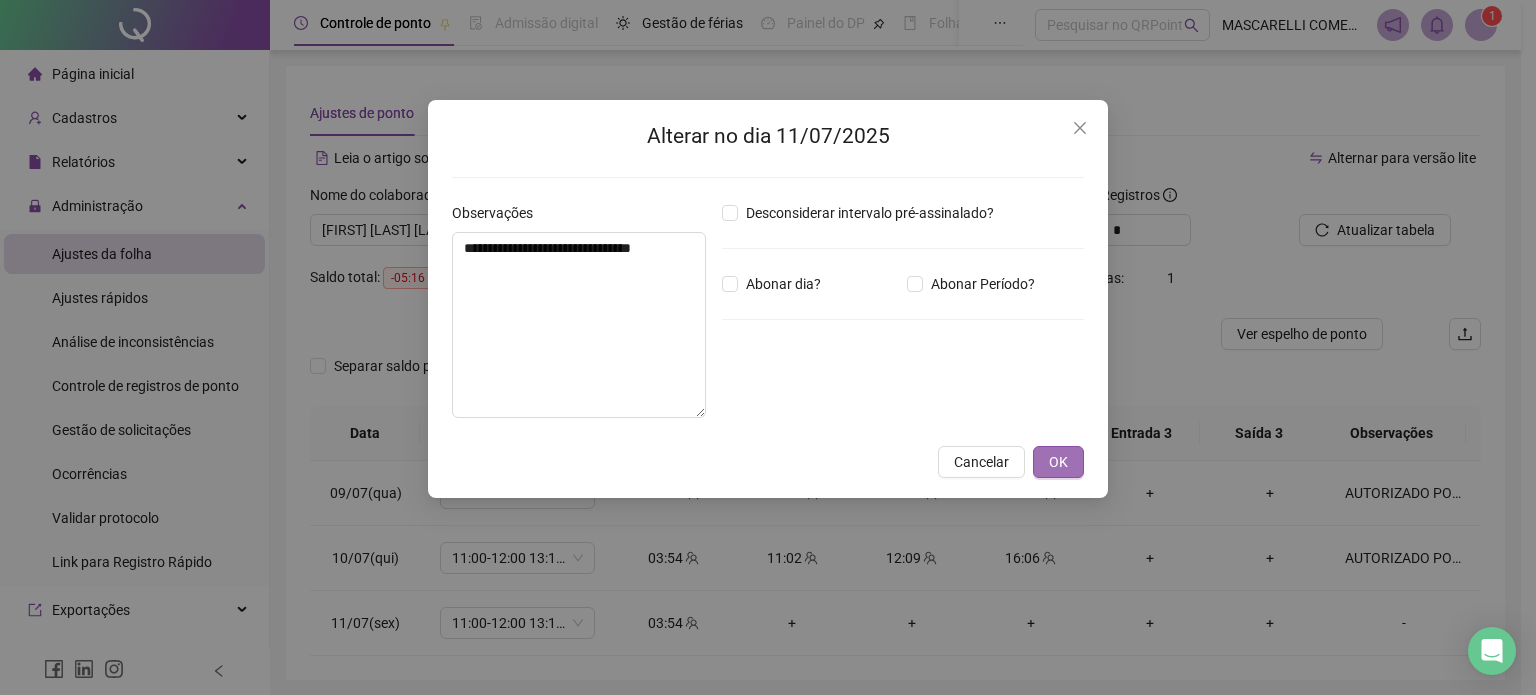 click on "OK" at bounding box center [1058, 462] 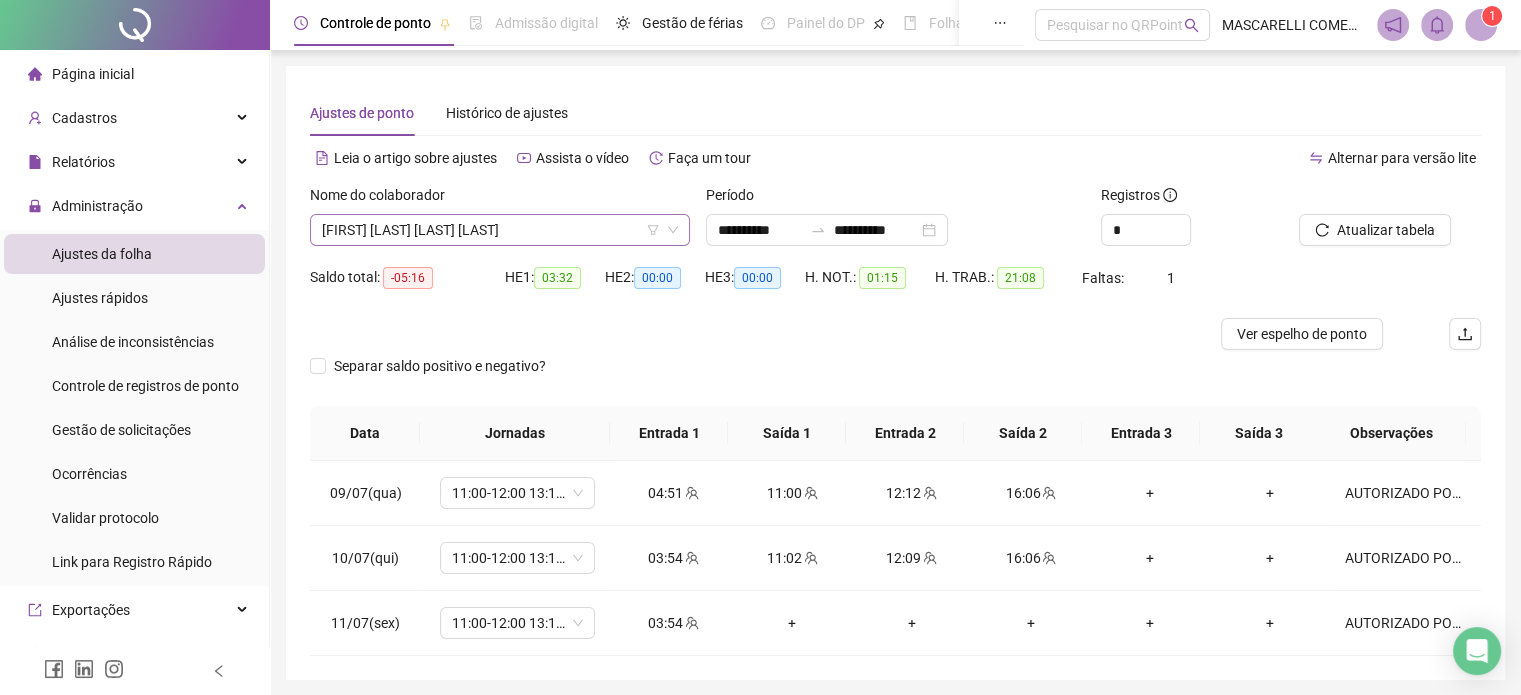 click on "[FIRST] [LAST] [LAST] [LAST]" at bounding box center (500, 230) 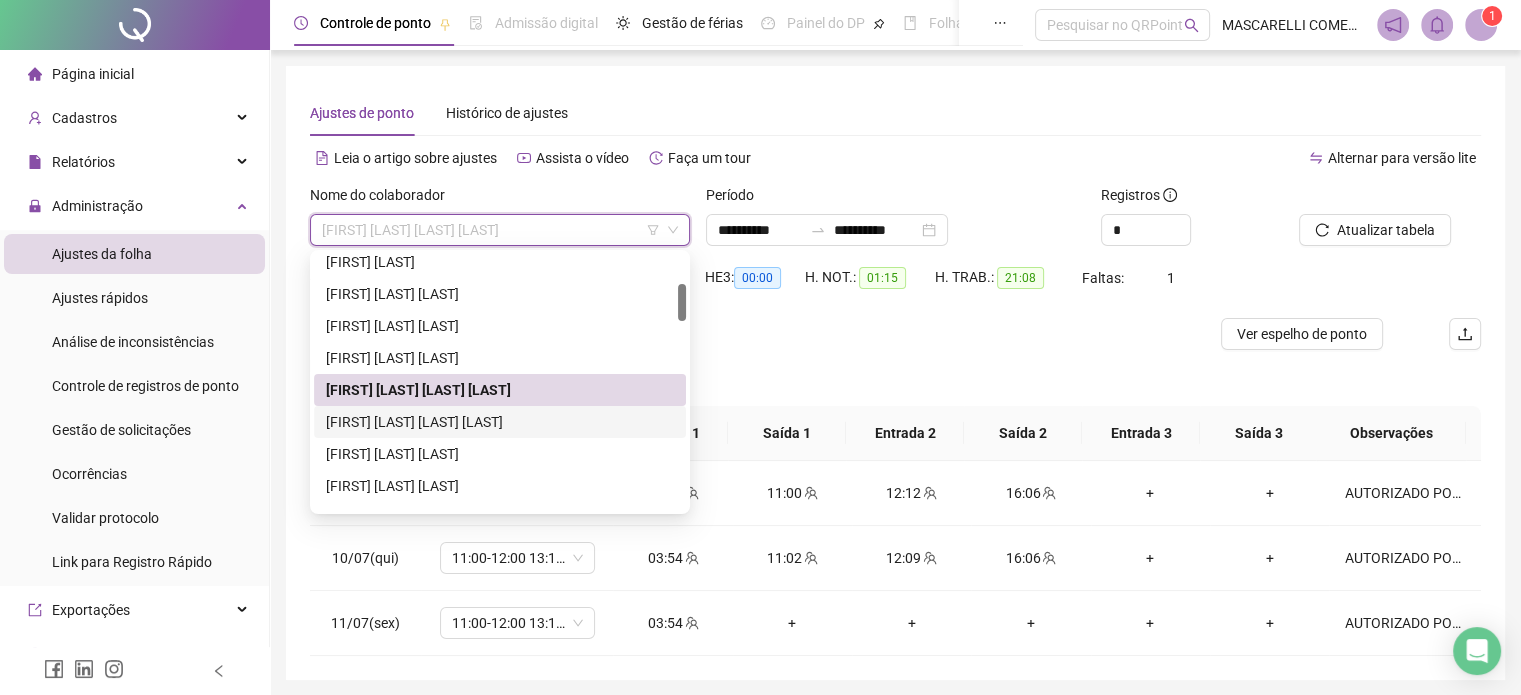 click on "[FIRST] [LAST] [LAST] [LAST]" at bounding box center [500, 422] 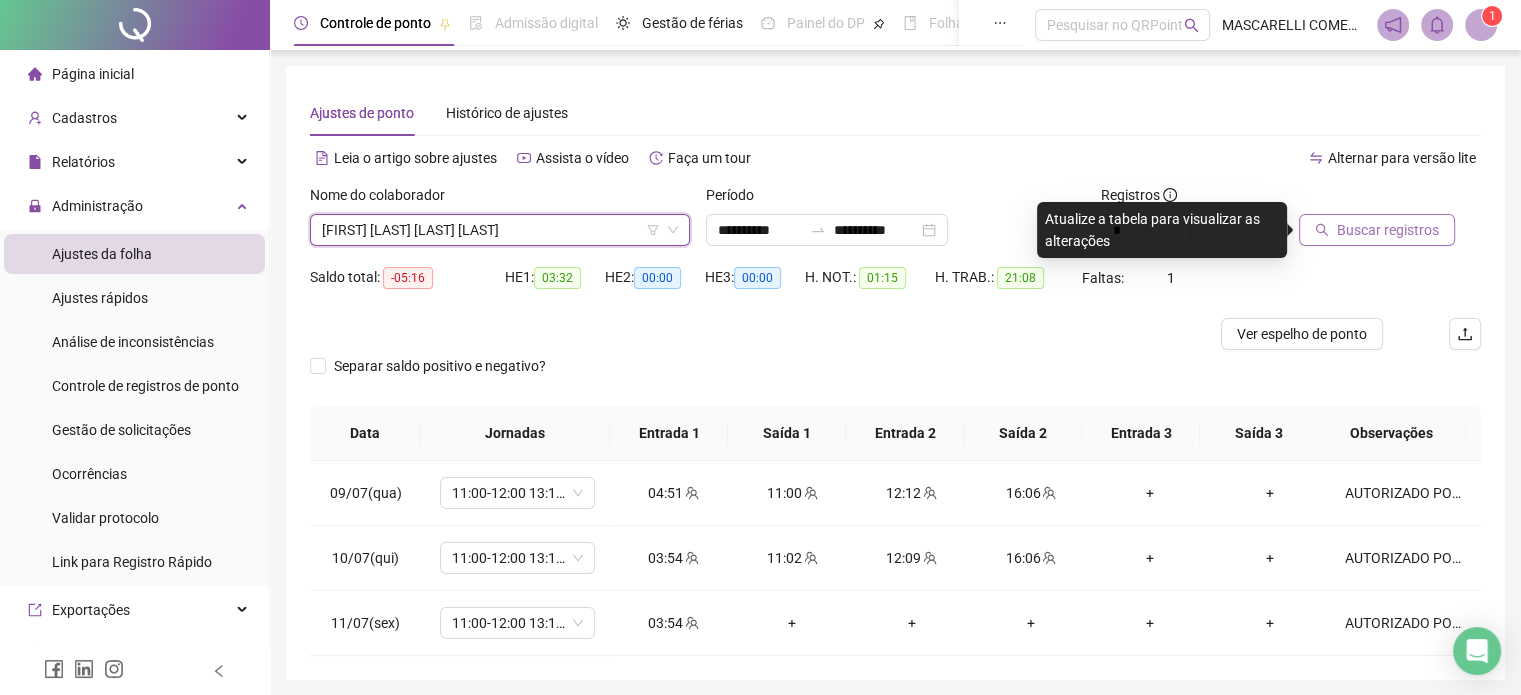 click on "Buscar registros" at bounding box center [1377, 230] 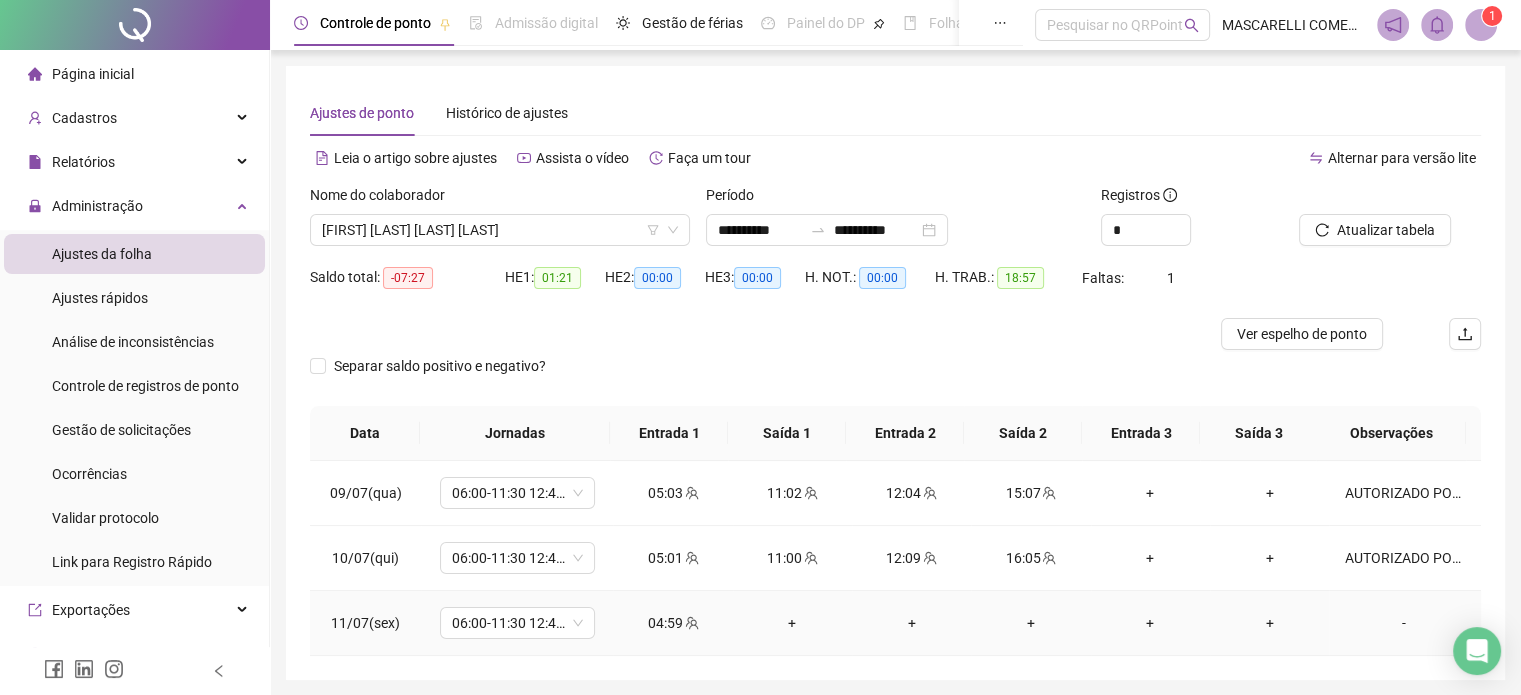 click on "-" at bounding box center (1404, 623) 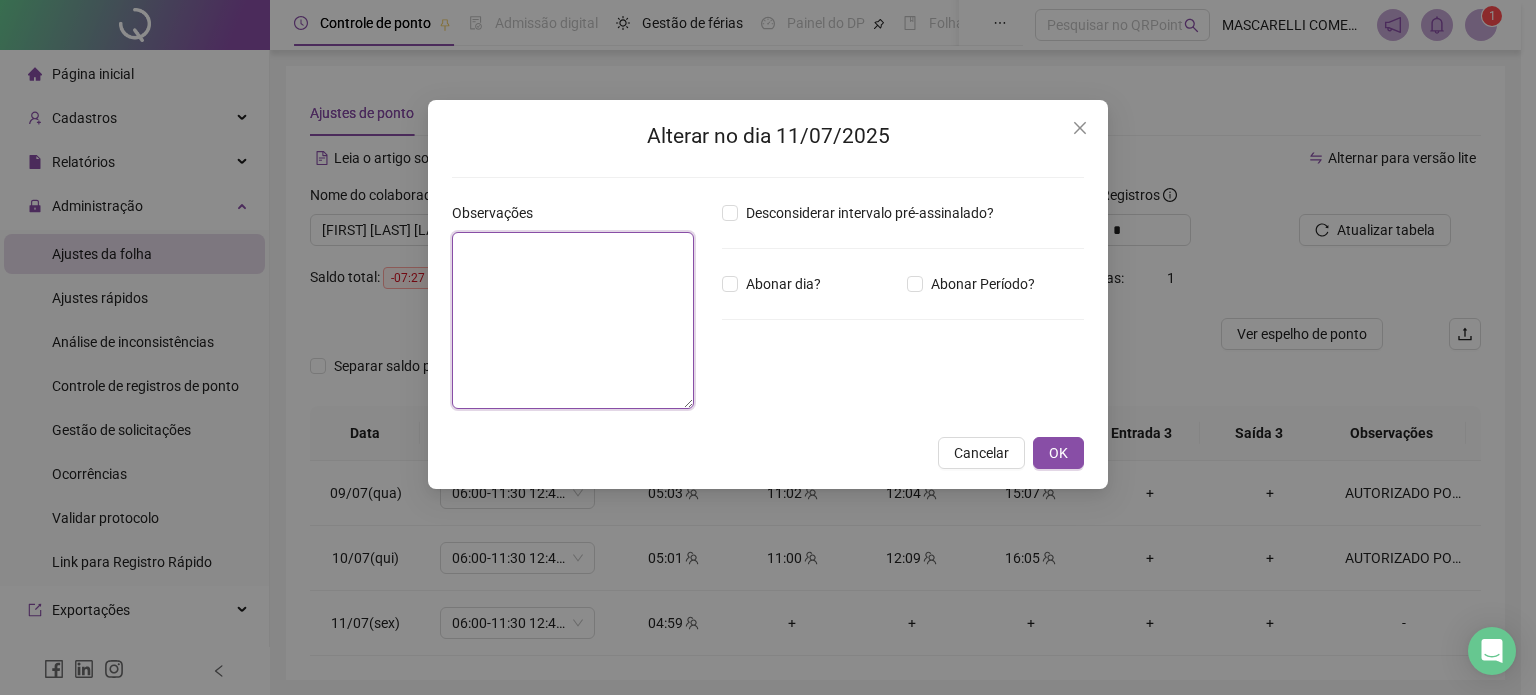 click at bounding box center (573, 320) 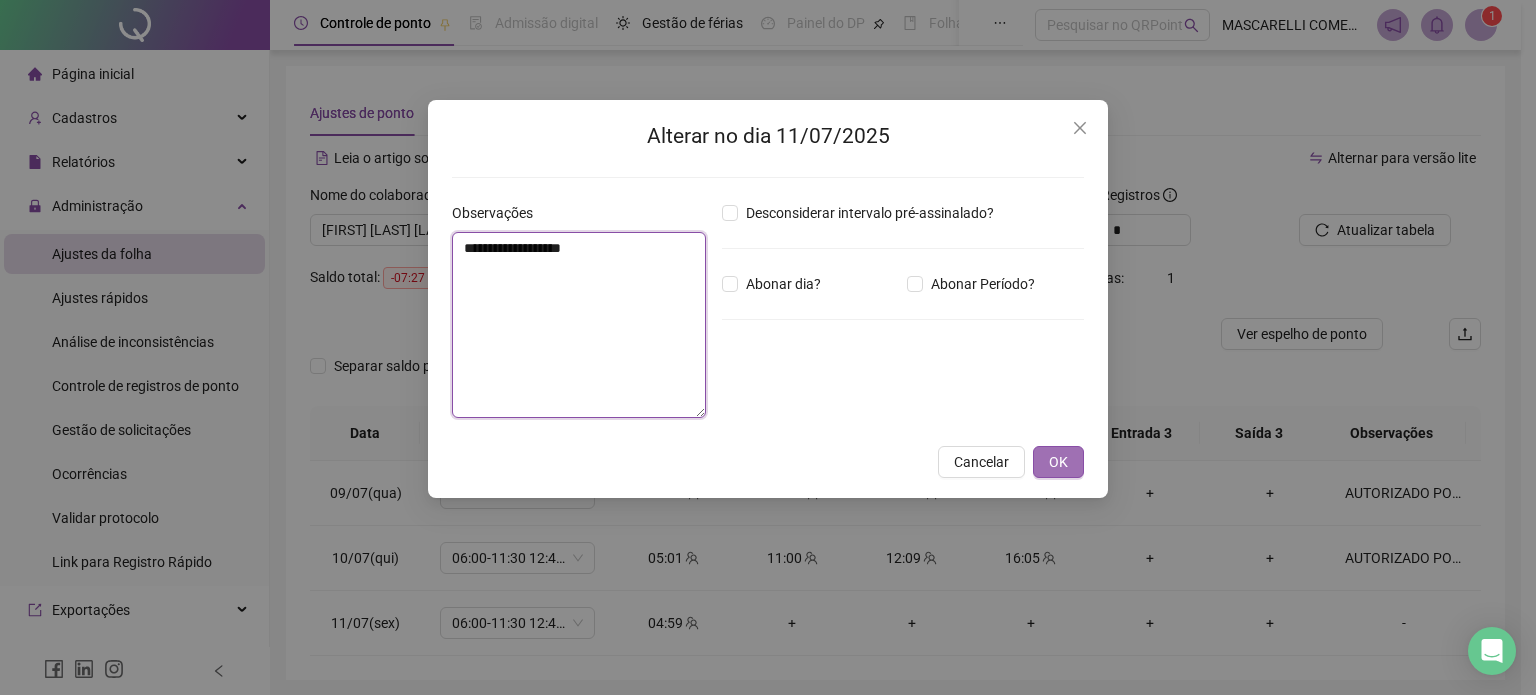 type on "**********" 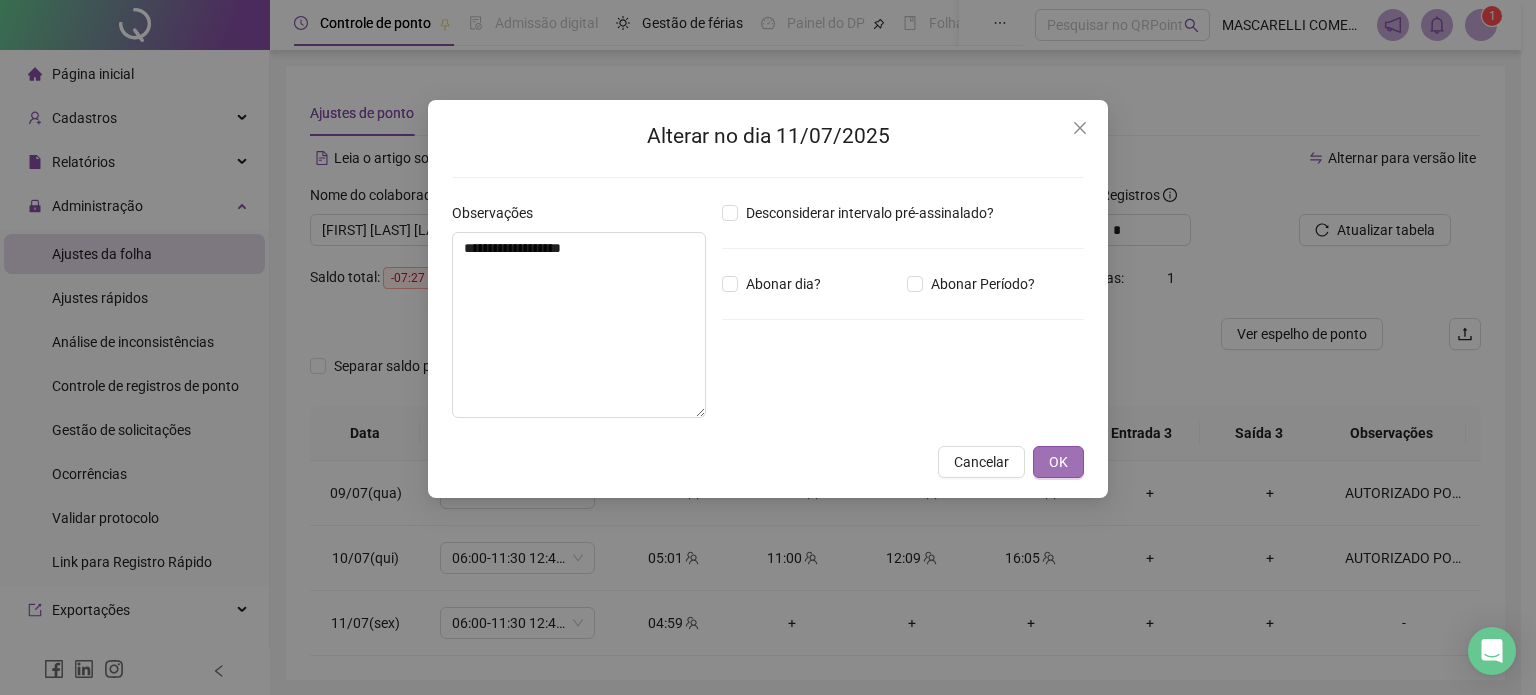 click on "OK" at bounding box center (1058, 462) 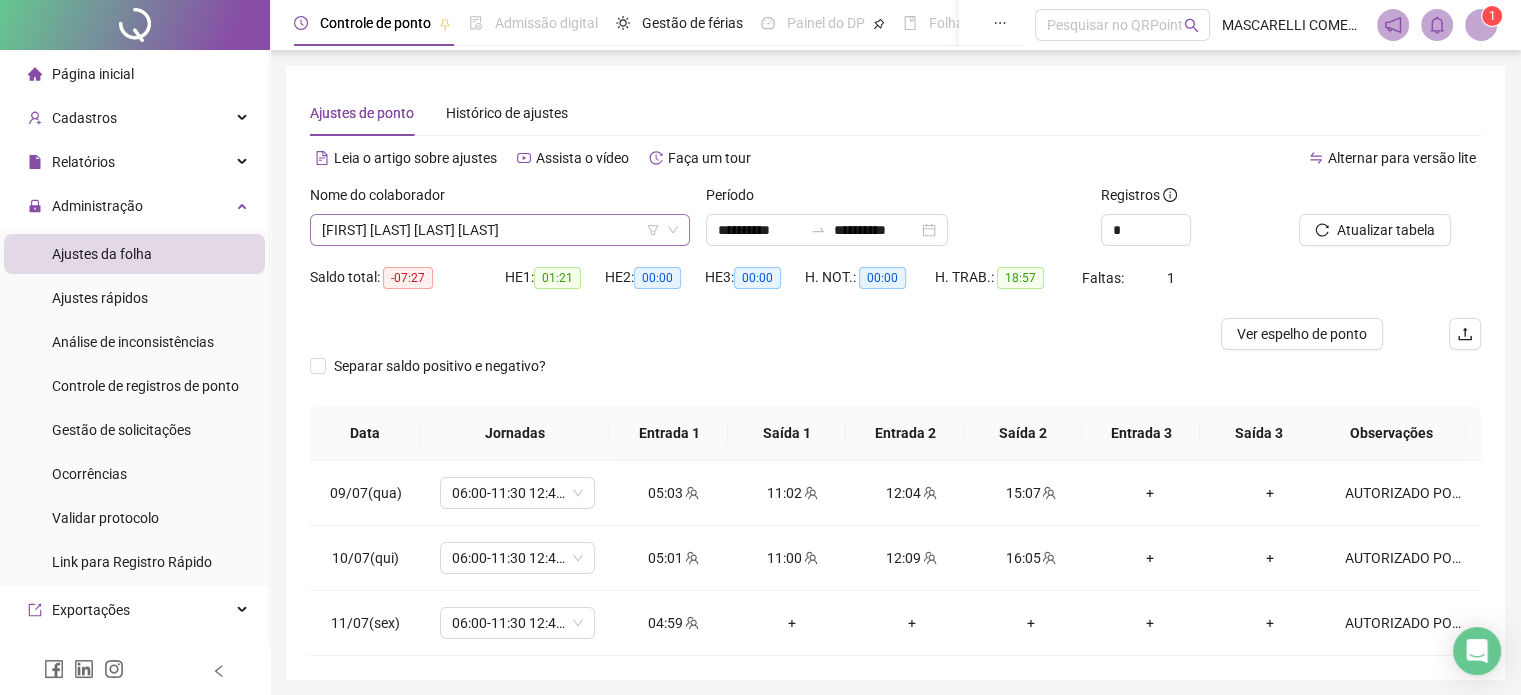 click on "[FIRST] [LAST] [LAST] [LAST]" at bounding box center (500, 230) 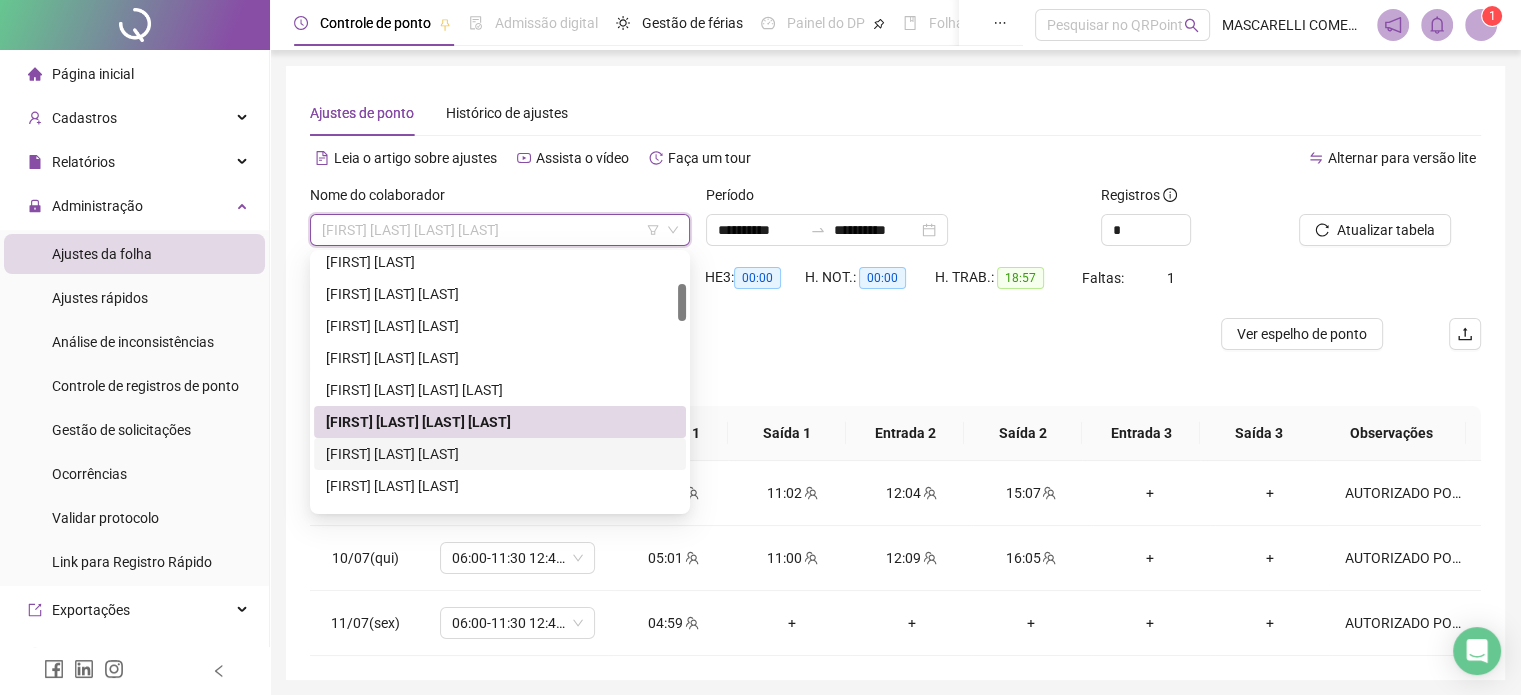 click on "[FIRST] [LAST] [LAST]" at bounding box center (500, 454) 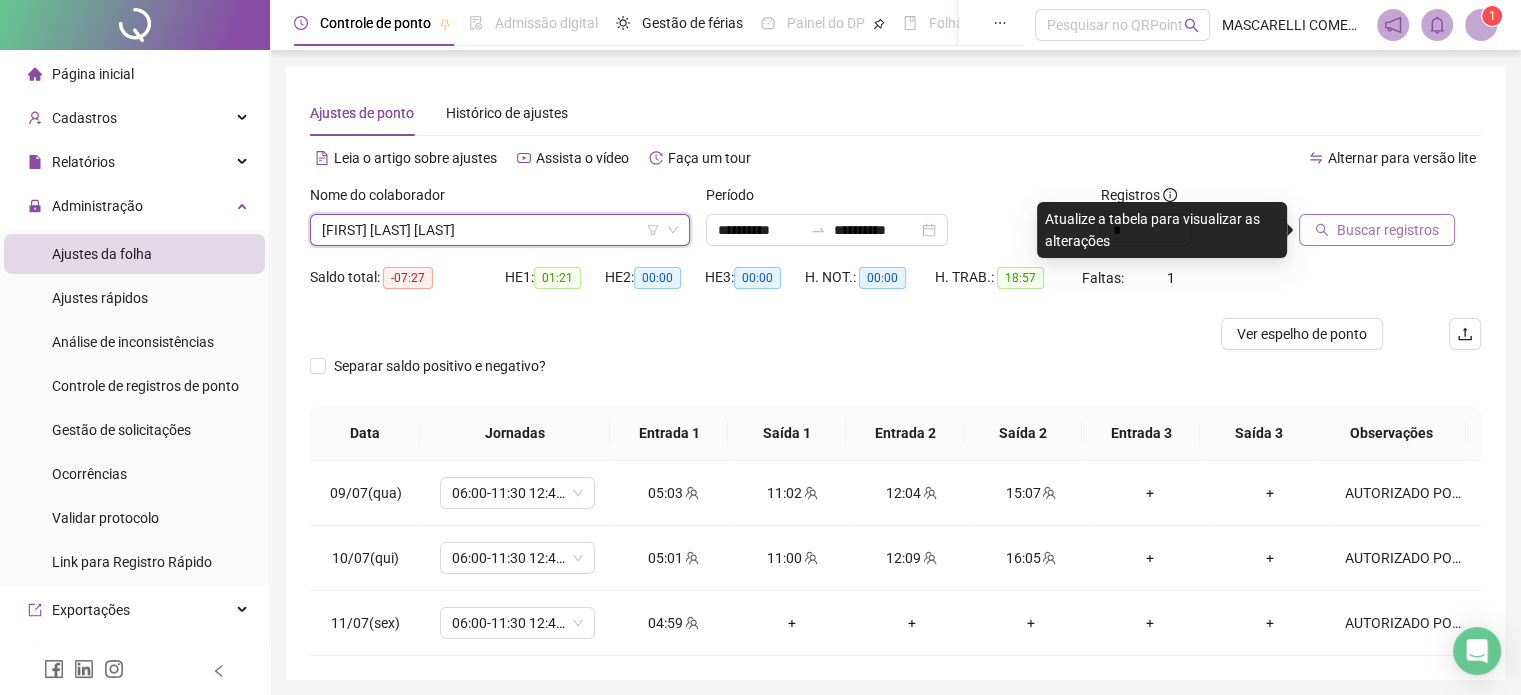 click on "Buscar registros" at bounding box center [1388, 230] 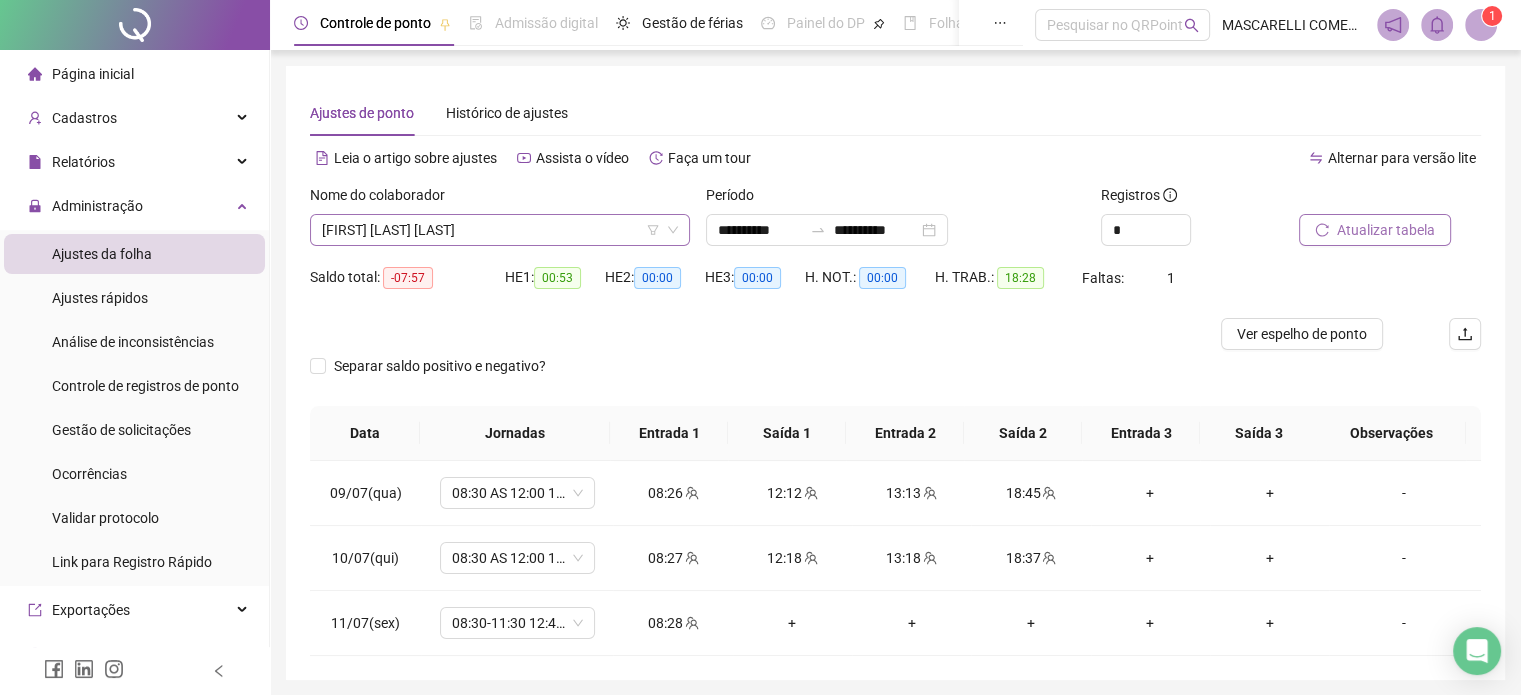 click on "[FIRST] [LAST] [LAST]" at bounding box center [500, 230] 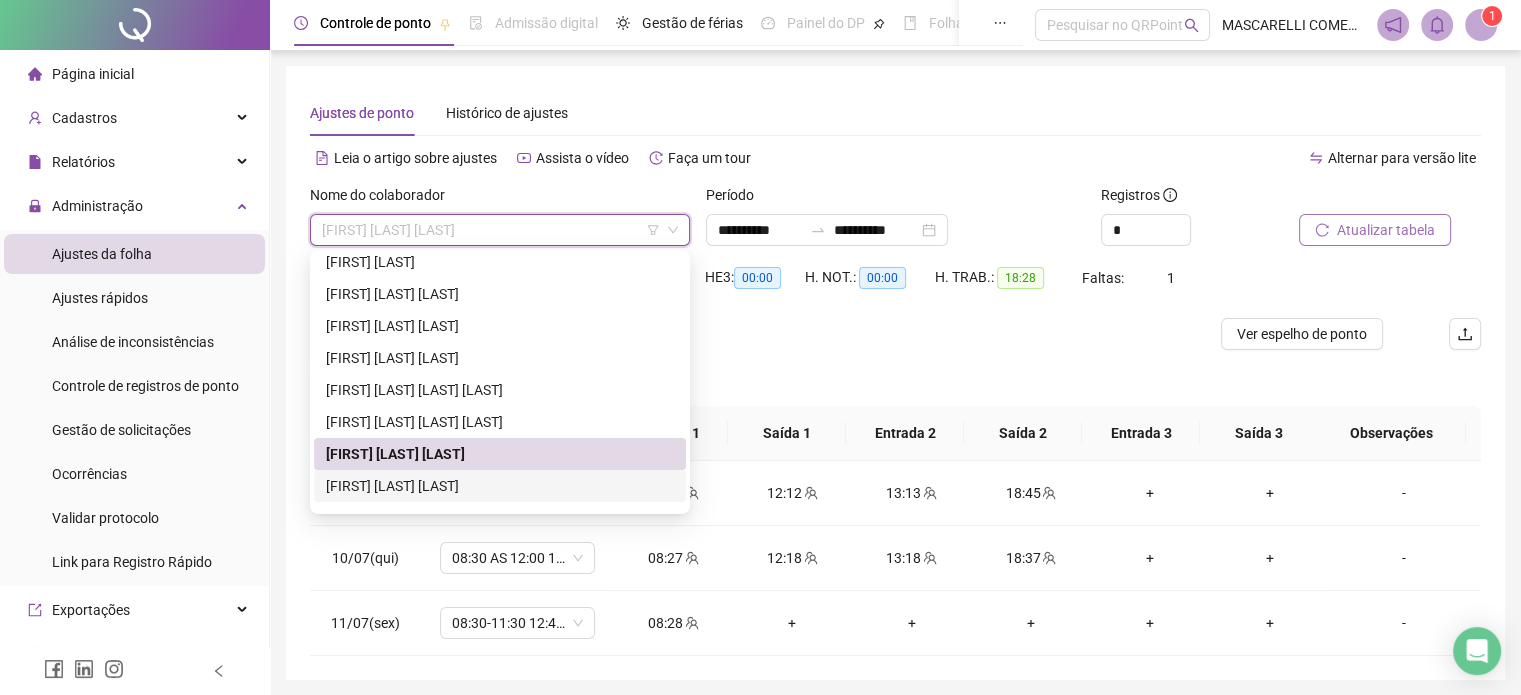 click on "[FIRST] [LAST] [LAST]" at bounding box center [500, 486] 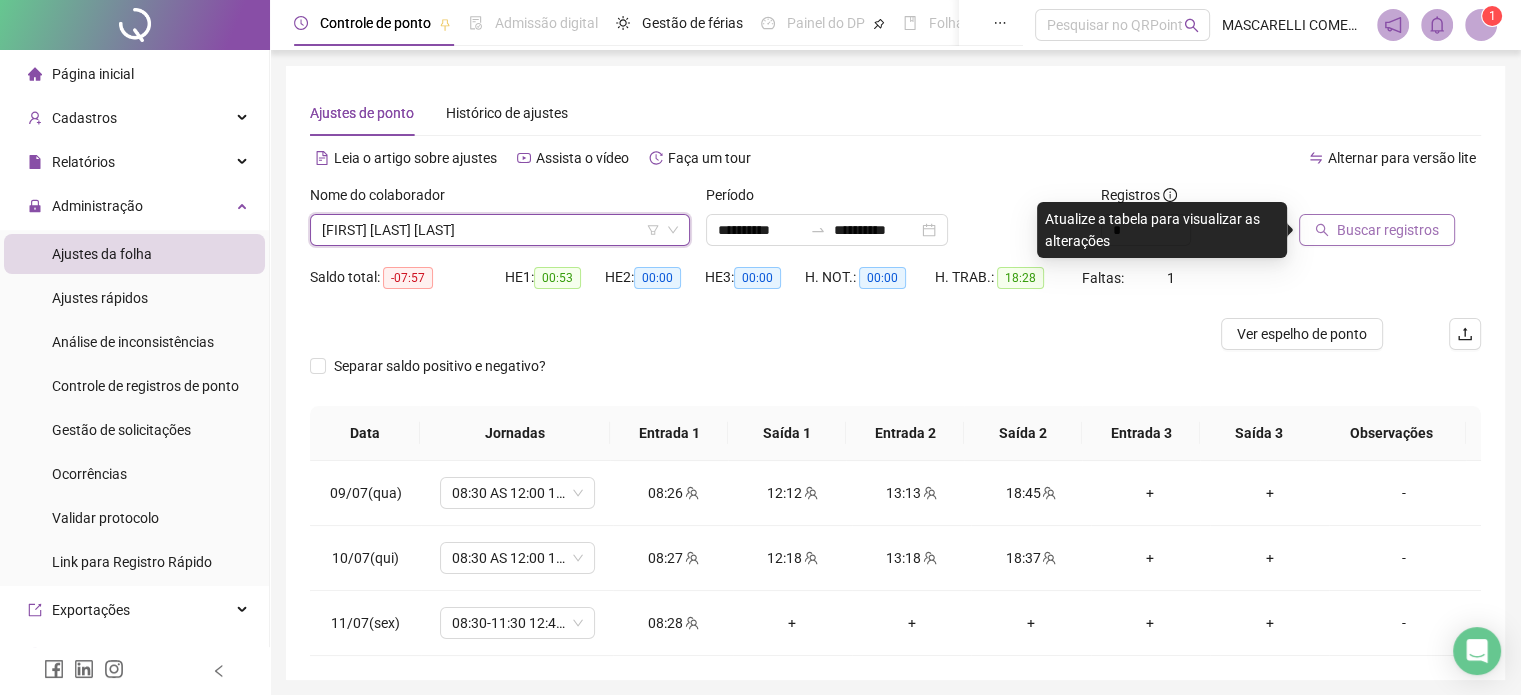 click on "Buscar registros" at bounding box center (1388, 230) 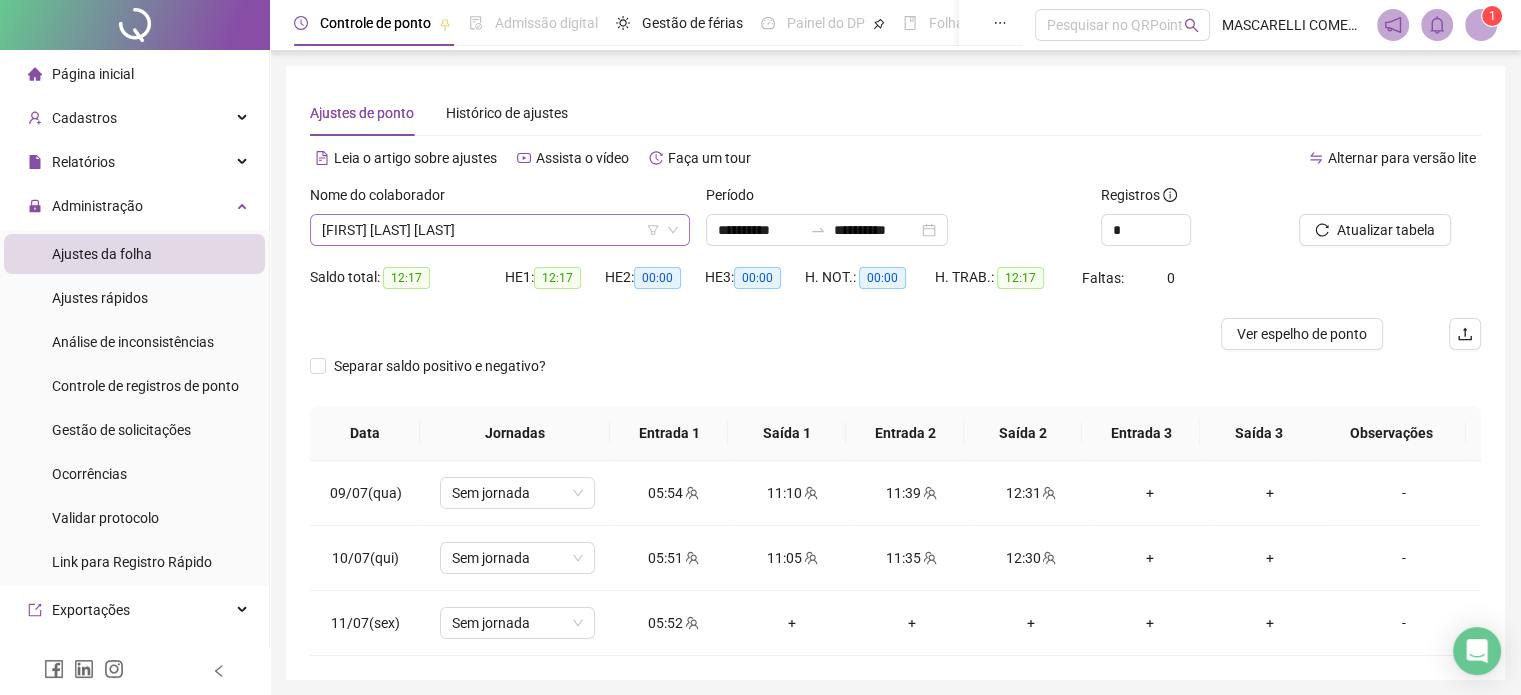 click on "[FIRST] [LAST] [LAST]" at bounding box center (500, 230) 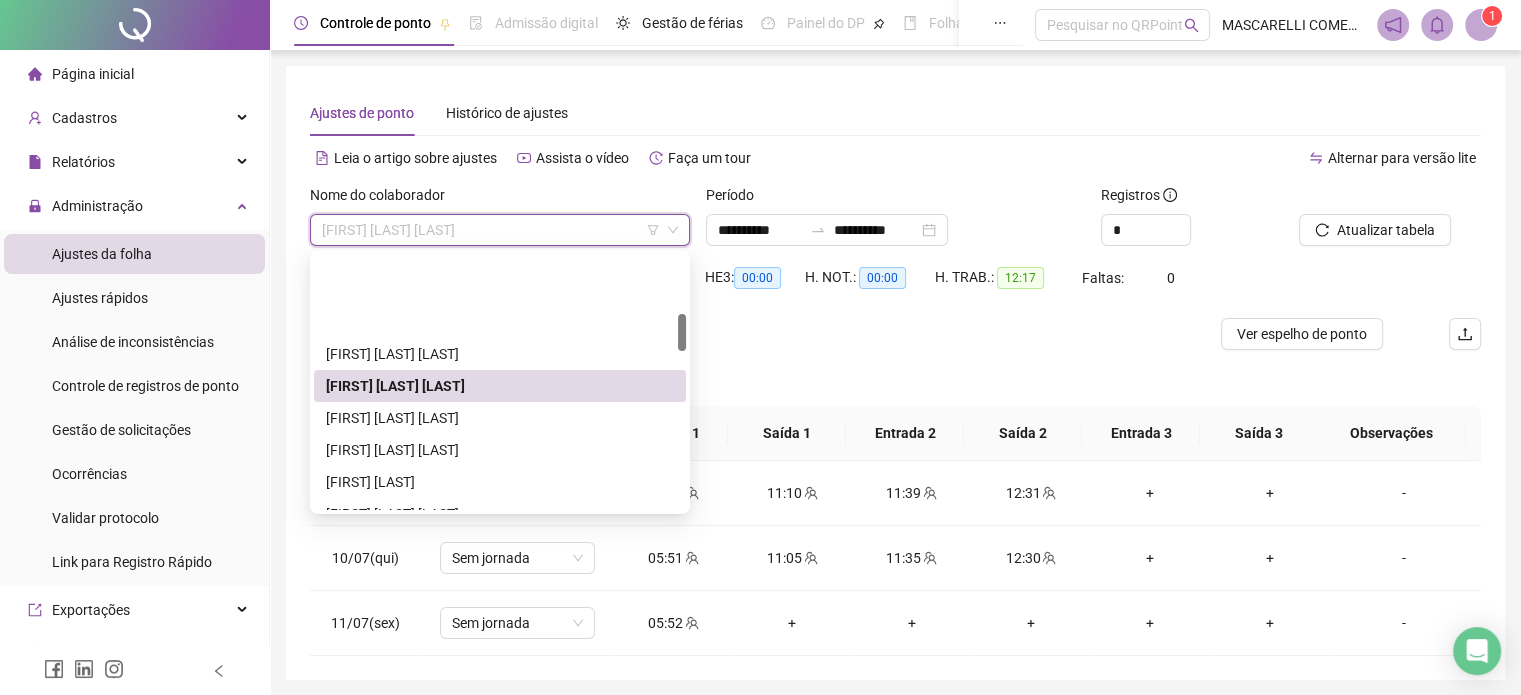 scroll, scrollTop: 400, scrollLeft: 0, axis: vertical 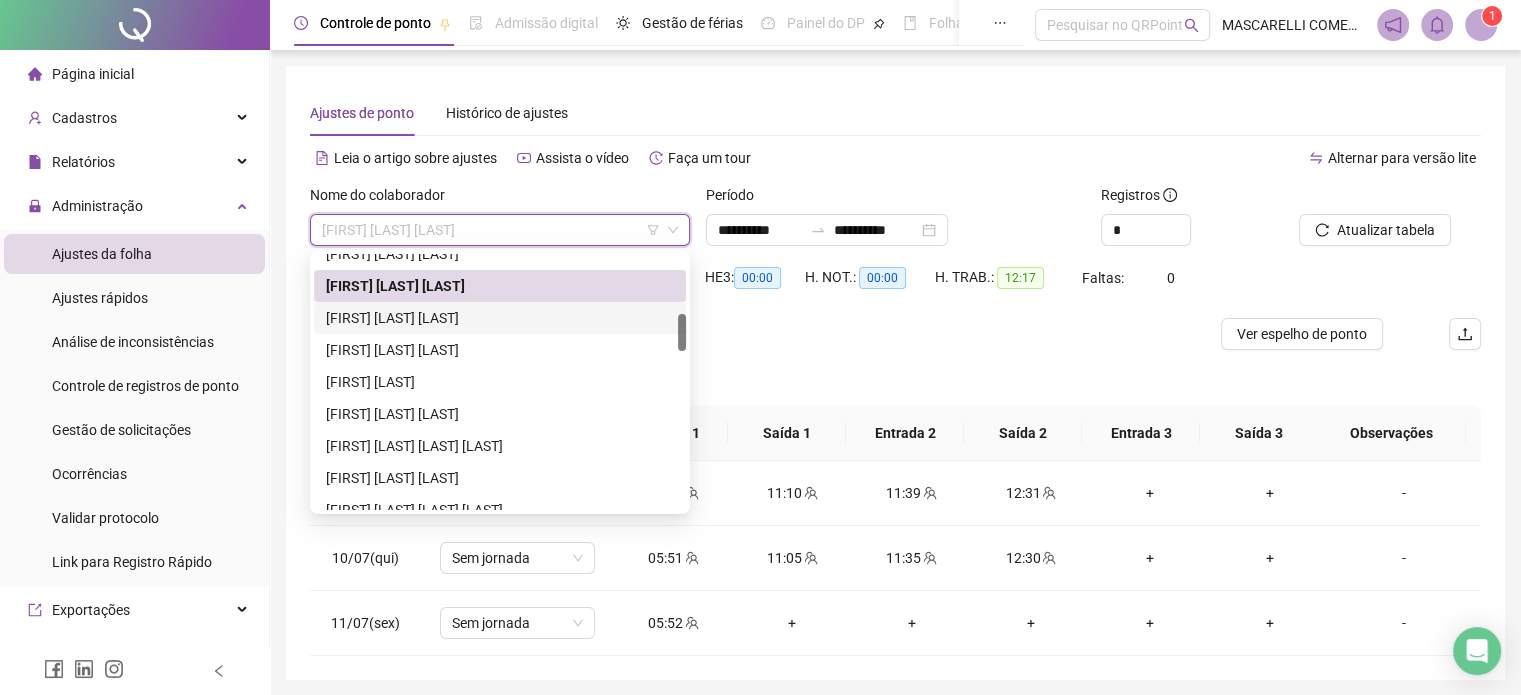 click on "[FIRST] [LAST] [LAST]" at bounding box center (500, 318) 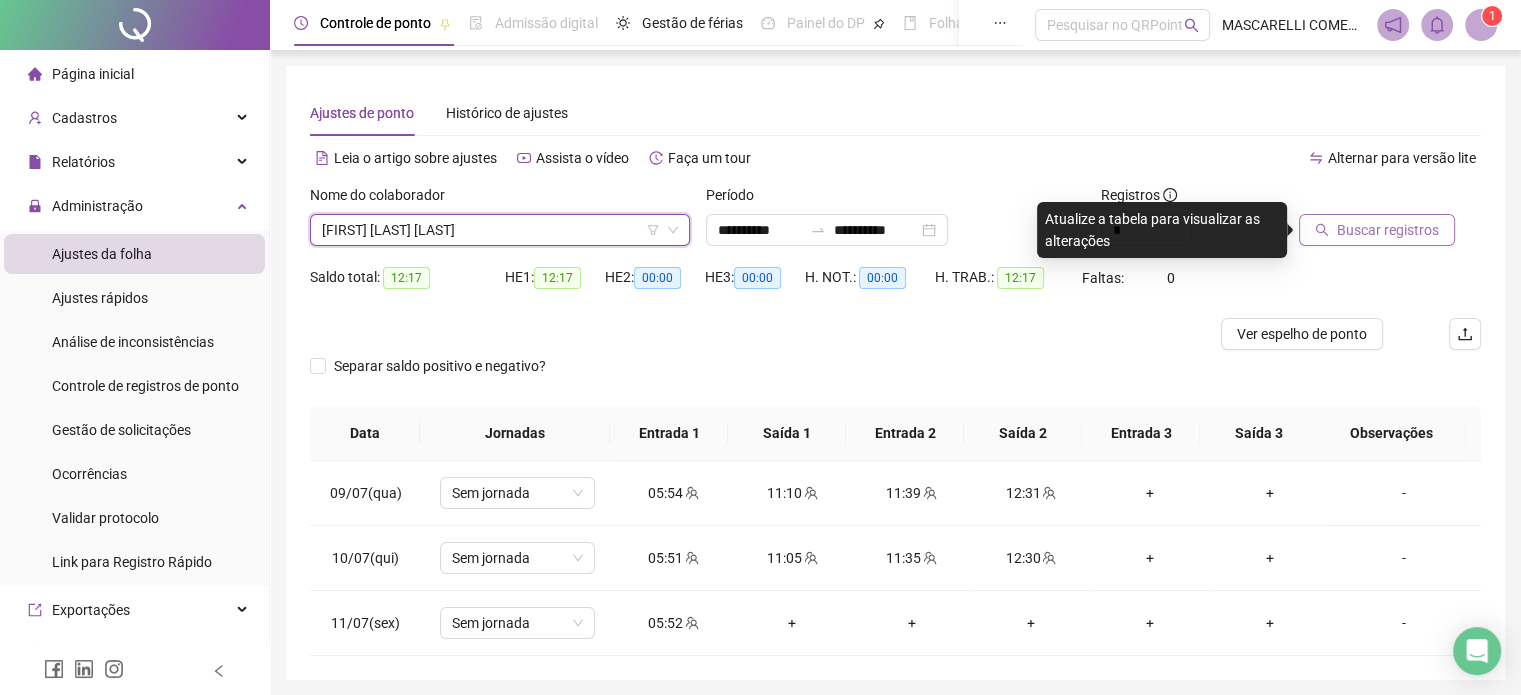 click on "Buscar registros" at bounding box center (1388, 230) 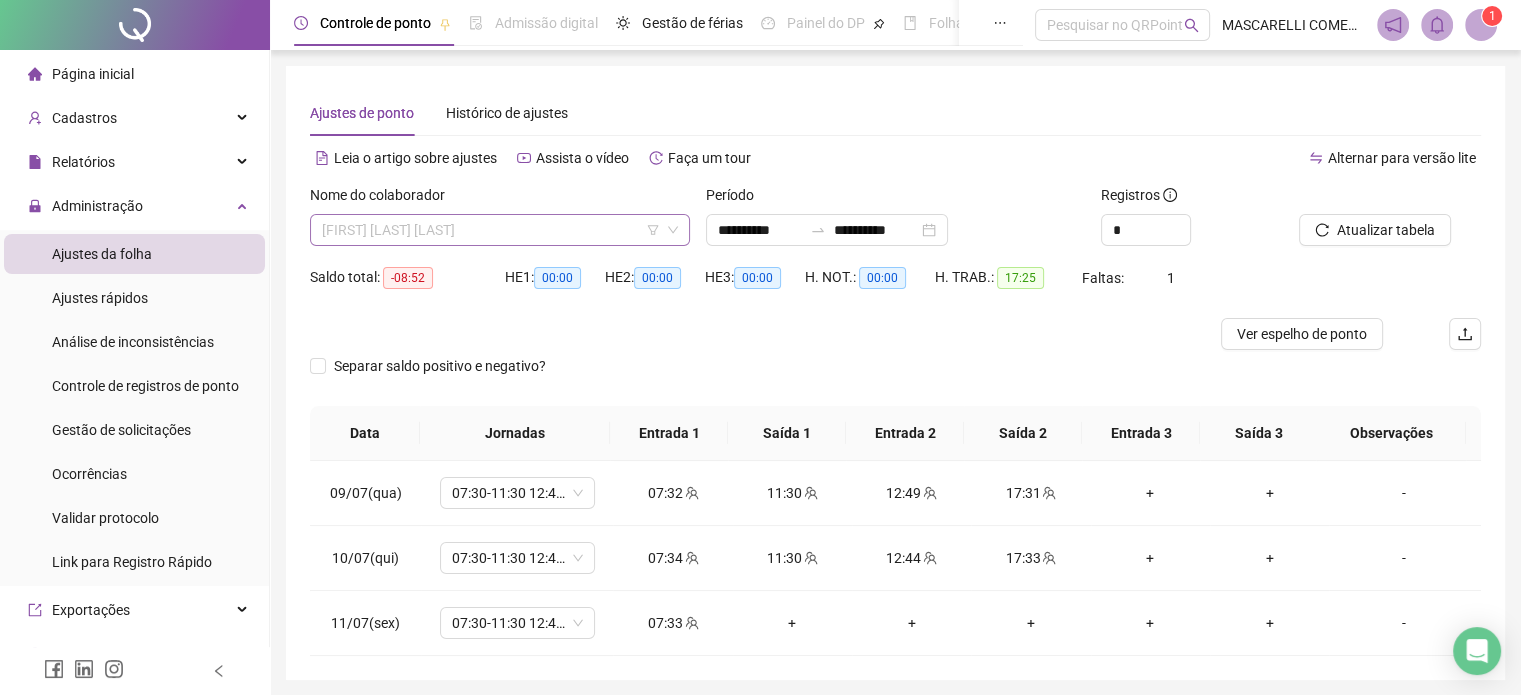 click on "[FIRST] [LAST] [LAST]" at bounding box center [500, 230] 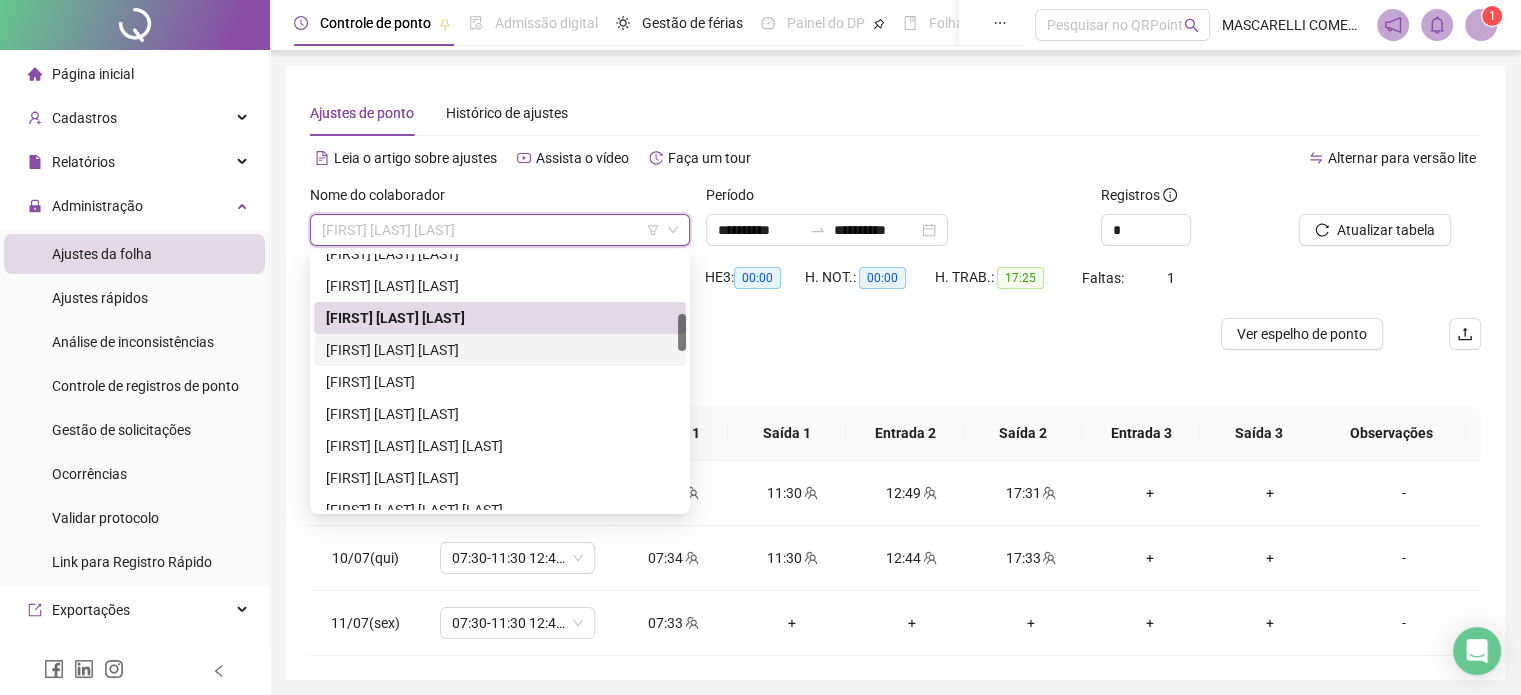 click on "[FIRST] [LAST] [LAST]" at bounding box center [500, 350] 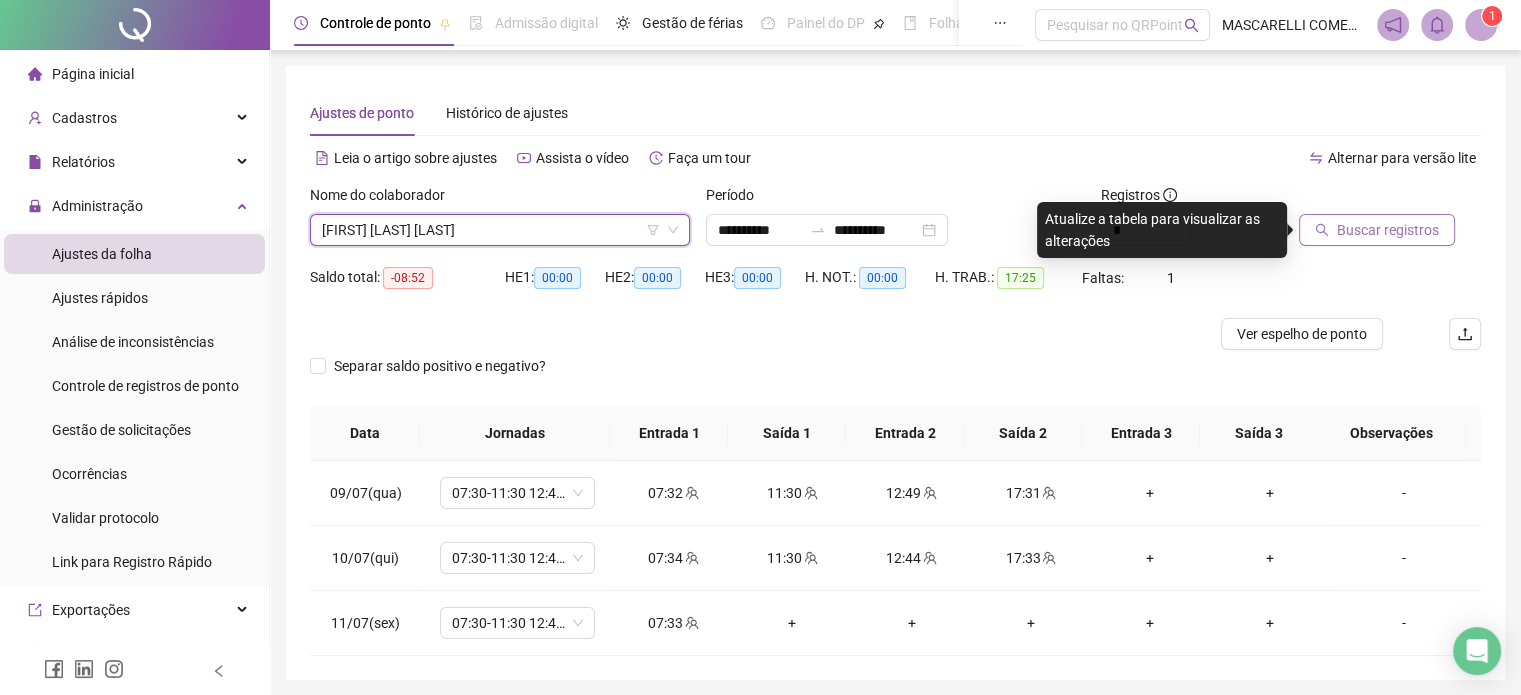 click on "Buscar registros" at bounding box center (1388, 230) 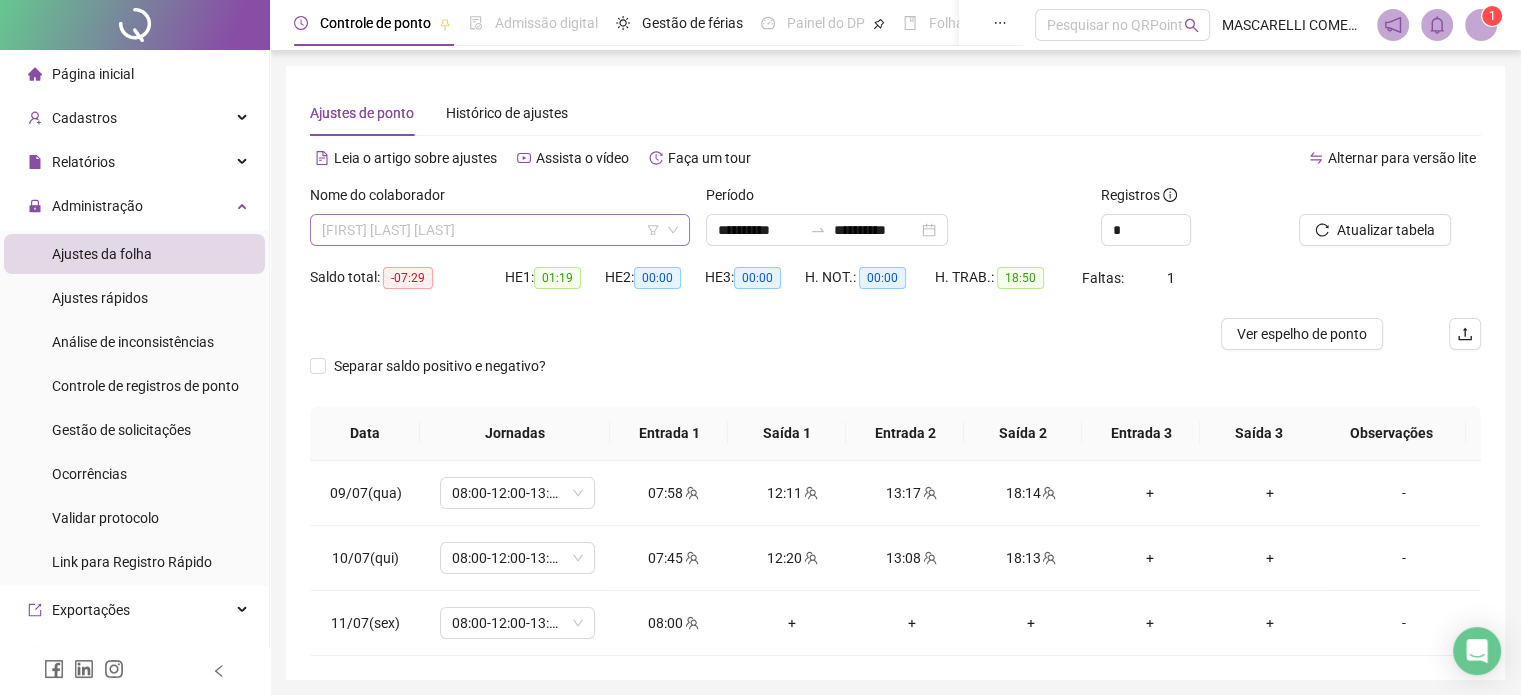 click on "[FIRST] [LAST] [LAST]" at bounding box center (500, 230) 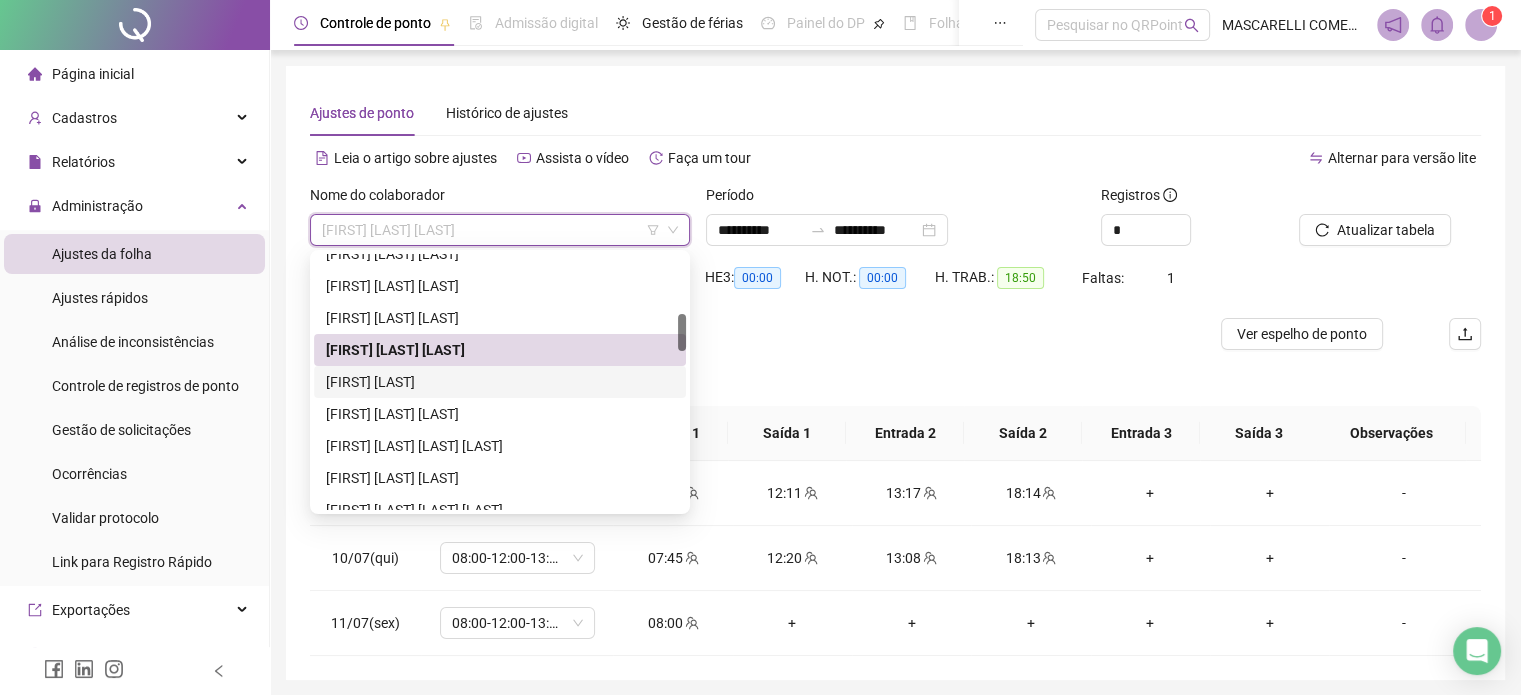 click on "[FIRST] [LAST]" at bounding box center (500, 382) 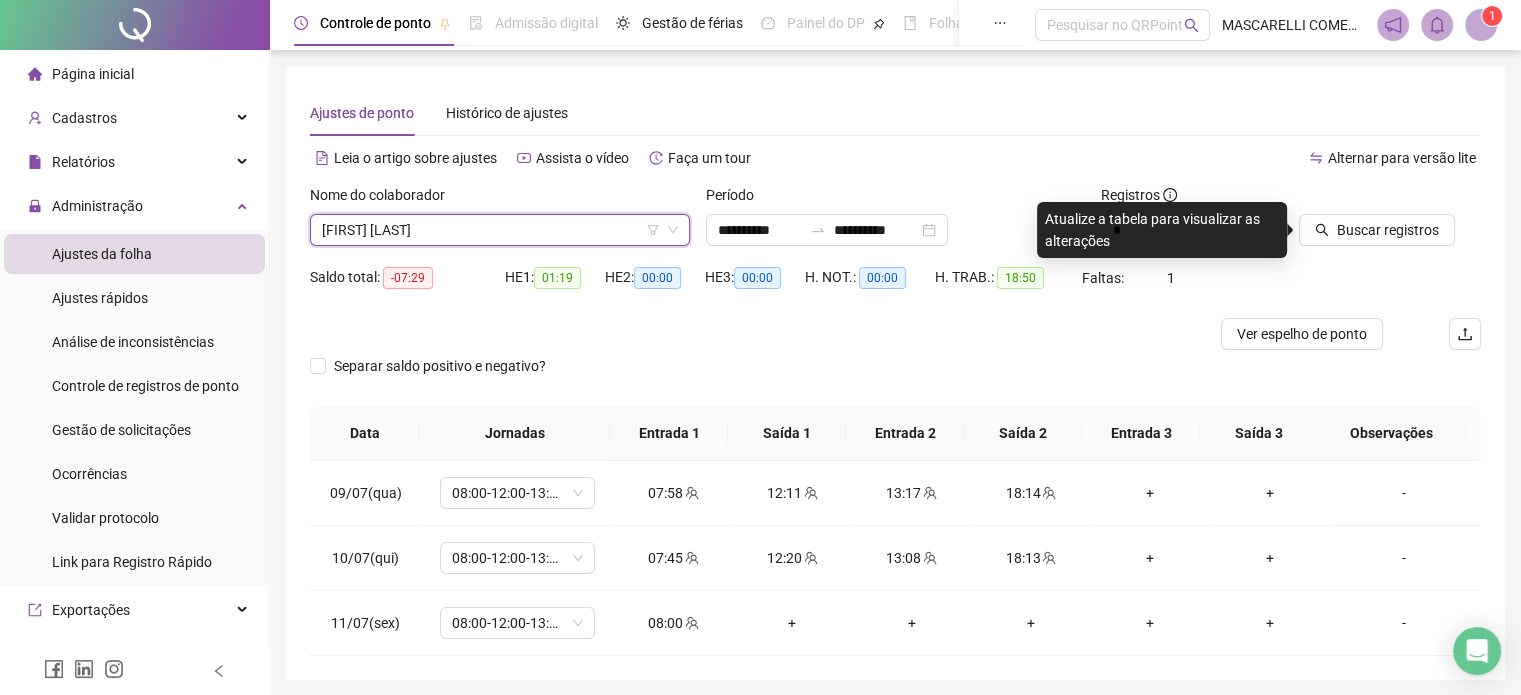 click on "[FIRST] [LAST]" at bounding box center [500, 230] 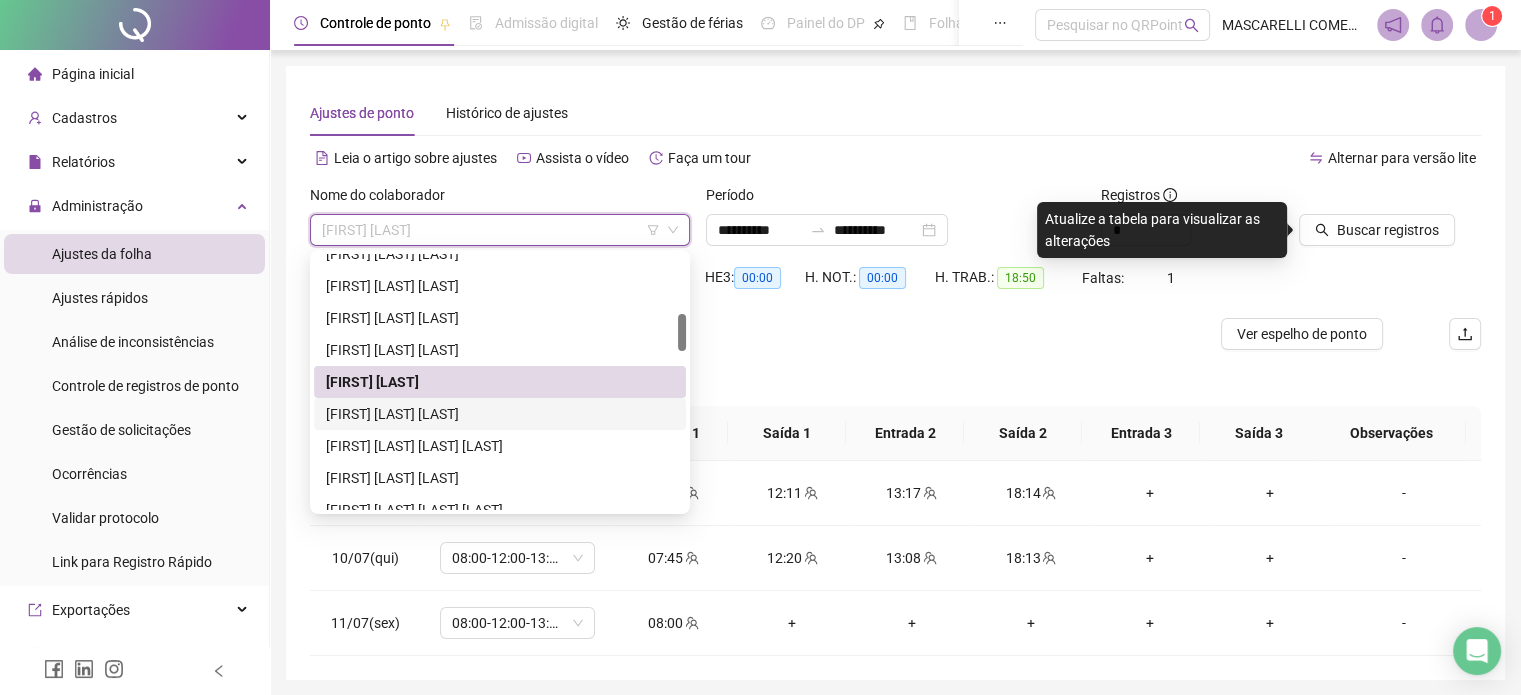 click on "[FIRST] [LAST] [LAST]" at bounding box center (500, 414) 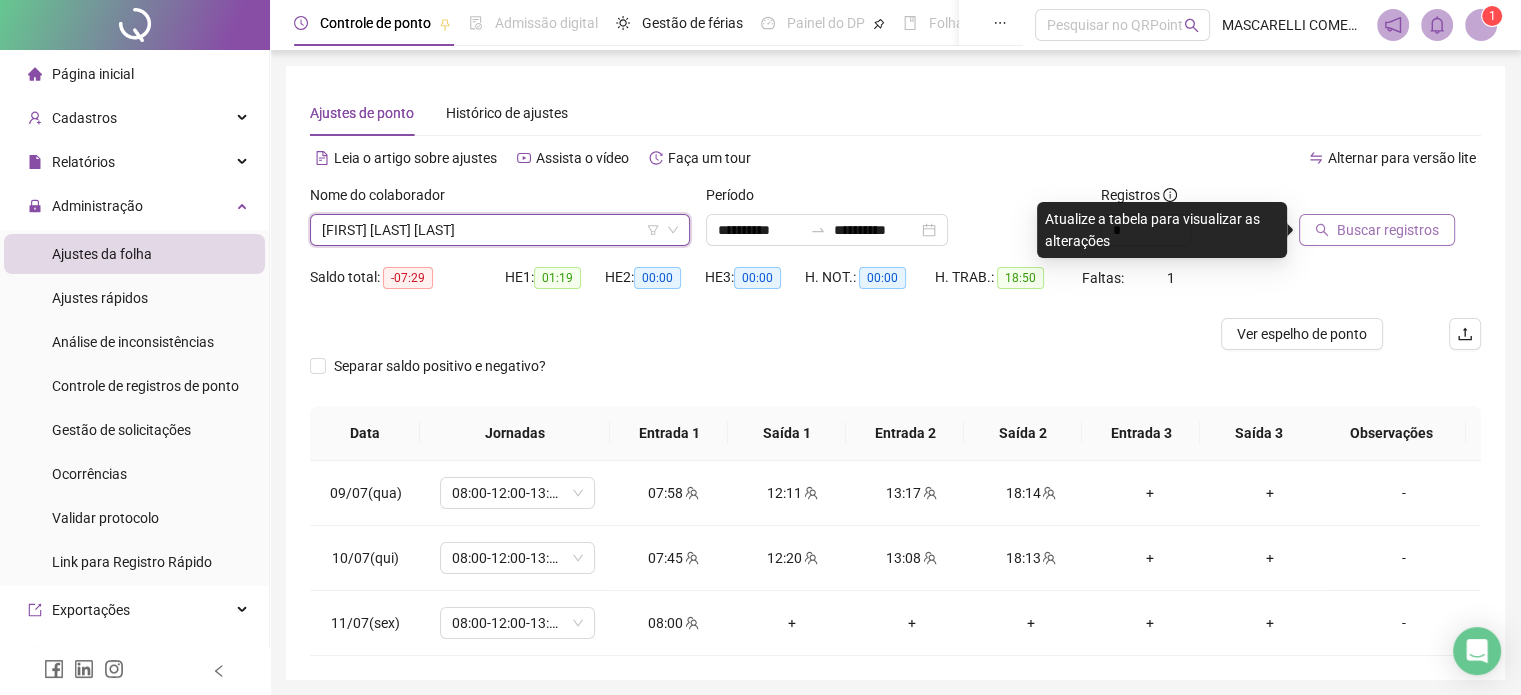 click 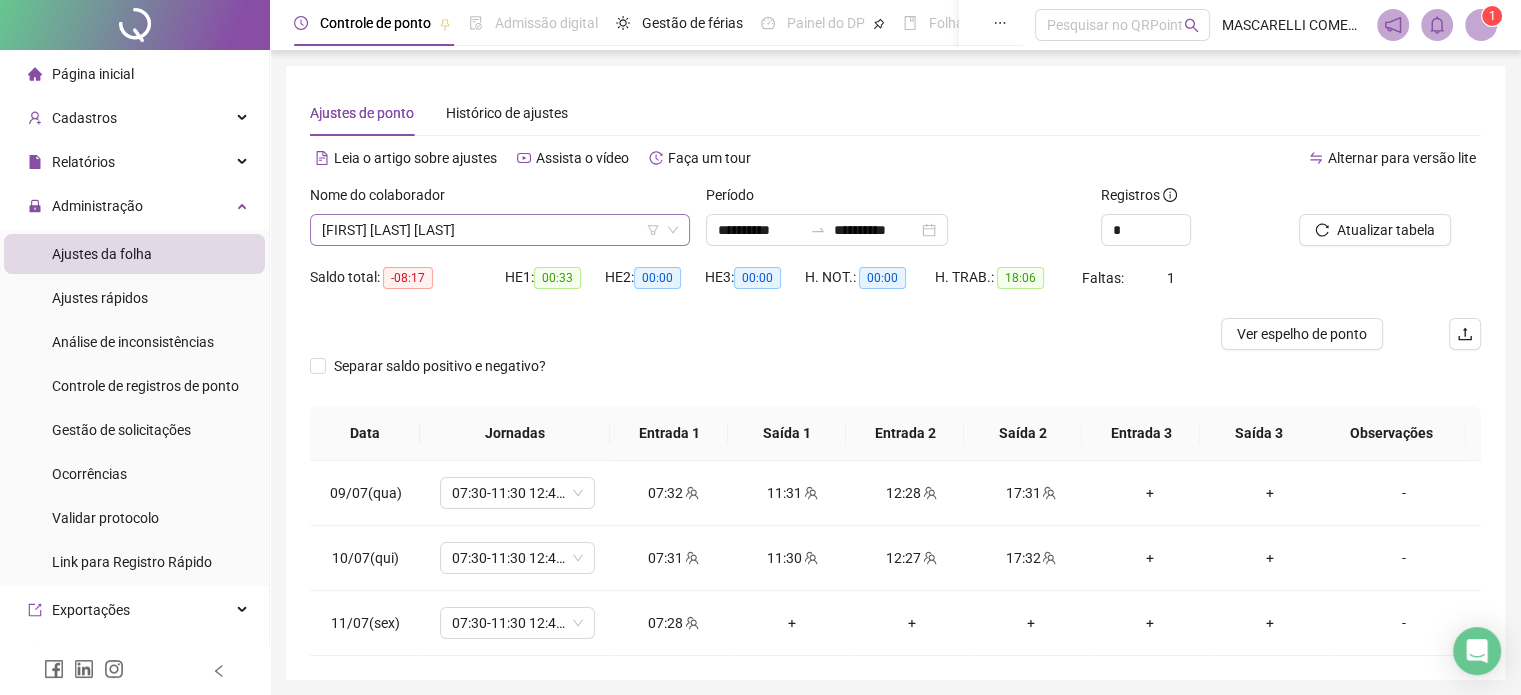 click on "[FIRST] [LAST] [LAST]" at bounding box center [500, 230] 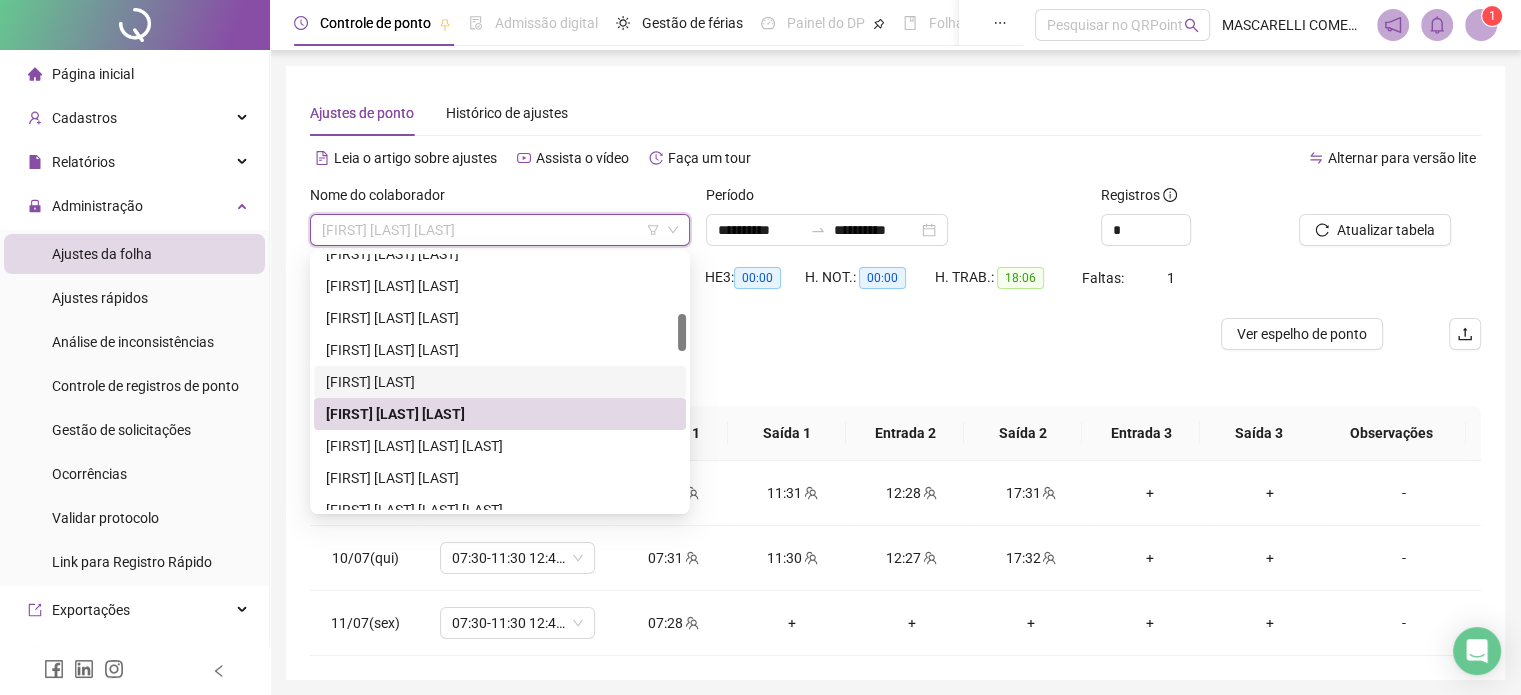 click on "[FIRST] [LAST]" at bounding box center (500, 382) 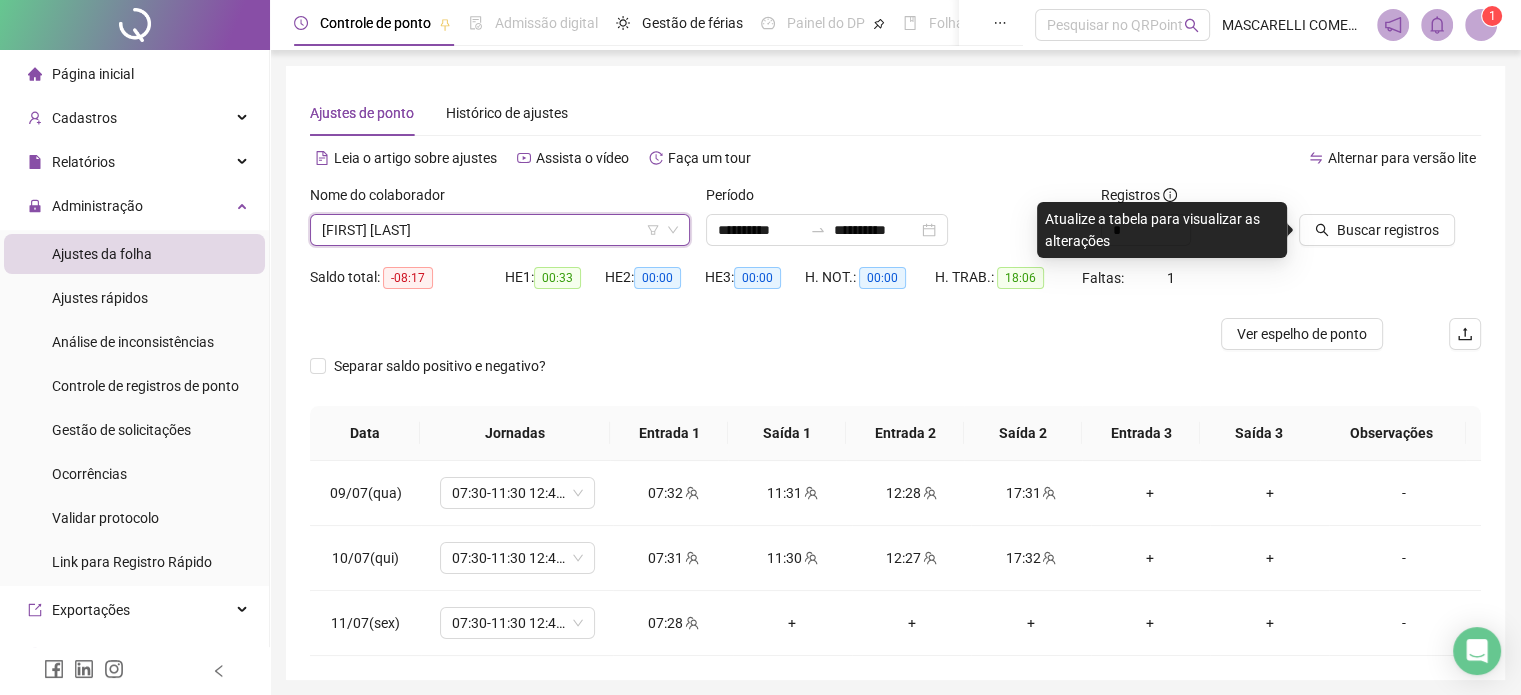 click on "[FIRST] [LAST]" at bounding box center (500, 230) 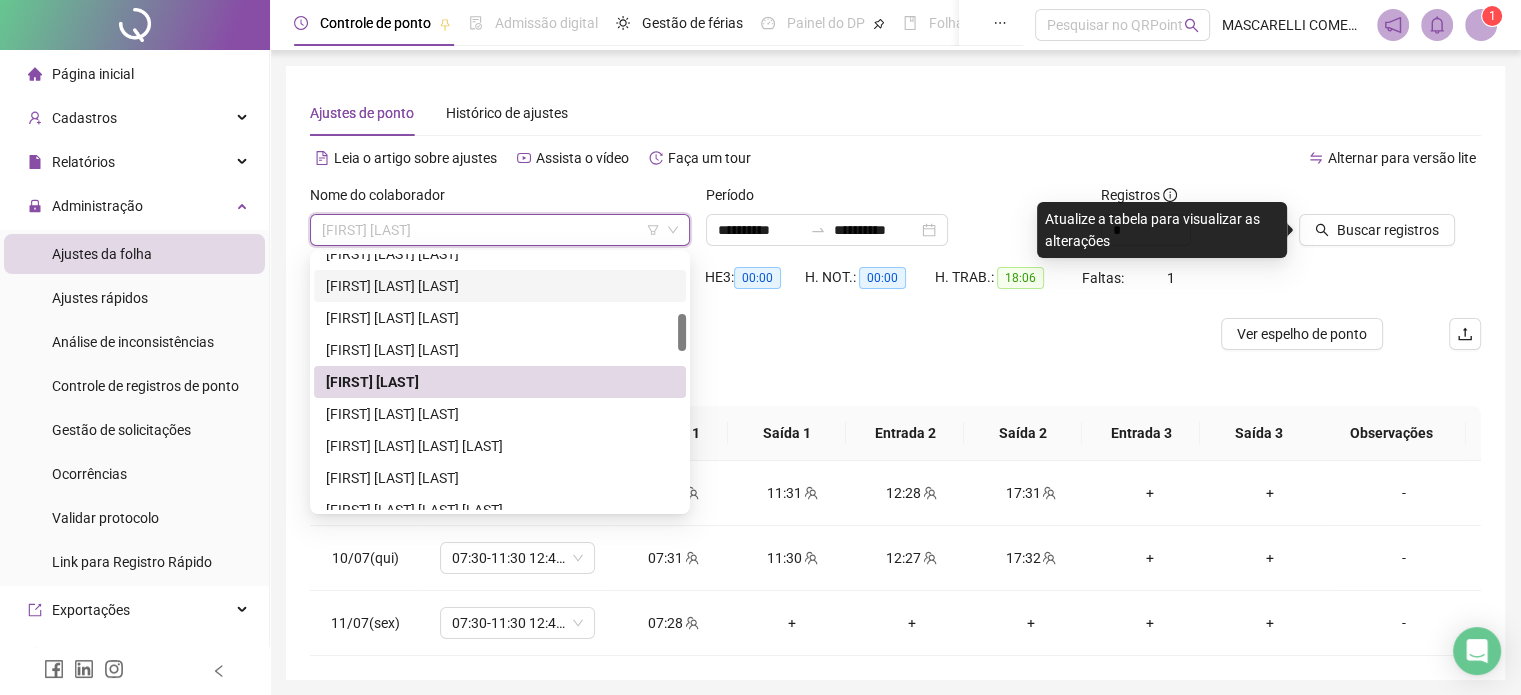 click on "[FIRST] [LAST] [LAST]" at bounding box center [500, 286] 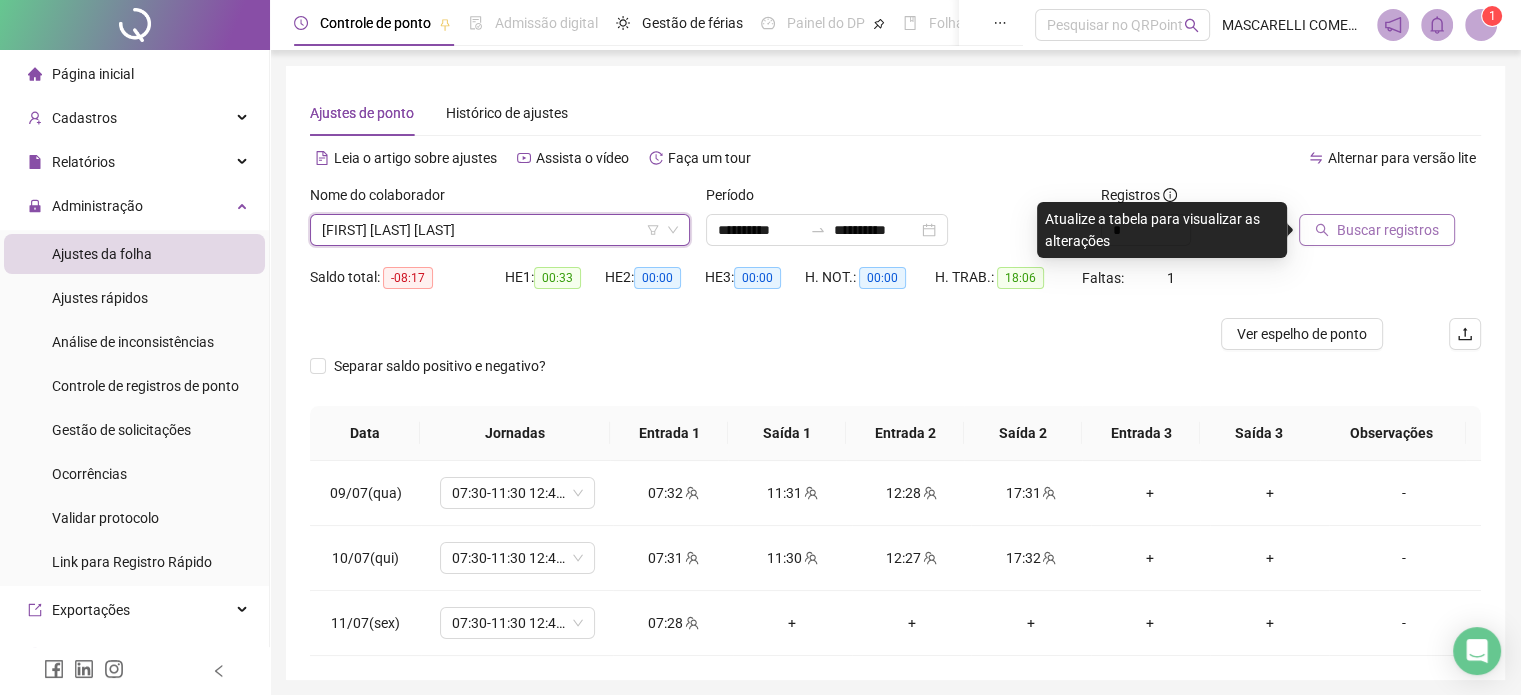 click on "Buscar registros" at bounding box center [1388, 230] 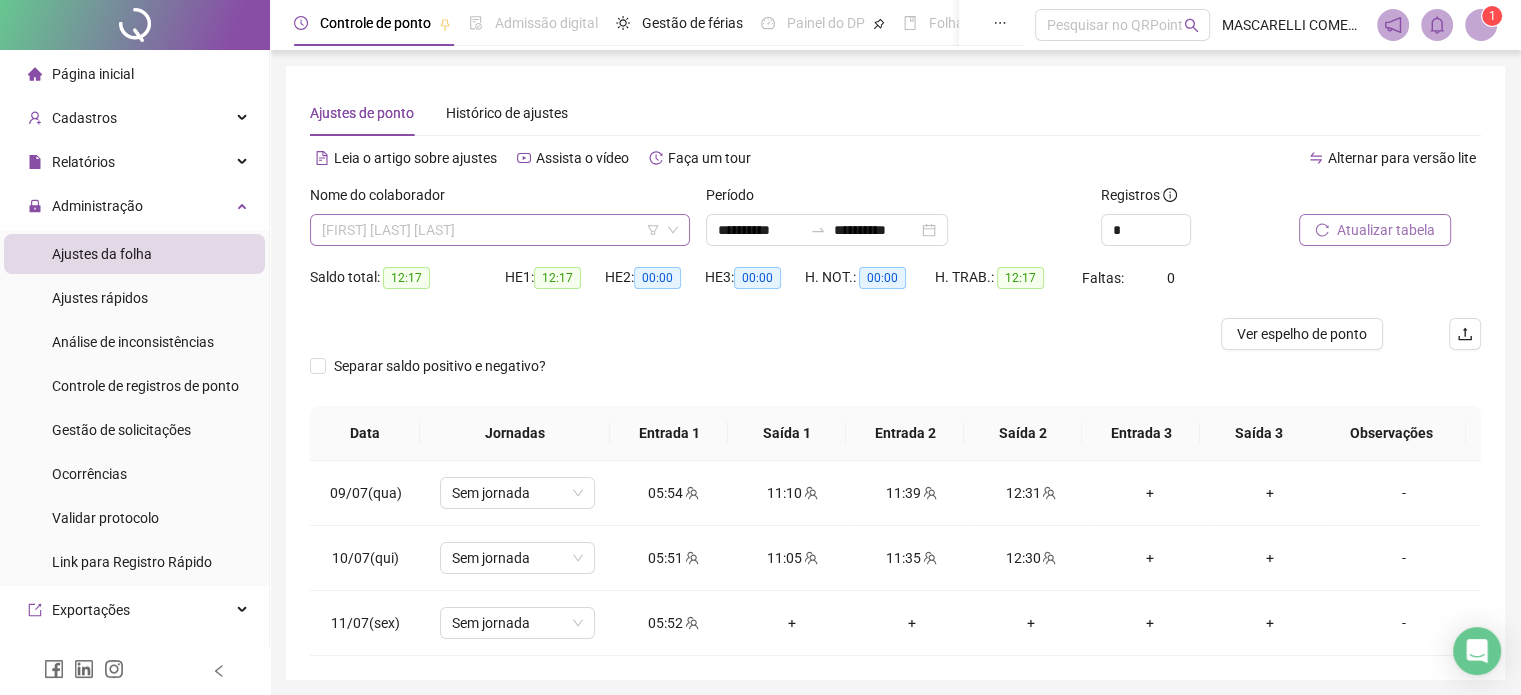 click on "[FIRST] [LAST] [LAST]" at bounding box center (500, 230) 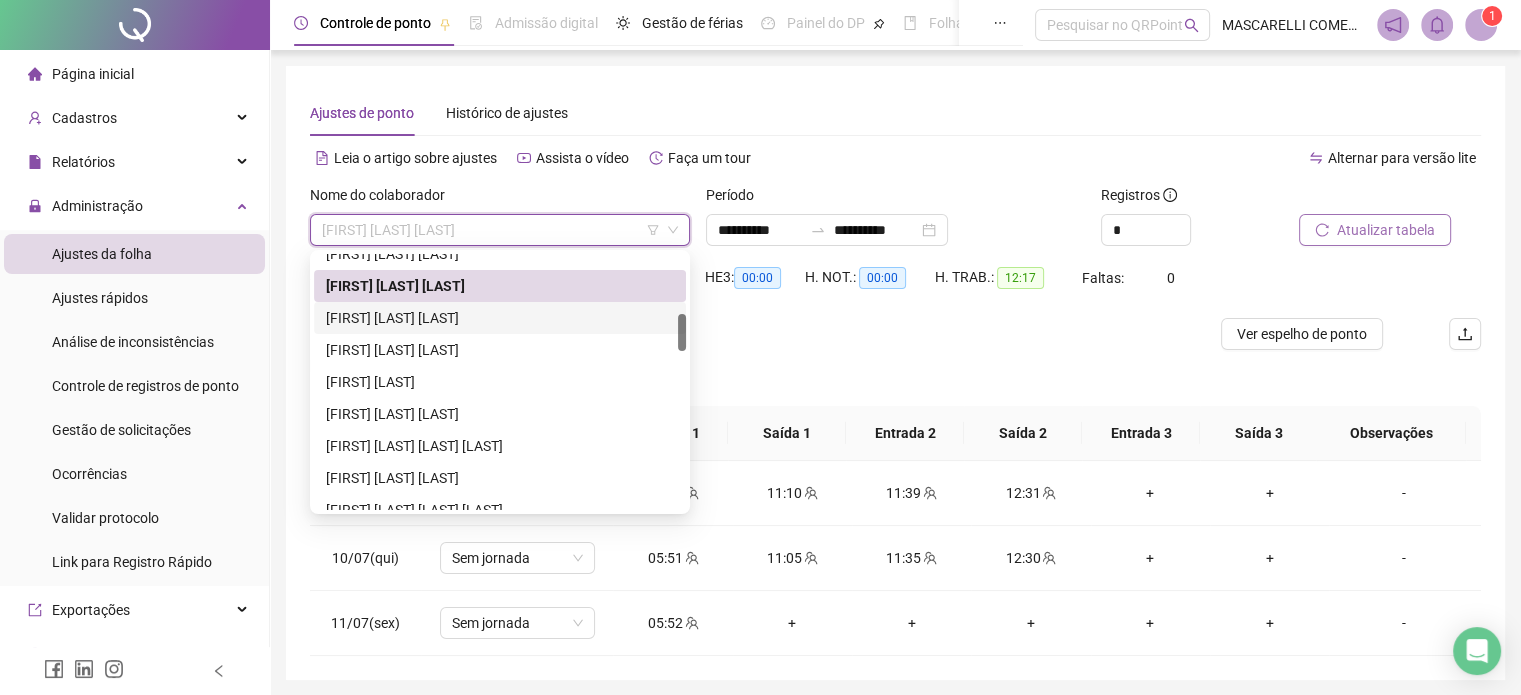 click on "[FIRST] [LAST] [LAST]" at bounding box center [500, 318] 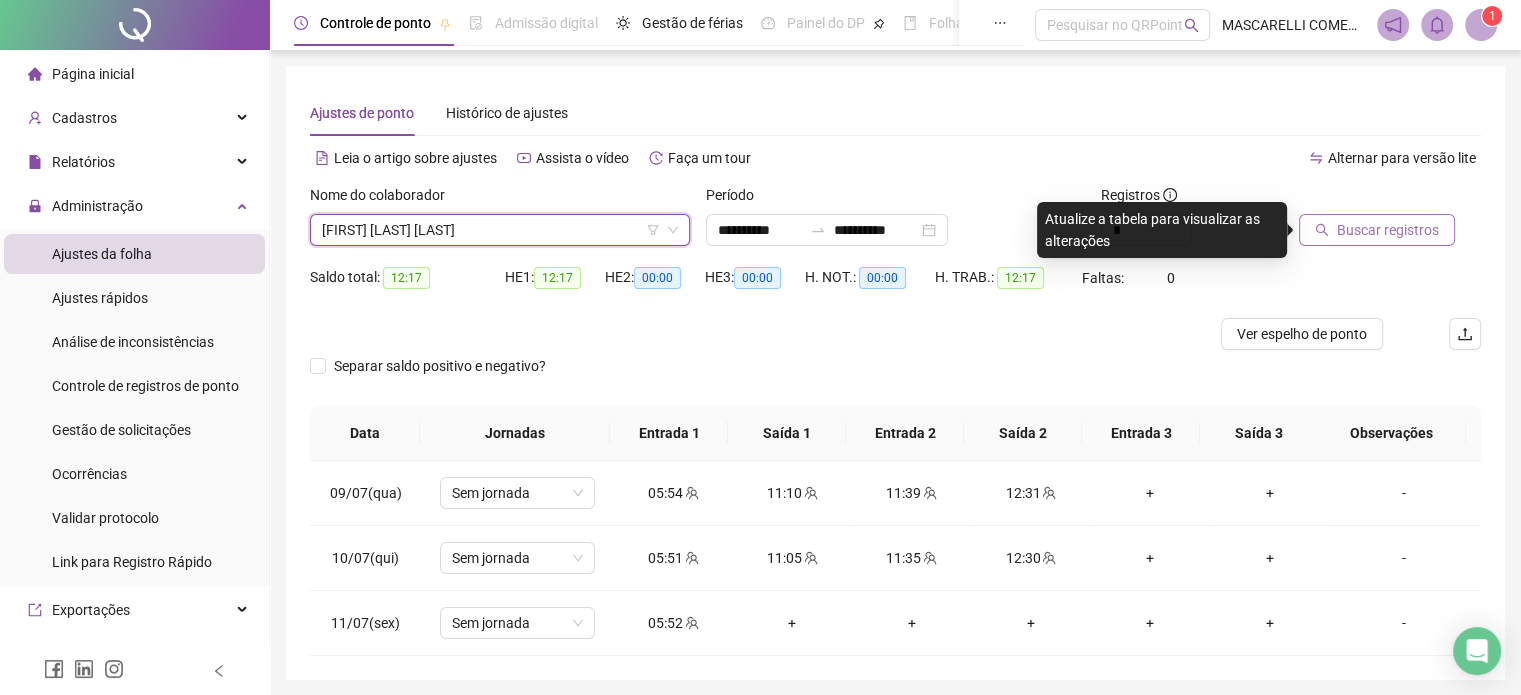 click on "Buscar registros" at bounding box center [1388, 230] 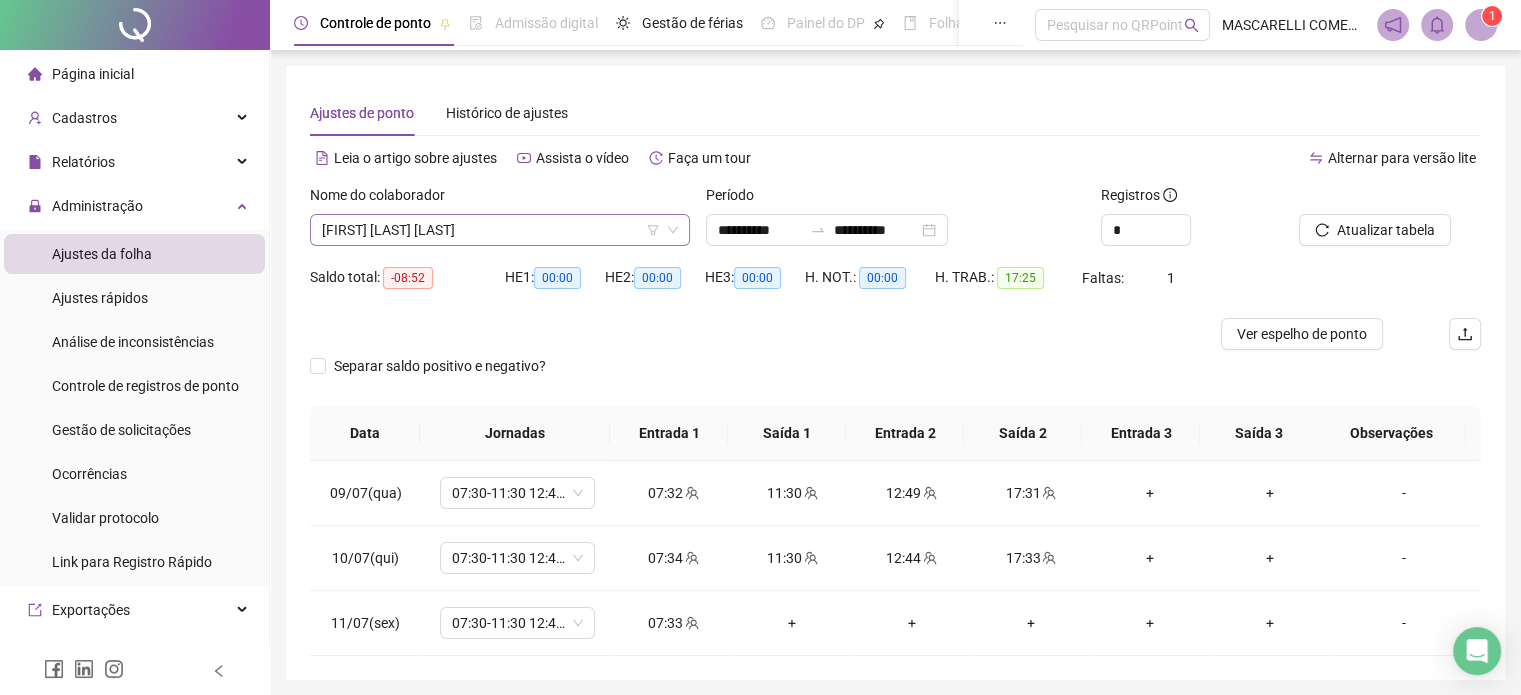click on "[FIRST] [LAST] [LAST]" at bounding box center (500, 230) 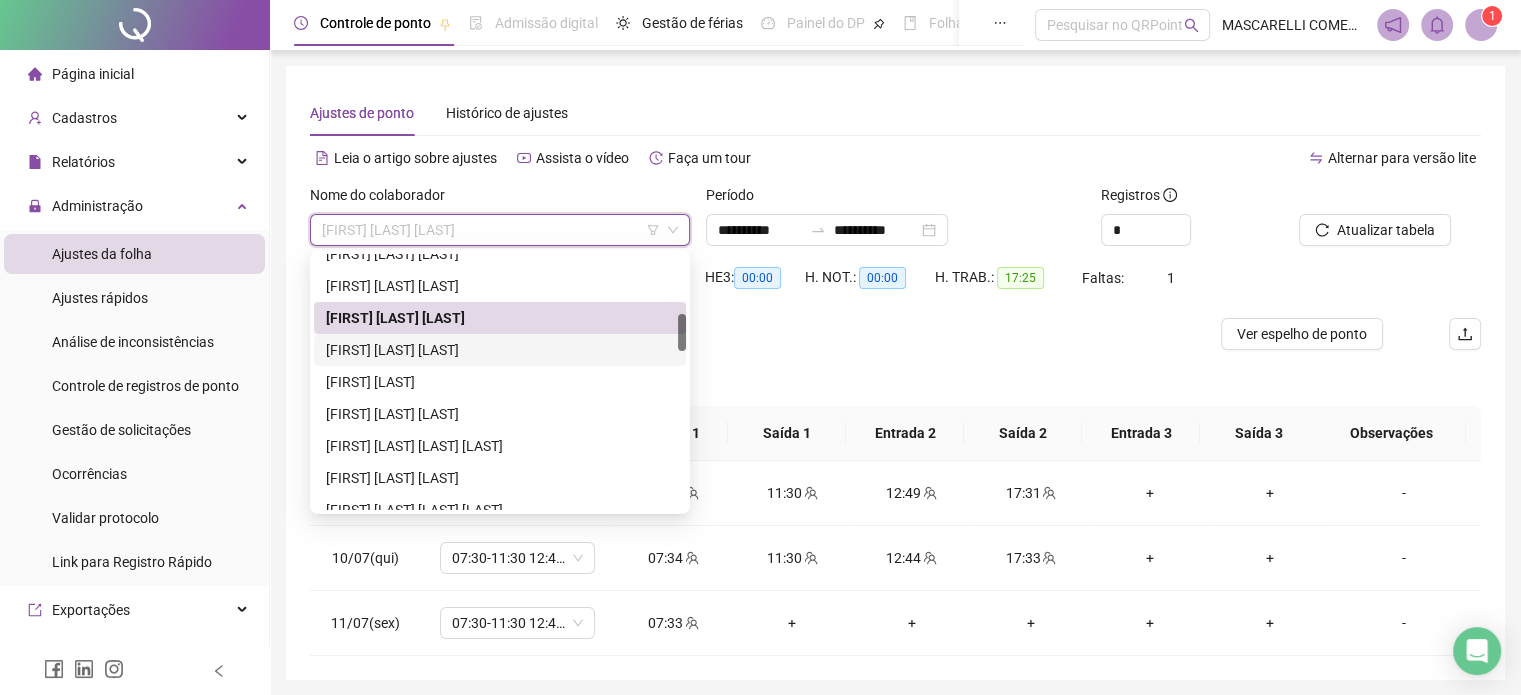 drag, startPoint x: 423, startPoint y: 363, endPoint x: 586, endPoint y: 347, distance: 163.78339 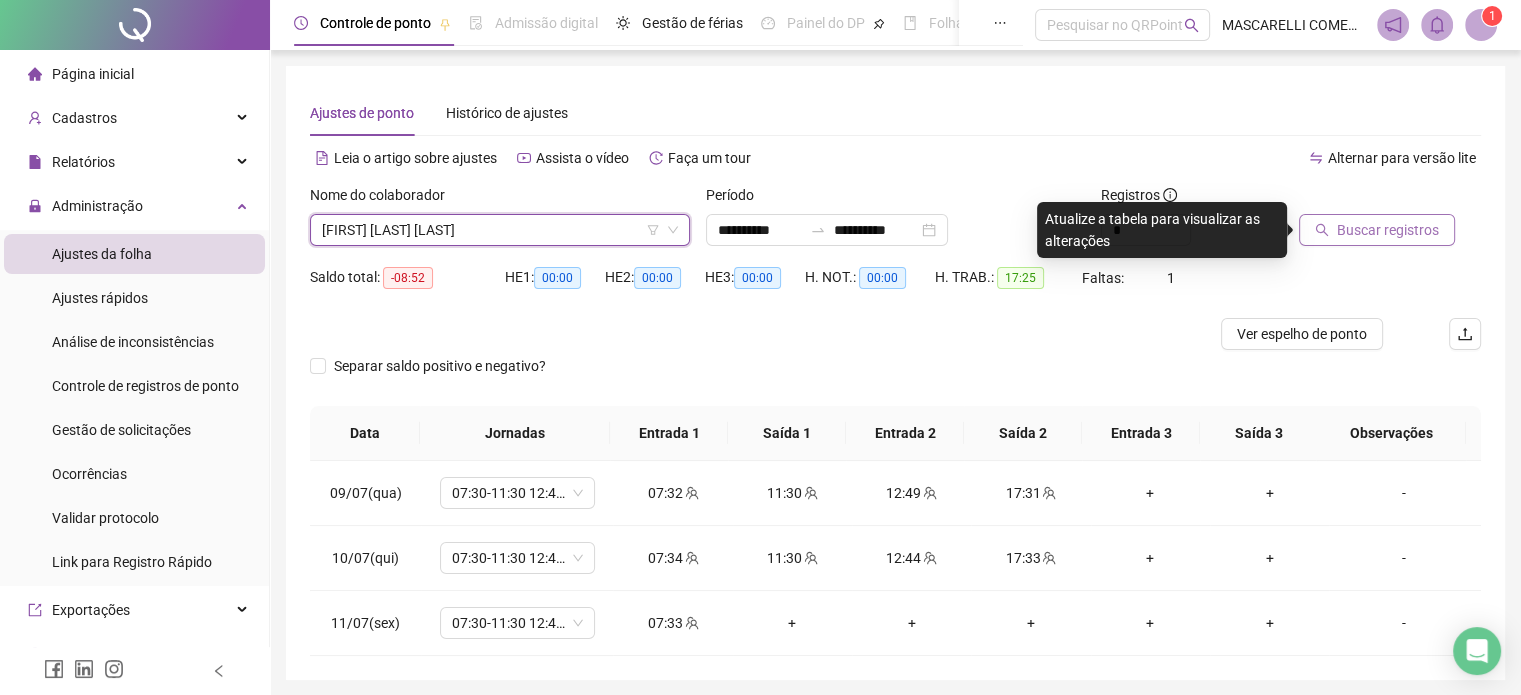 click on "Buscar registros" at bounding box center [1388, 230] 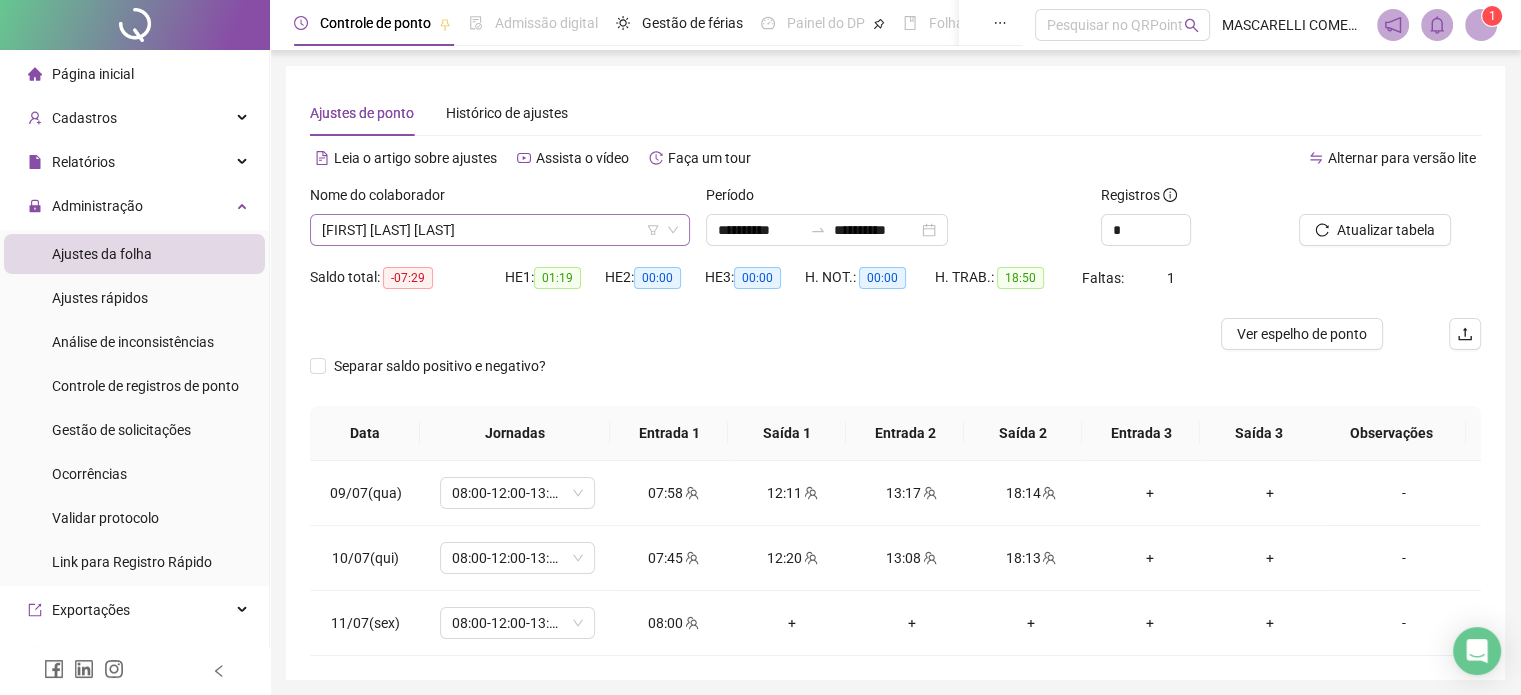 click on "[FIRST] [LAST] [LAST]" at bounding box center [500, 230] 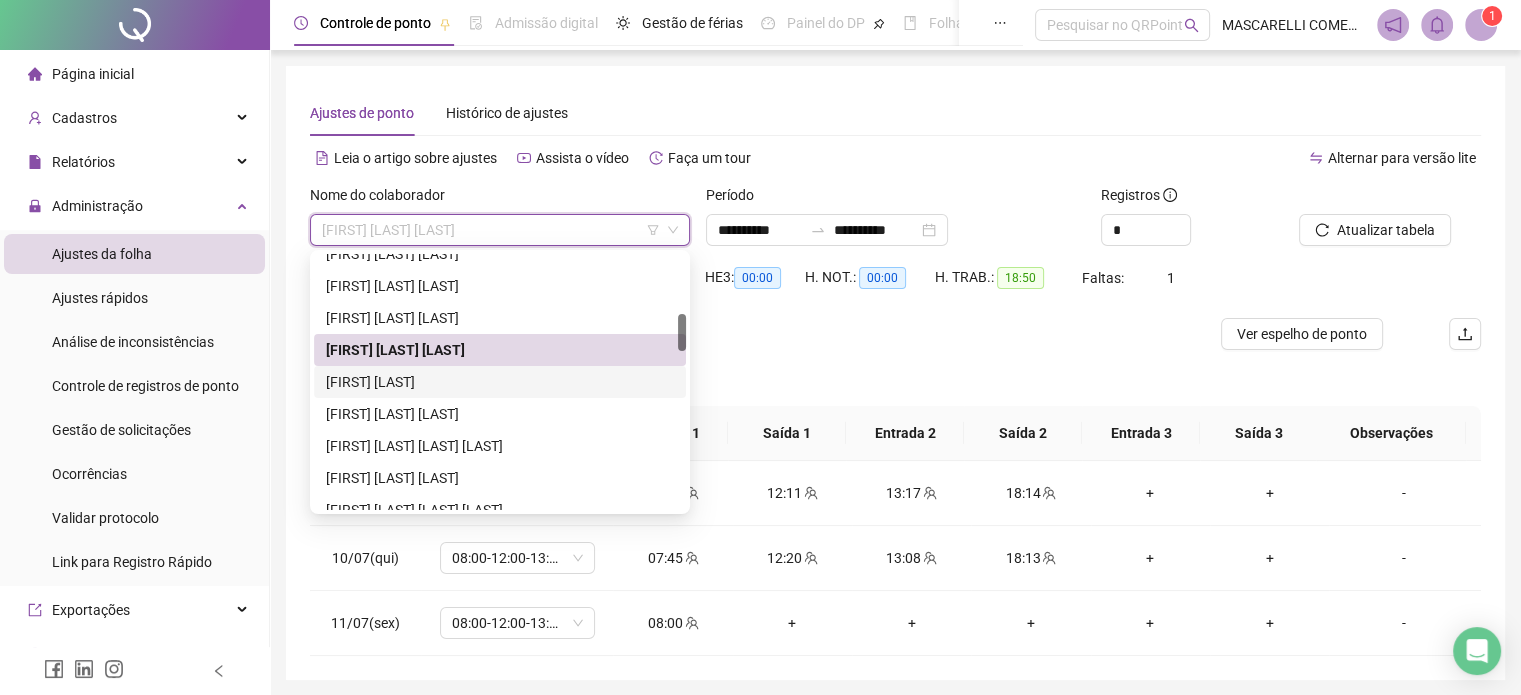 click on "[FIRST] [LAST]" at bounding box center (500, 382) 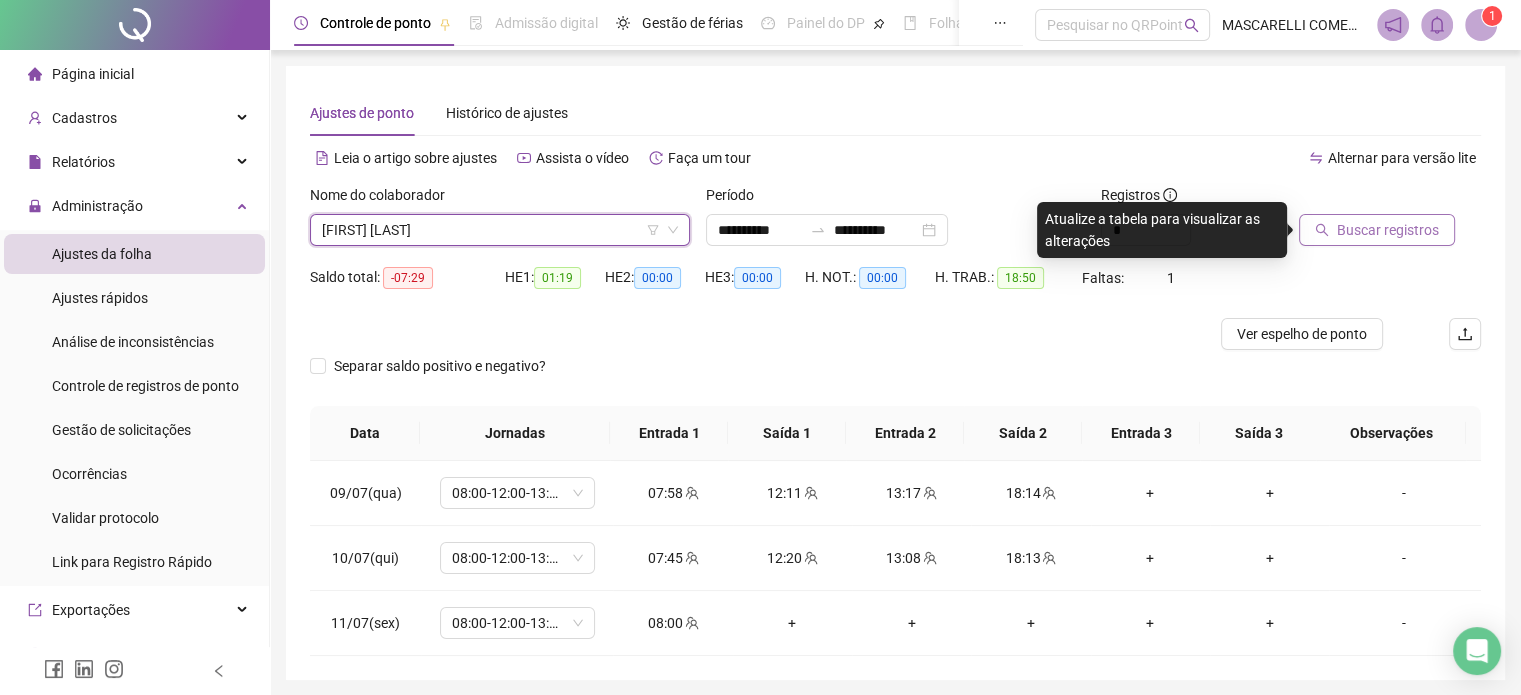 click on "Buscar registros" at bounding box center [1388, 230] 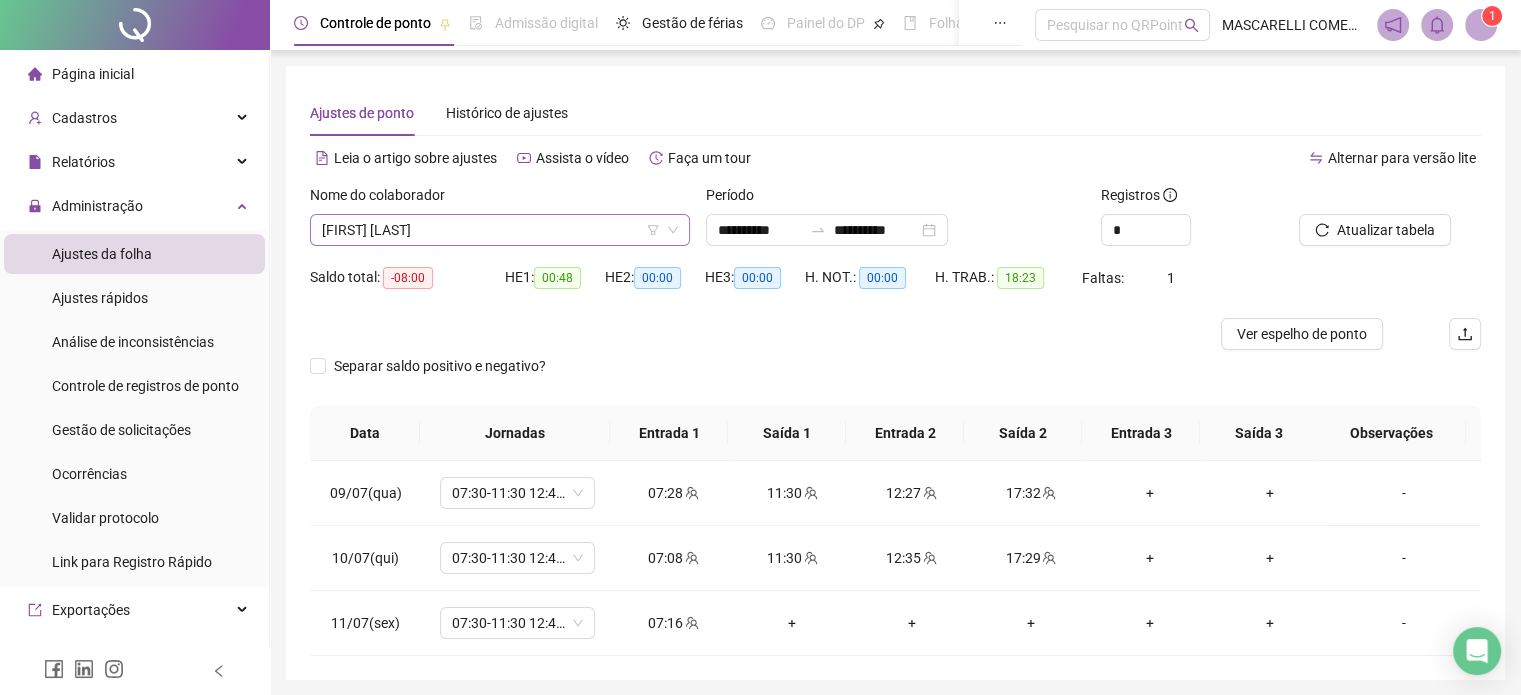 click on "[FIRST] [LAST]" at bounding box center (500, 230) 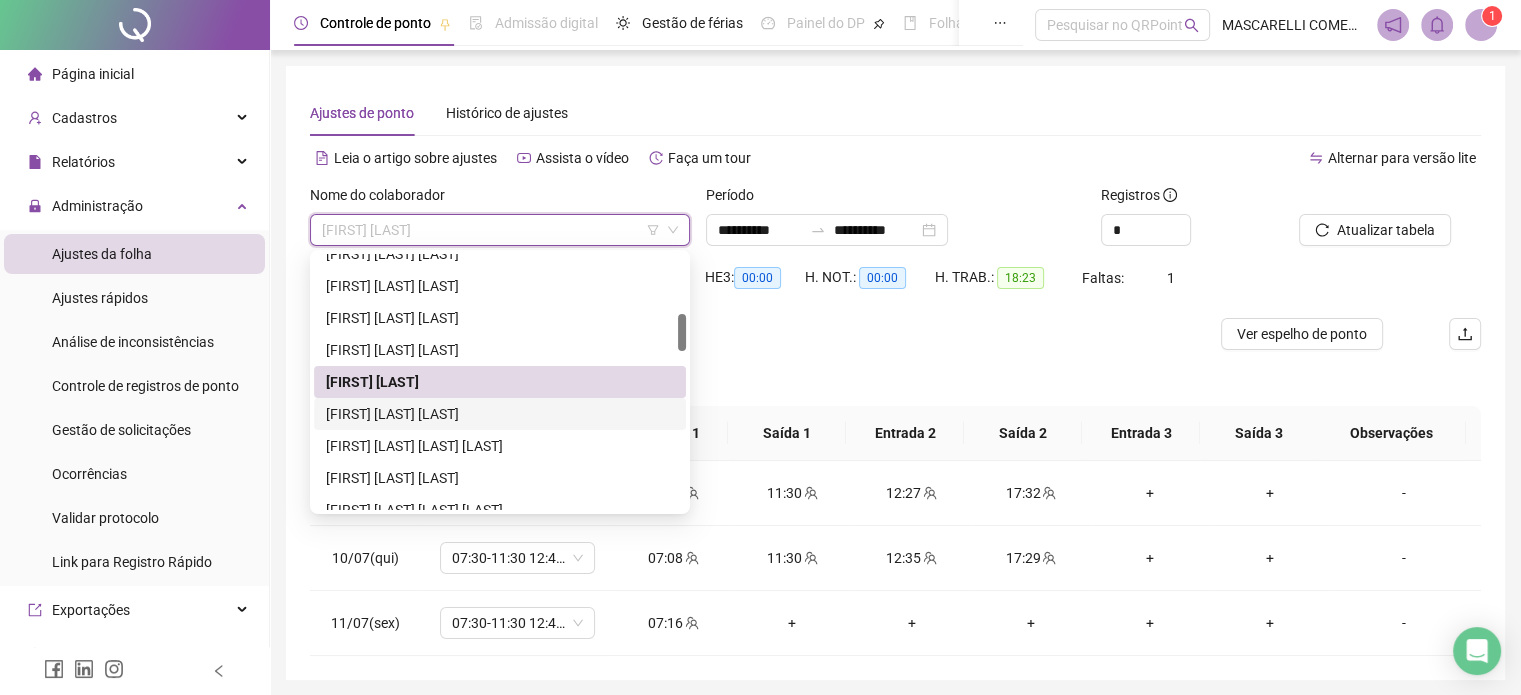 click on "[FIRST] [LAST] [LAST]" at bounding box center [500, 414] 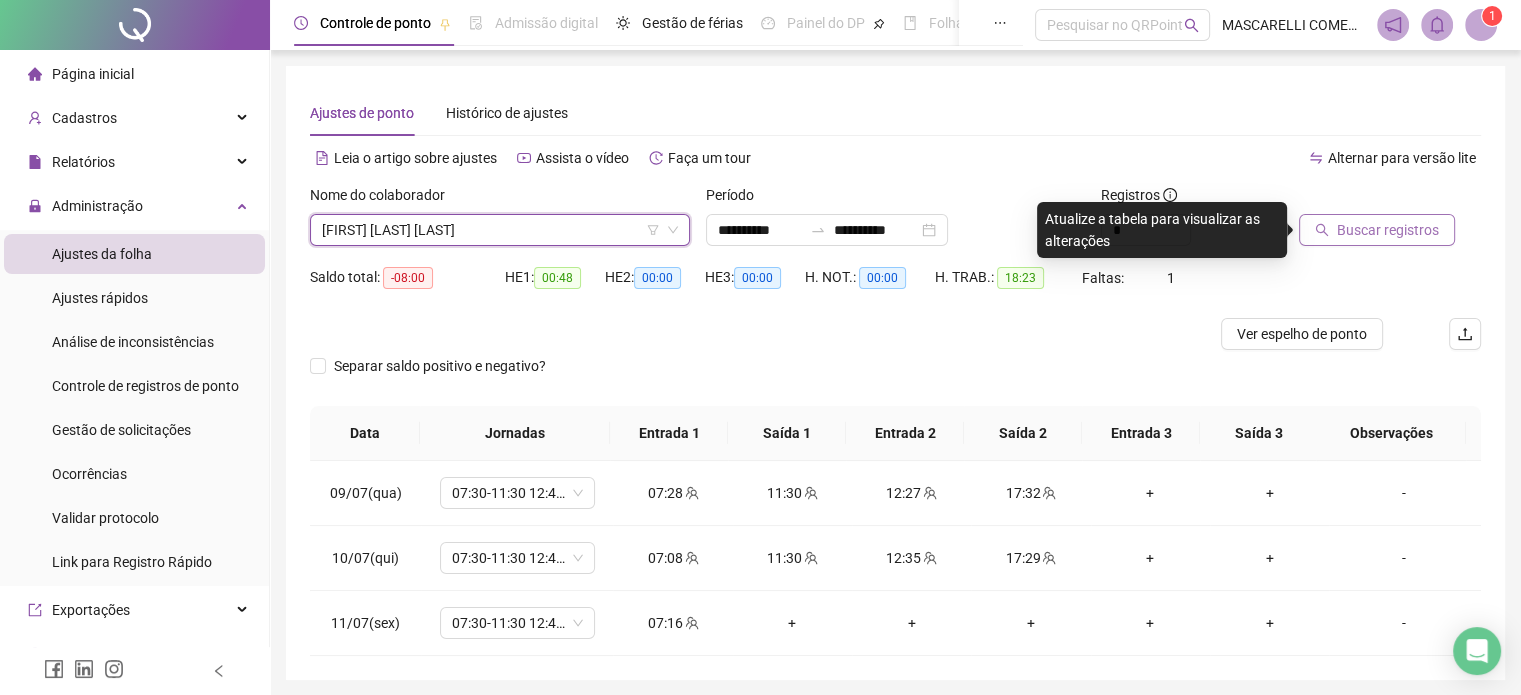 click on "Buscar registros" at bounding box center [1388, 230] 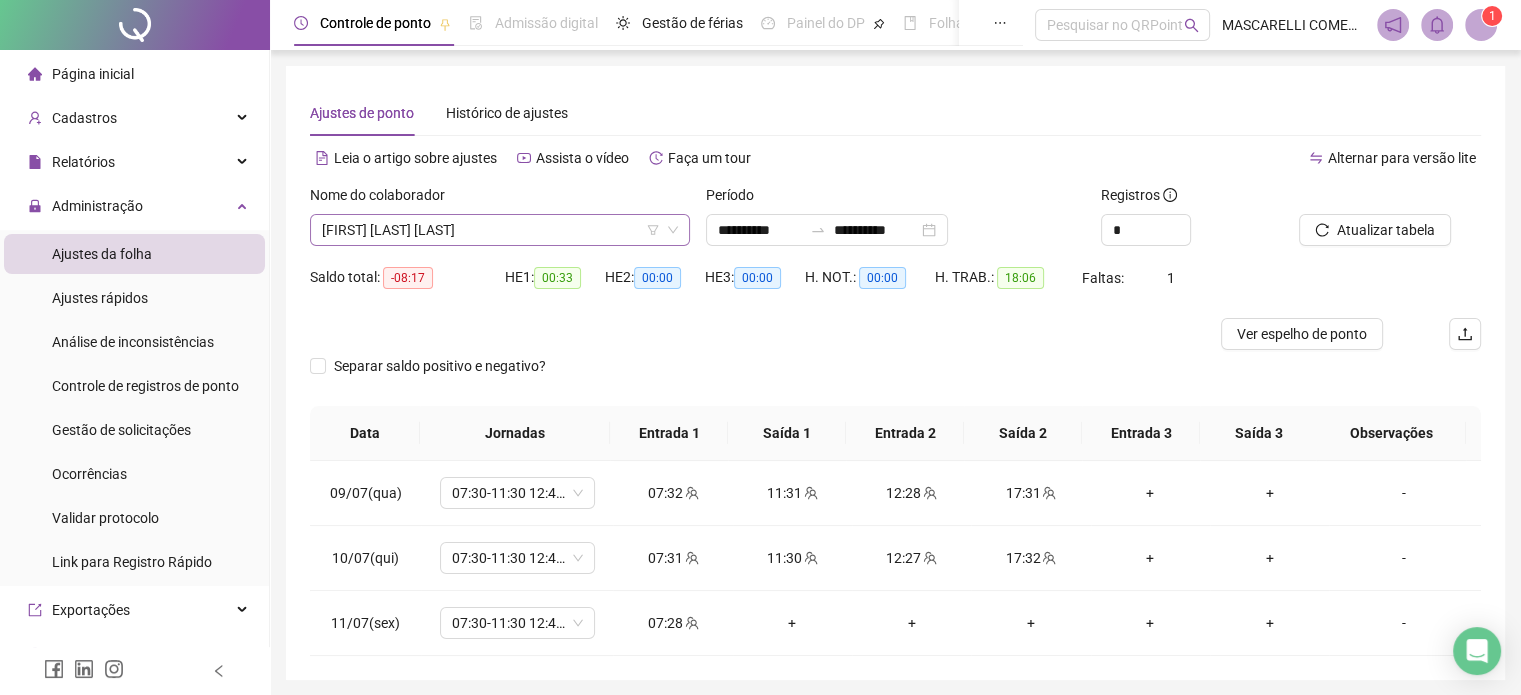 click on "[FIRST] [LAST] [LAST]" at bounding box center (500, 230) 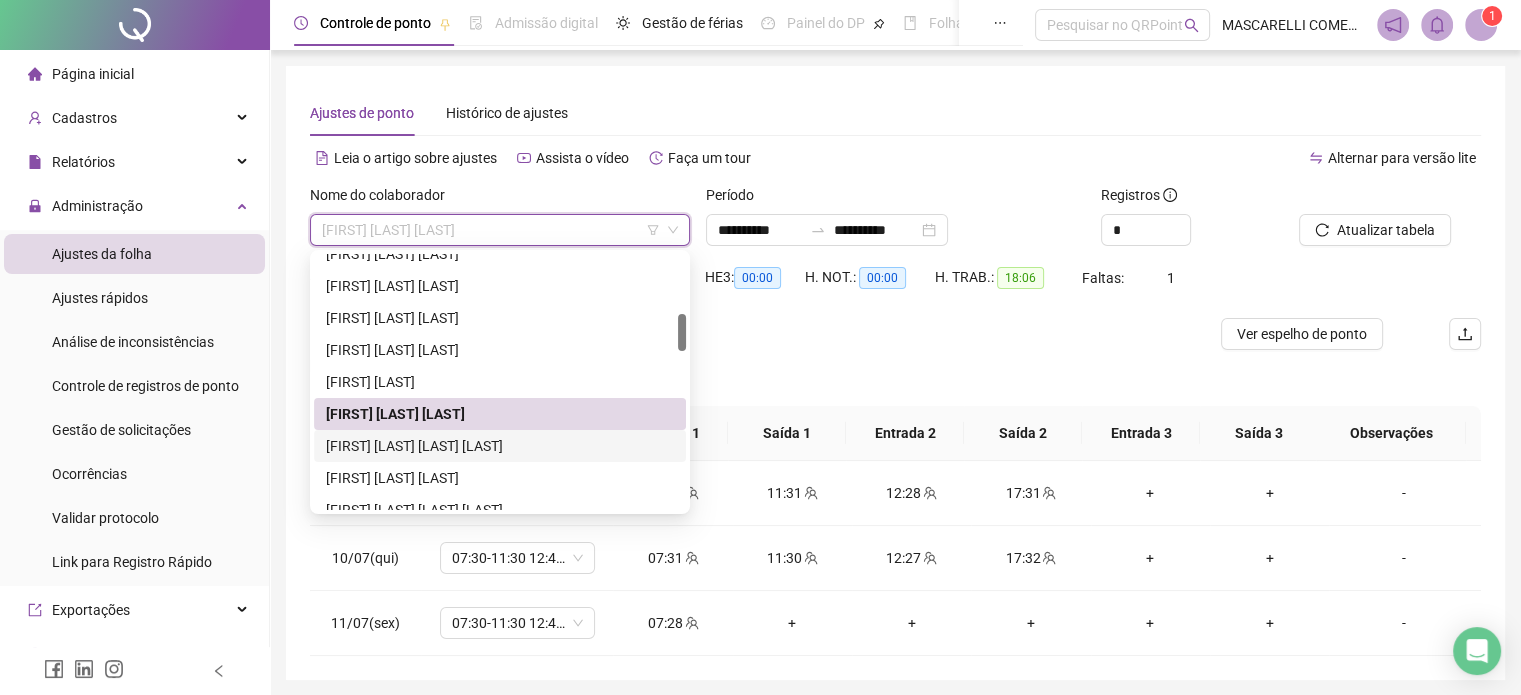 click on "[FIRST] [LAST] [LAST] [LAST]" at bounding box center (500, 446) 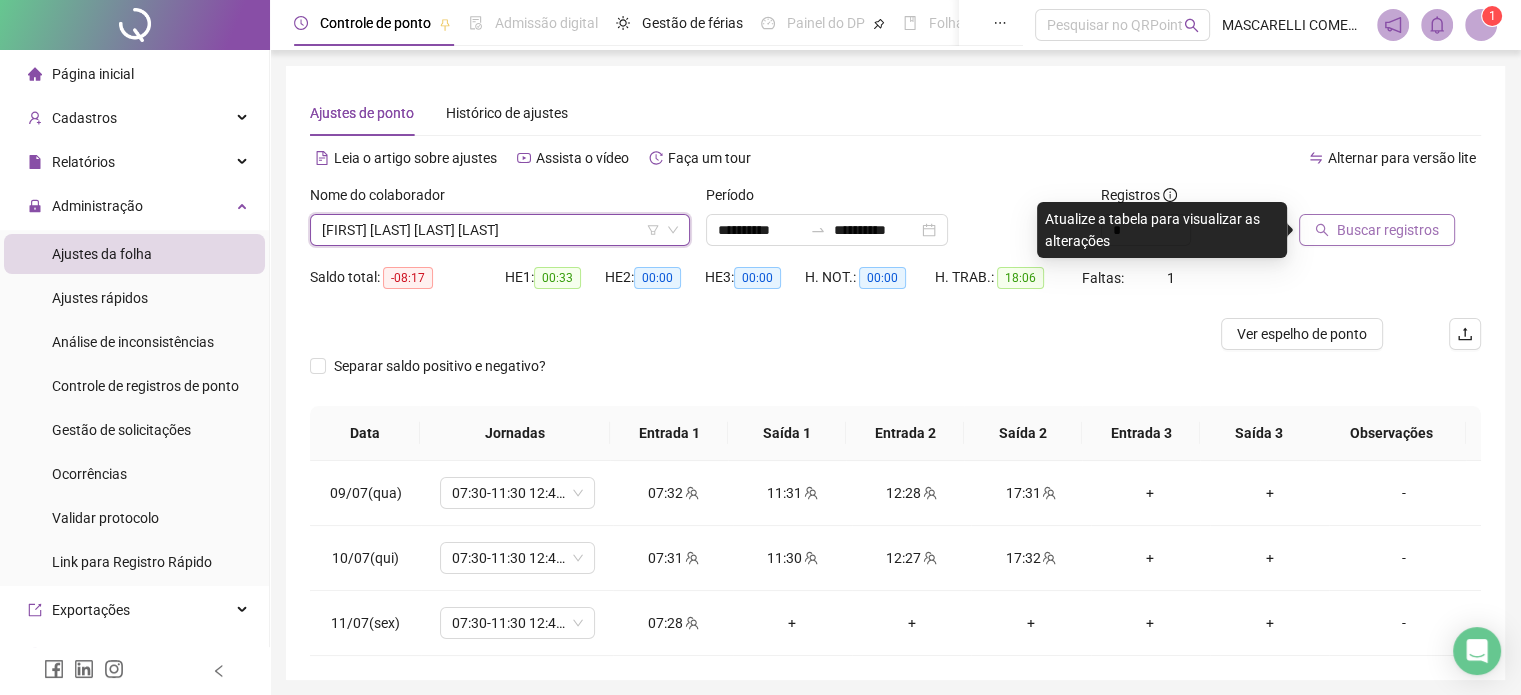 click on "Buscar registros" at bounding box center [1388, 230] 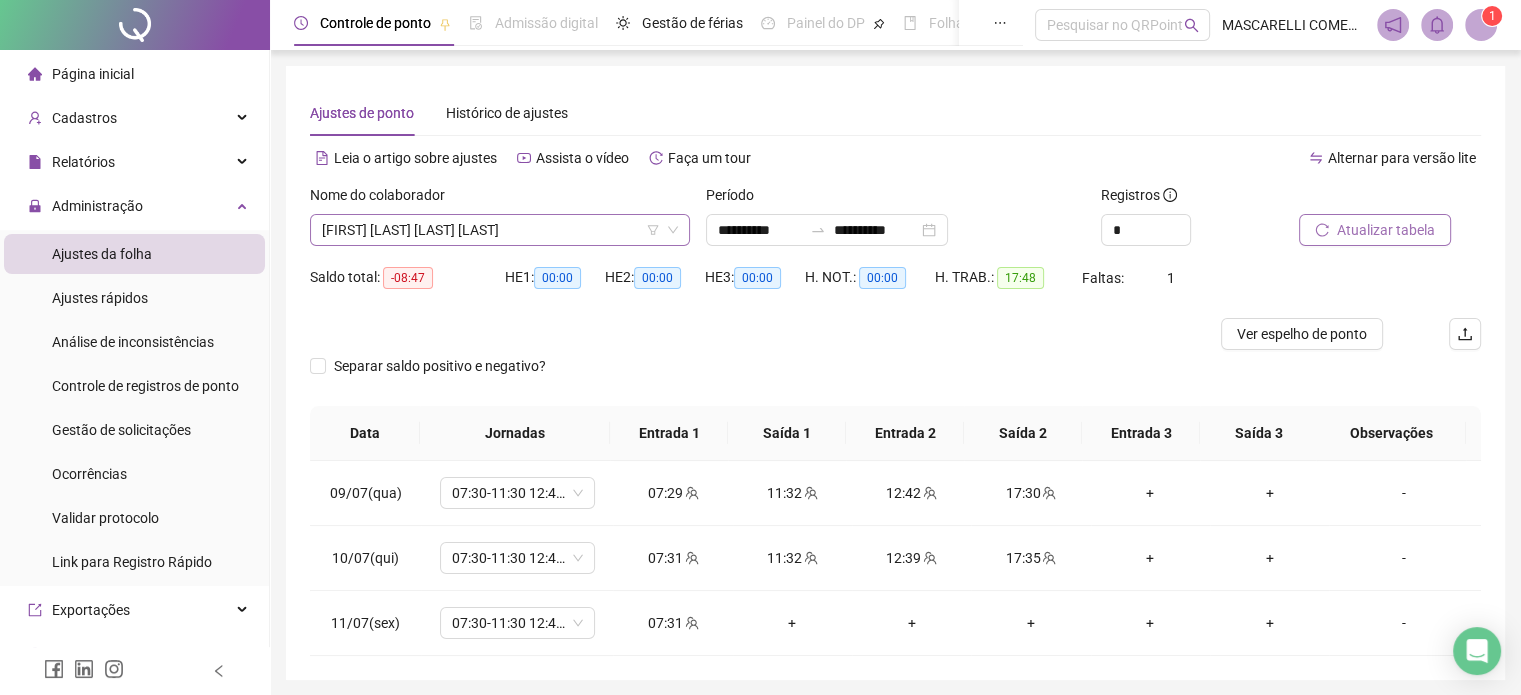 click on "[FIRST] [LAST] [LAST] [LAST]" at bounding box center (500, 230) 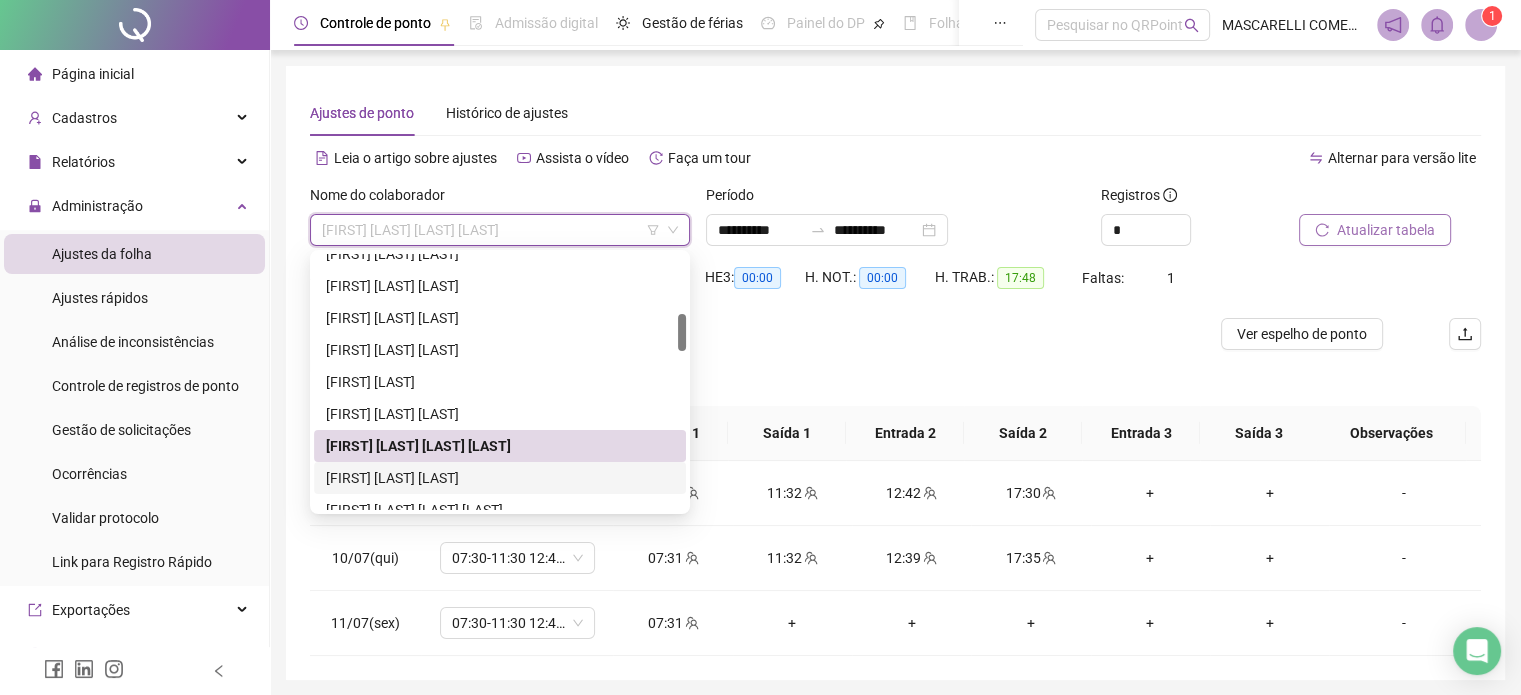 click on "[FIRST] [LAST] [LAST]" at bounding box center (500, 478) 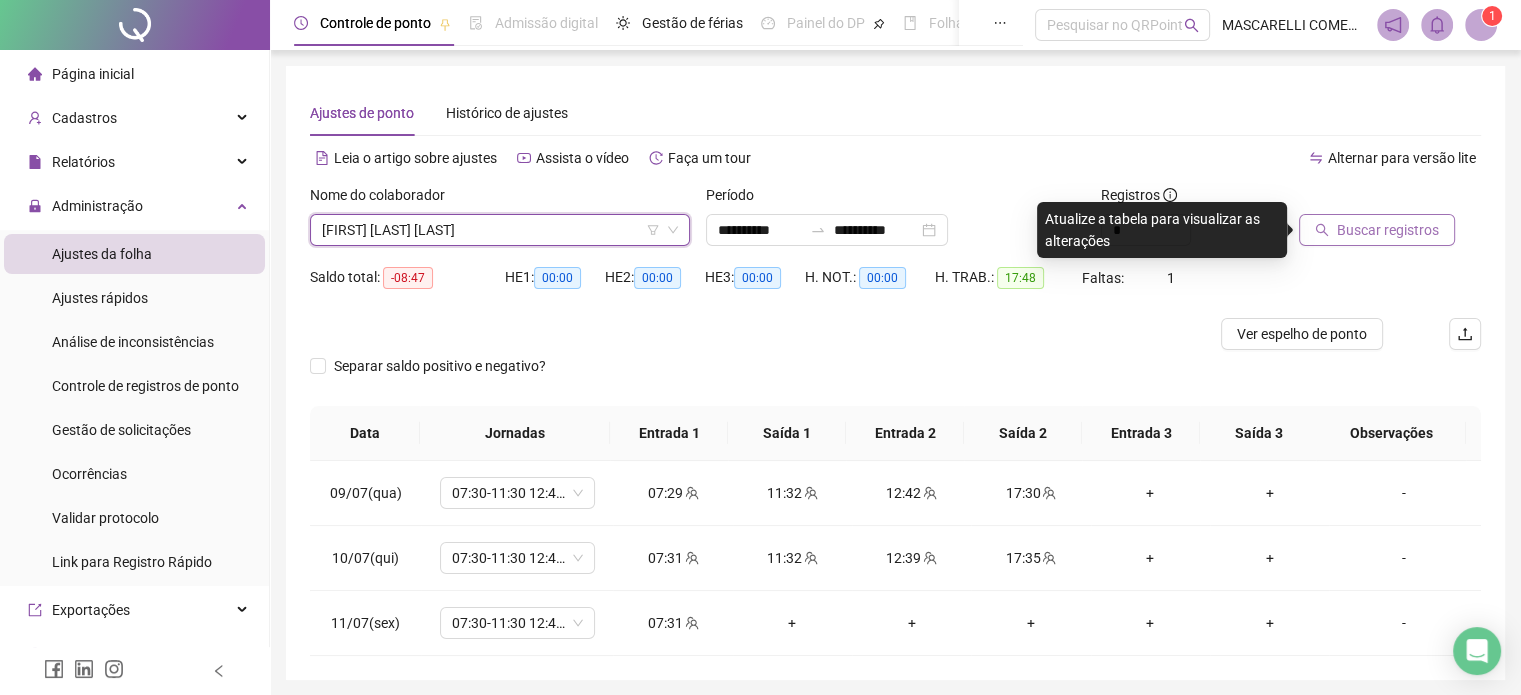 click on "Buscar registros" at bounding box center [1388, 230] 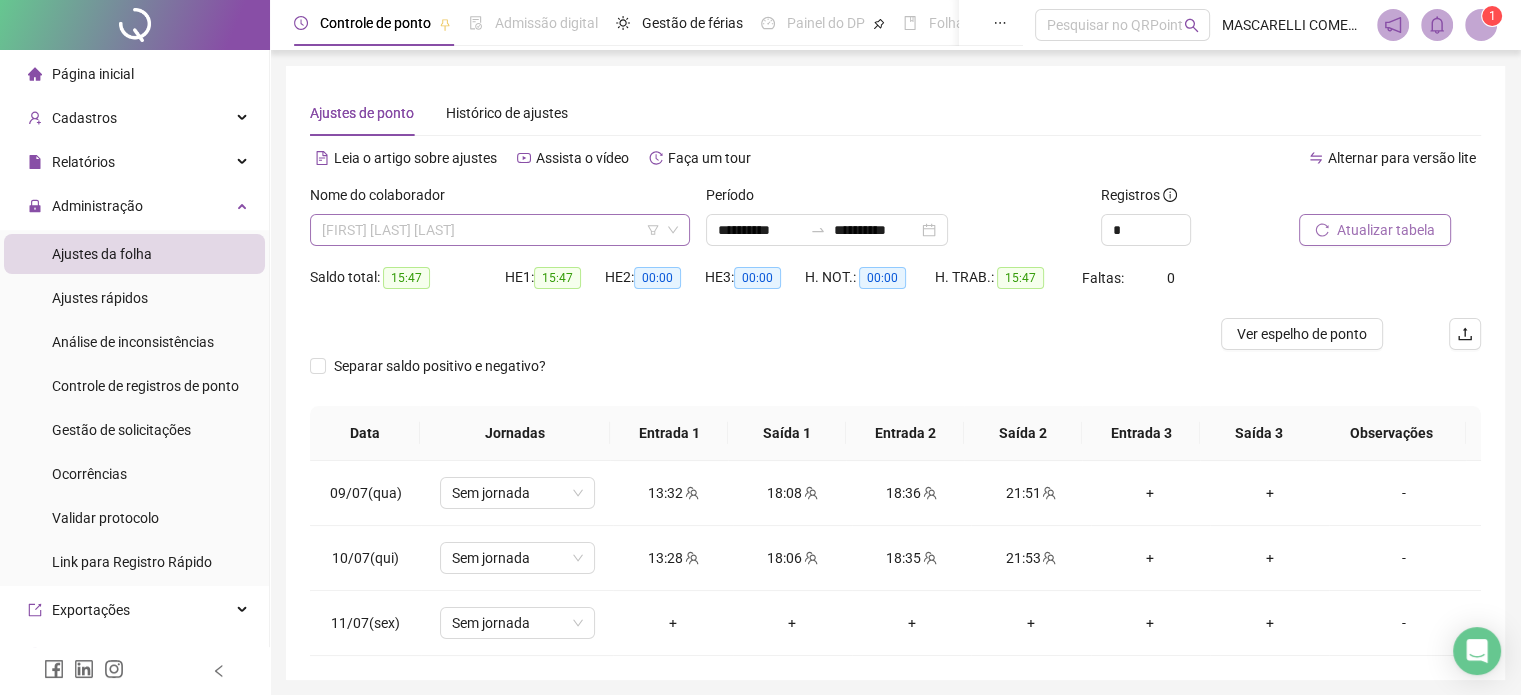 click on "[FIRST] [LAST] [LAST]" at bounding box center (500, 230) 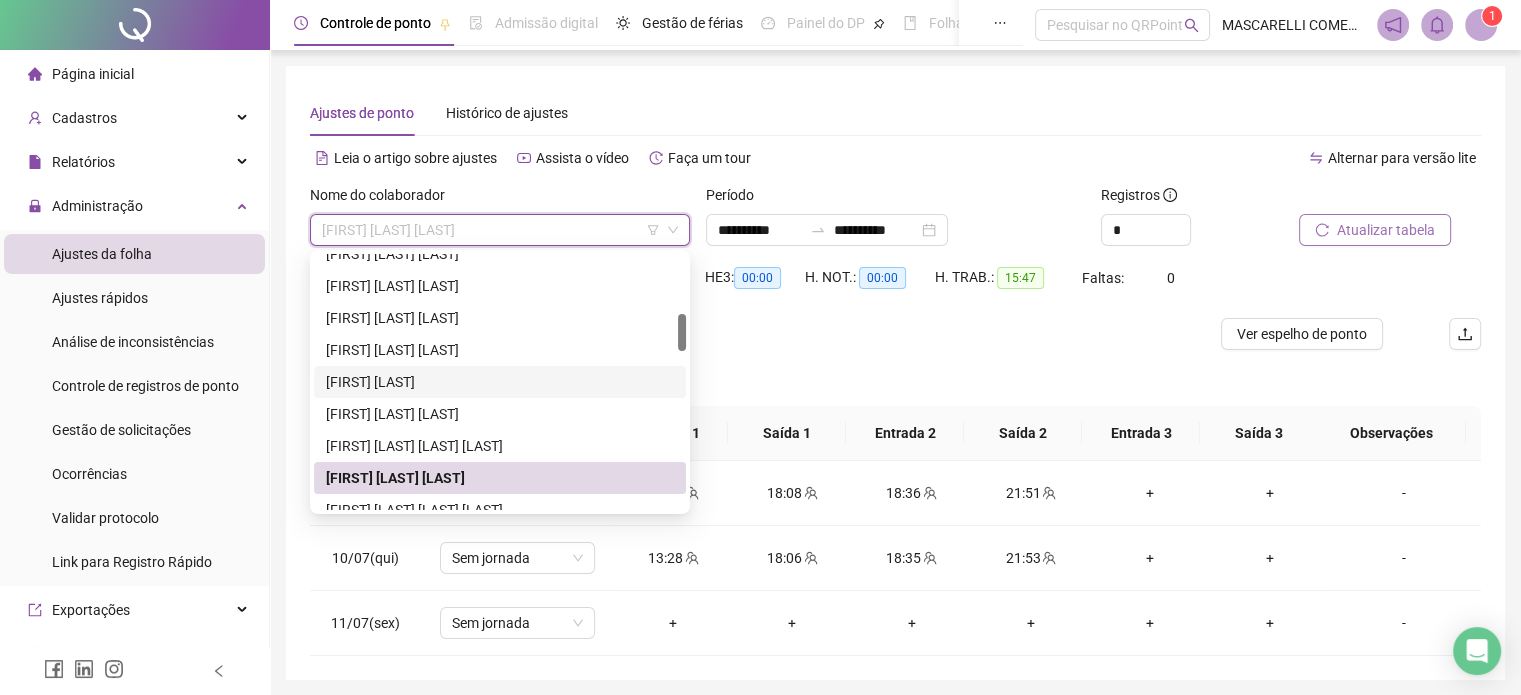 scroll, scrollTop: 500, scrollLeft: 0, axis: vertical 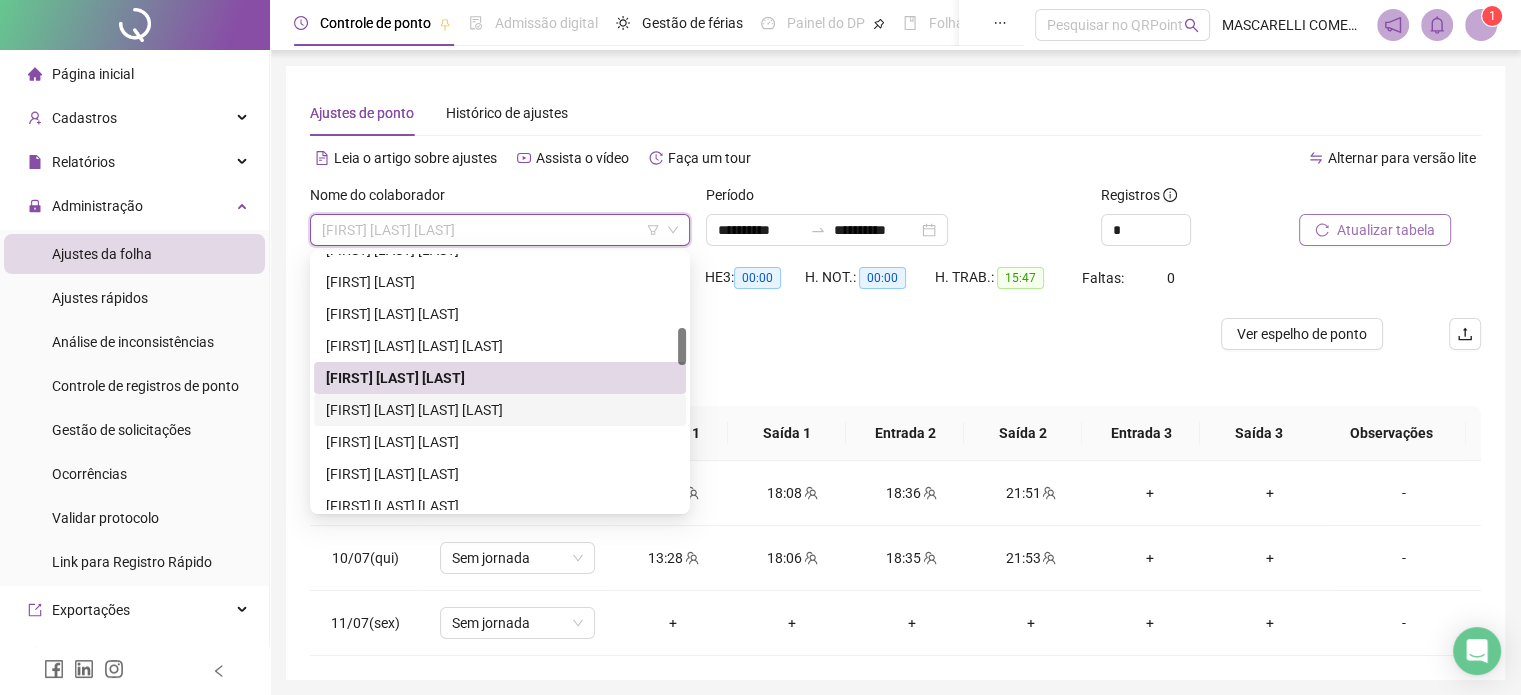 click on "[FIRST] [LAST] [LAST] [LAST]" at bounding box center (500, 410) 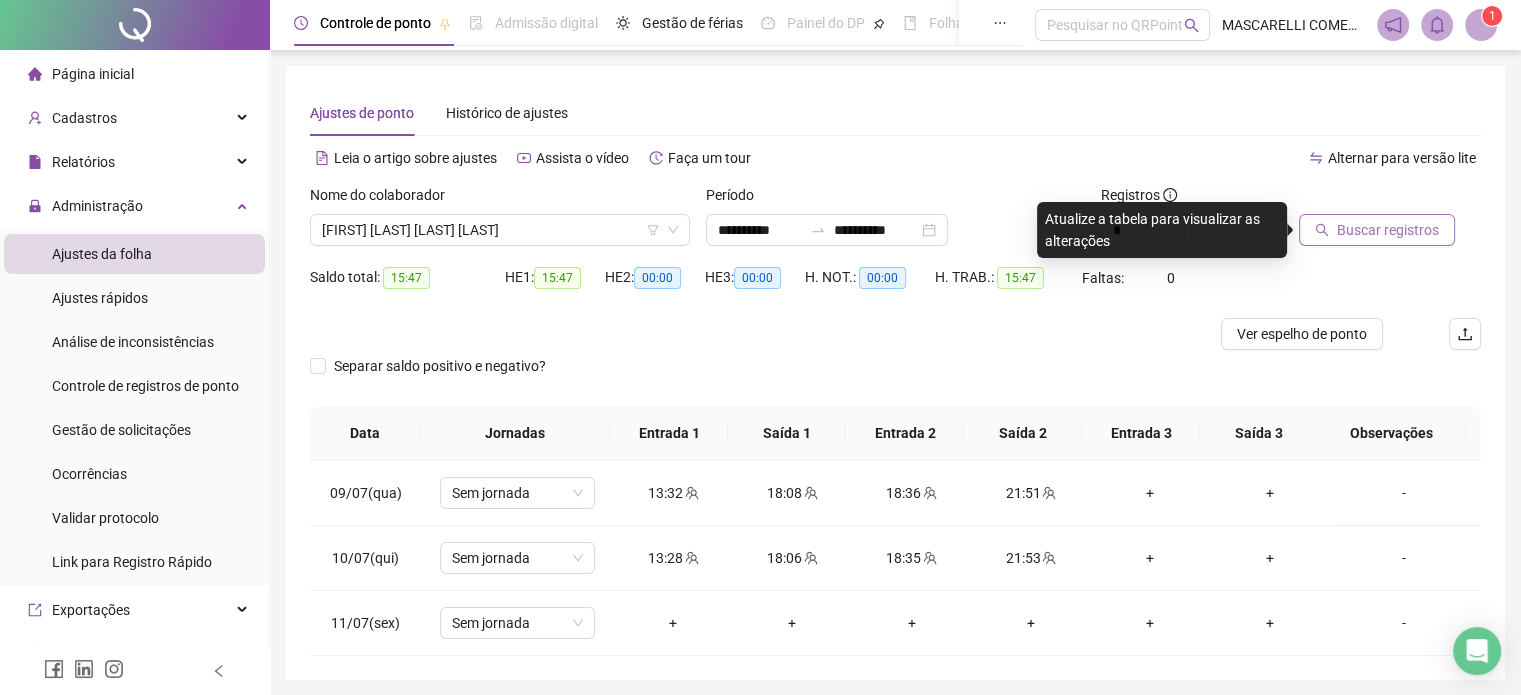 click on "Buscar registros" at bounding box center (1388, 230) 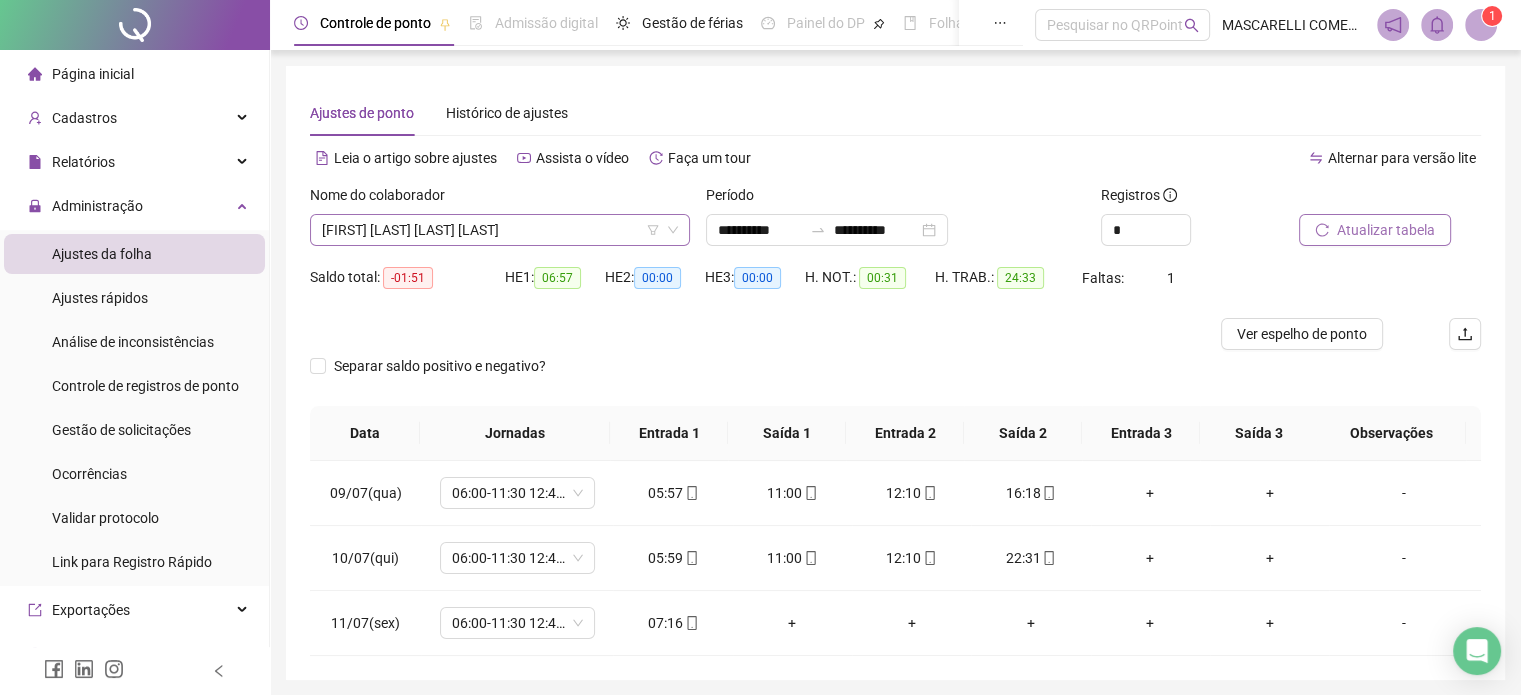 click on "[FIRST] [LAST] [LAST] [LAST]" at bounding box center (500, 230) 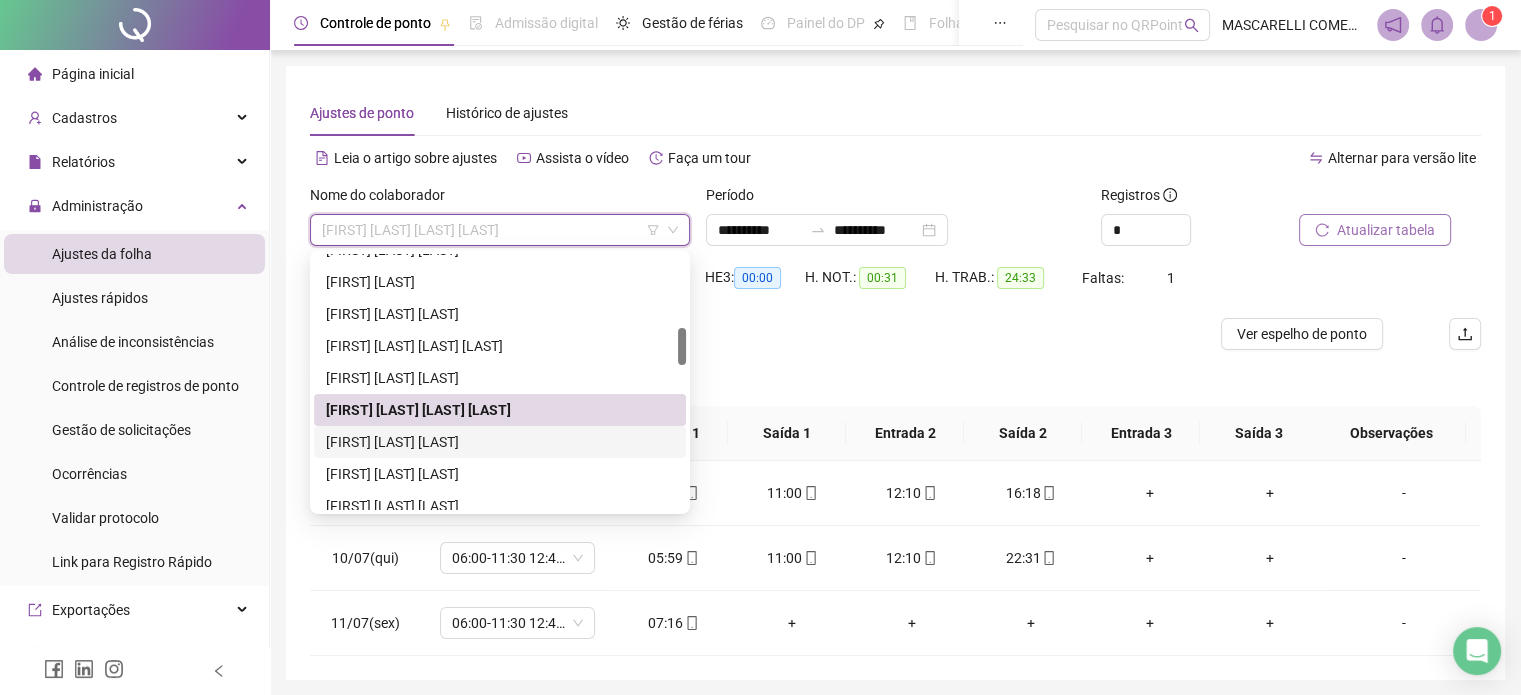 click on "[FIRST] [LAST] [LAST]" at bounding box center (500, 442) 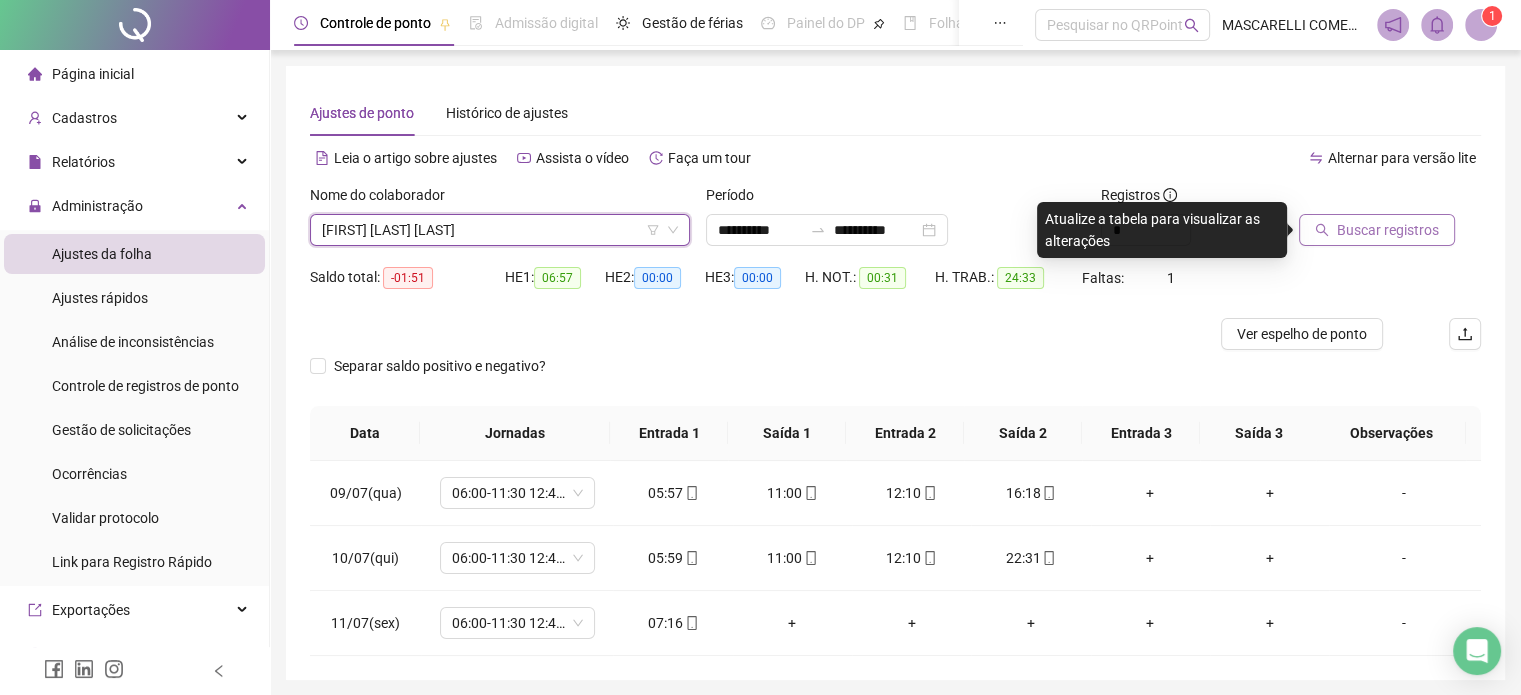 click on "Buscar registros" at bounding box center [1388, 230] 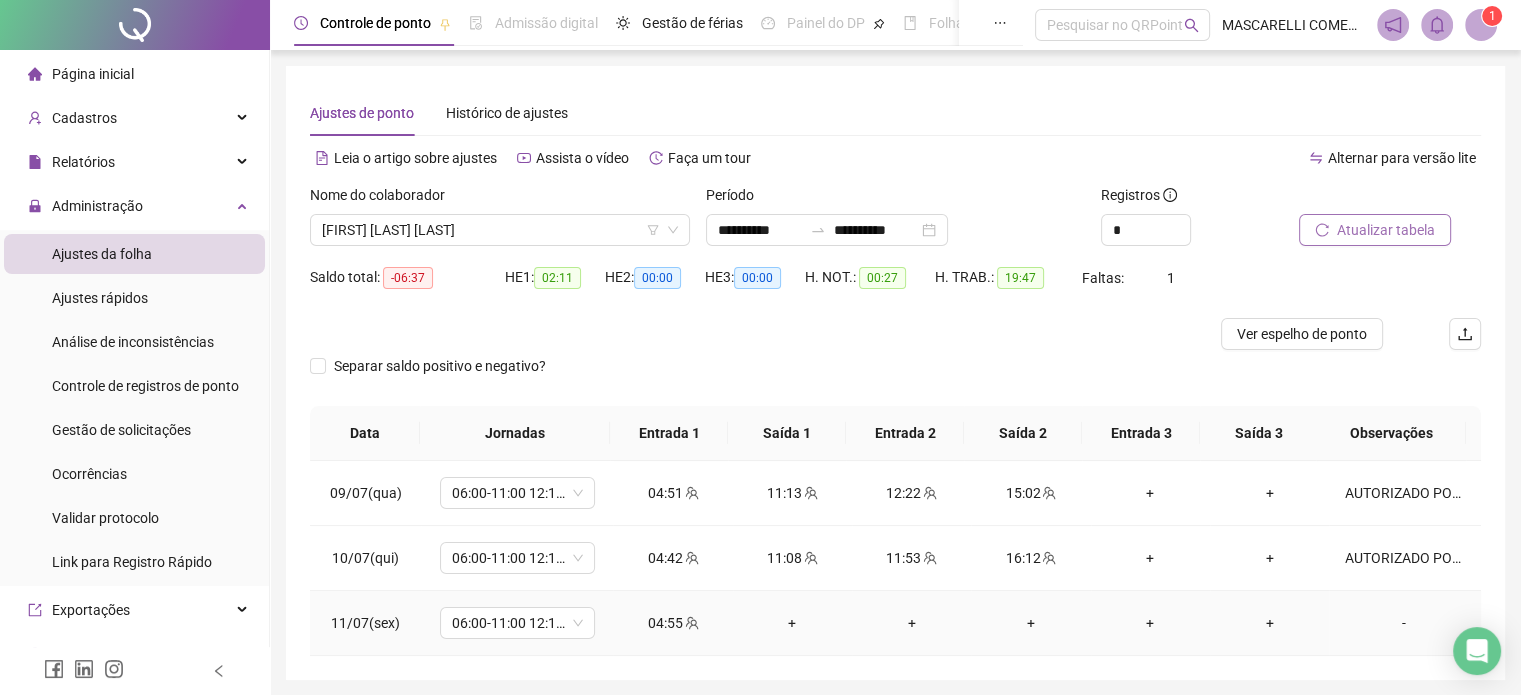 click on "-" at bounding box center (1404, 623) 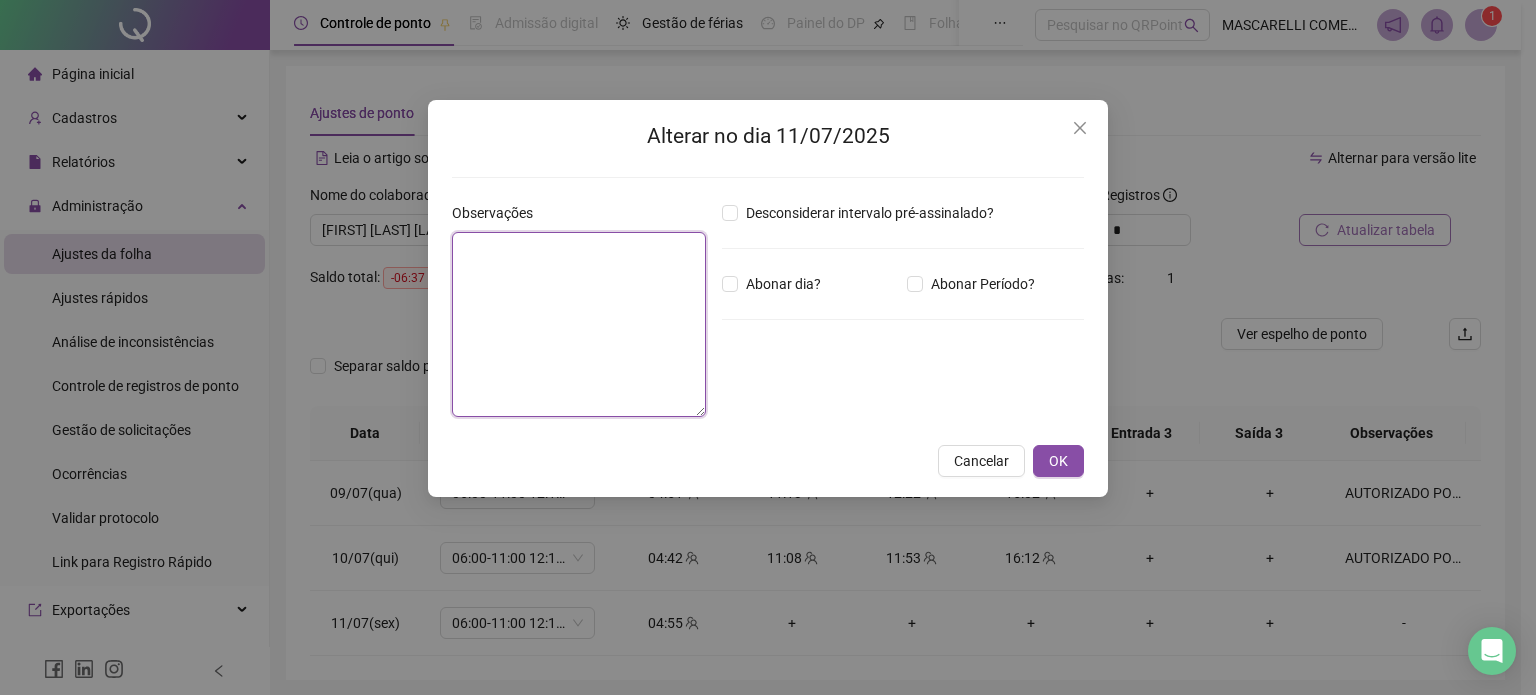 click at bounding box center (579, 324) 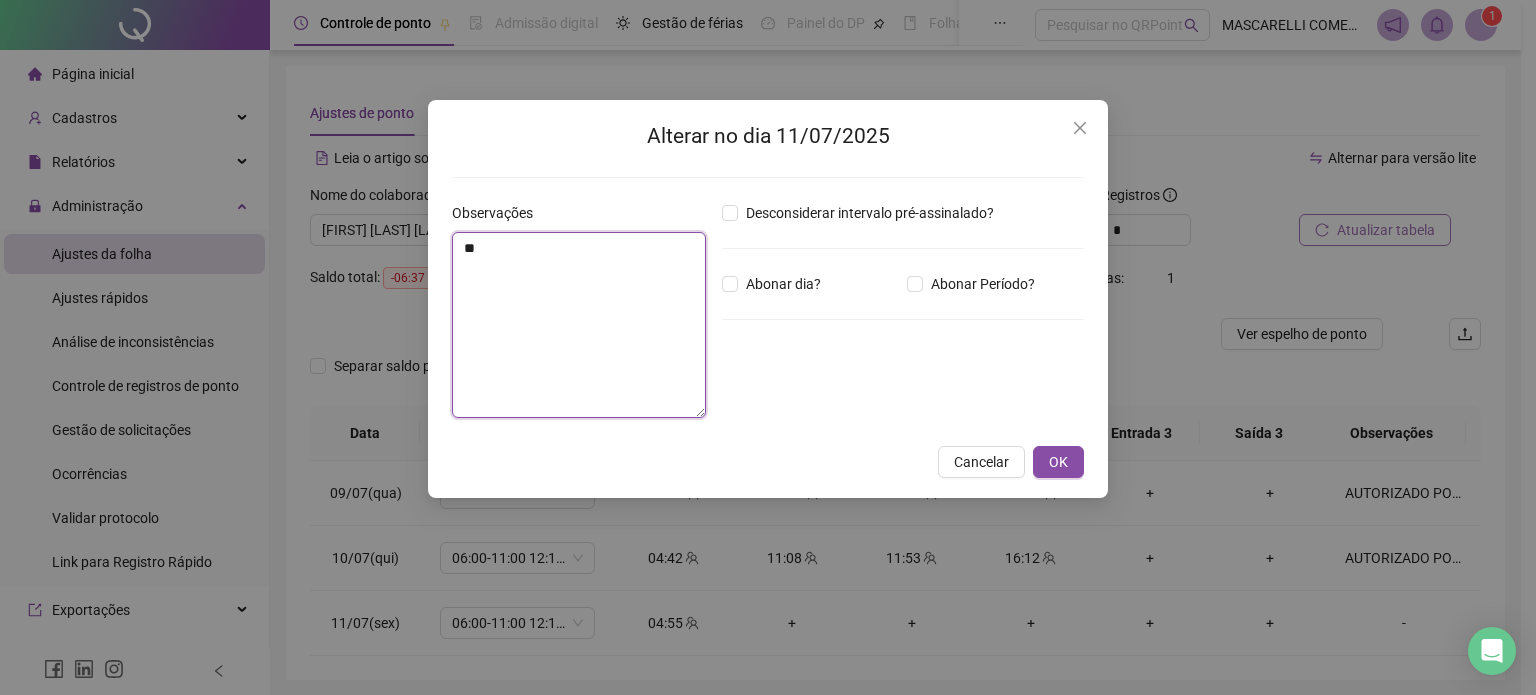 type on "*" 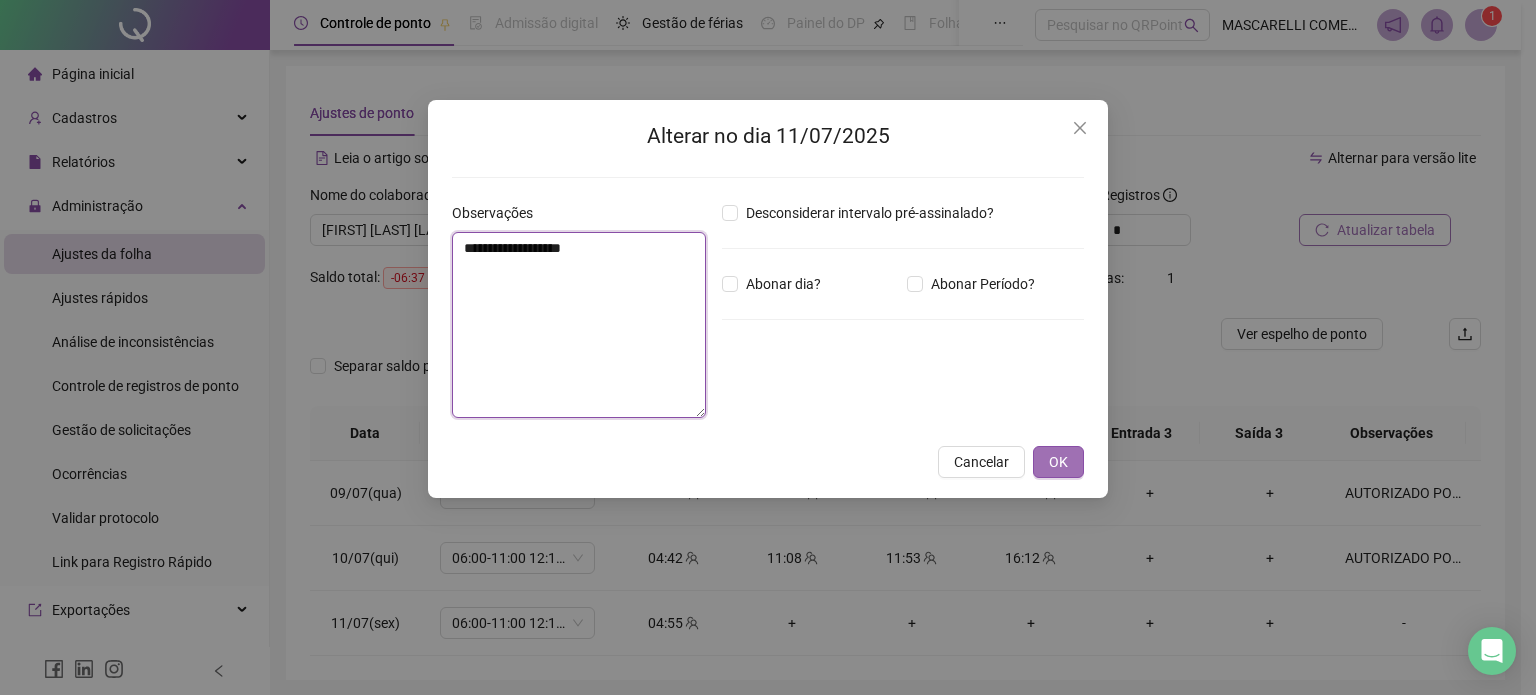 type on "**********" 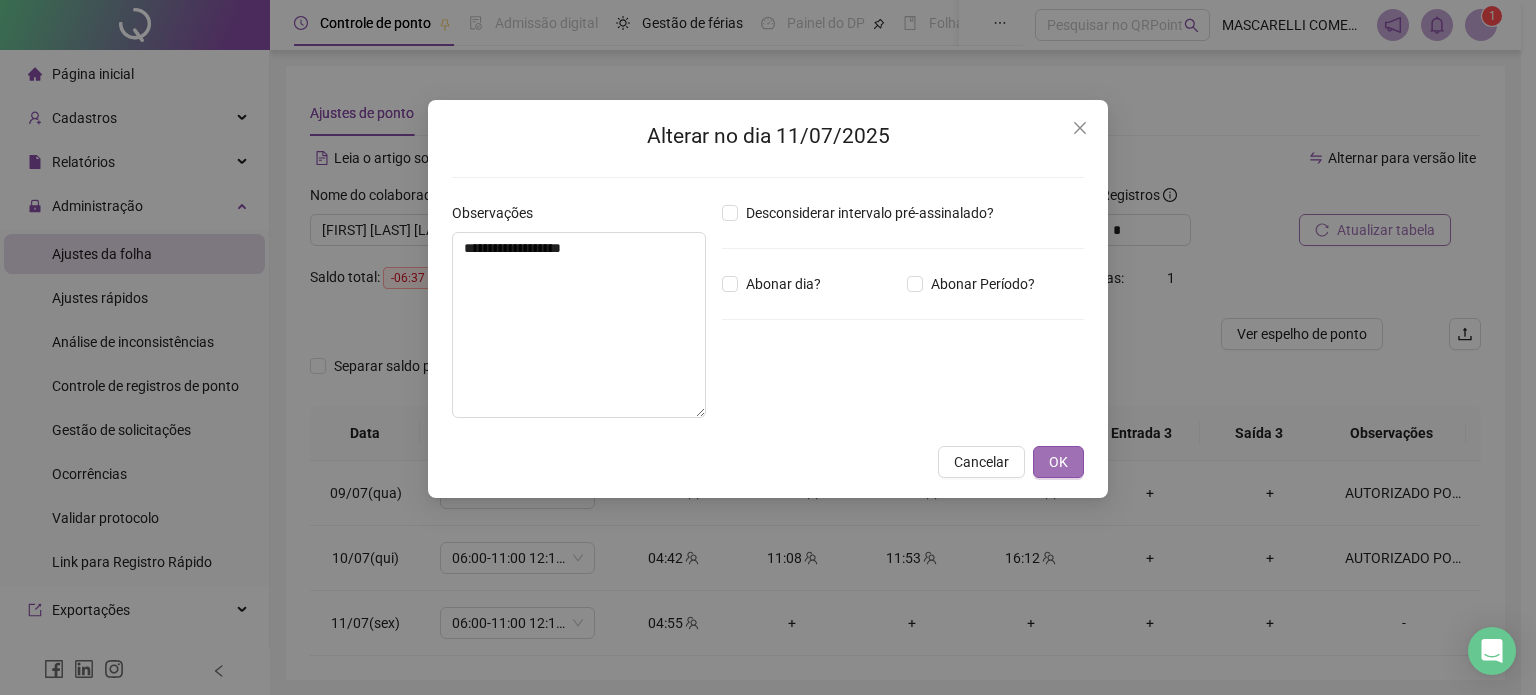 click on "OK" at bounding box center (1058, 462) 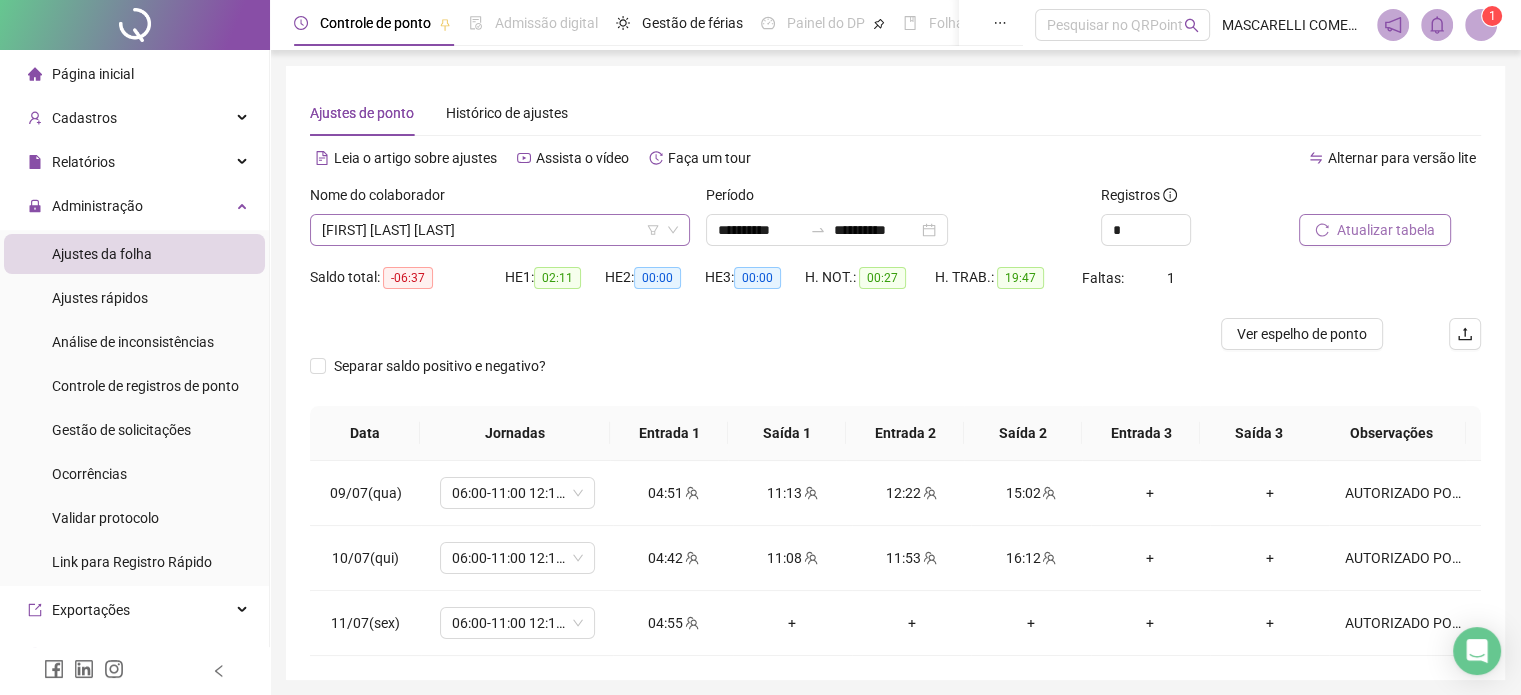 click on "[FIRST] [LAST] [LAST]" at bounding box center [500, 230] 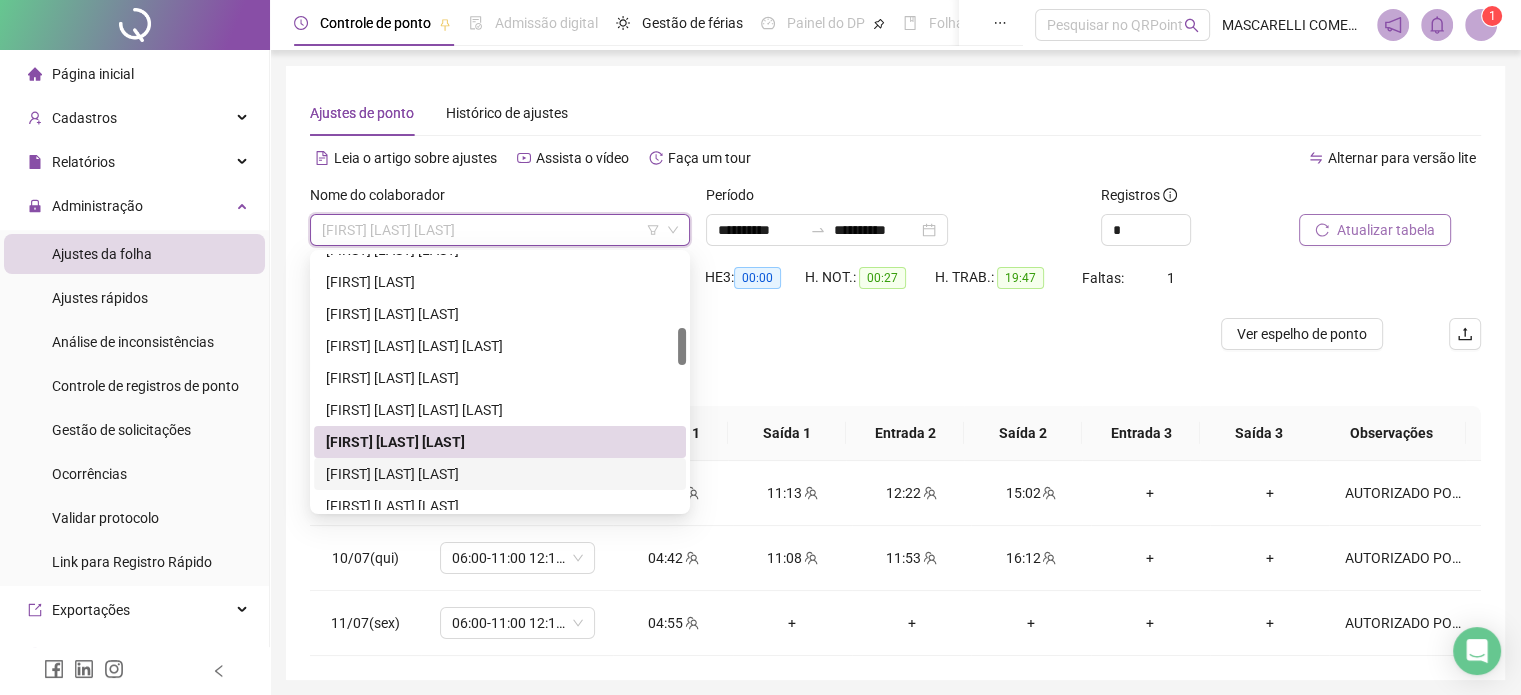 click on "[FIRST] [LAST] [LAST]" at bounding box center [500, 474] 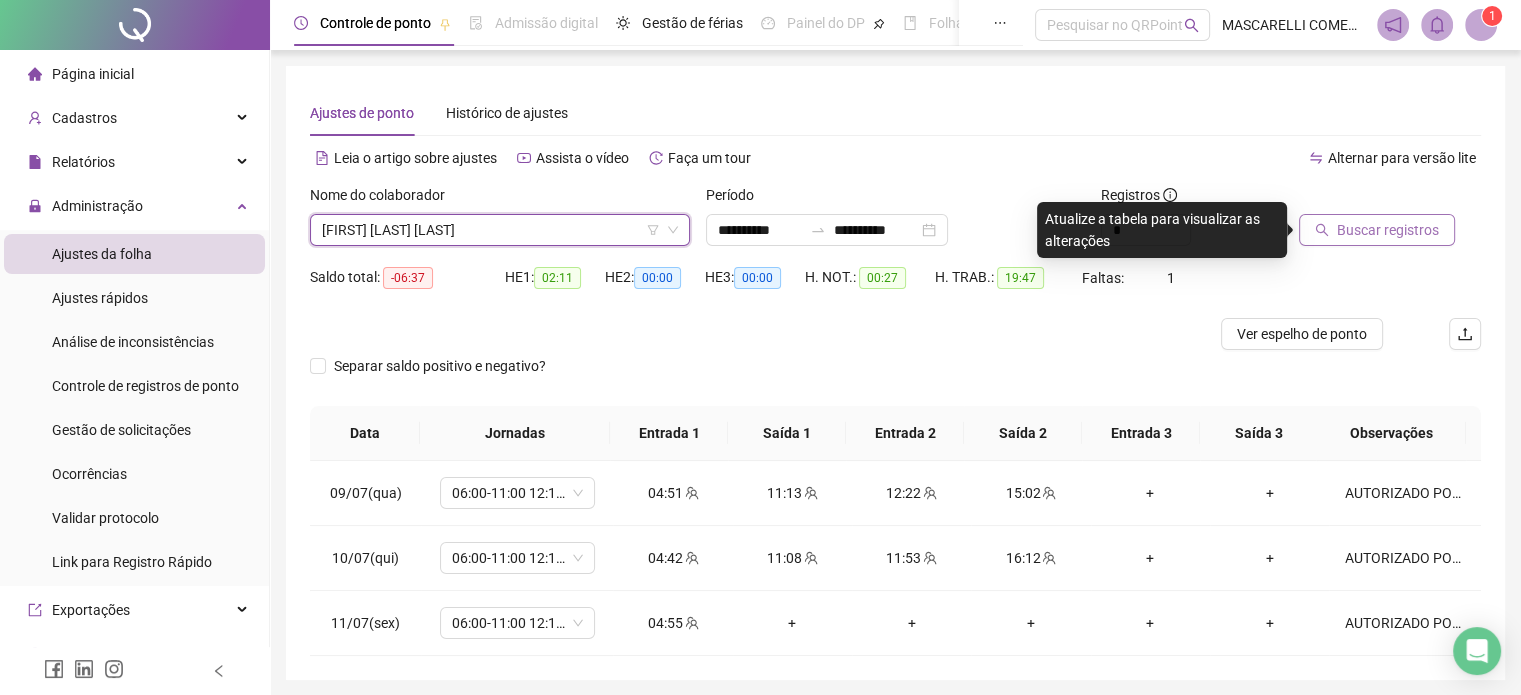 click on "Buscar registros" at bounding box center (1388, 230) 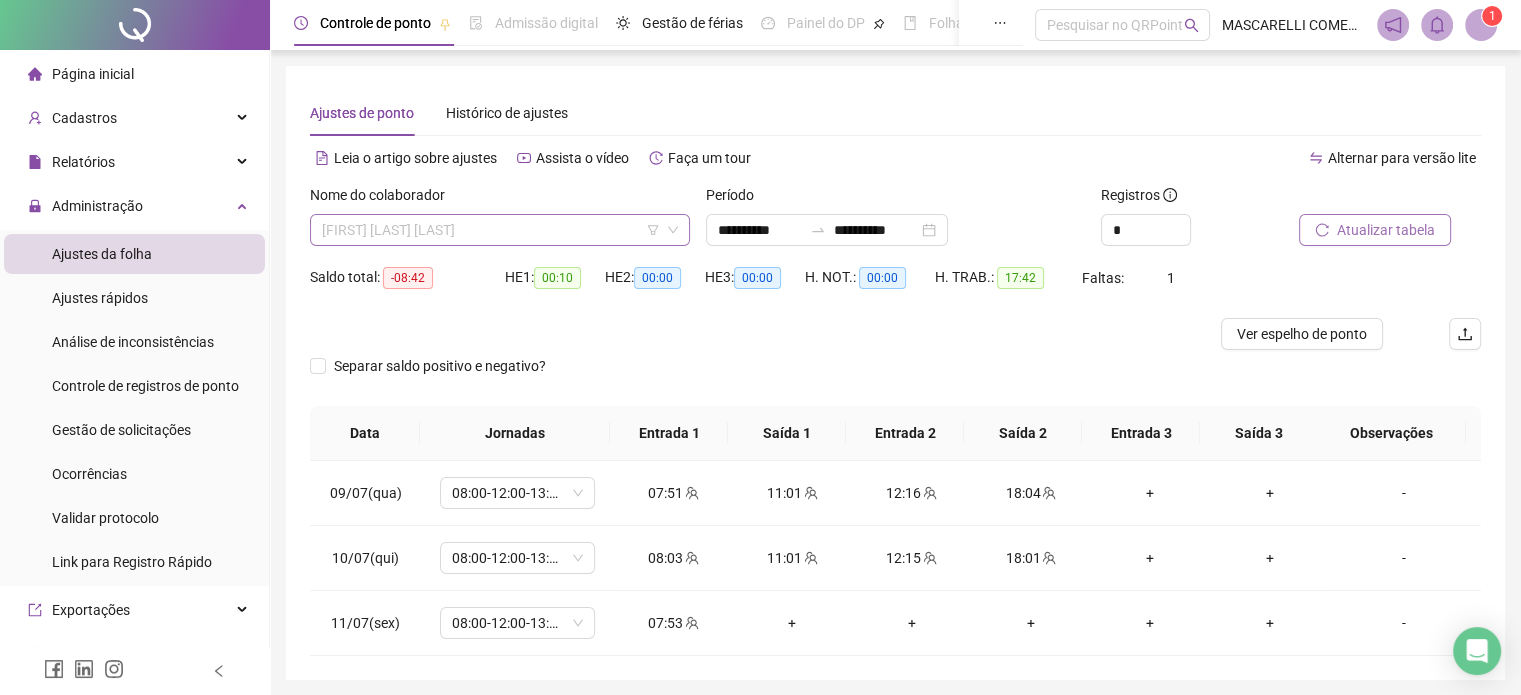 click on "[FIRST] [LAST] [LAST]" at bounding box center (500, 230) 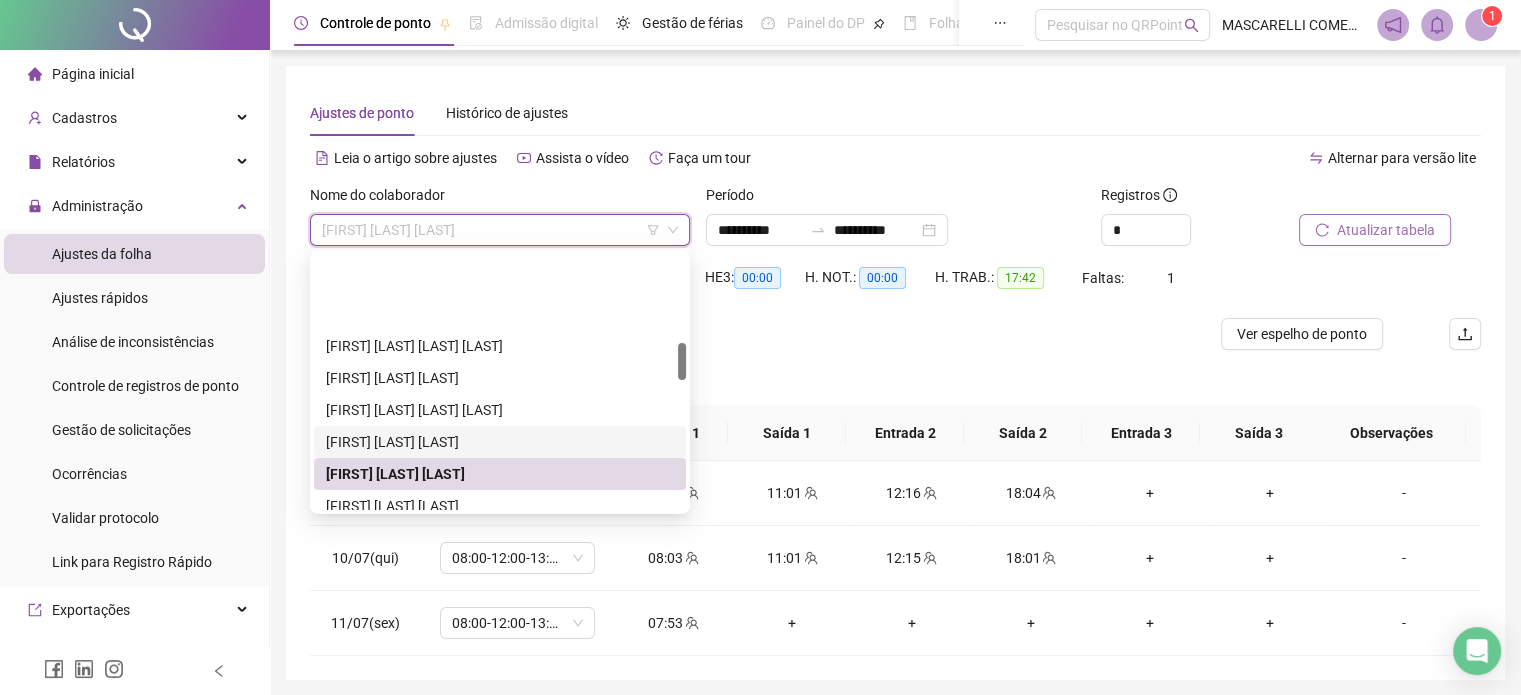 scroll, scrollTop: 600, scrollLeft: 0, axis: vertical 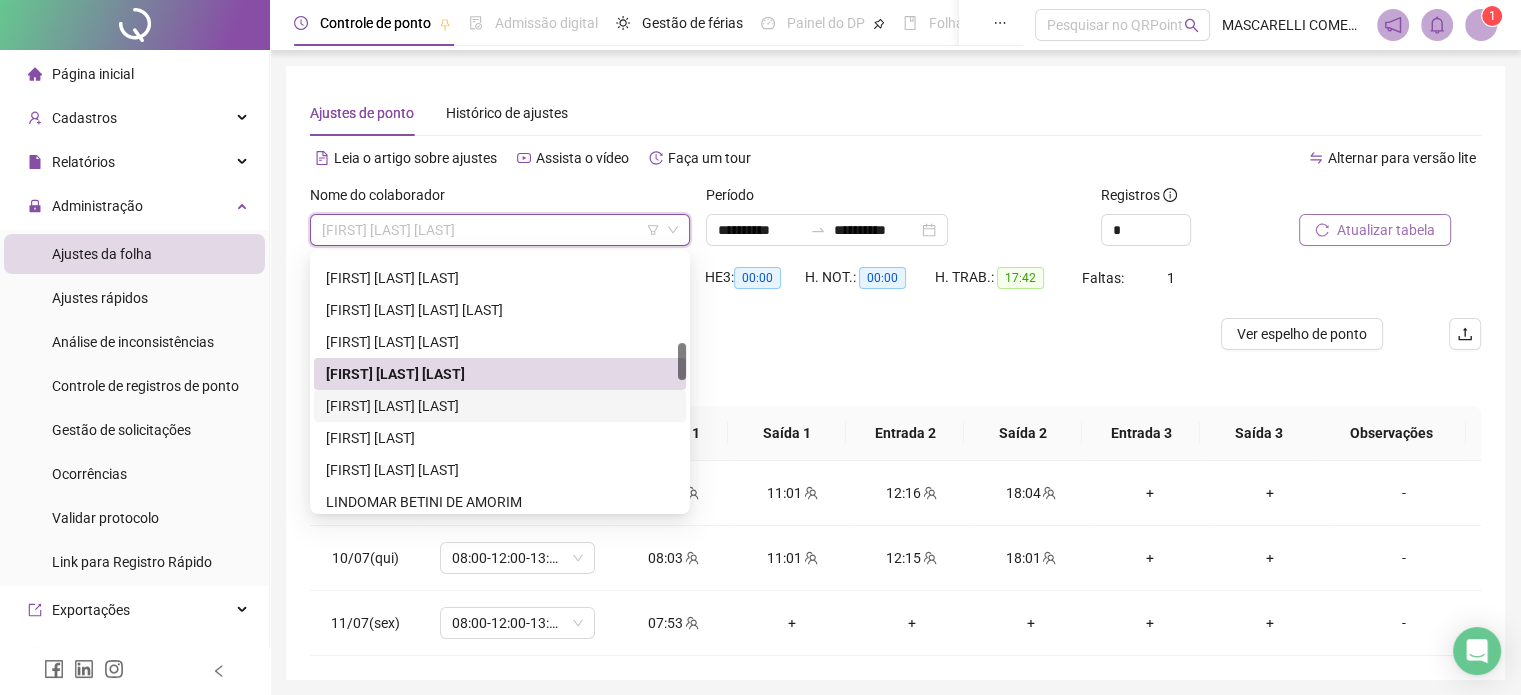 click on "[FIRST] [LAST] [LAST]" at bounding box center (500, 406) 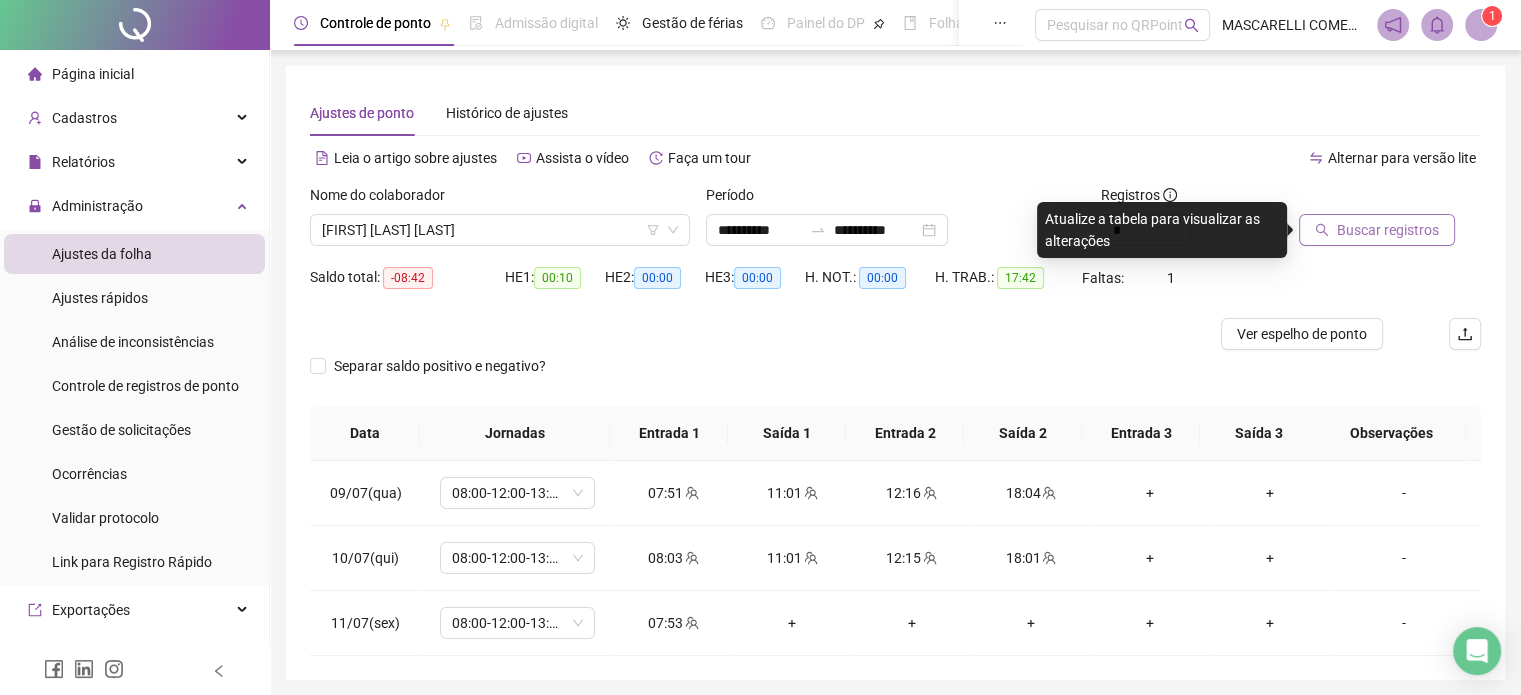 click on "Buscar registros" at bounding box center (1388, 230) 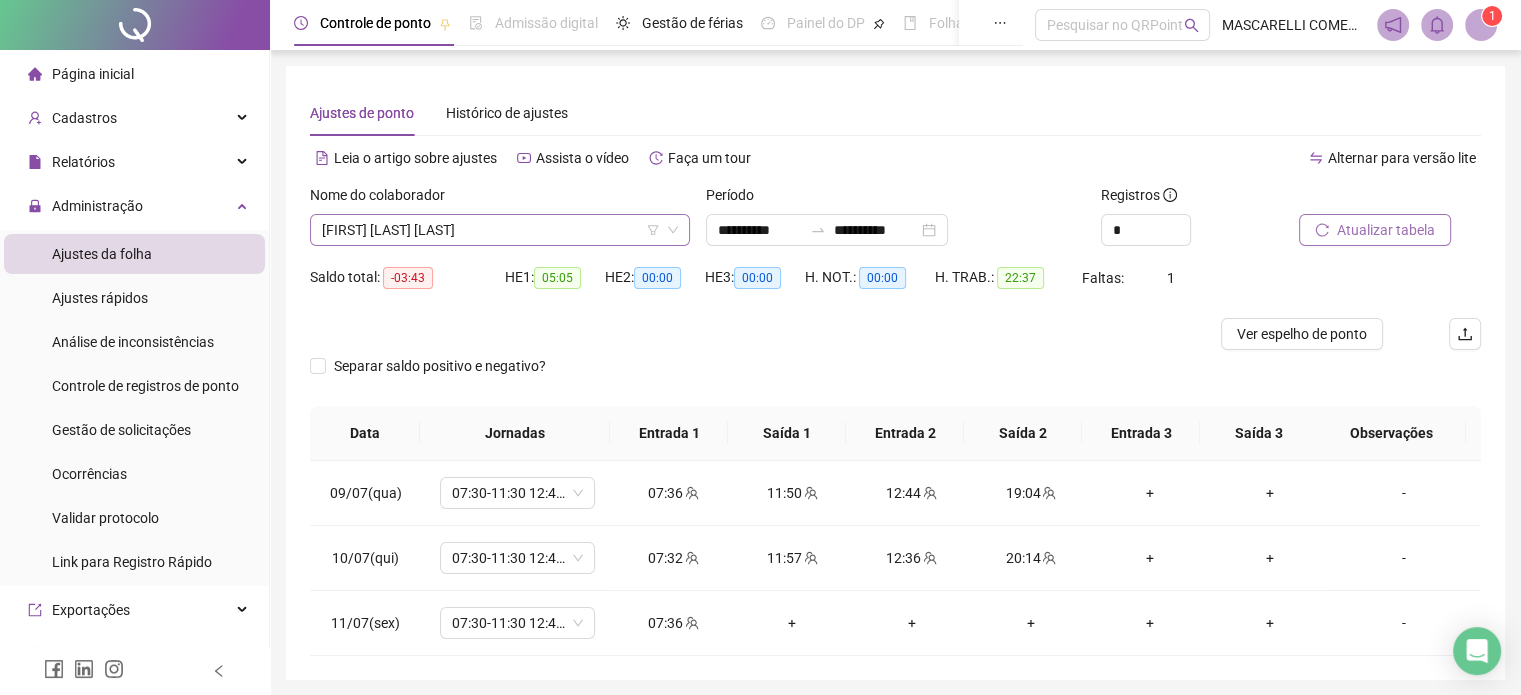 click on "[FIRST] [LAST] [LAST]" at bounding box center (500, 230) 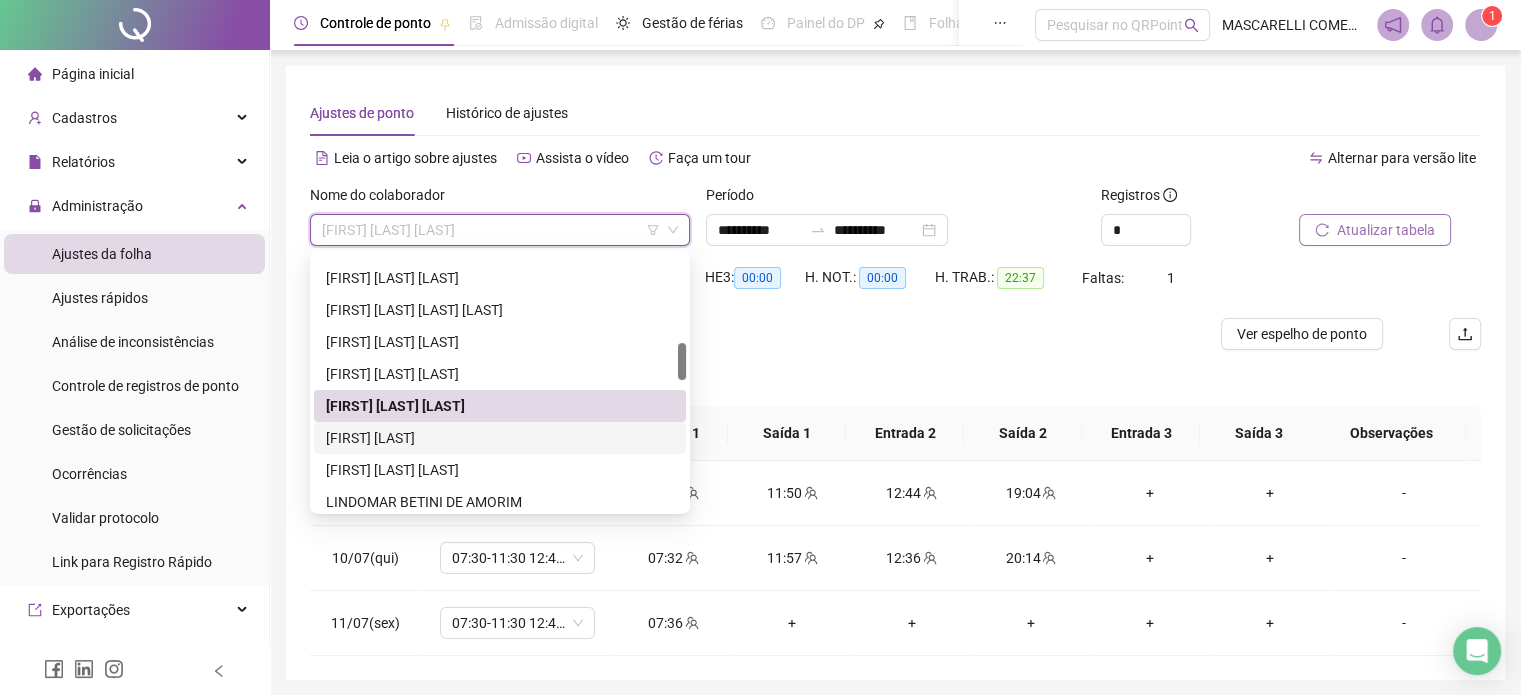 click on "[FIRST] [LAST]" at bounding box center (500, 438) 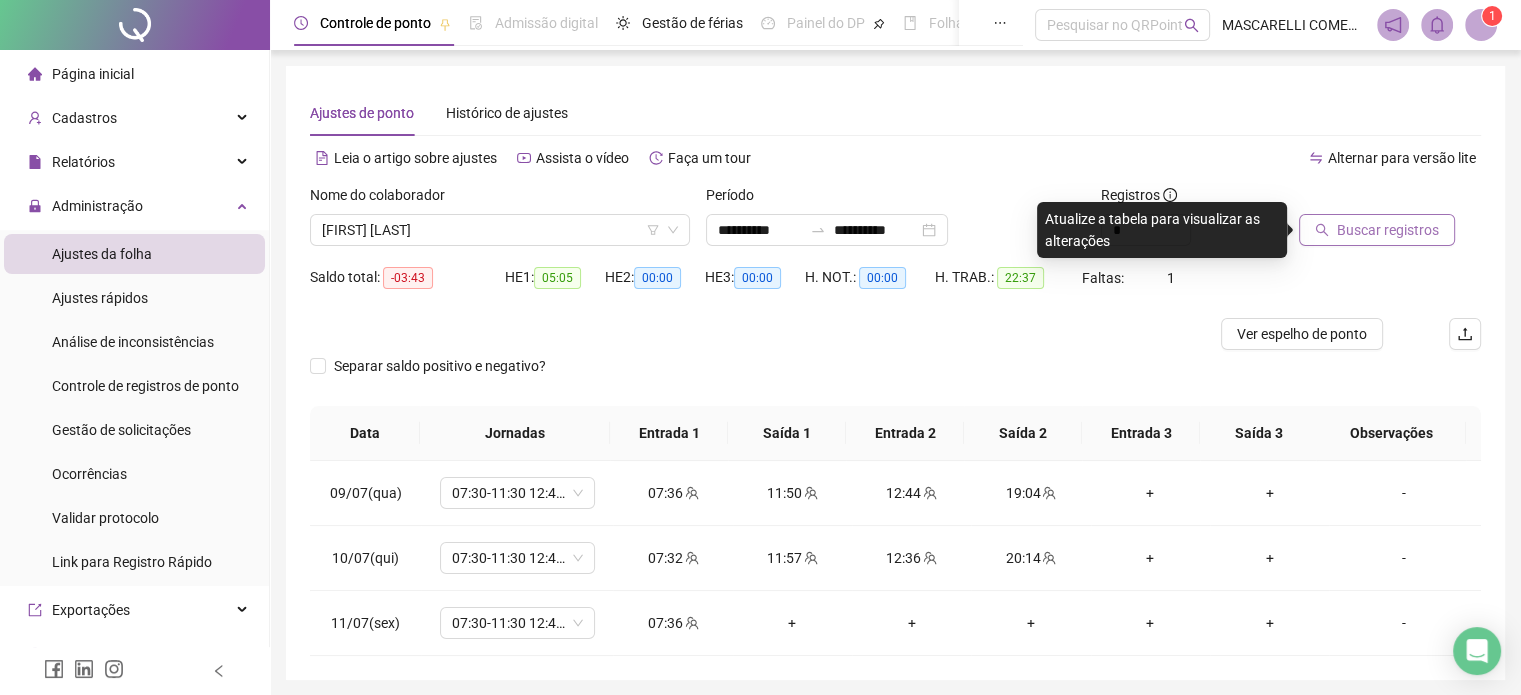 click on "Buscar registros" at bounding box center [1388, 230] 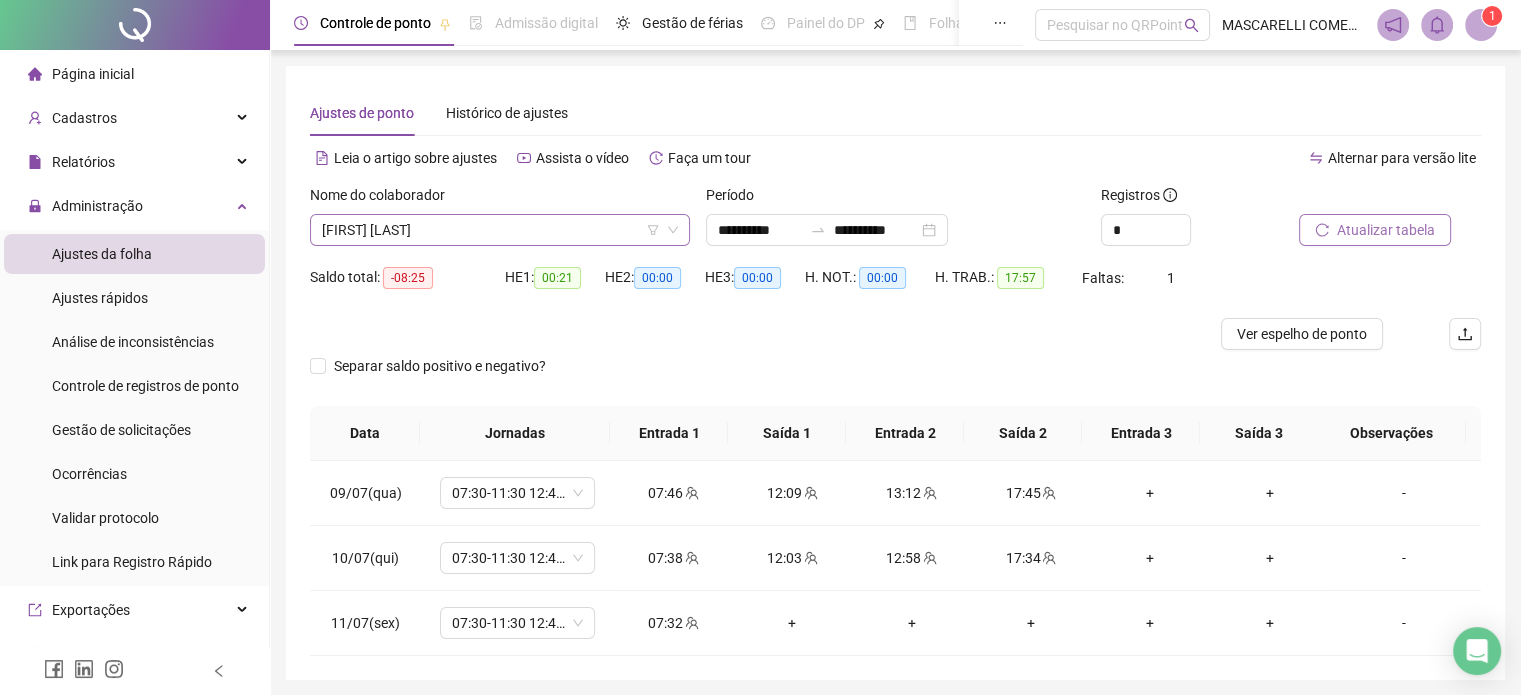 click on "[FIRST] [LAST]" at bounding box center [500, 230] 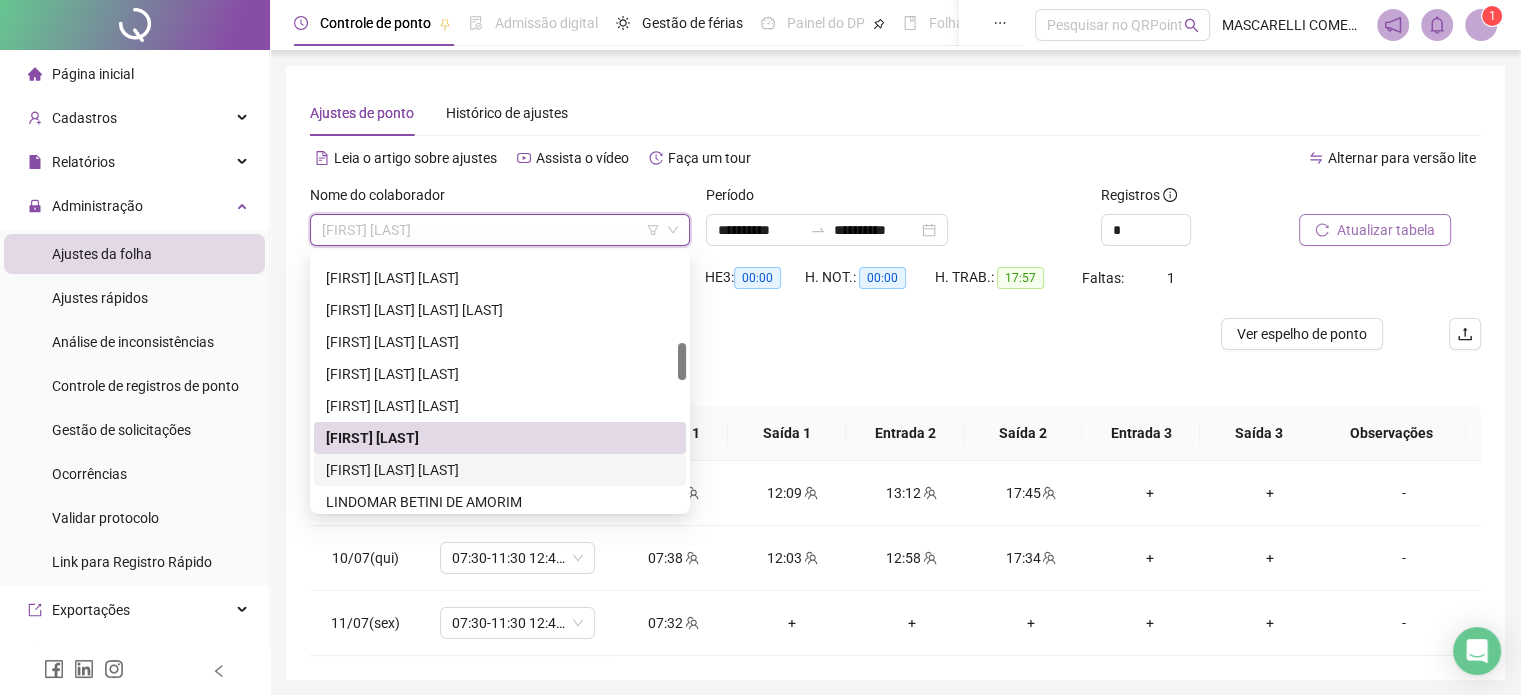click on "[FIRST] [LAST] [LAST]" at bounding box center [500, 470] 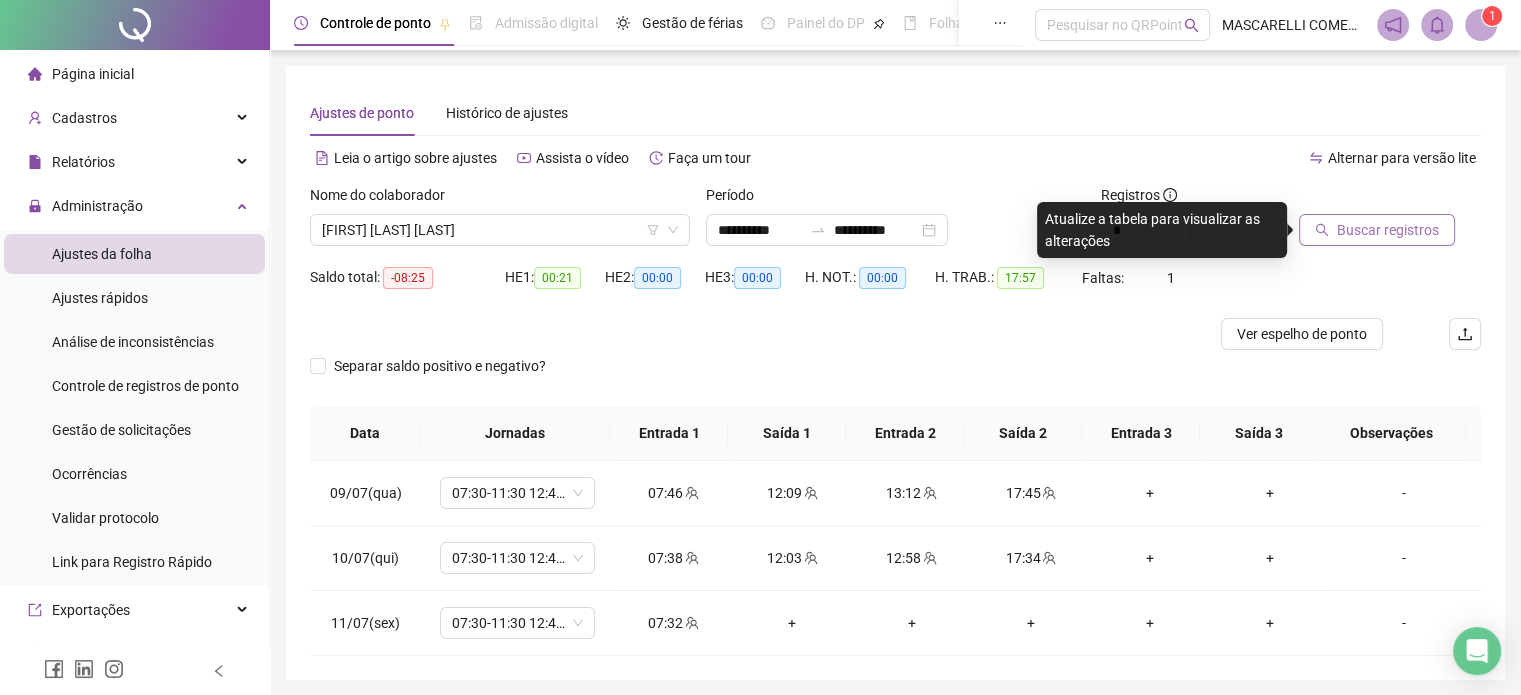 click on "Buscar registros" at bounding box center (1388, 230) 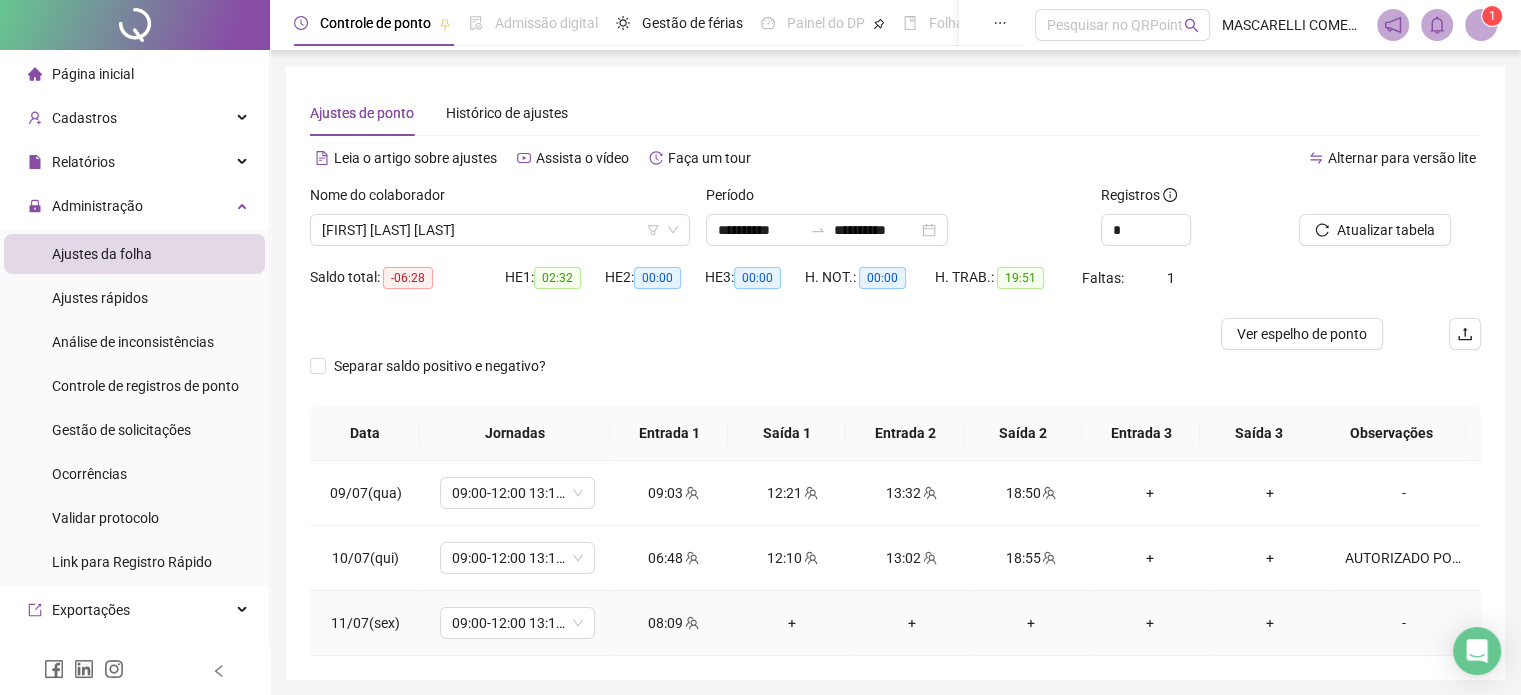 click on "-" at bounding box center (1404, 623) 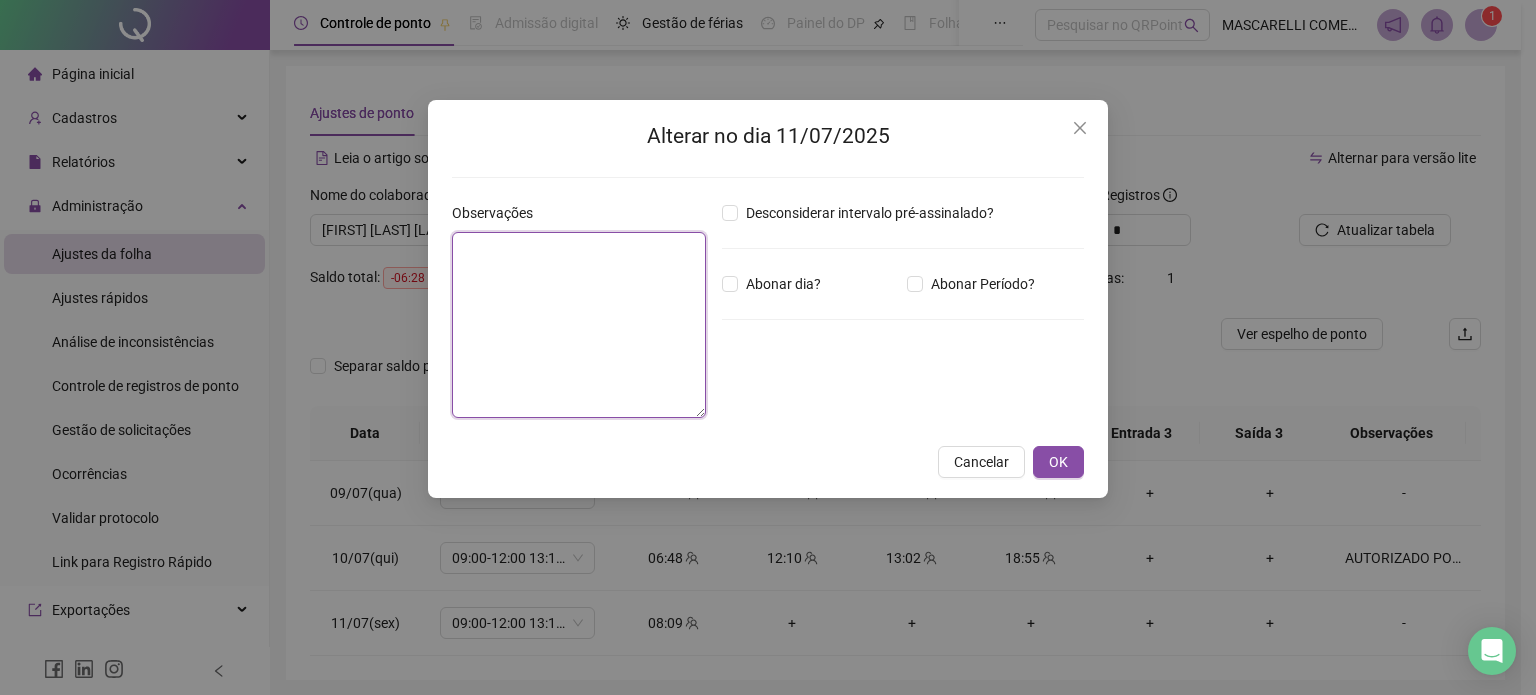 click at bounding box center [579, 325] 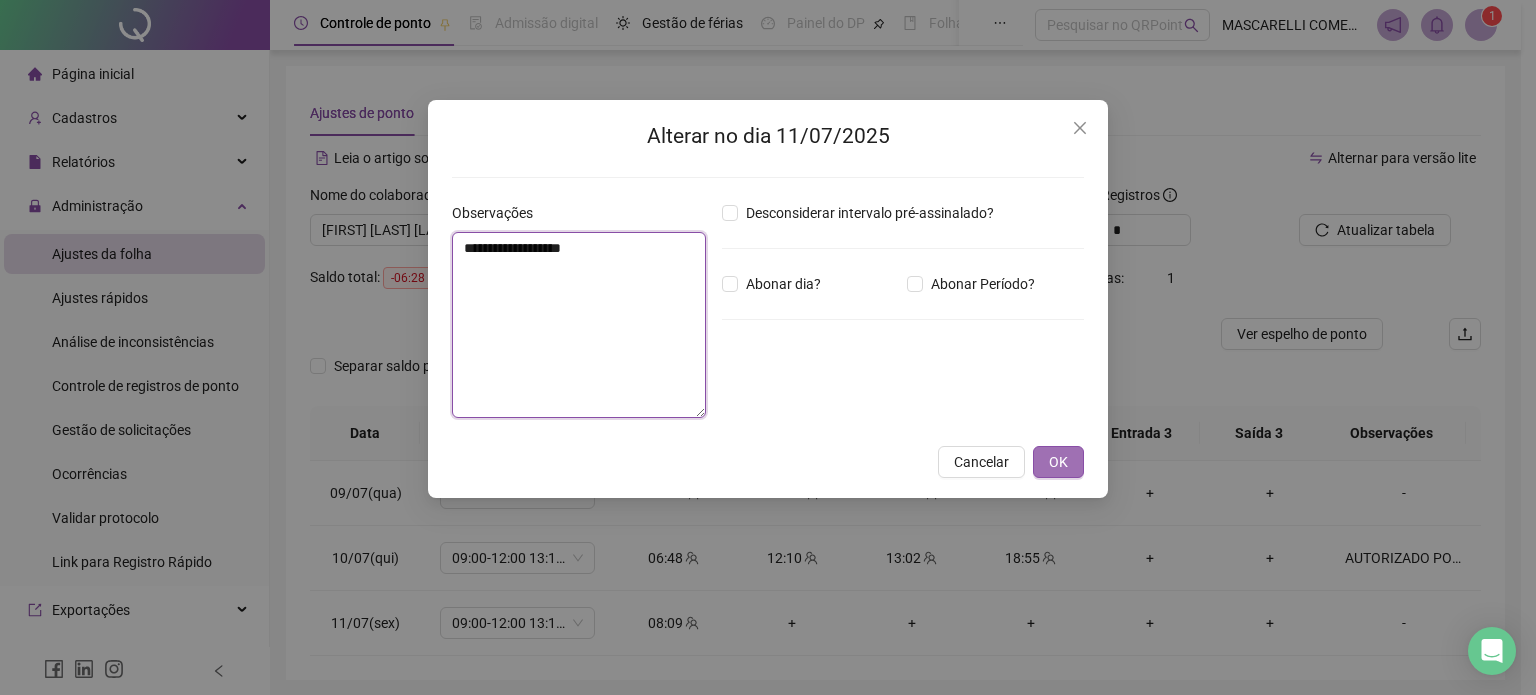 type on "**********" 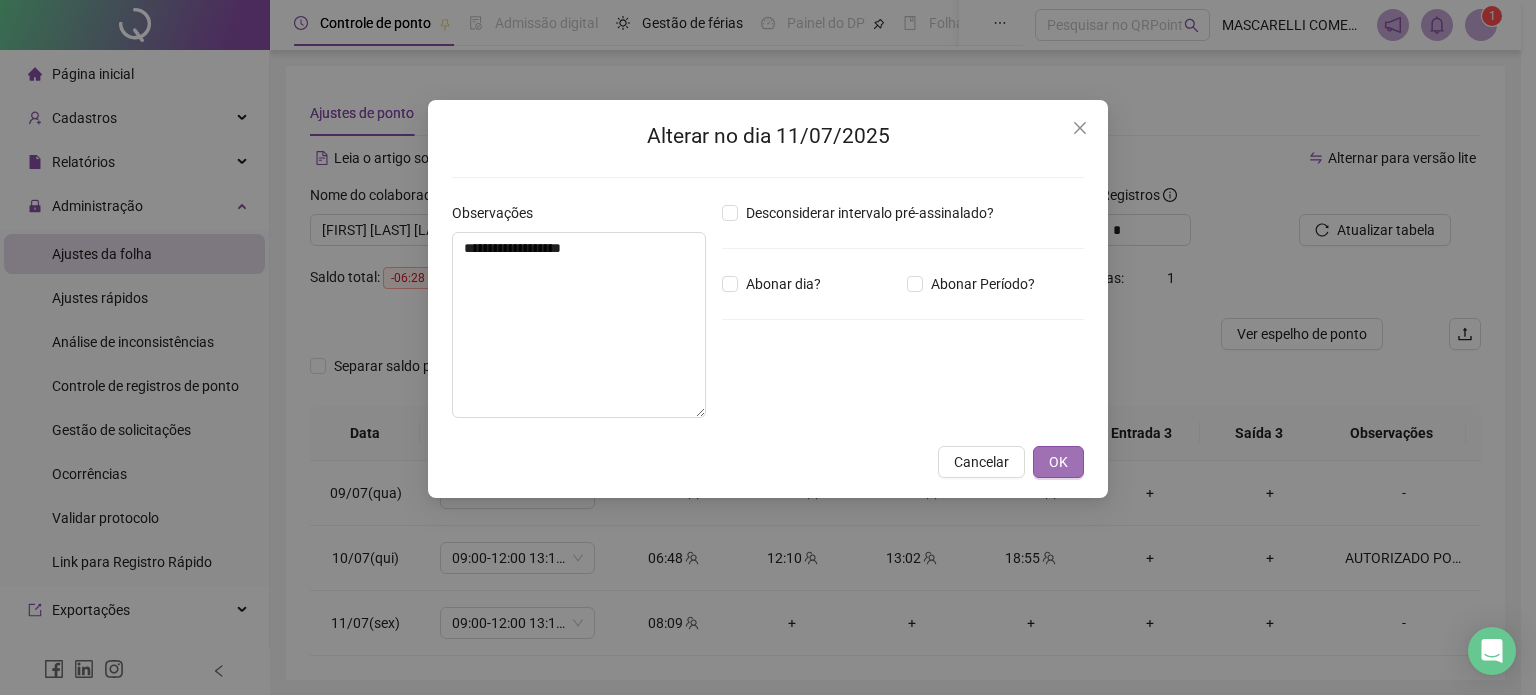 click on "OK" at bounding box center (1058, 462) 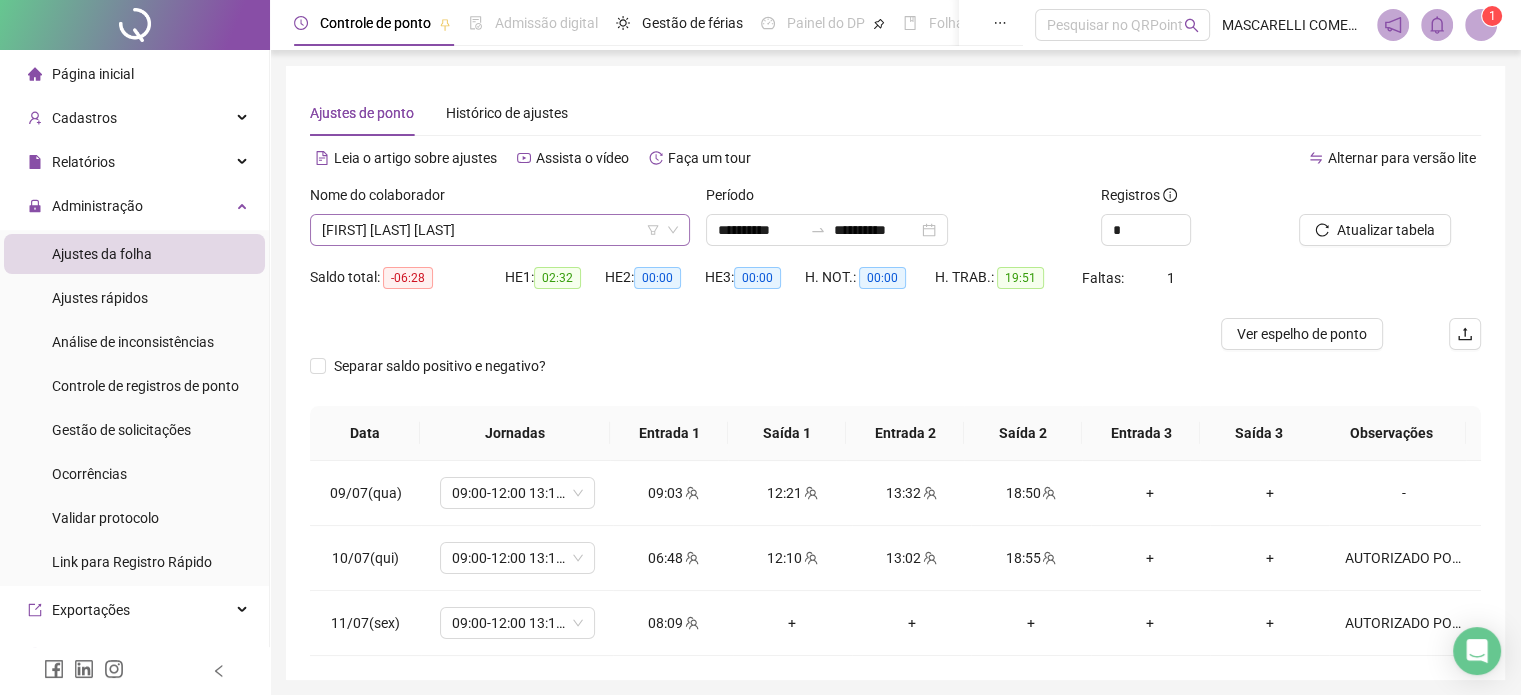 click on "[FIRST] [LAST] [LAST]" at bounding box center [500, 230] 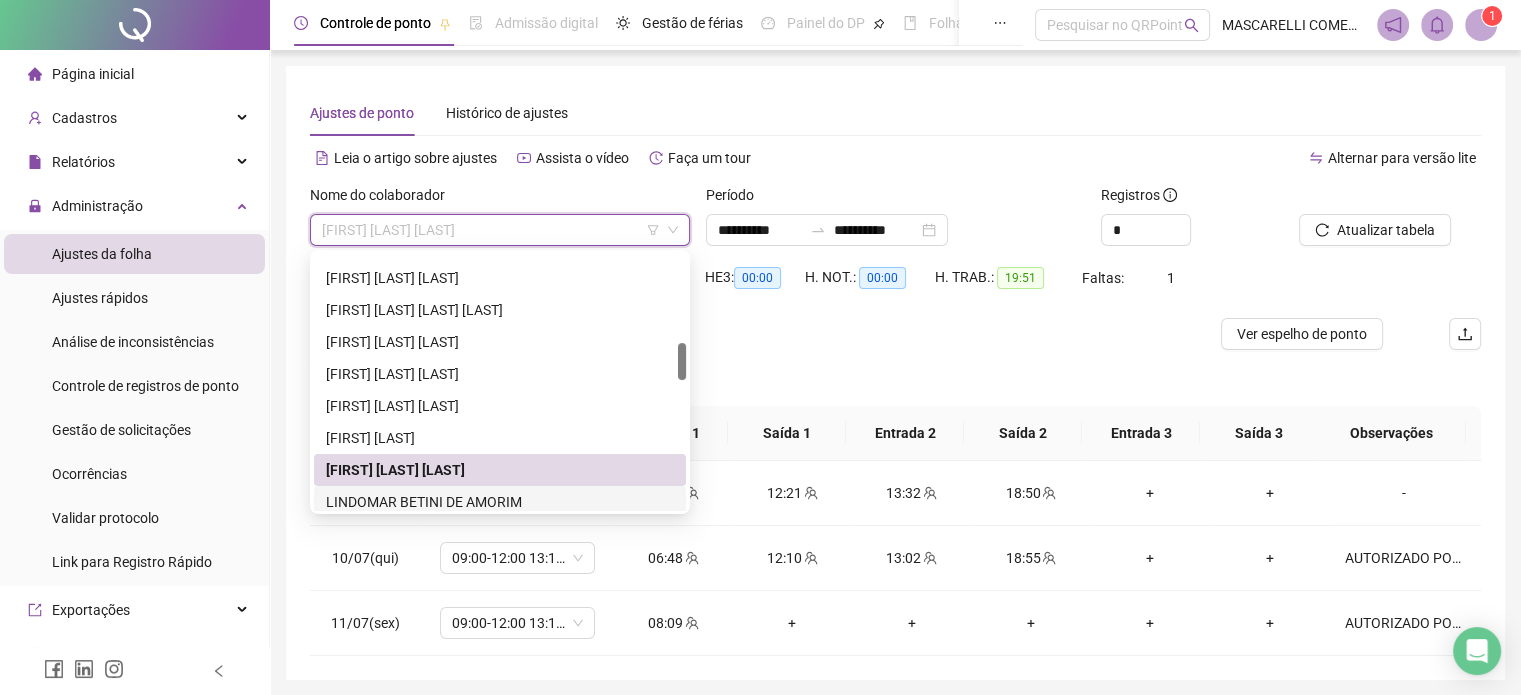click on "LINDOMAR BETINI DE AMORIM" at bounding box center [500, 502] 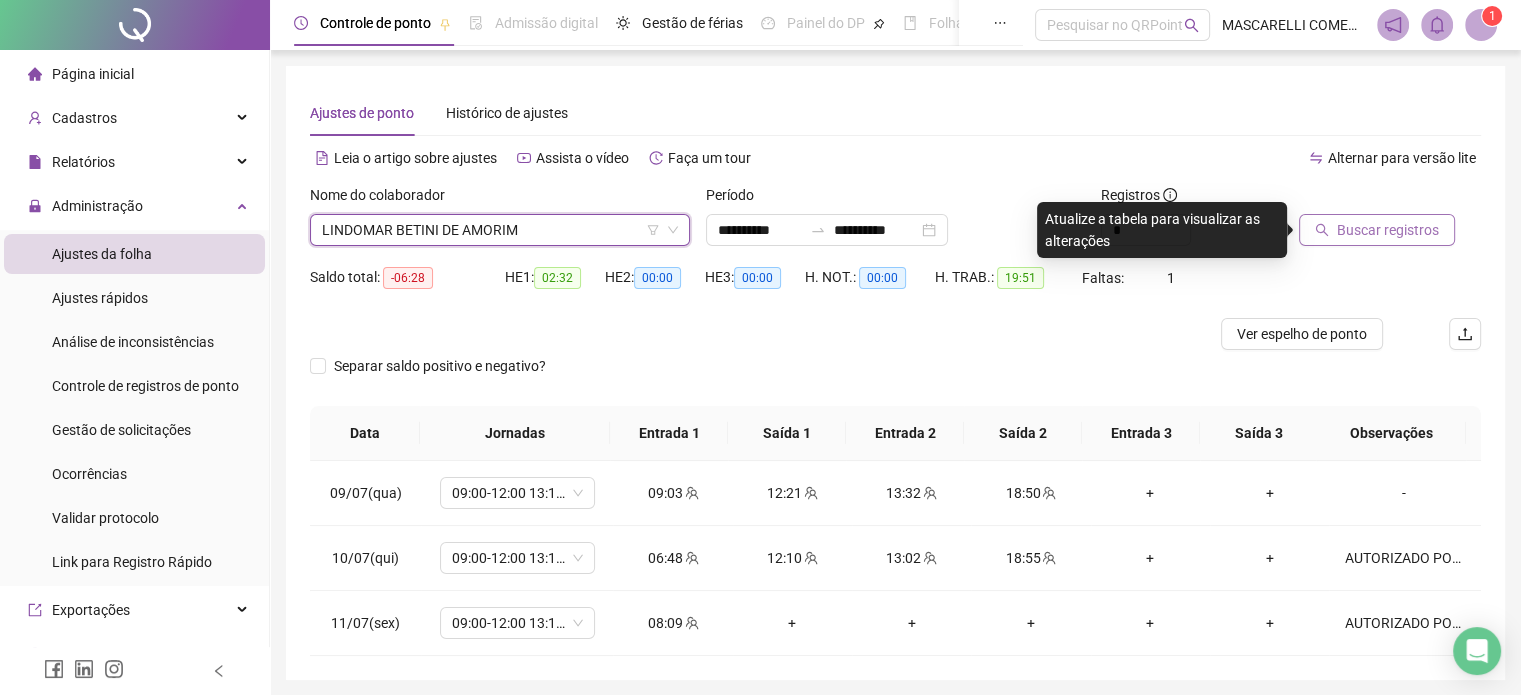 click on "Buscar registros" at bounding box center (1388, 230) 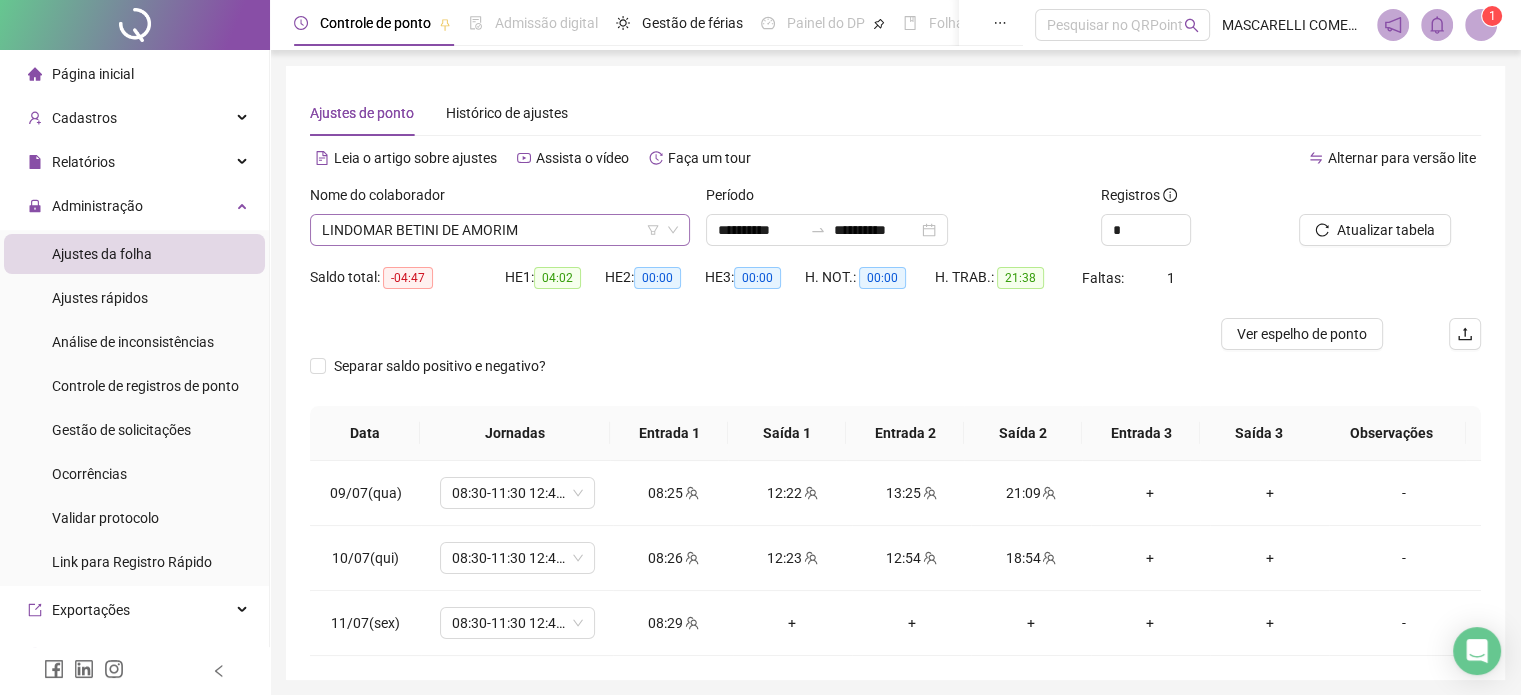 click on "LINDOMAR BETINI DE AMORIM" at bounding box center (500, 230) 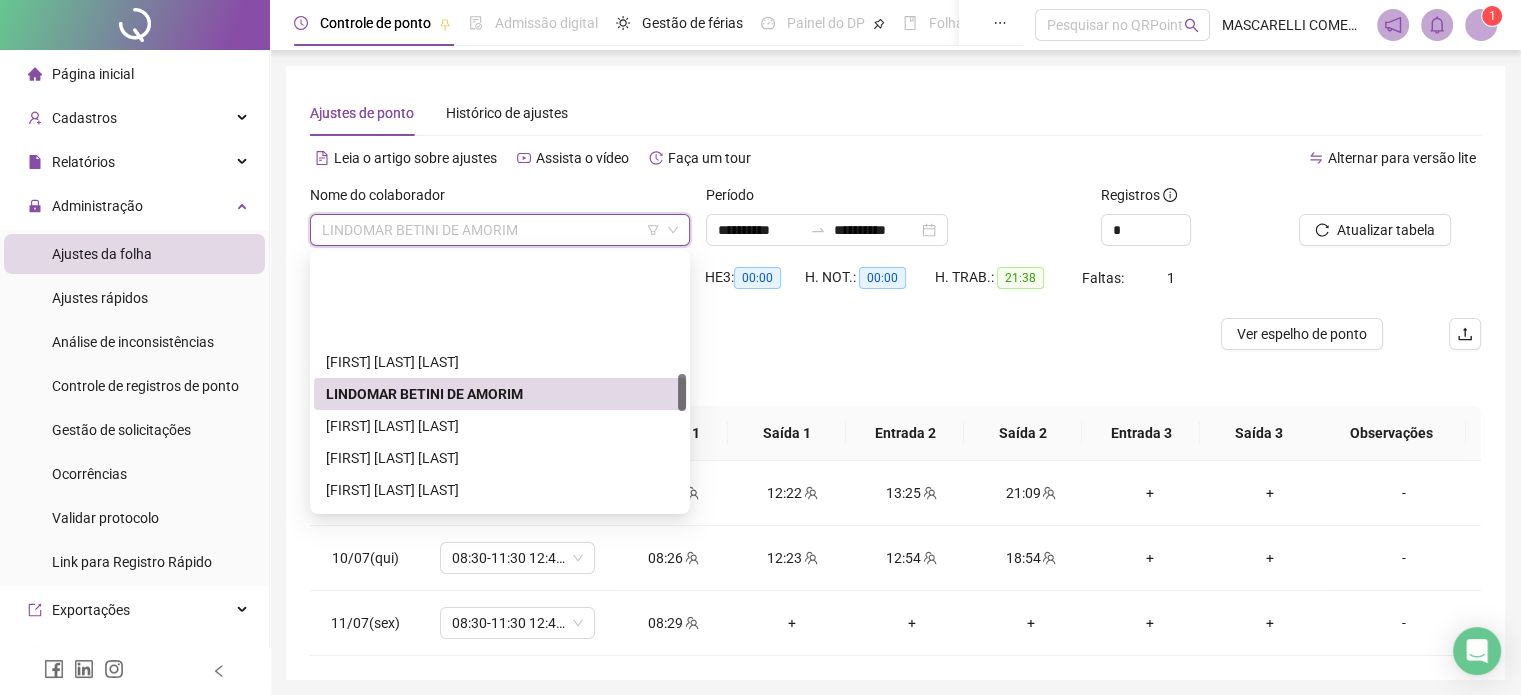 scroll, scrollTop: 808, scrollLeft: 0, axis: vertical 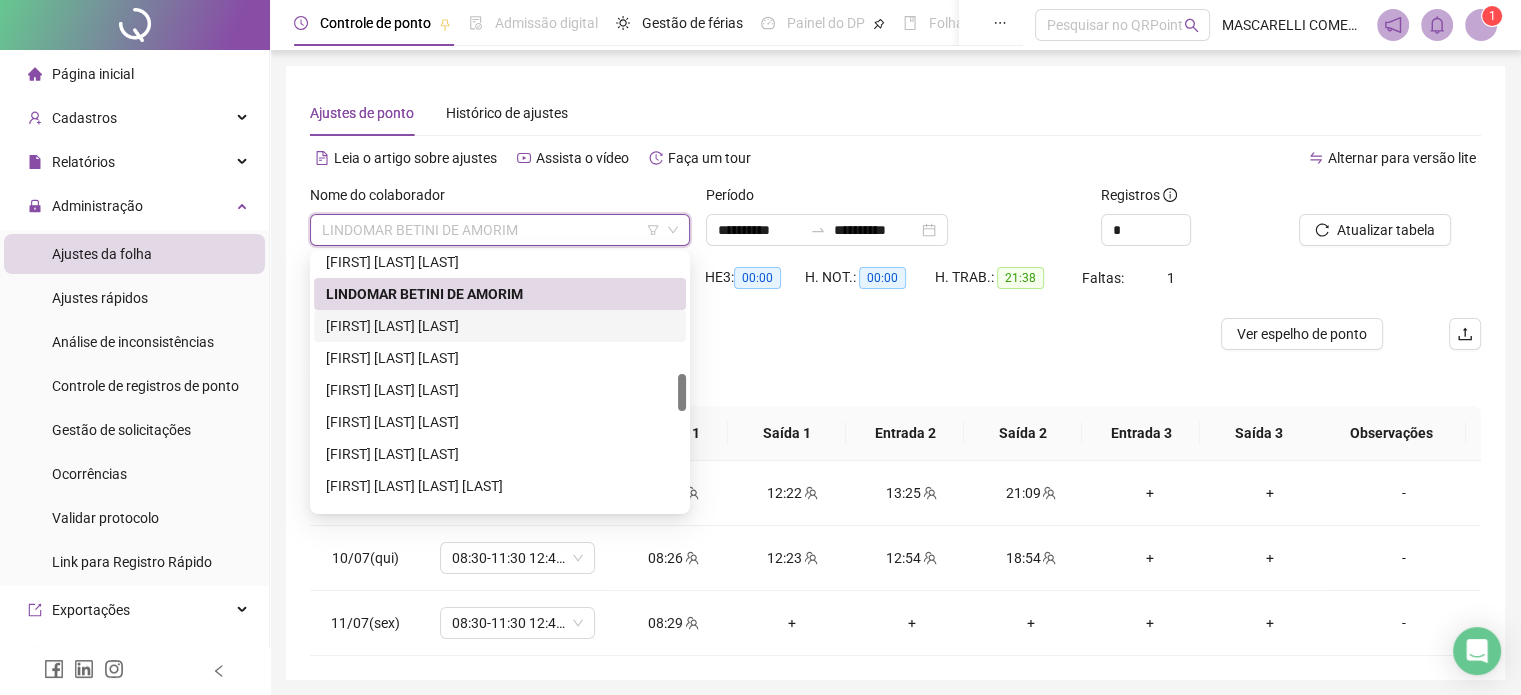 click on "[FIRST] [LAST] [LAST]" at bounding box center (500, 326) 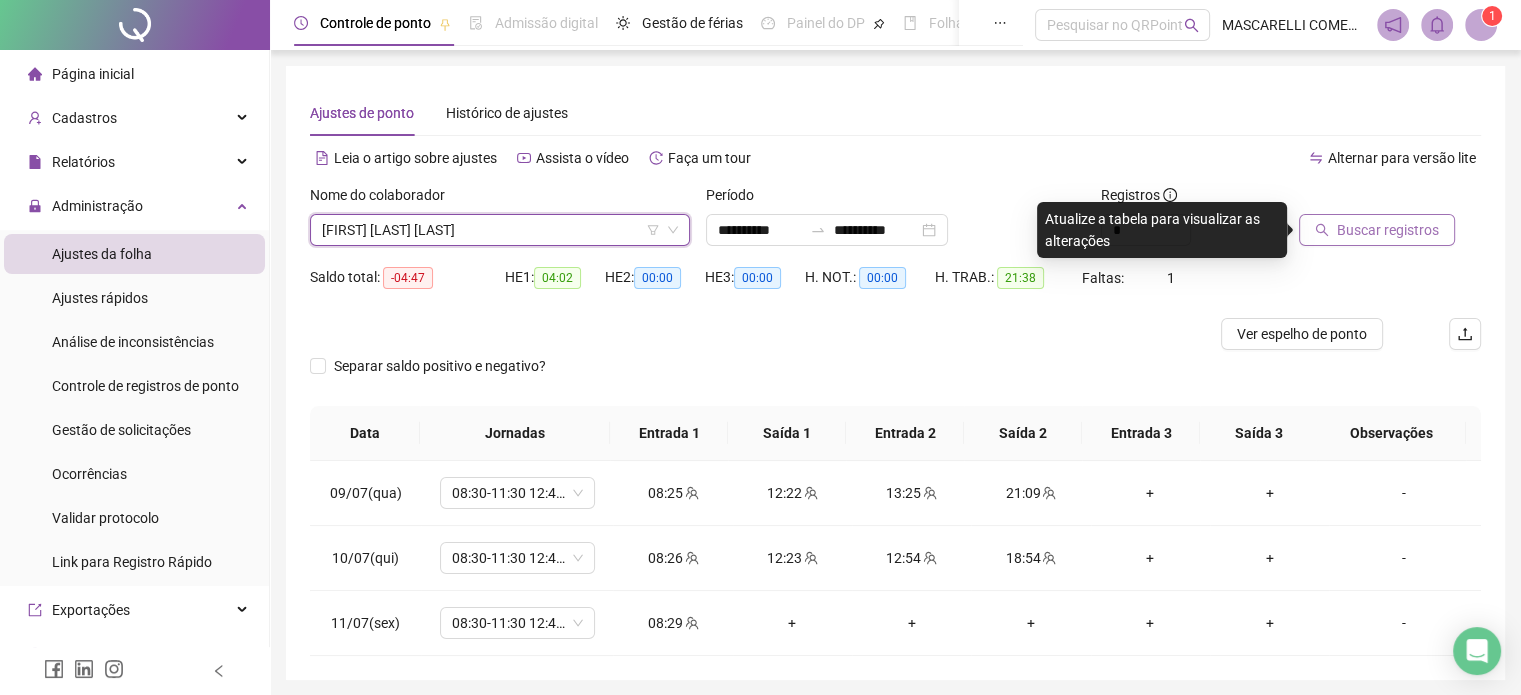 click on "Buscar registros" at bounding box center (1388, 230) 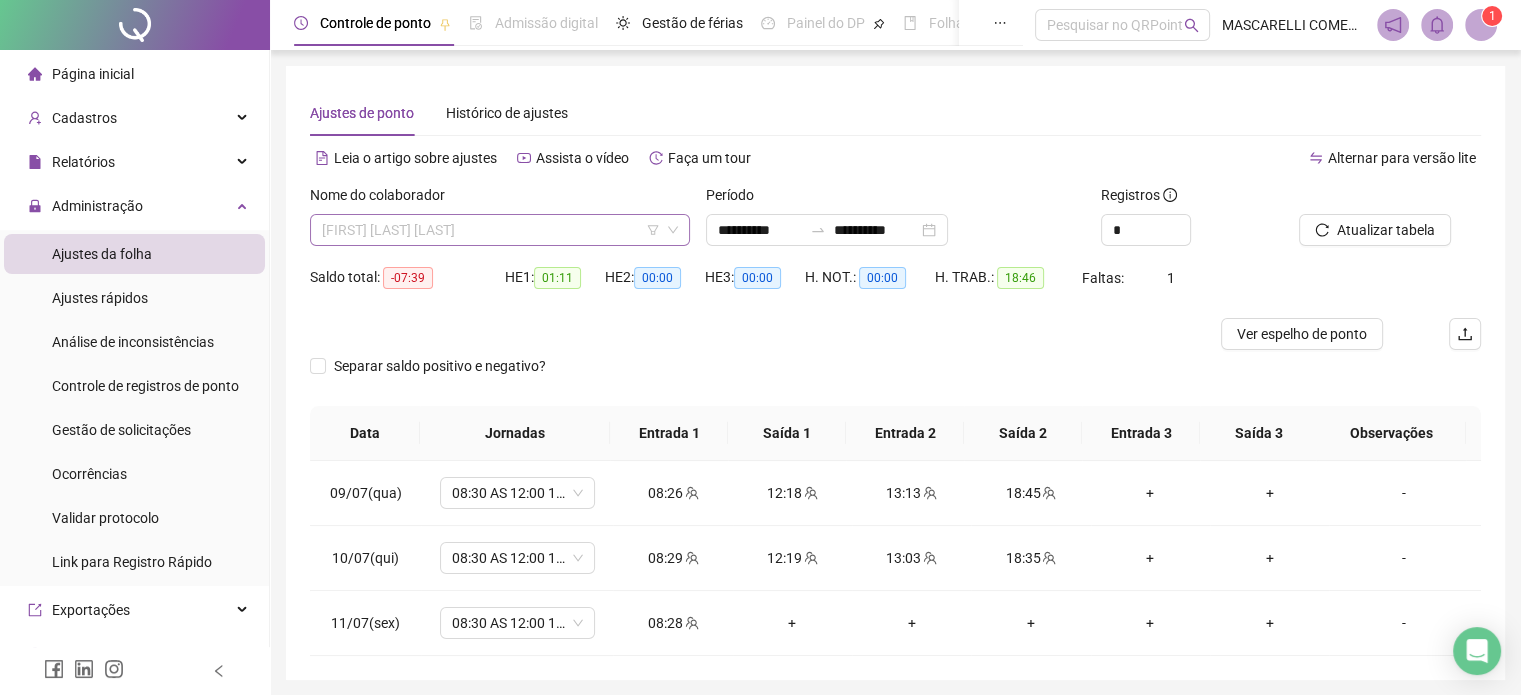 click on "[FIRST] [LAST] [LAST]" at bounding box center [500, 230] 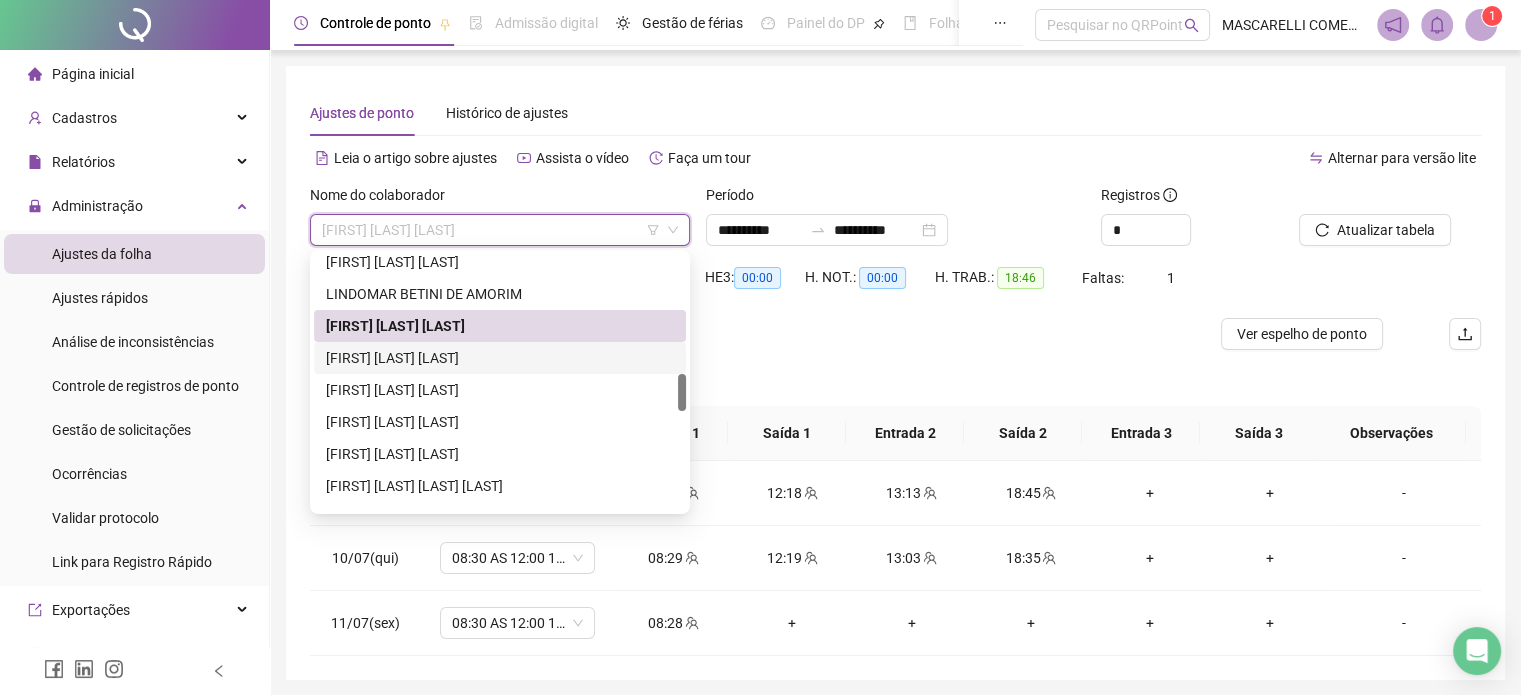 click on "[FIRST] [LAST] [LAST]" at bounding box center [500, 358] 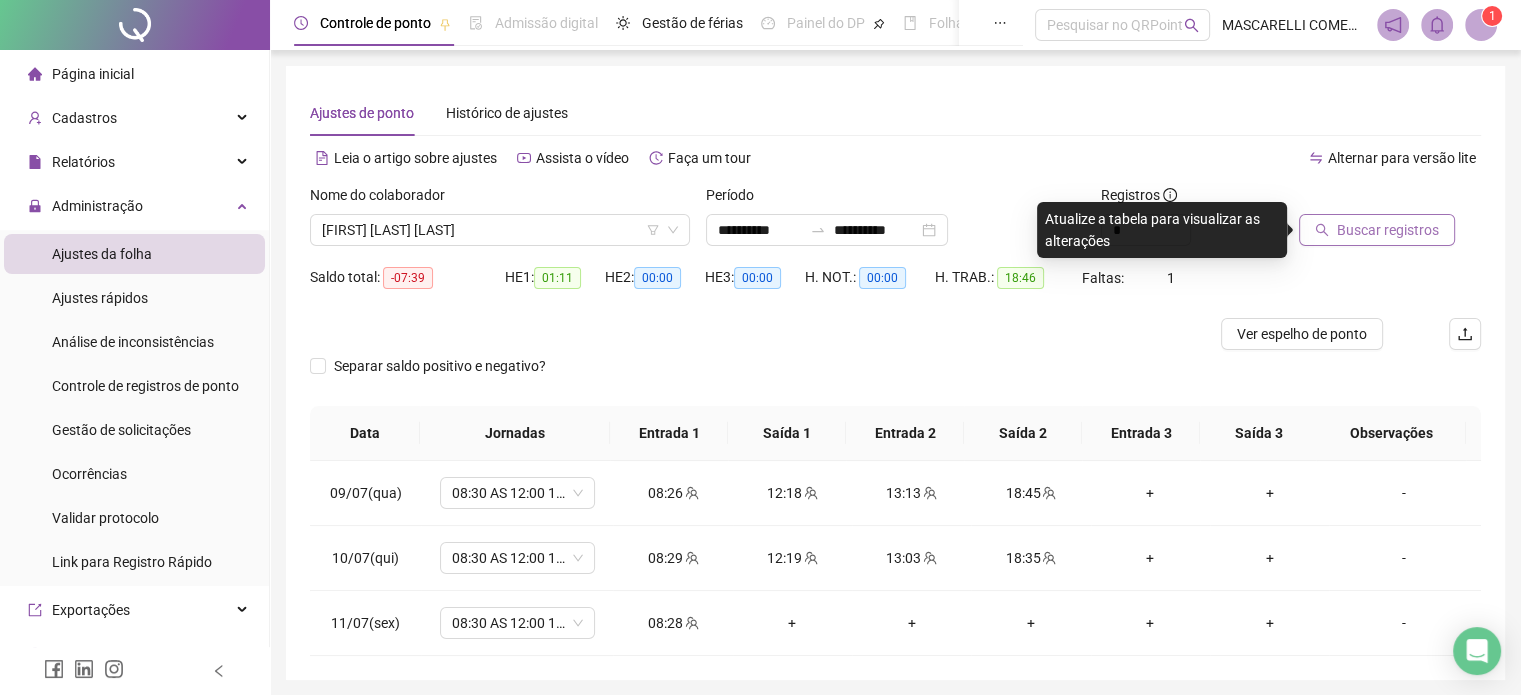 click on "Buscar registros" at bounding box center (1388, 230) 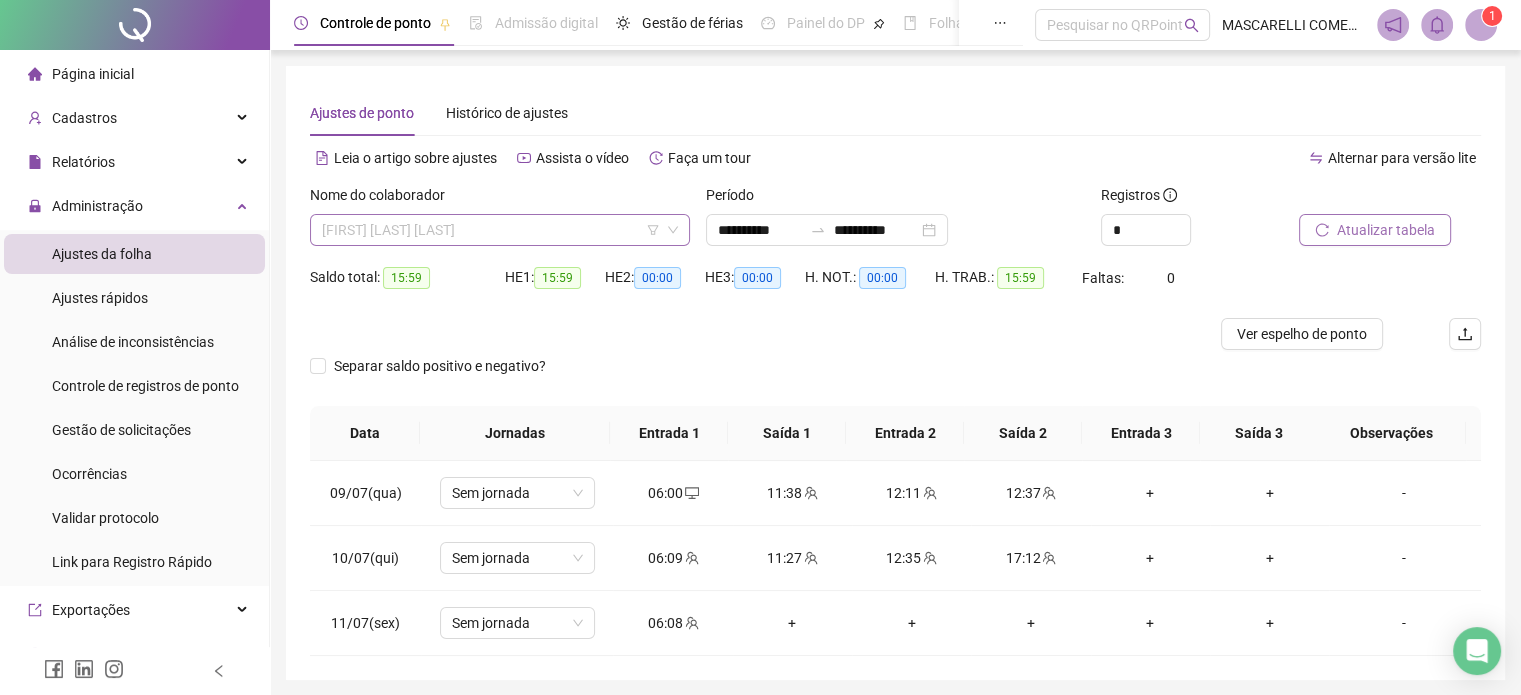 click on "[FIRST] [LAST] [LAST]" at bounding box center (500, 230) 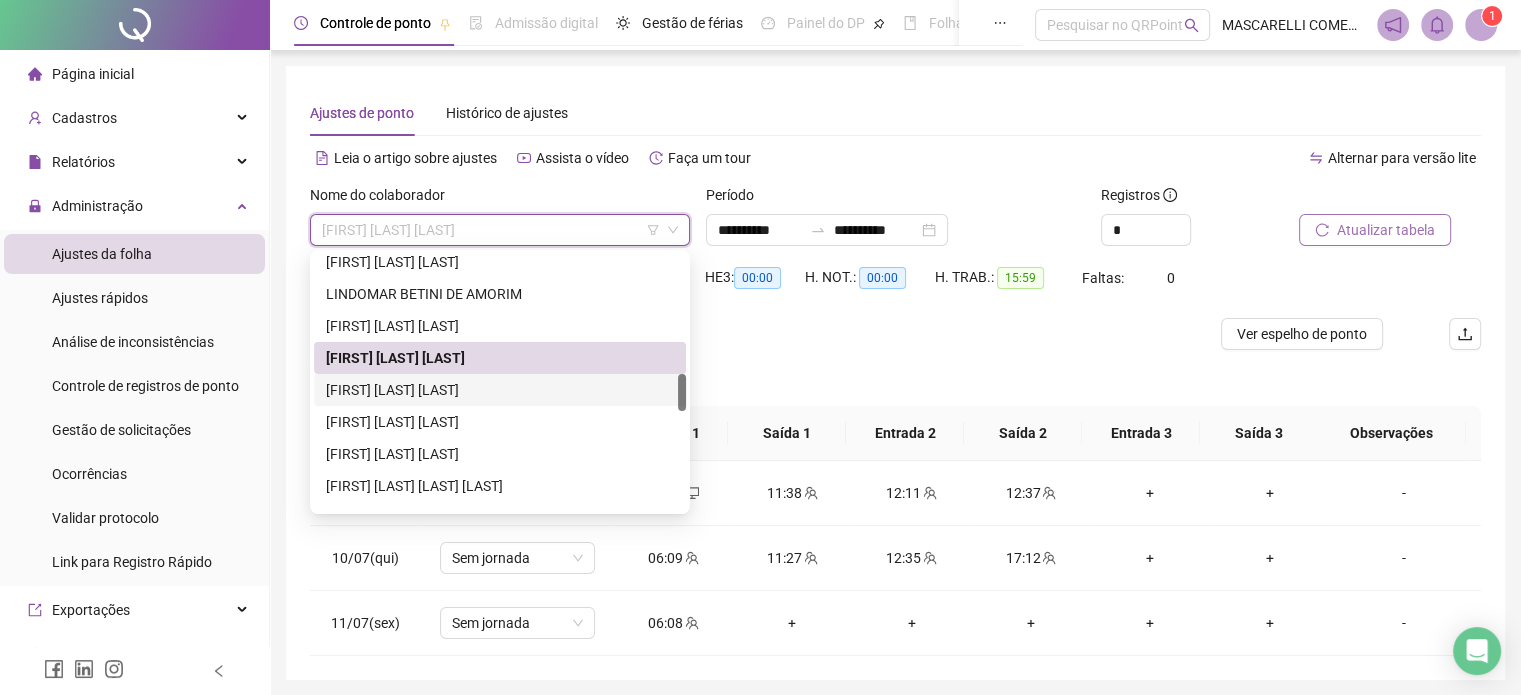 click on "[FIRST] [LAST] [LAST]" at bounding box center [500, 390] 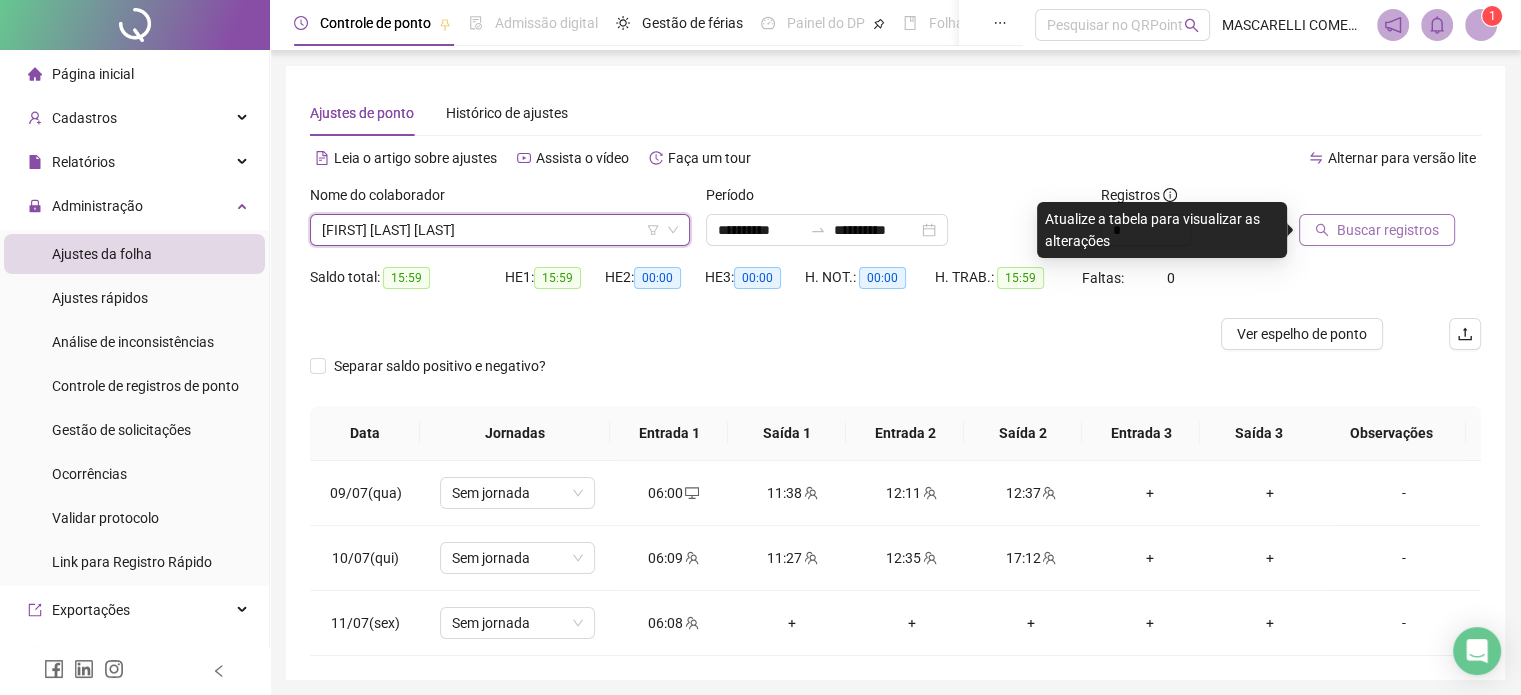 click on "Buscar registros" at bounding box center [1388, 230] 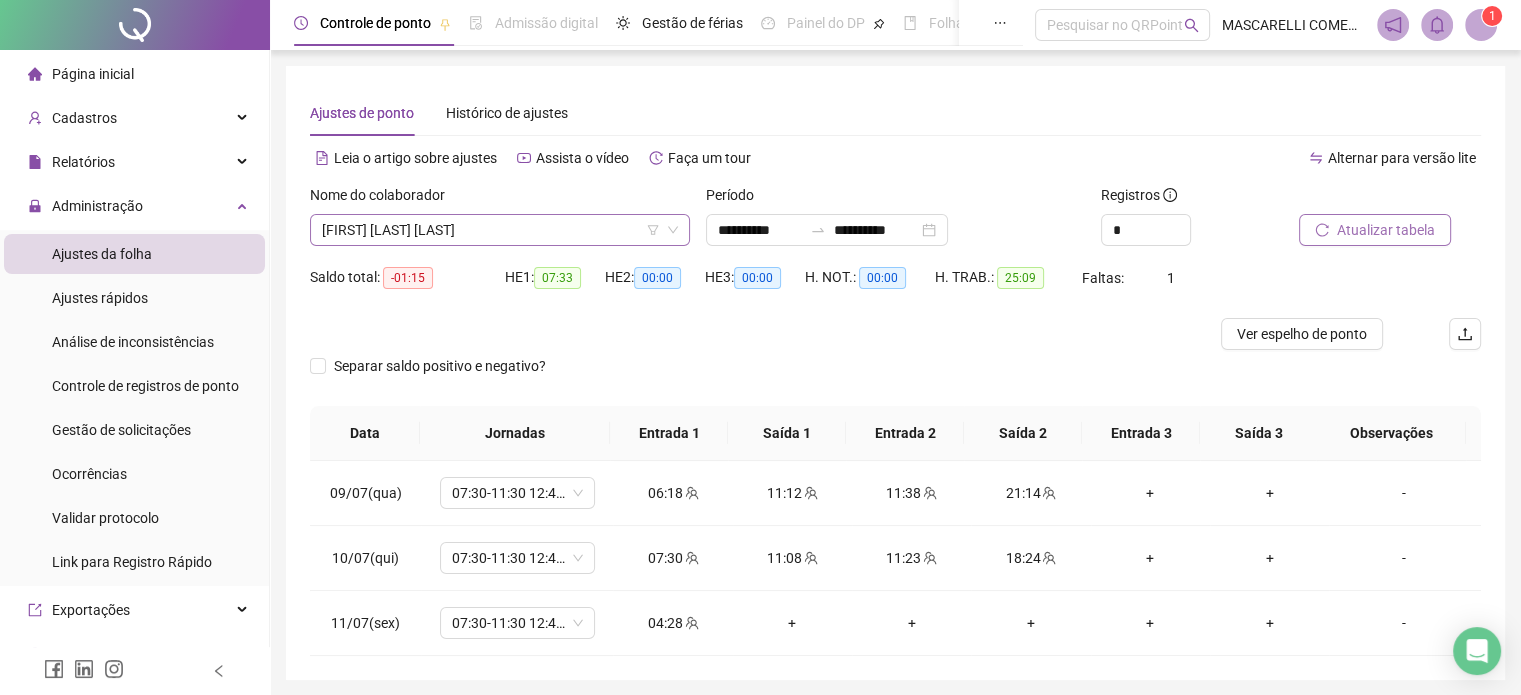 click on "[FIRST] [LAST] [LAST]" at bounding box center (500, 230) 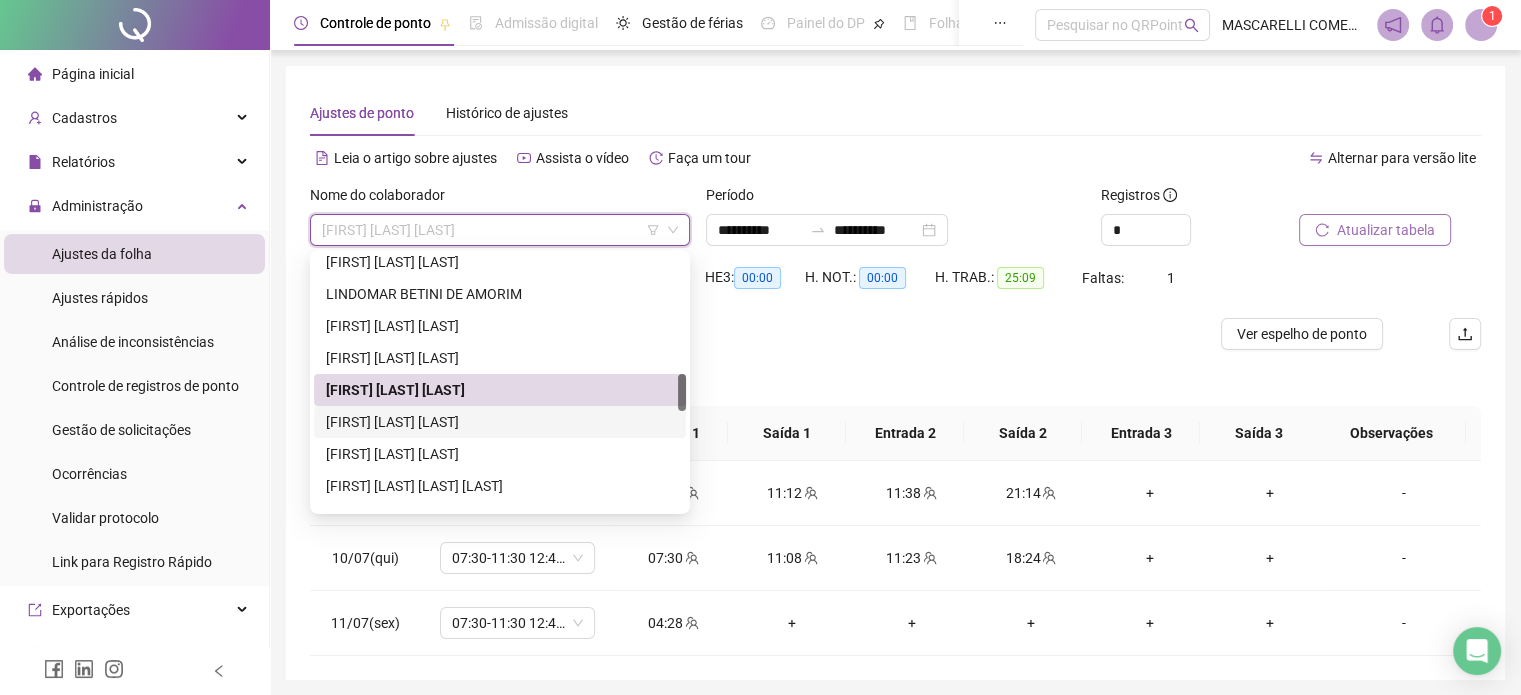 click on "[FIRST] [LAST] [LAST]" at bounding box center [500, 422] 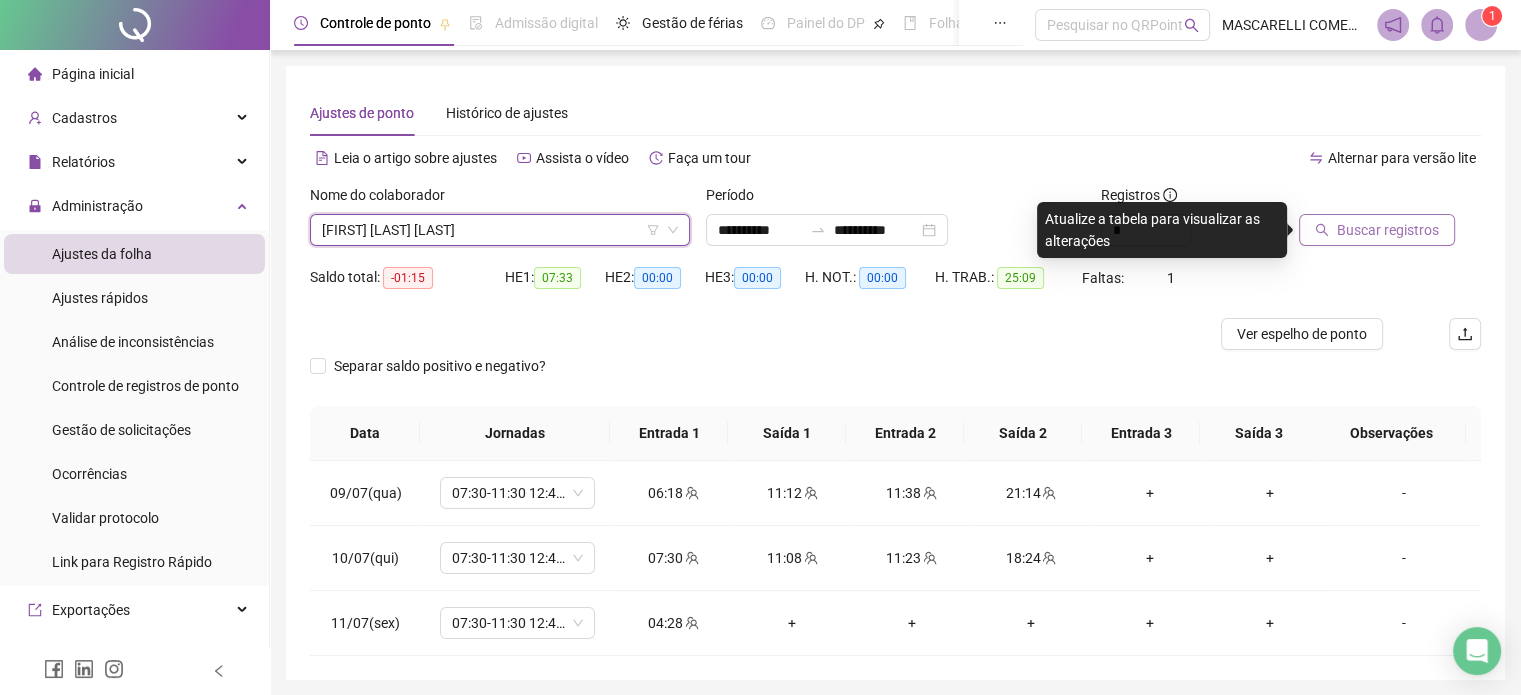 click on "Buscar registros" at bounding box center (1388, 230) 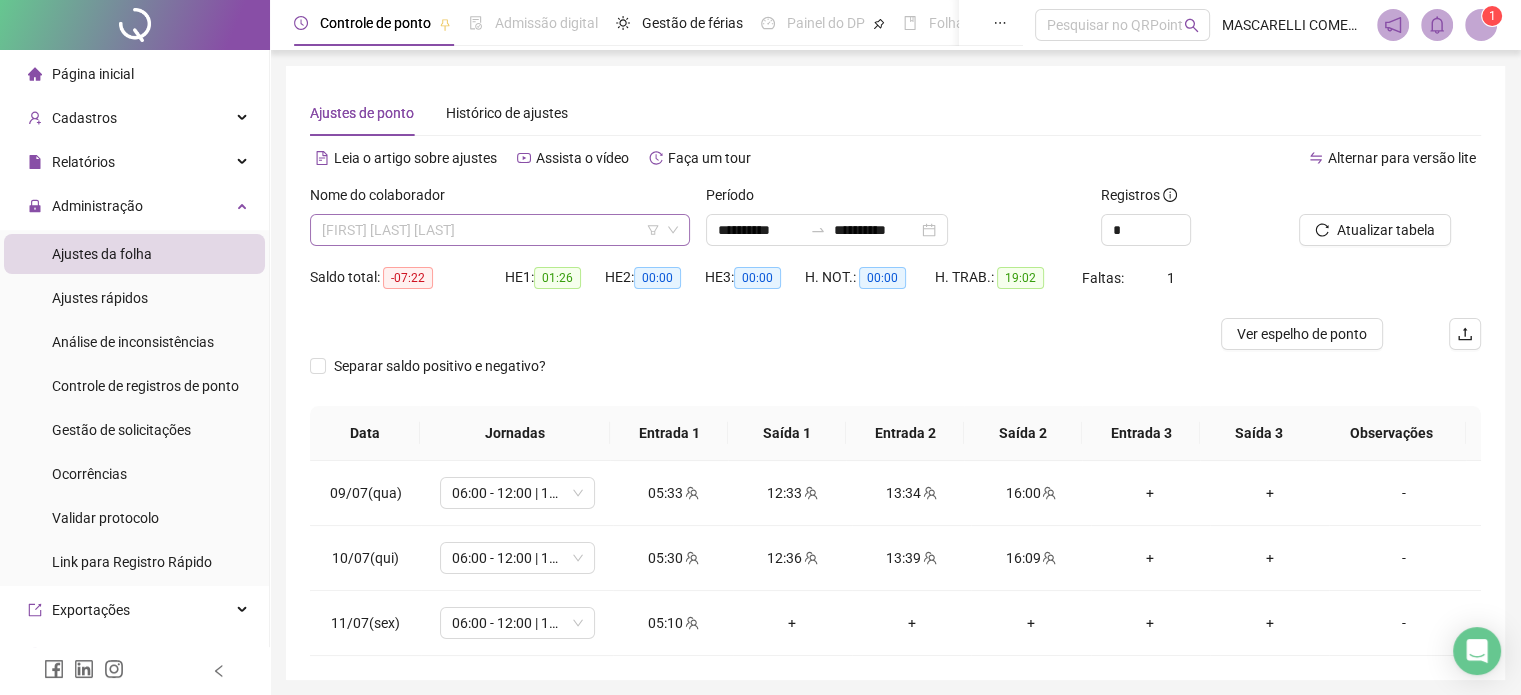 click on "[FIRST] [LAST] [LAST]" at bounding box center [500, 230] 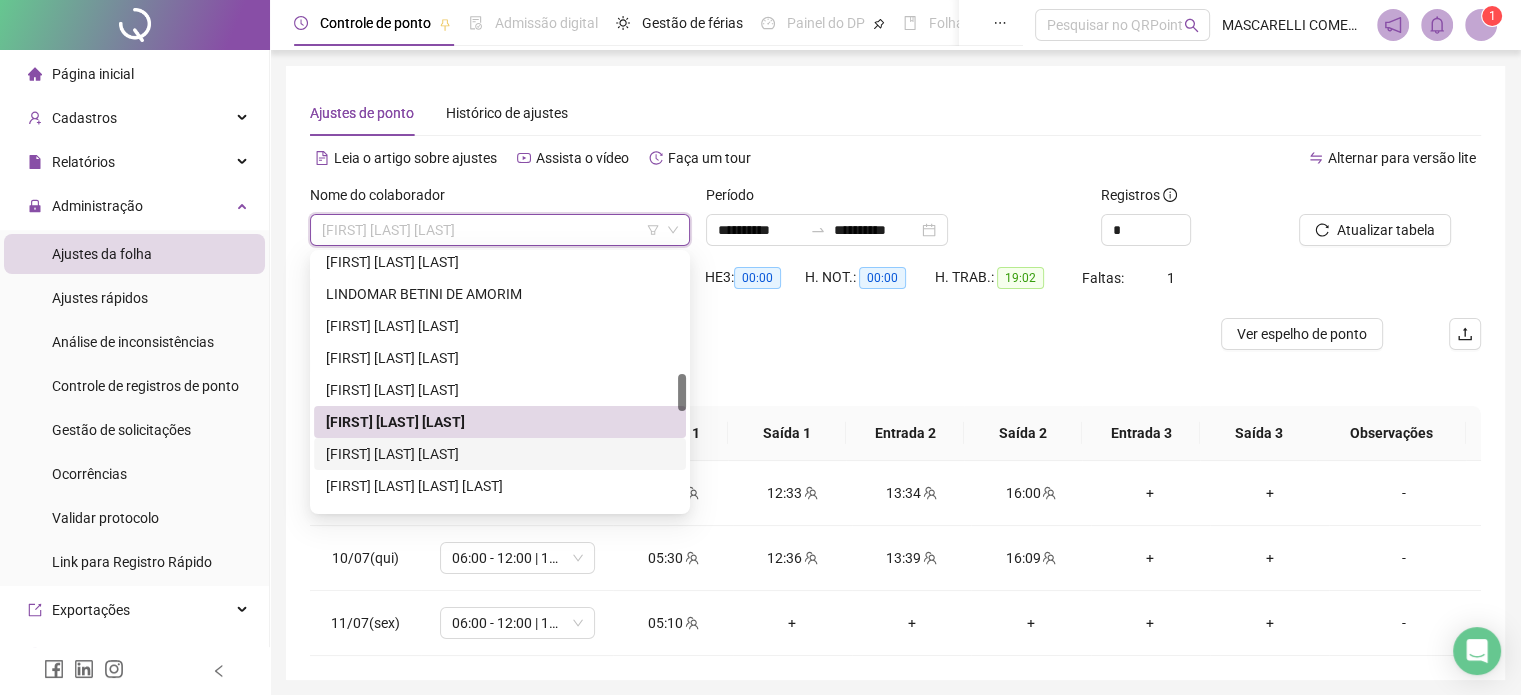 click on "[FIRST] [LAST] [LAST]" at bounding box center [500, 454] 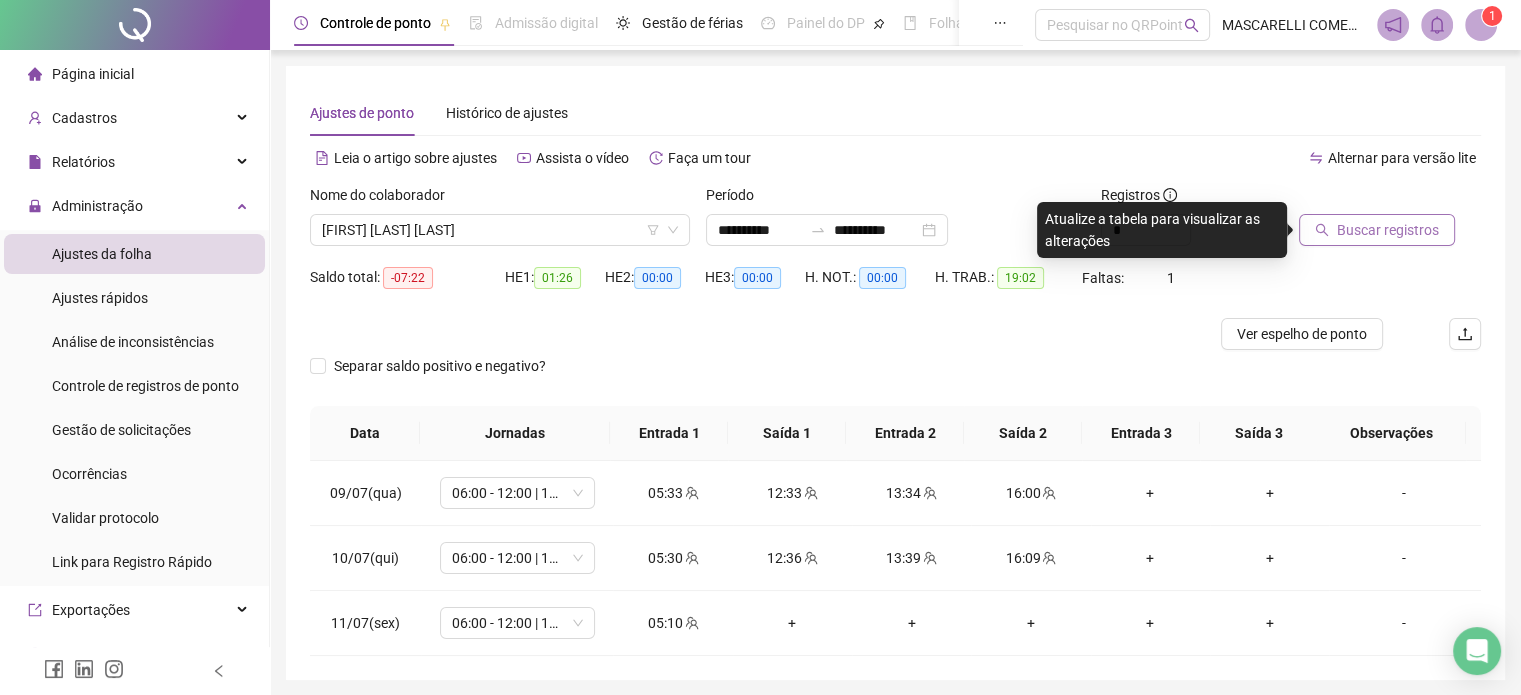 click on "Buscar registros" at bounding box center (1377, 230) 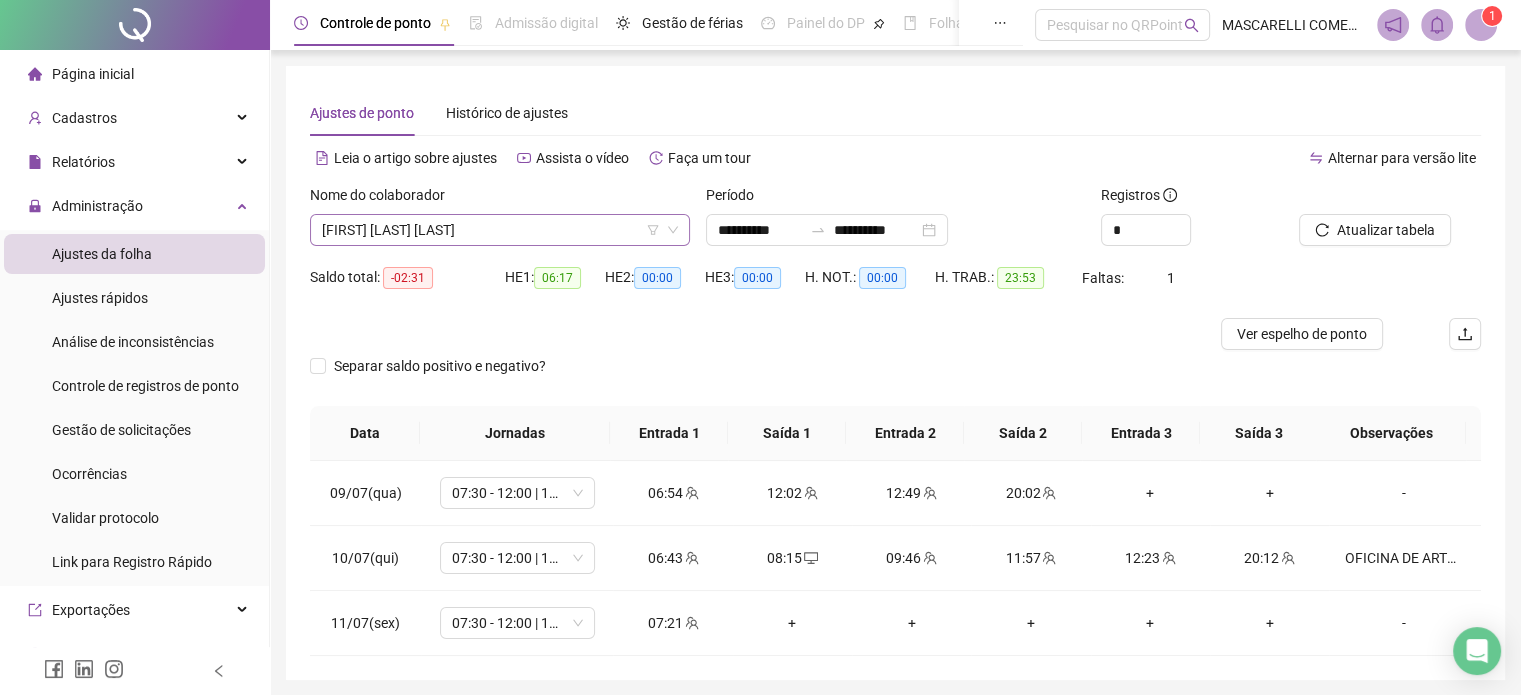 click on "[FIRST] [LAST] [LAST]" at bounding box center [500, 230] 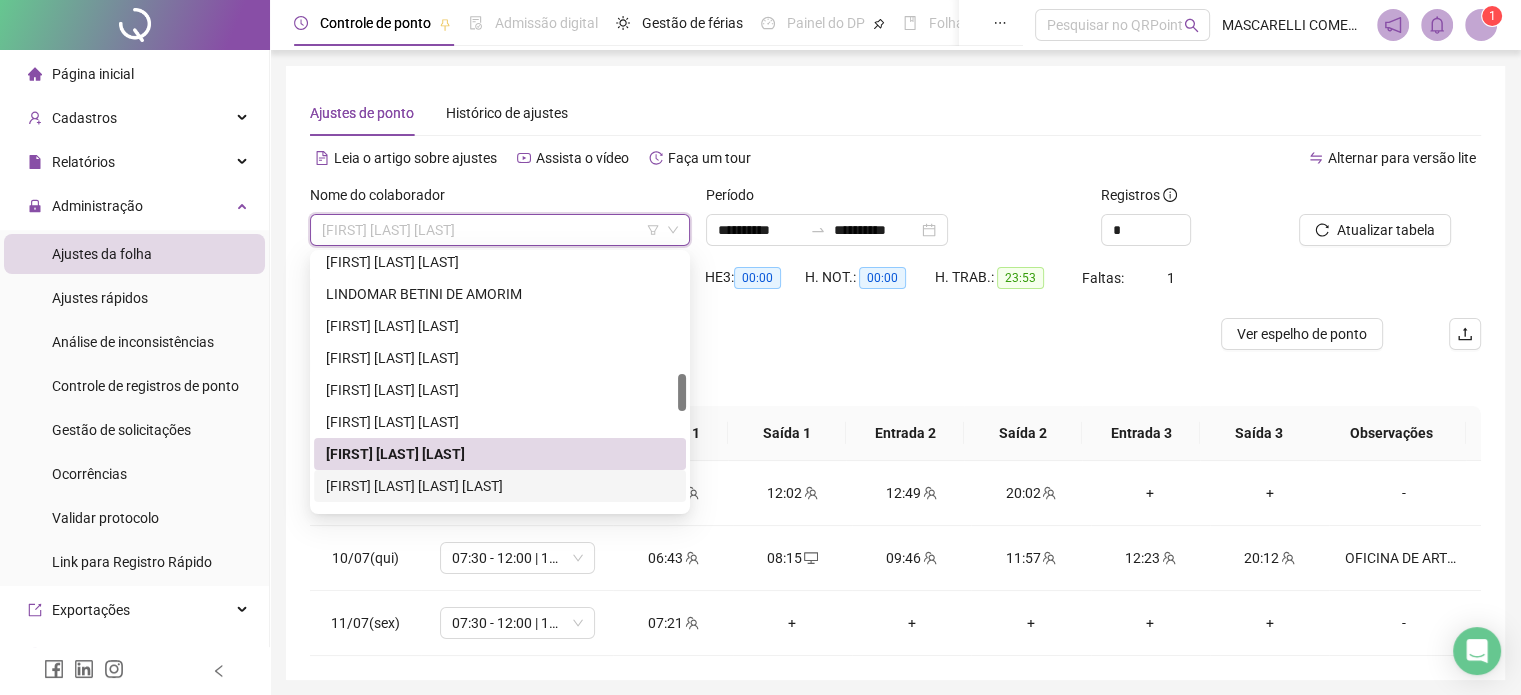 click on "[FIRST] [LAST] [LAST] [LAST]" at bounding box center [500, 486] 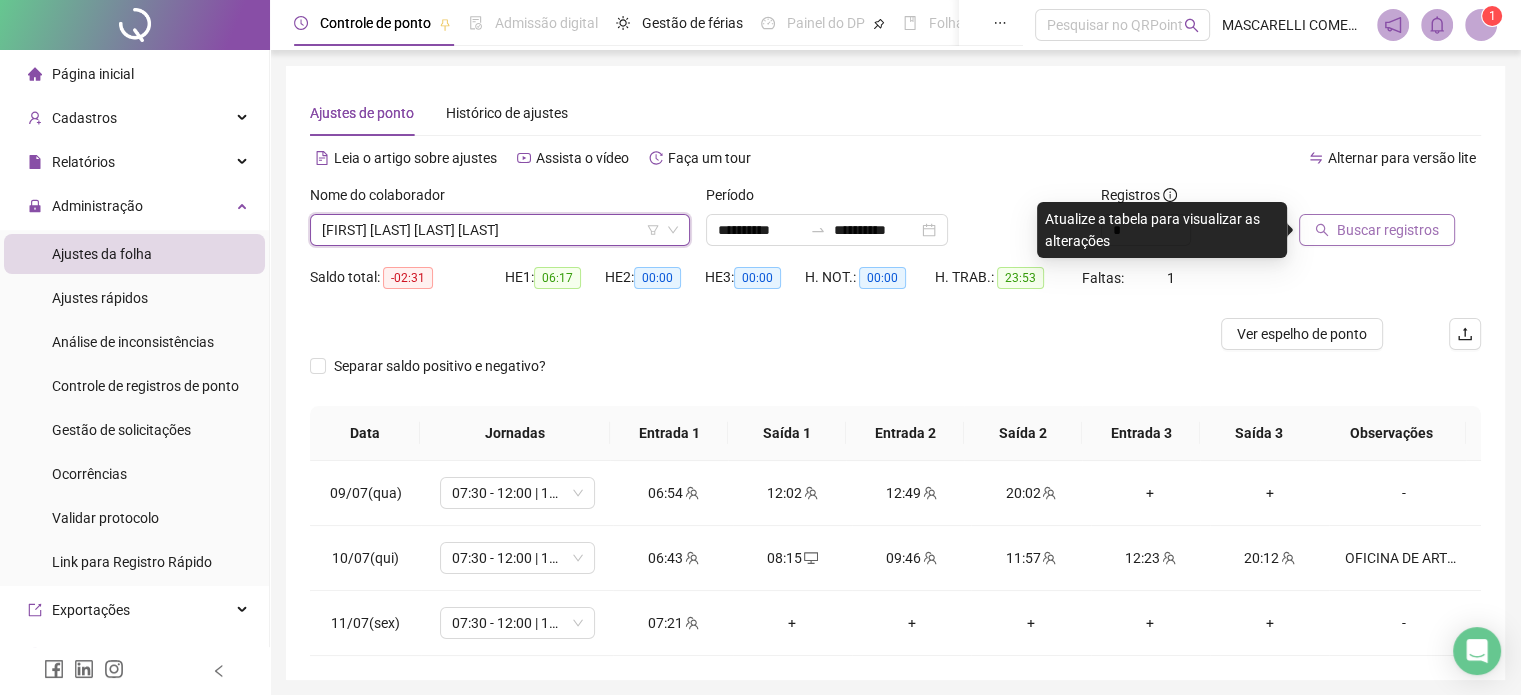 click on "Buscar registros" at bounding box center [1388, 230] 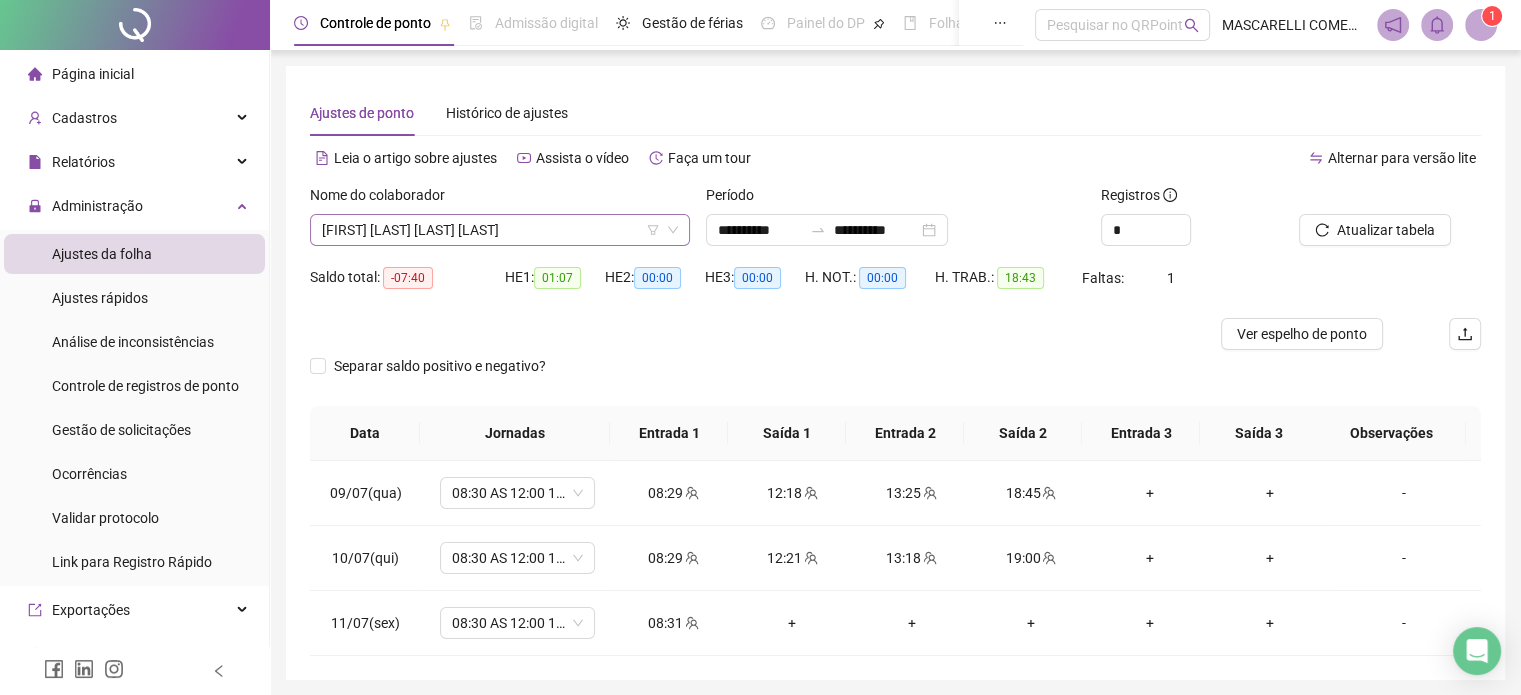 click on "[FIRST] [LAST] [LAST] [LAST]" at bounding box center (500, 230) 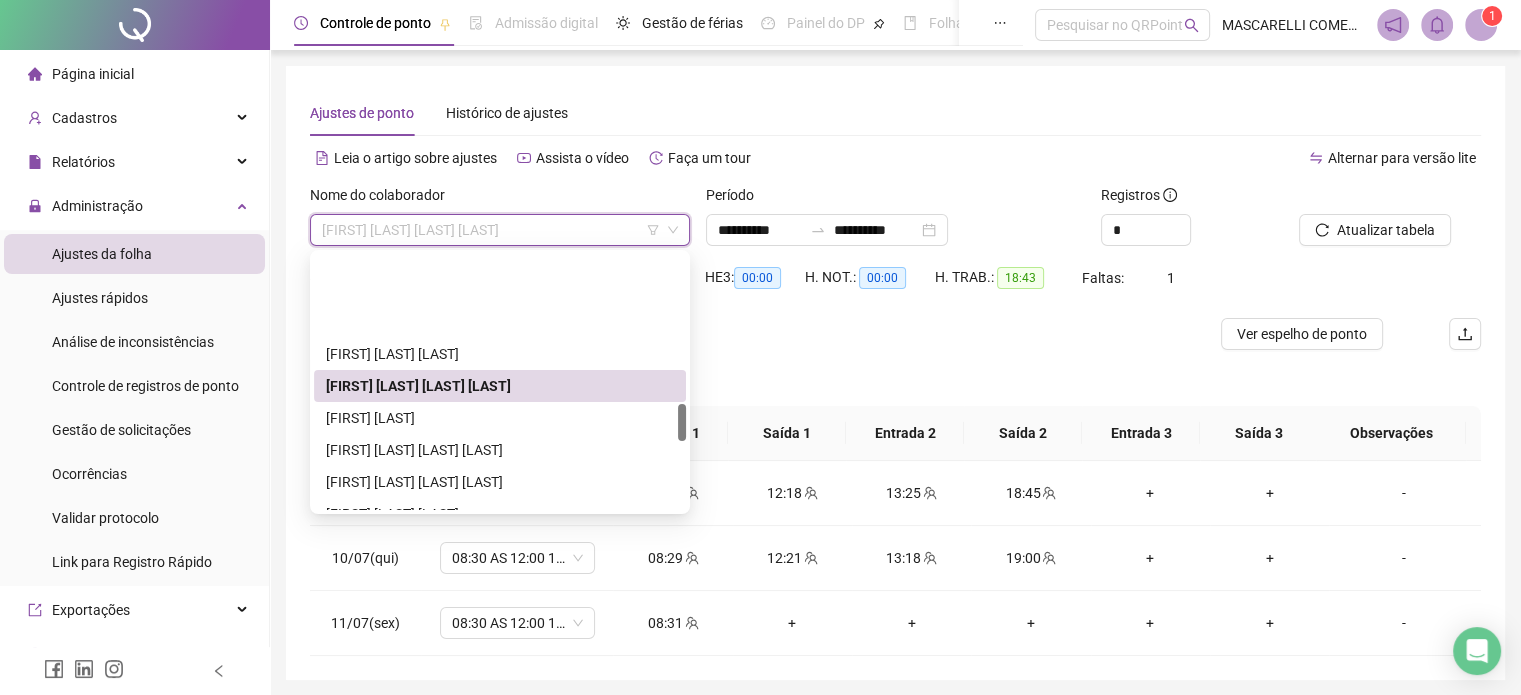 scroll, scrollTop: 1008, scrollLeft: 0, axis: vertical 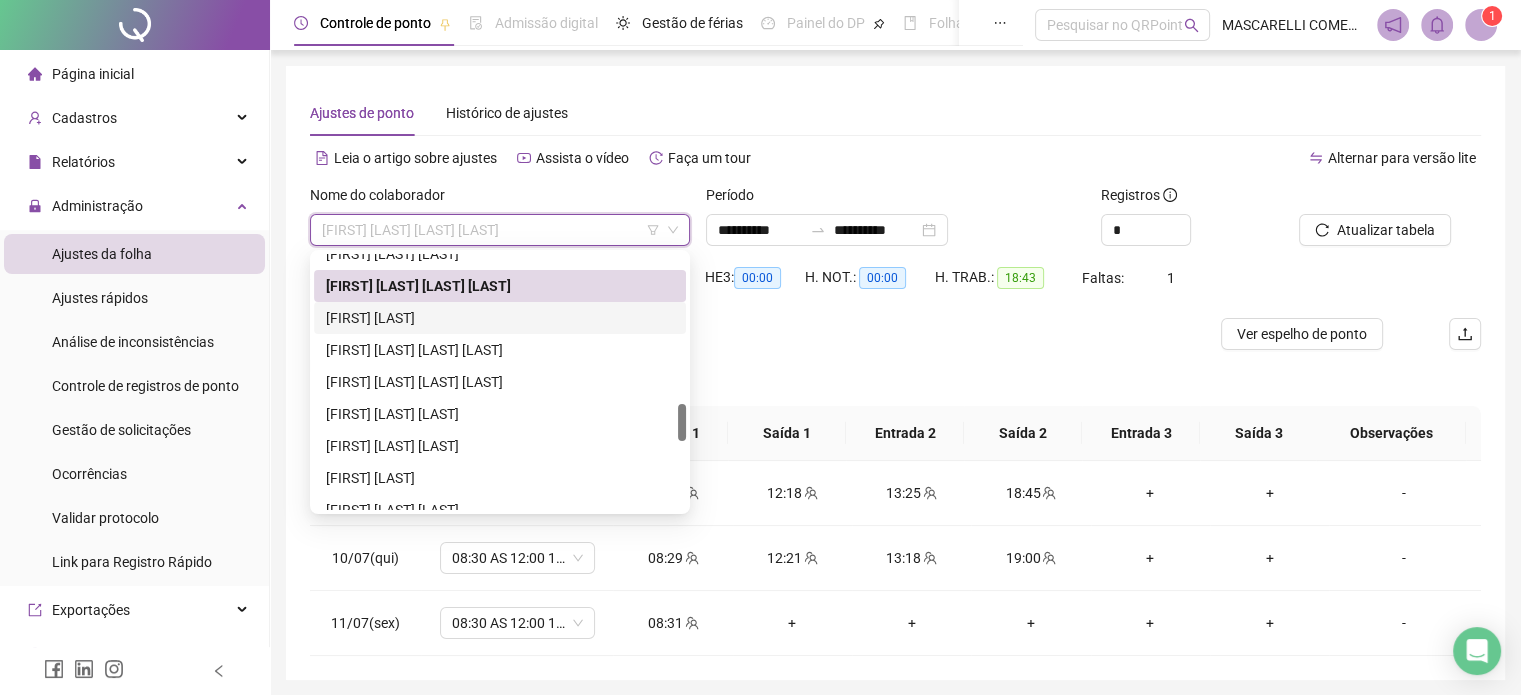 click on "[FIRST] [LAST]" at bounding box center [500, 318] 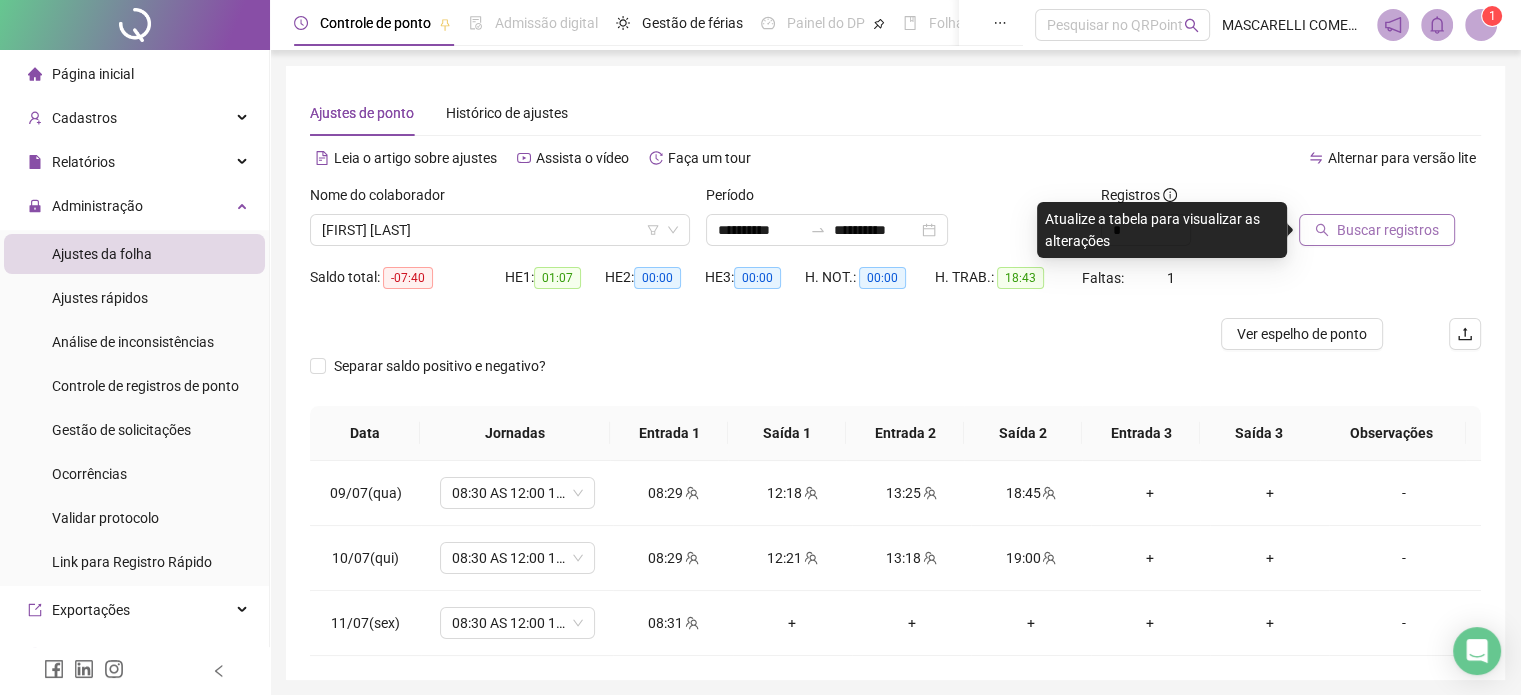 click on "Buscar registros" at bounding box center (1388, 230) 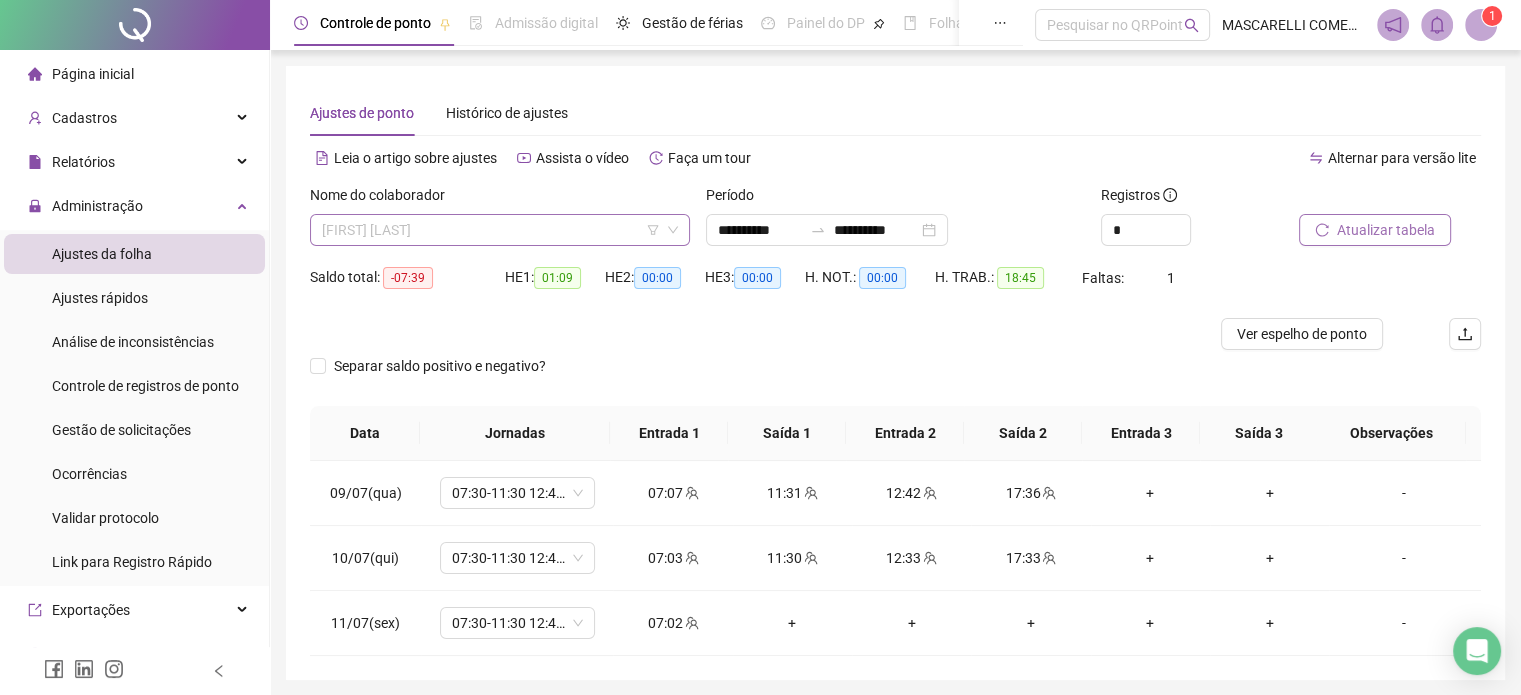 click on "[FIRST] [LAST]" at bounding box center [500, 230] 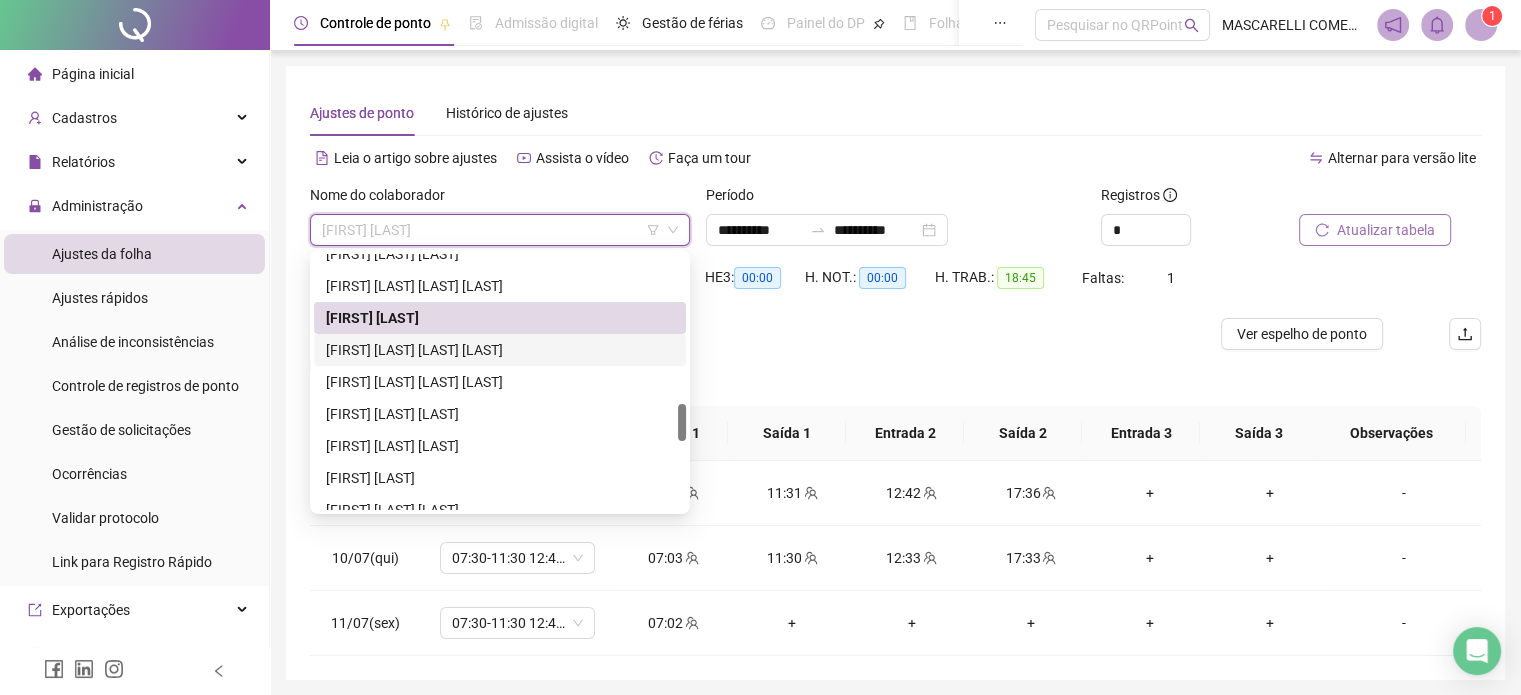 drag, startPoint x: 440, startPoint y: 357, endPoint x: 455, endPoint y: 357, distance: 15 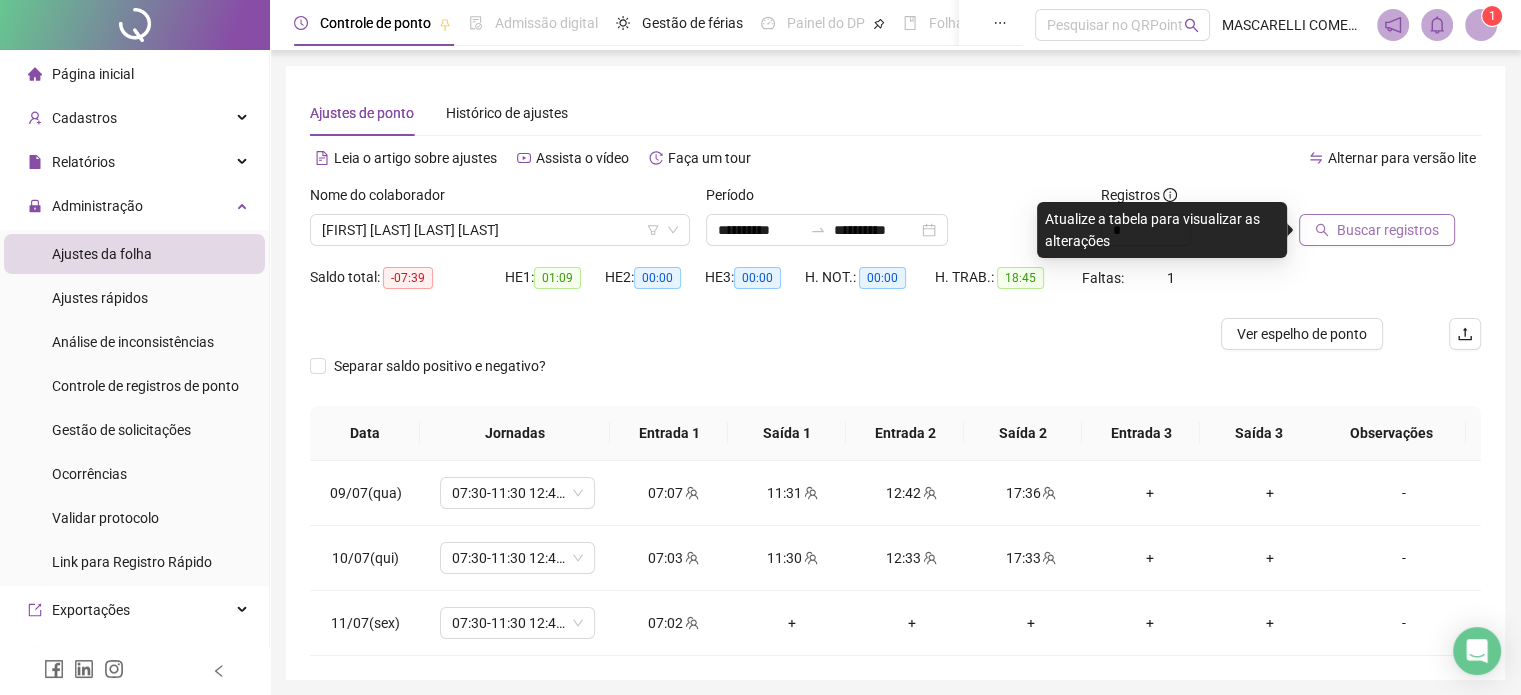 click on "Buscar registros" at bounding box center [1388, 230] 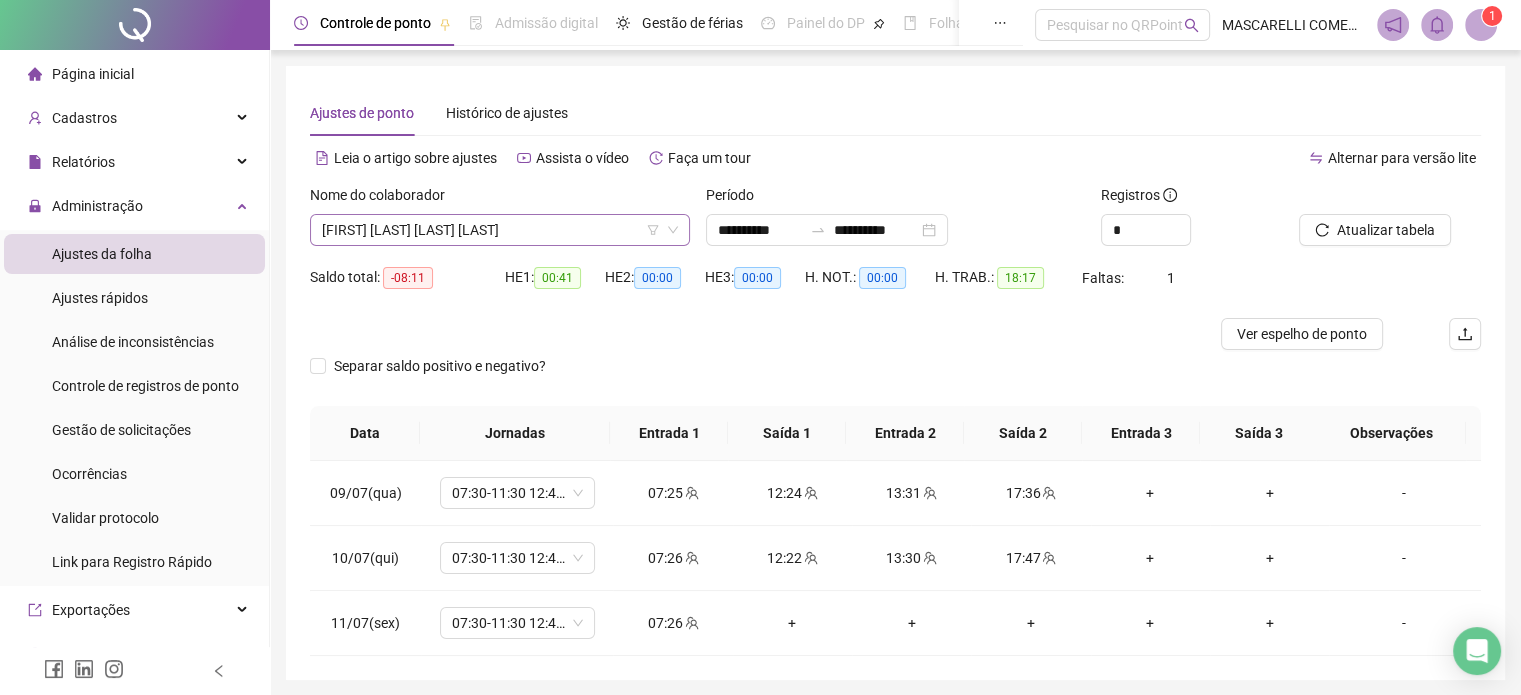click on "[FIRST] [LAST] [LAST] [LAST]" at bounding box center [500, 230] 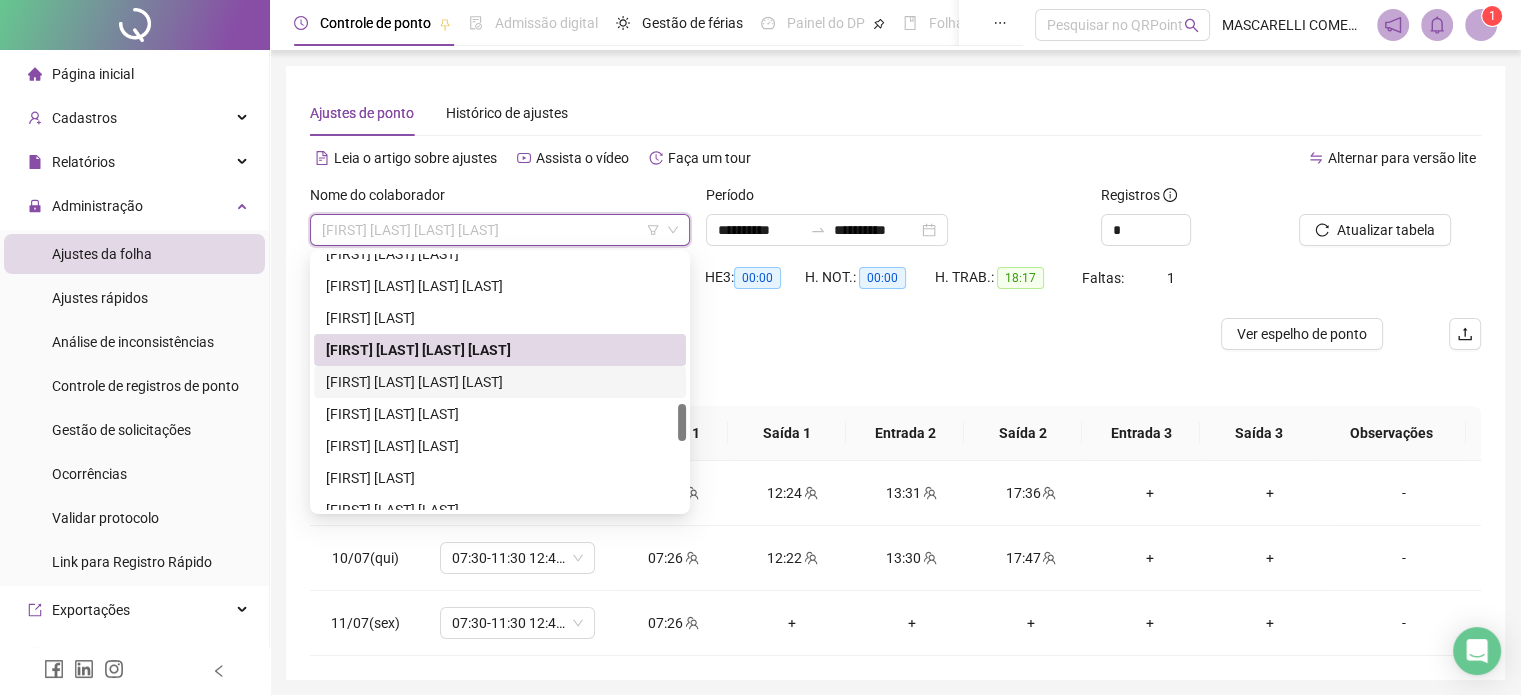 click on "[FIRST] [LAST] [LAST] [LAST]" at bounding box center [500, 382] 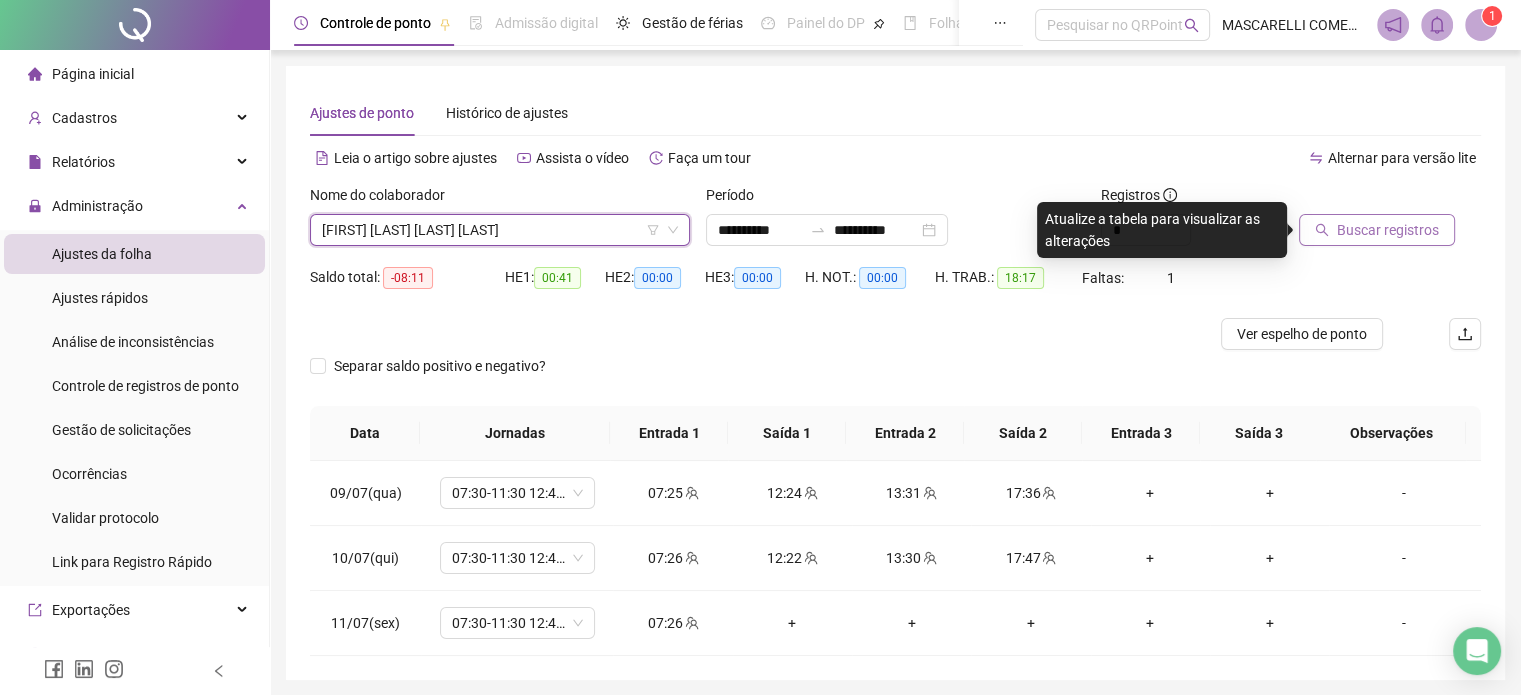 click on "Buscar registros" at bounding box center (1388, 230) 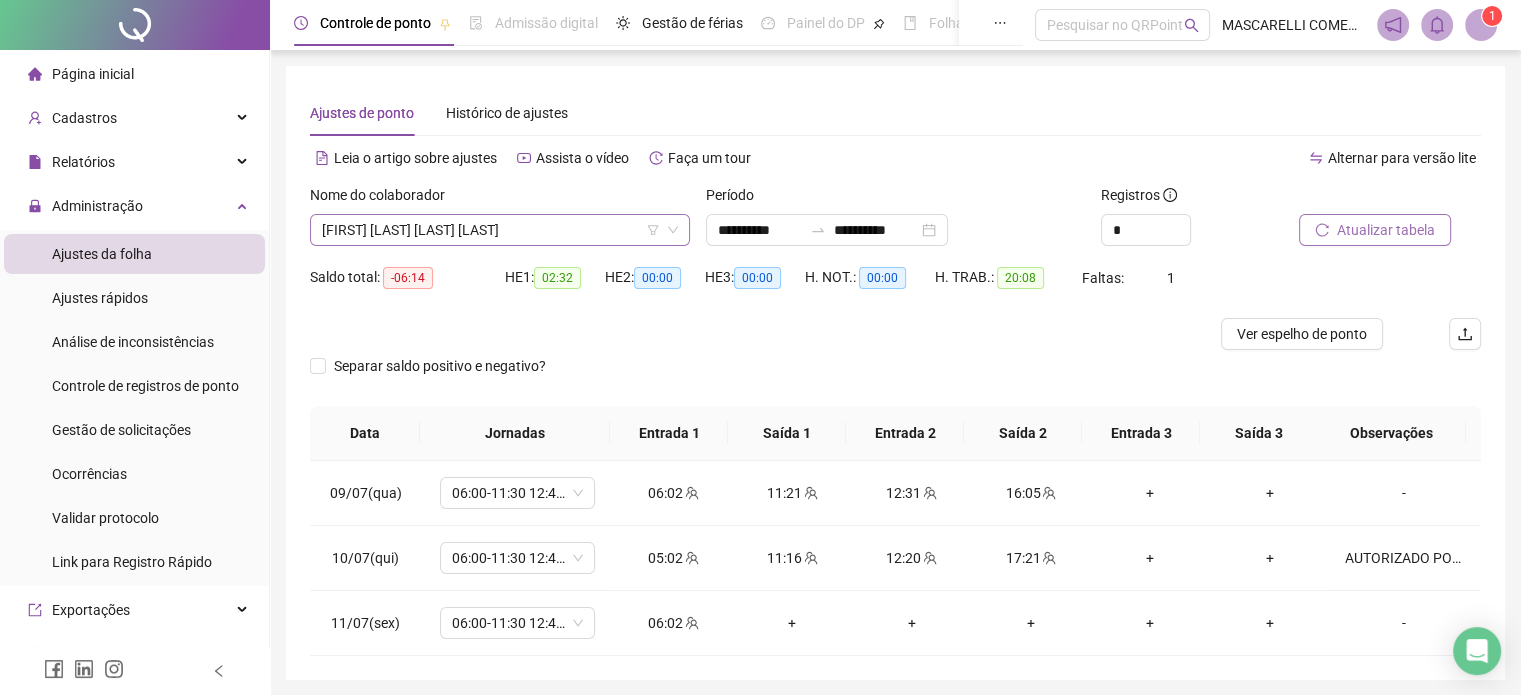click on "[FIRST] [LAST] [LAST] [LAST]" at bounding box center [500, 230] 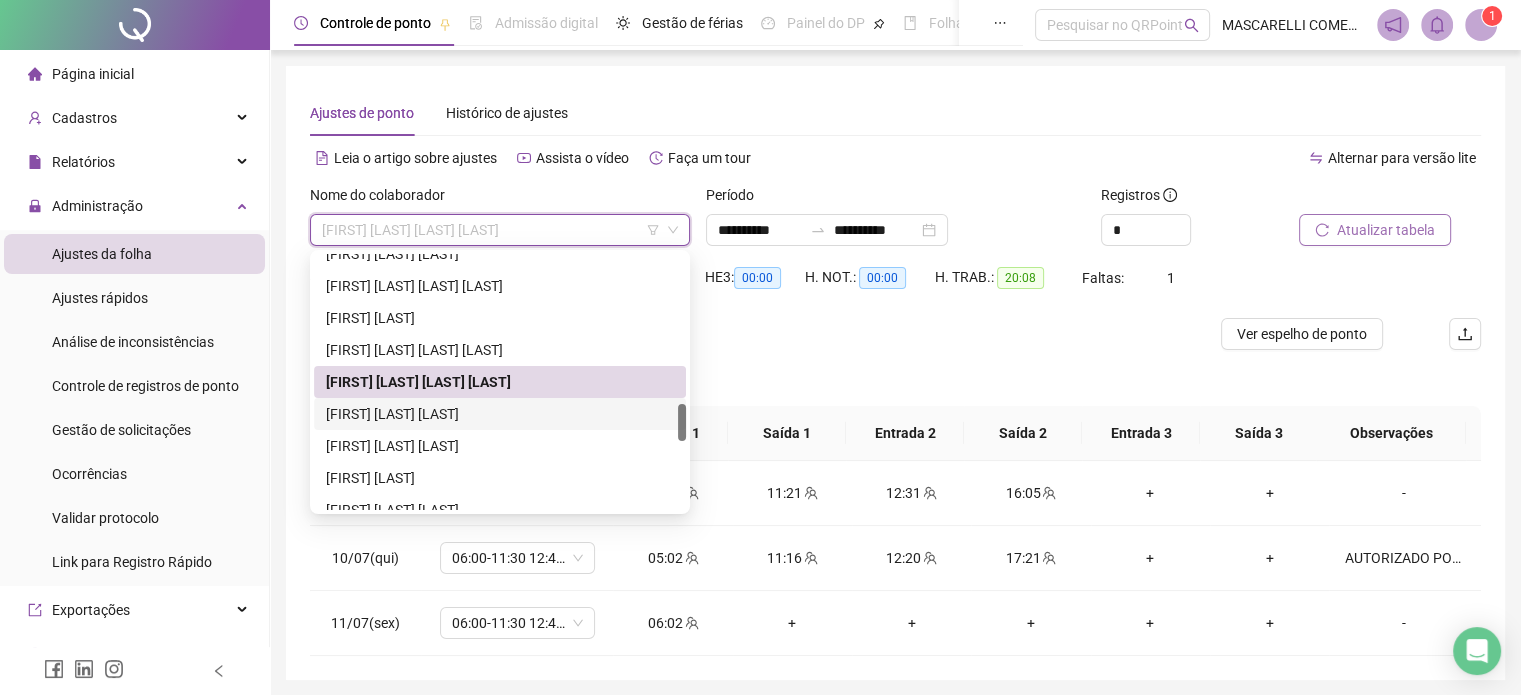 click on "[FIRST] [LAST] [LAST]" at bounding box center [500, 414] 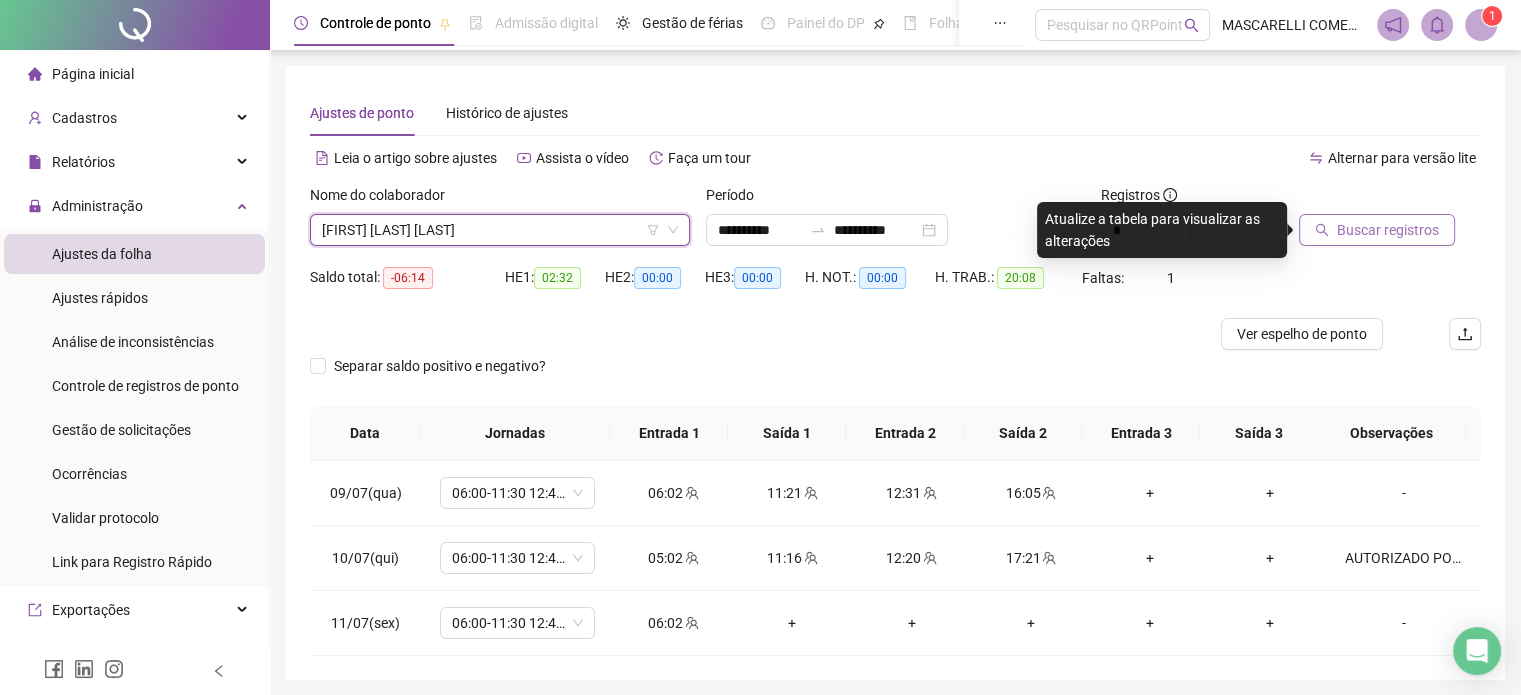 click on "Buscar registros" at bounding box center [1388, 230] 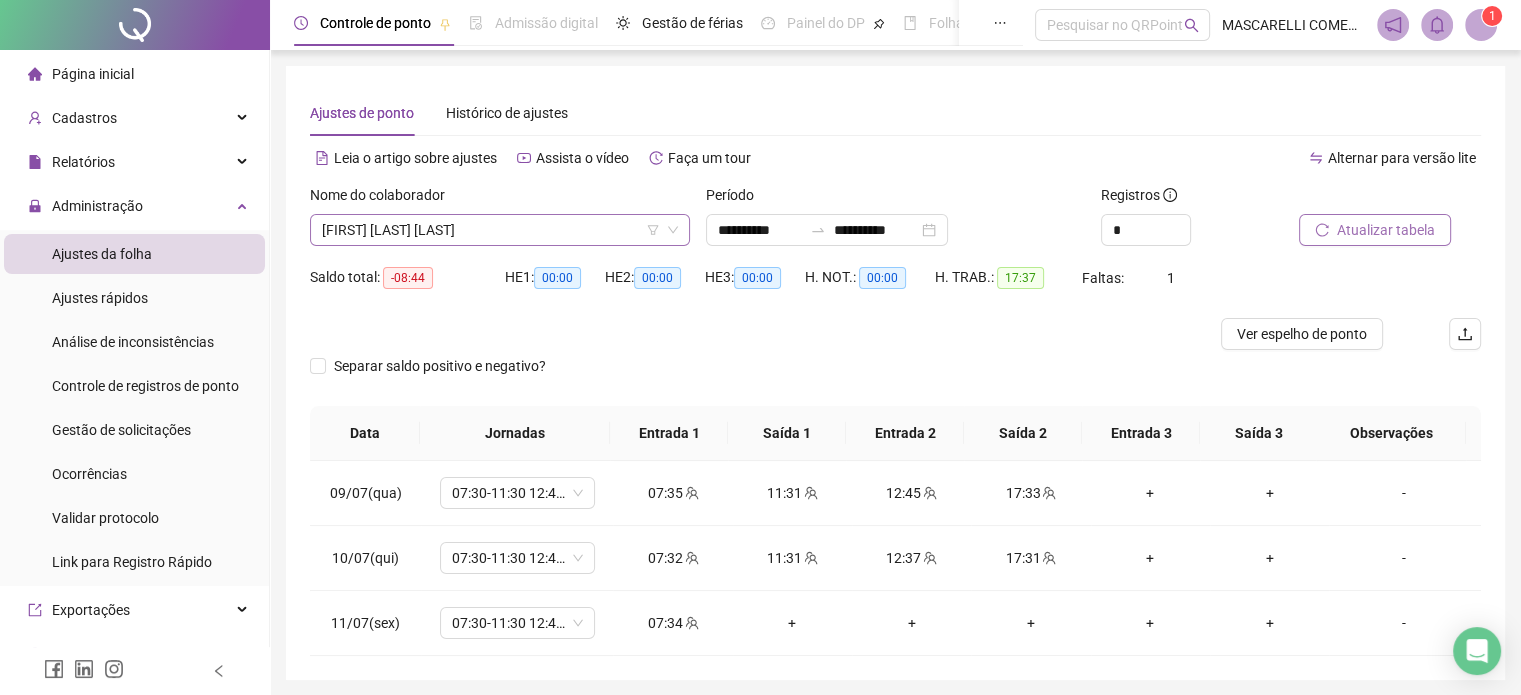 click on "[FIRST] [LAST] [LAST]" at bounding box center [500, 230] 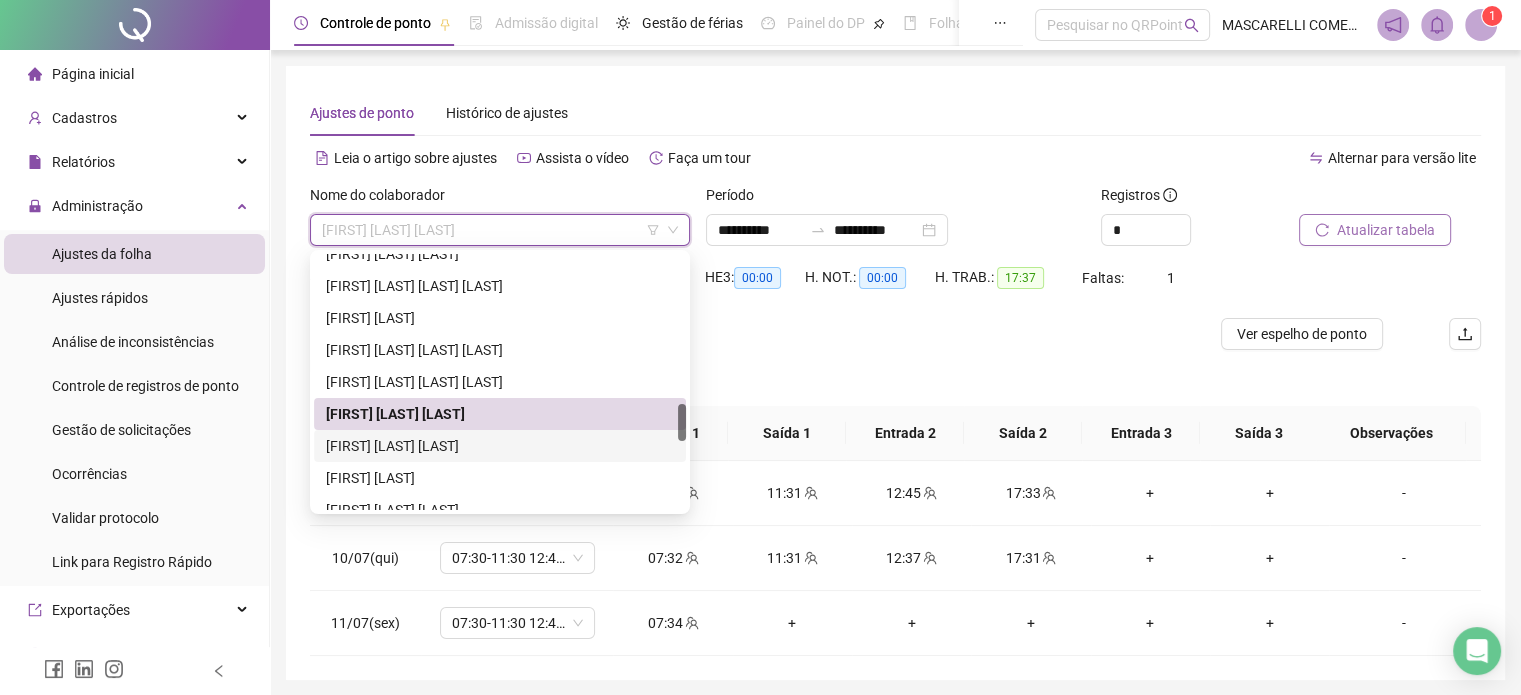 click on "[FIRST] [LAST] [LAST]" at bounding box center (500, 446) 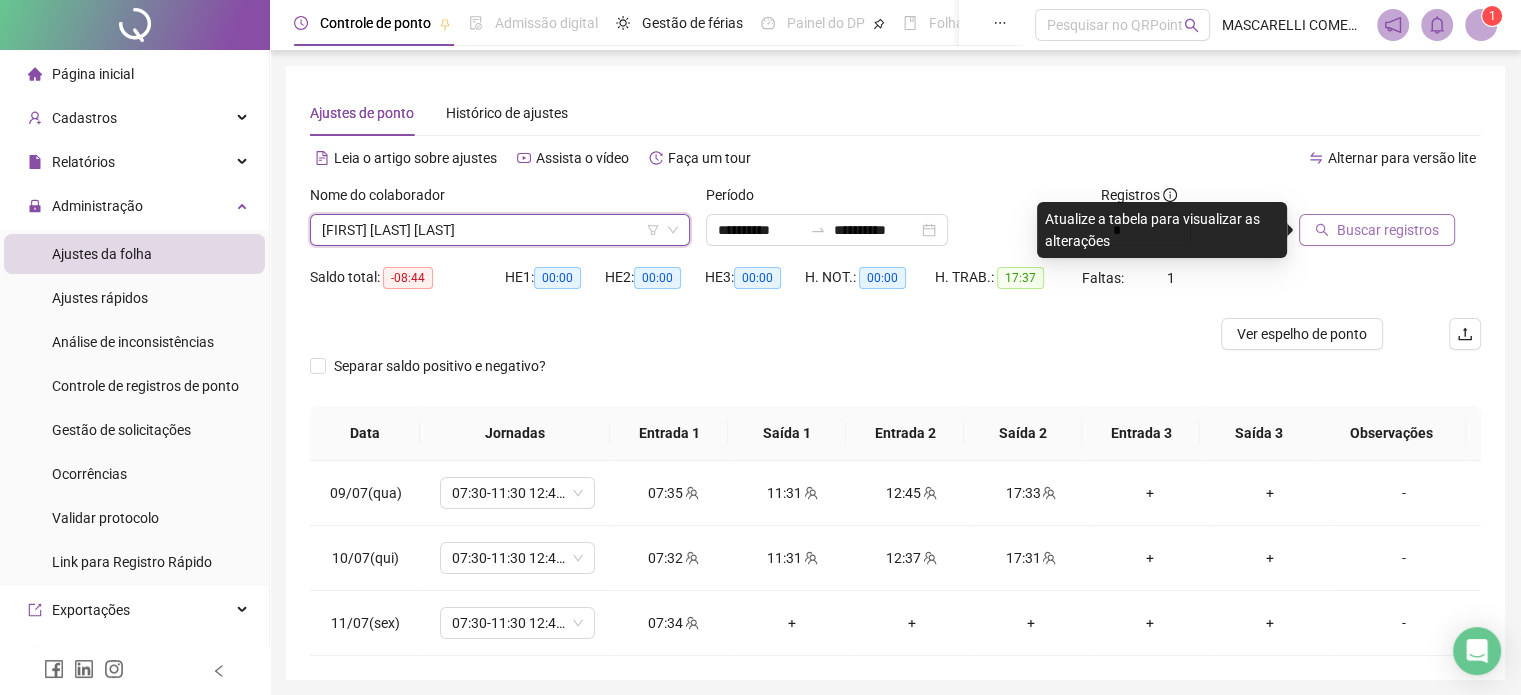 click on "Buscar registros" at bounding box center (1388, 230) 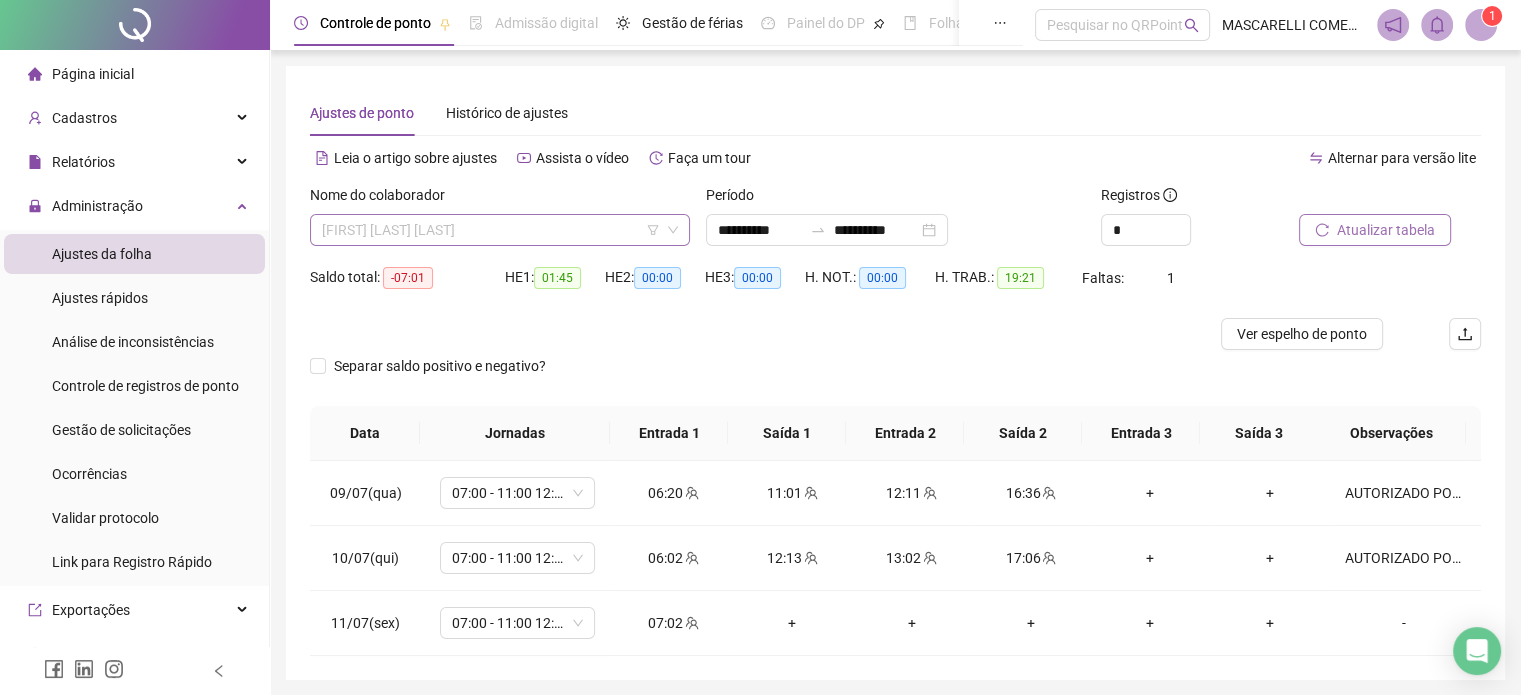 click on "[FIRST] [LAST] [LAST]" at bounding box center [500, 230] 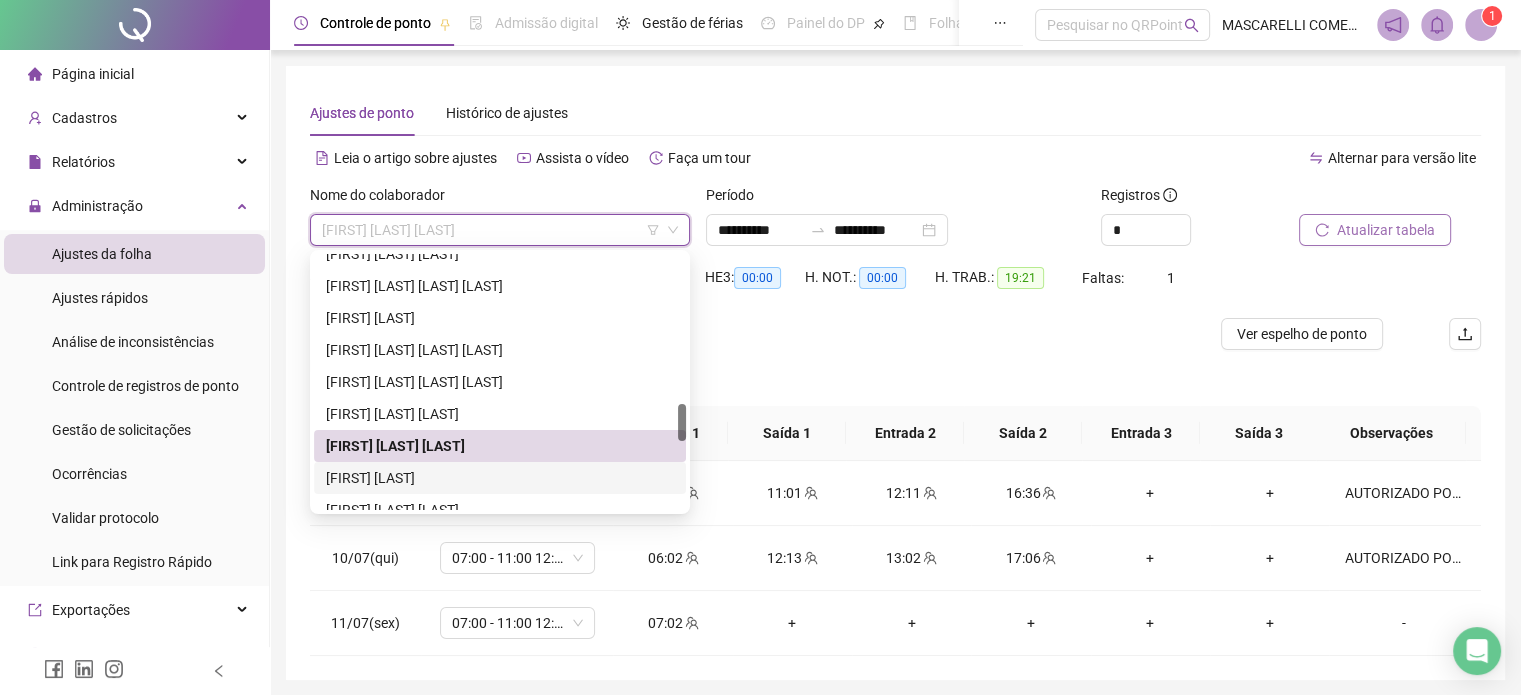 click on "[FIRST] [LAST]" at bounding box center (500, 478) 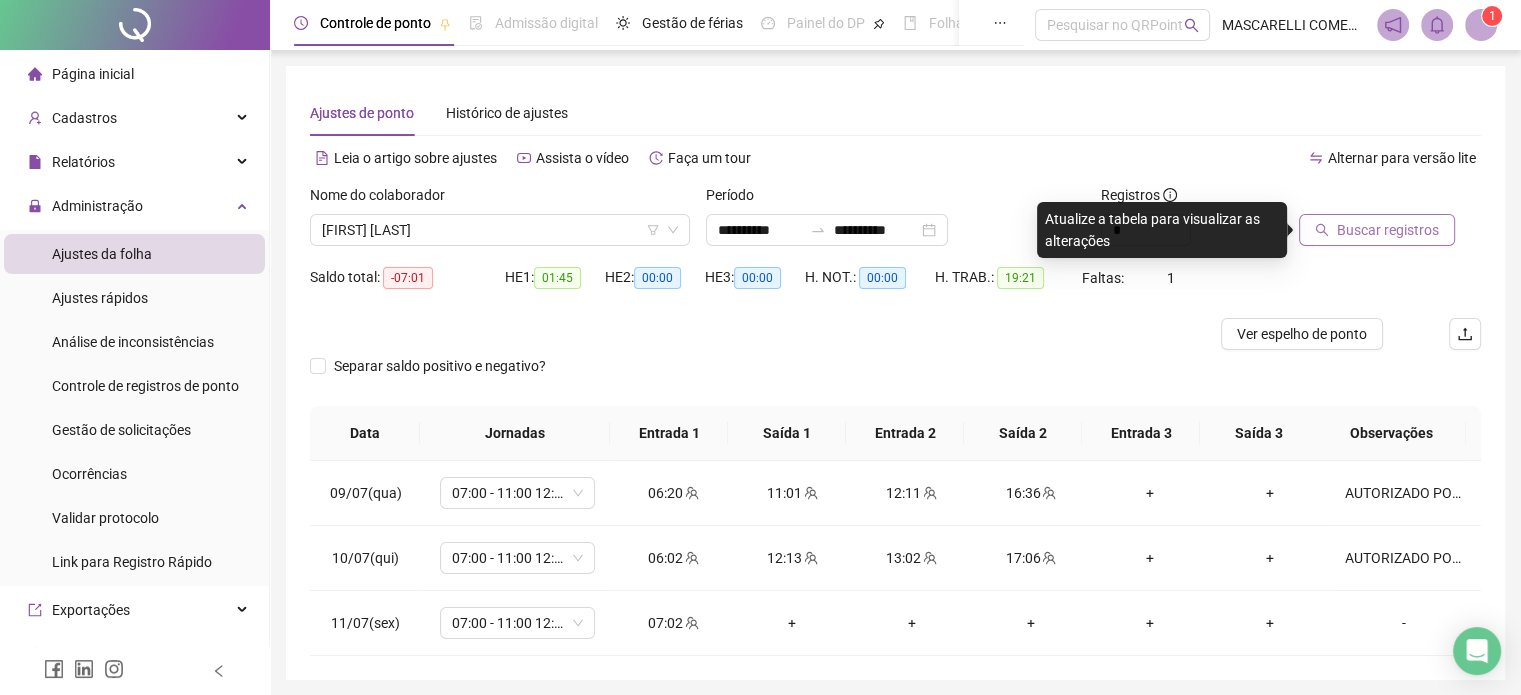 click on "Buscar registros" at bounding box center (1388, 230) 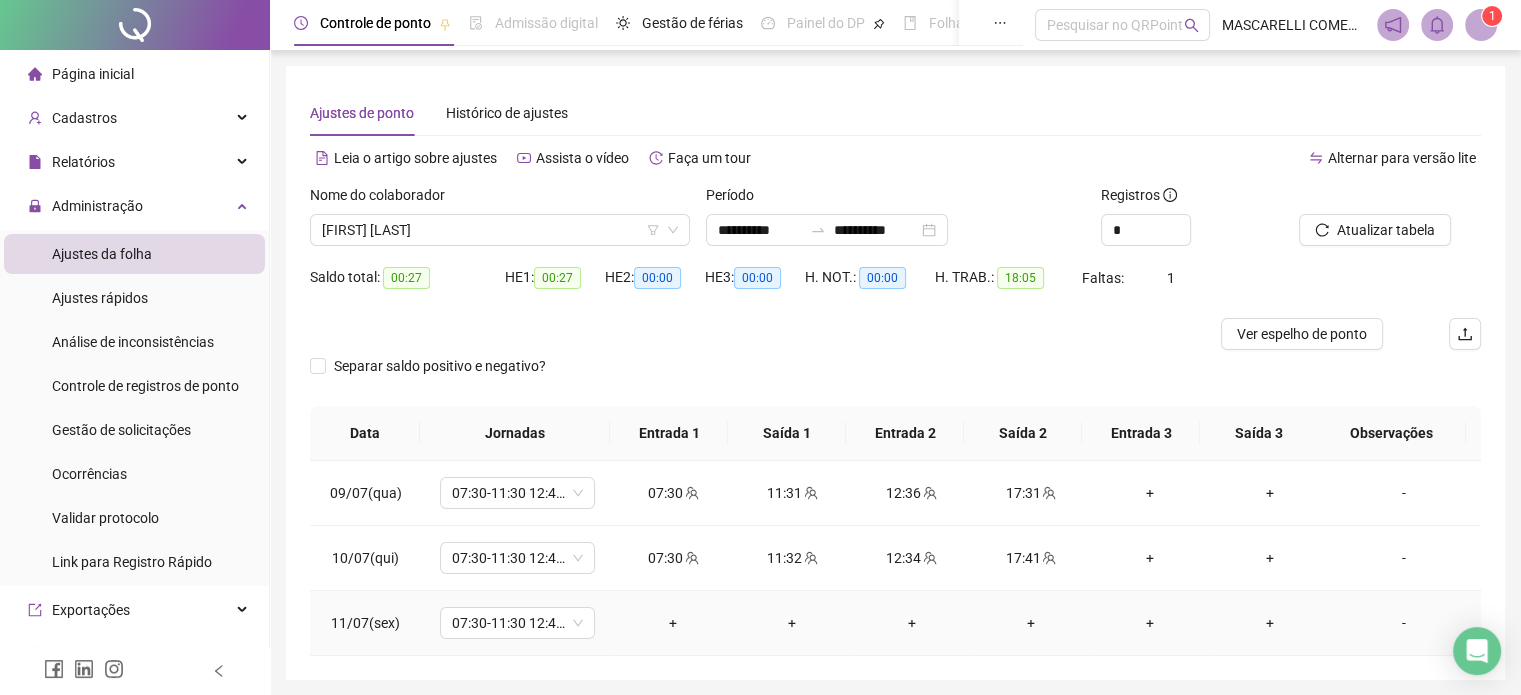 click on "-" at bounding box center [1404, 623] 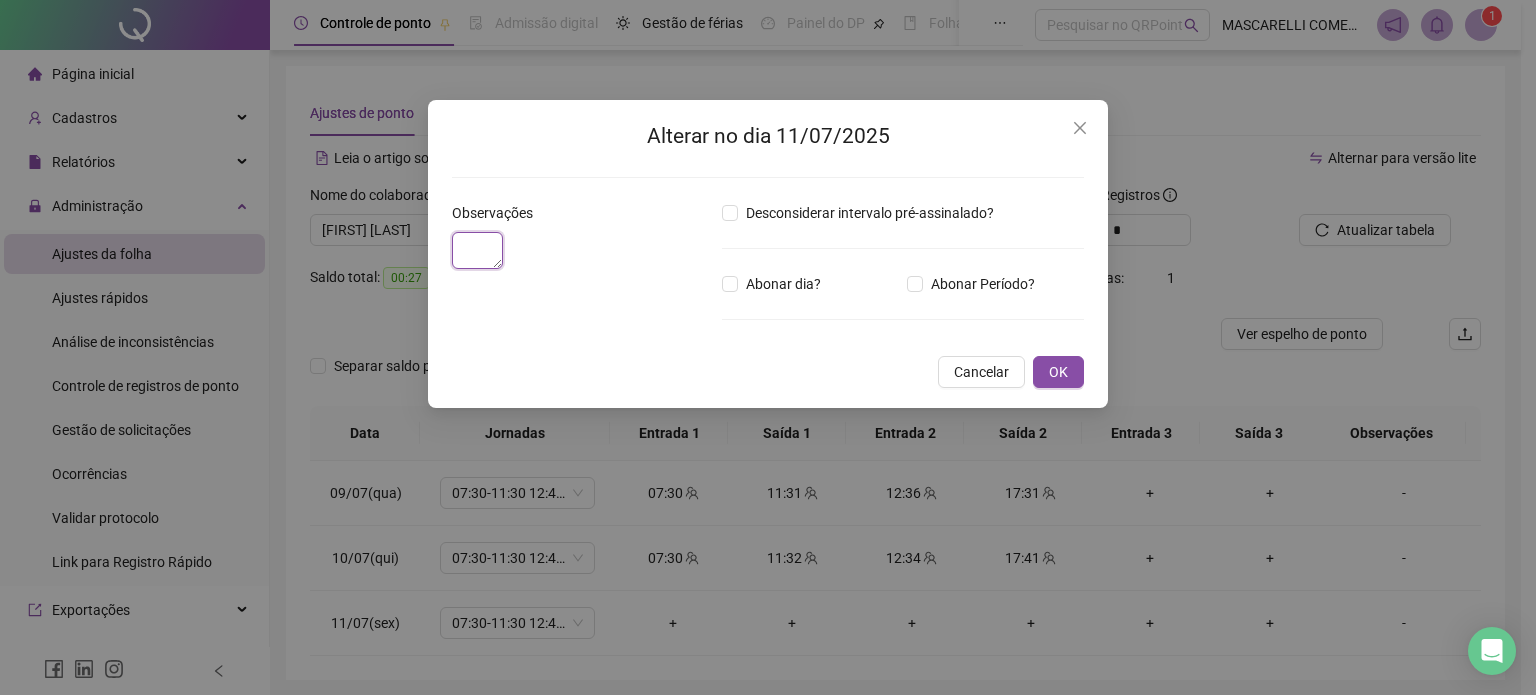 click at bounding box center [477, 250] 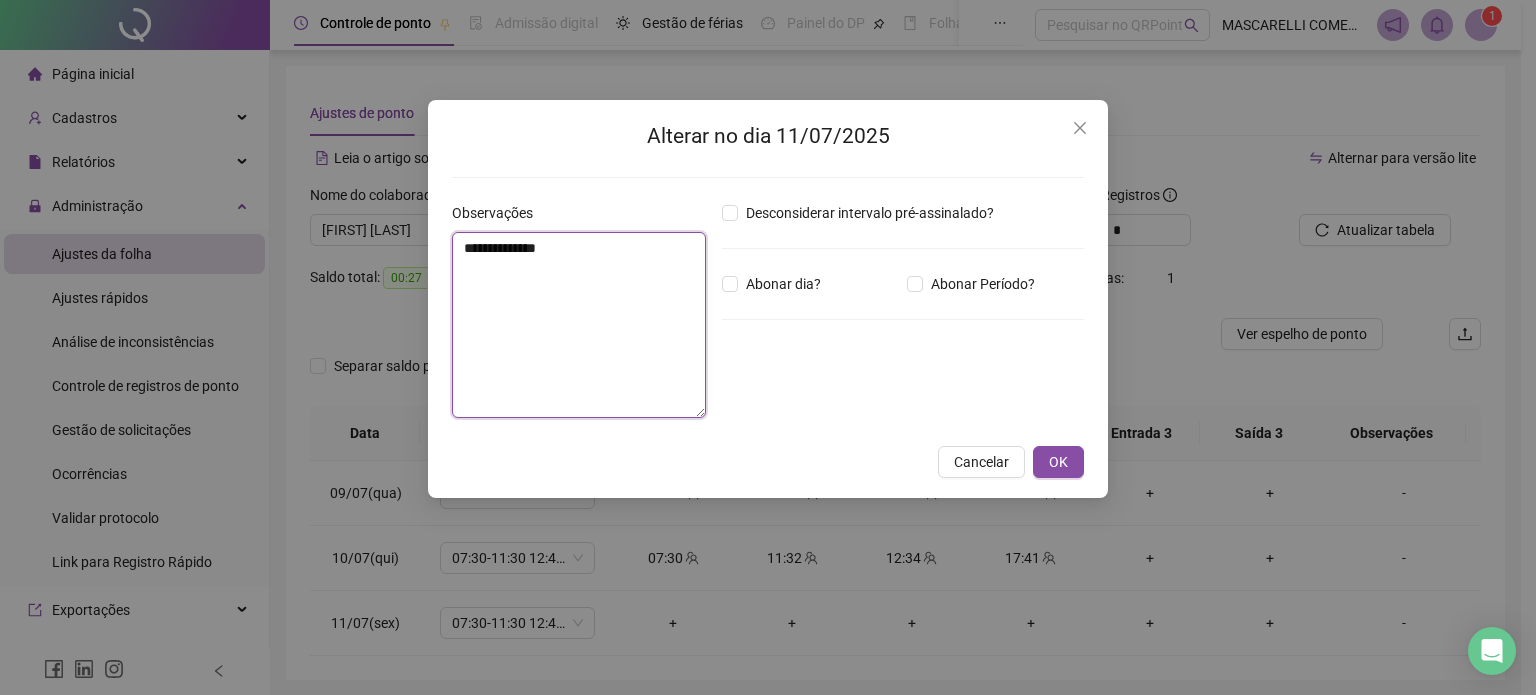 type on "**********" 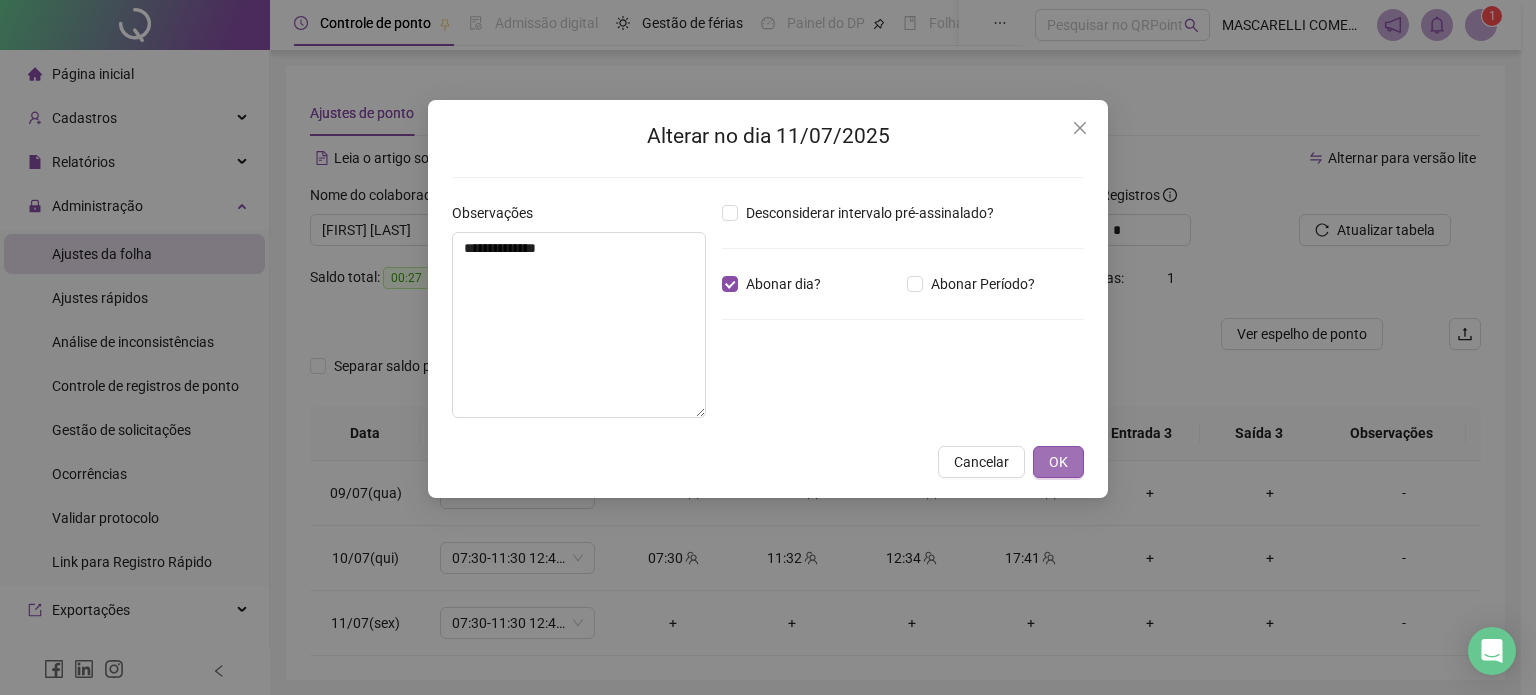 click on "OK" at bounding box center (1058, 462) 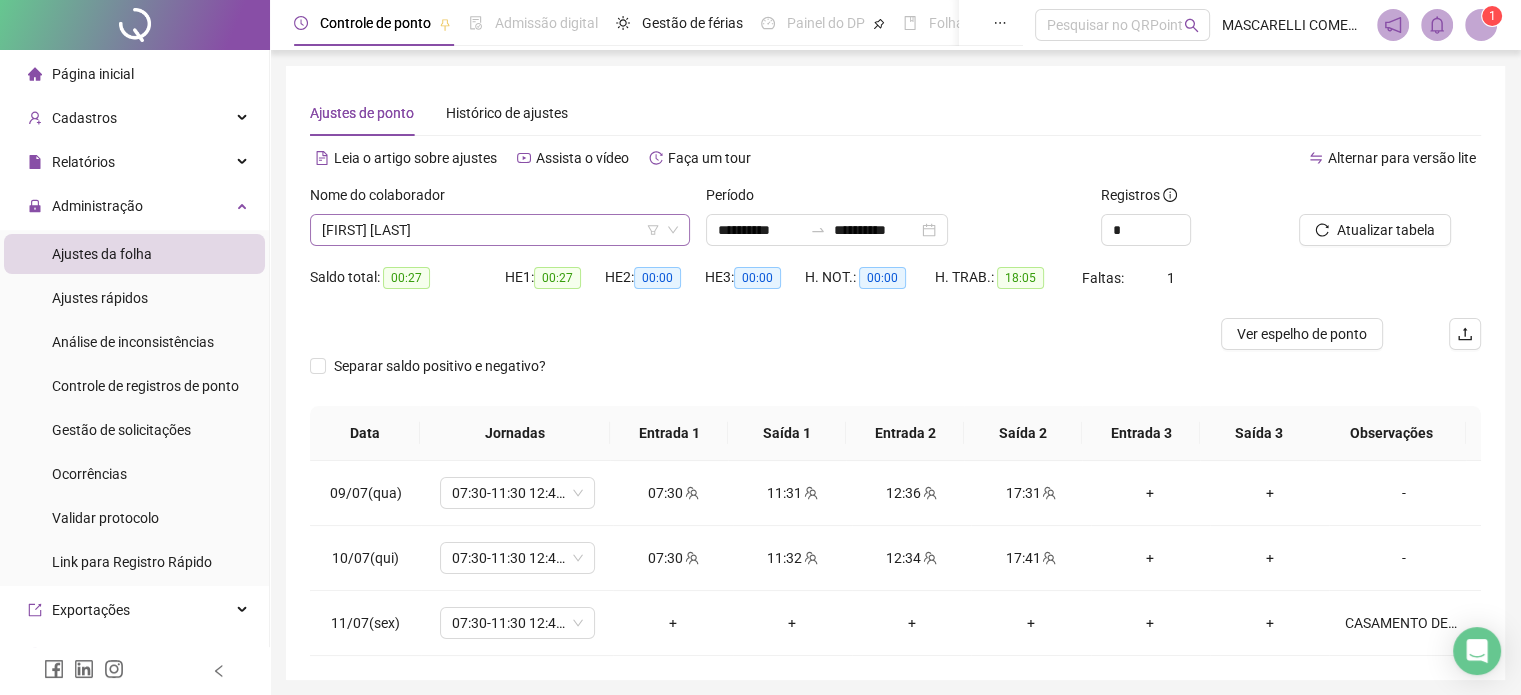 click on "[FIRST] [LAST]" at bounding box center [500, 230] 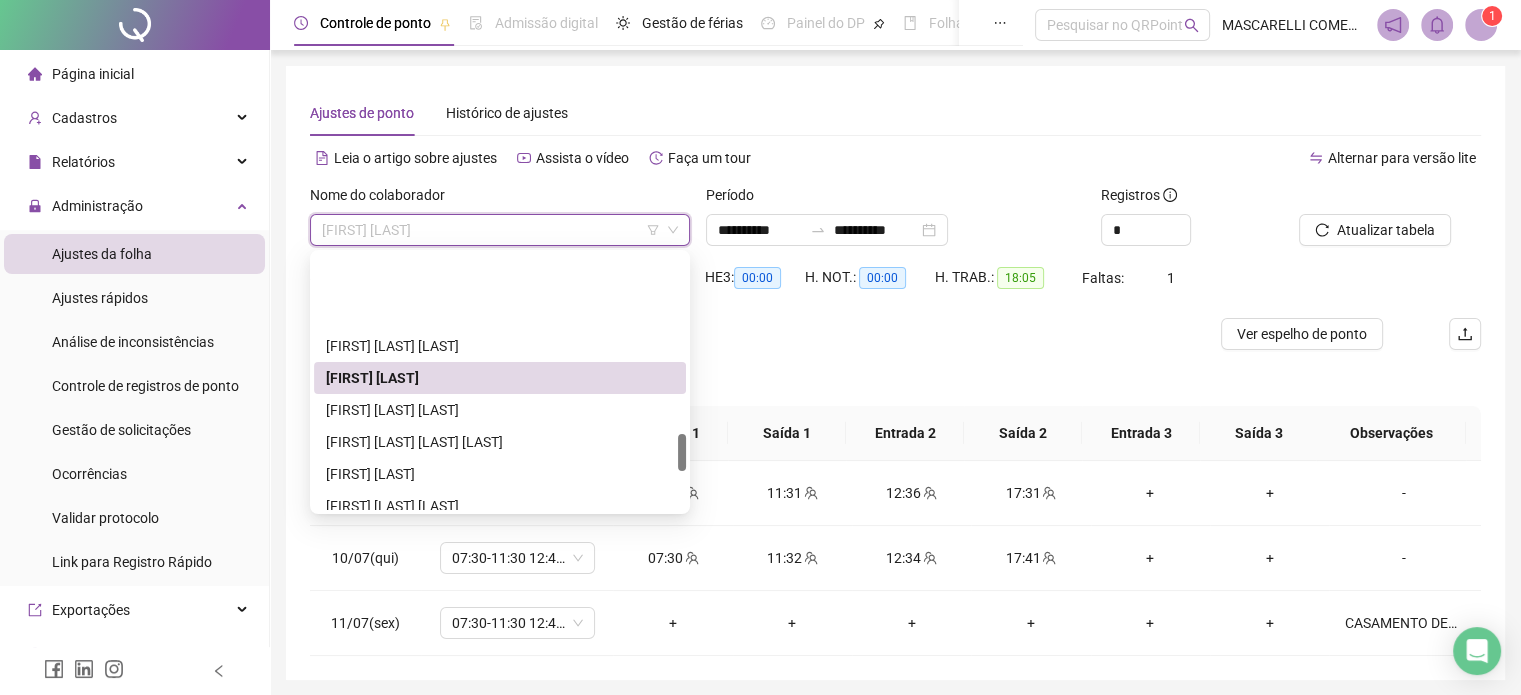 scroll, scrollTop: 1208, scrollLeft: 0, axis: vertical 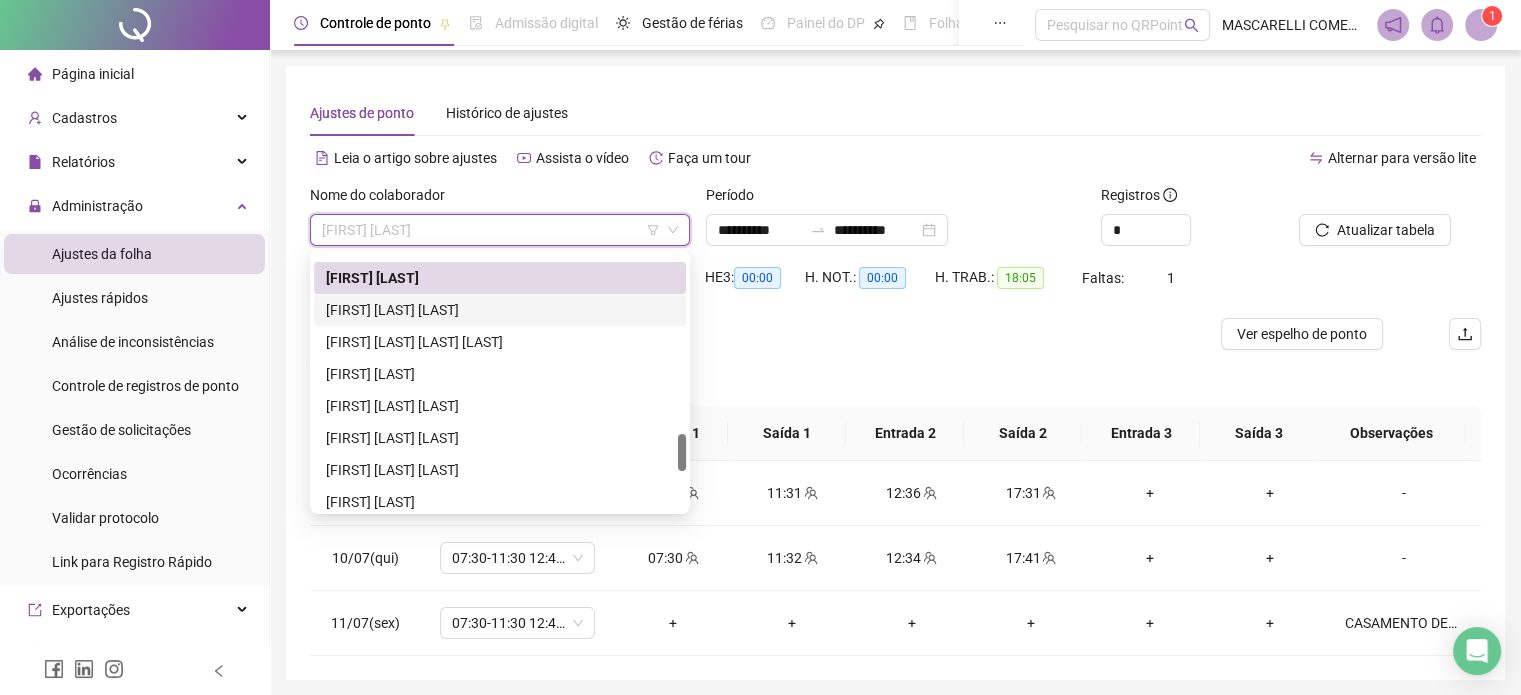 click on "[FIRST] [LAST] [LAST]" at bounding box center [500, 310] 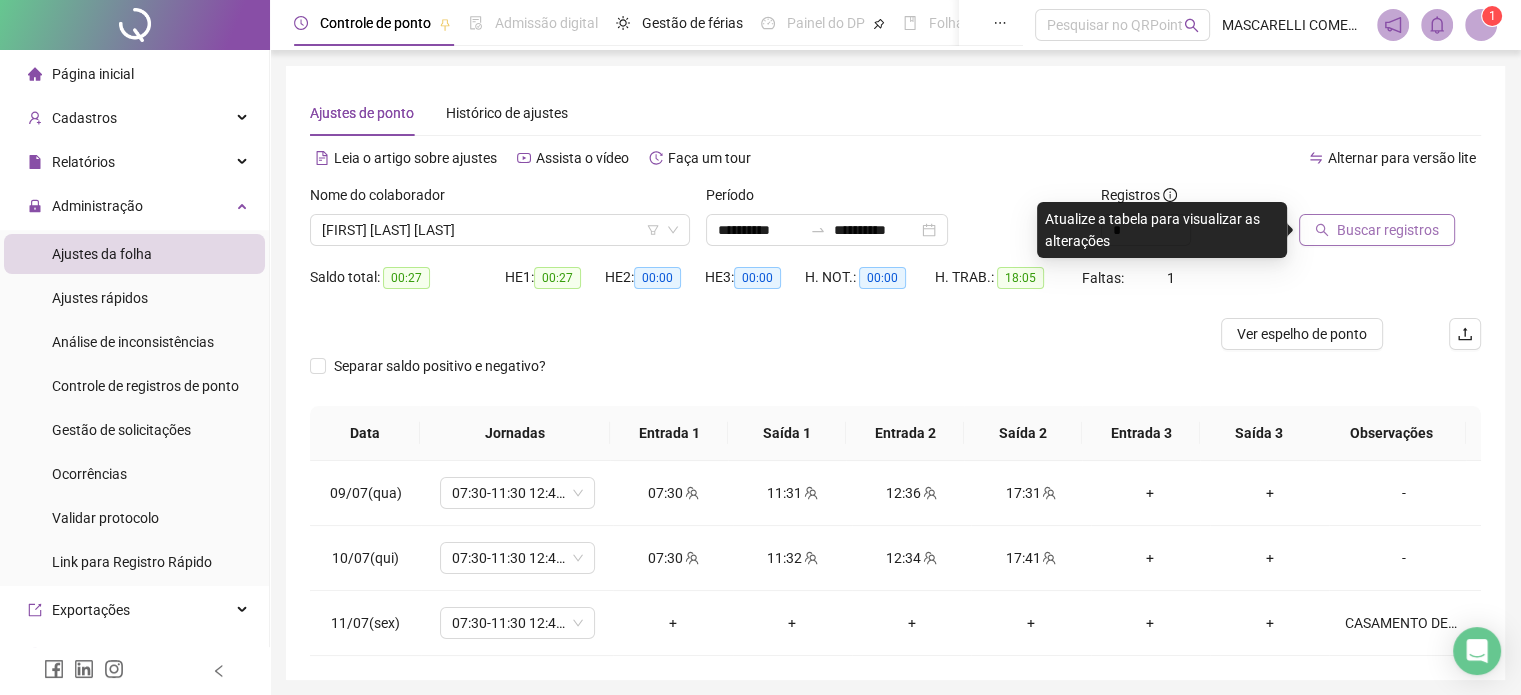 click on "Buscar registros" at bounding box center [1388, 230] 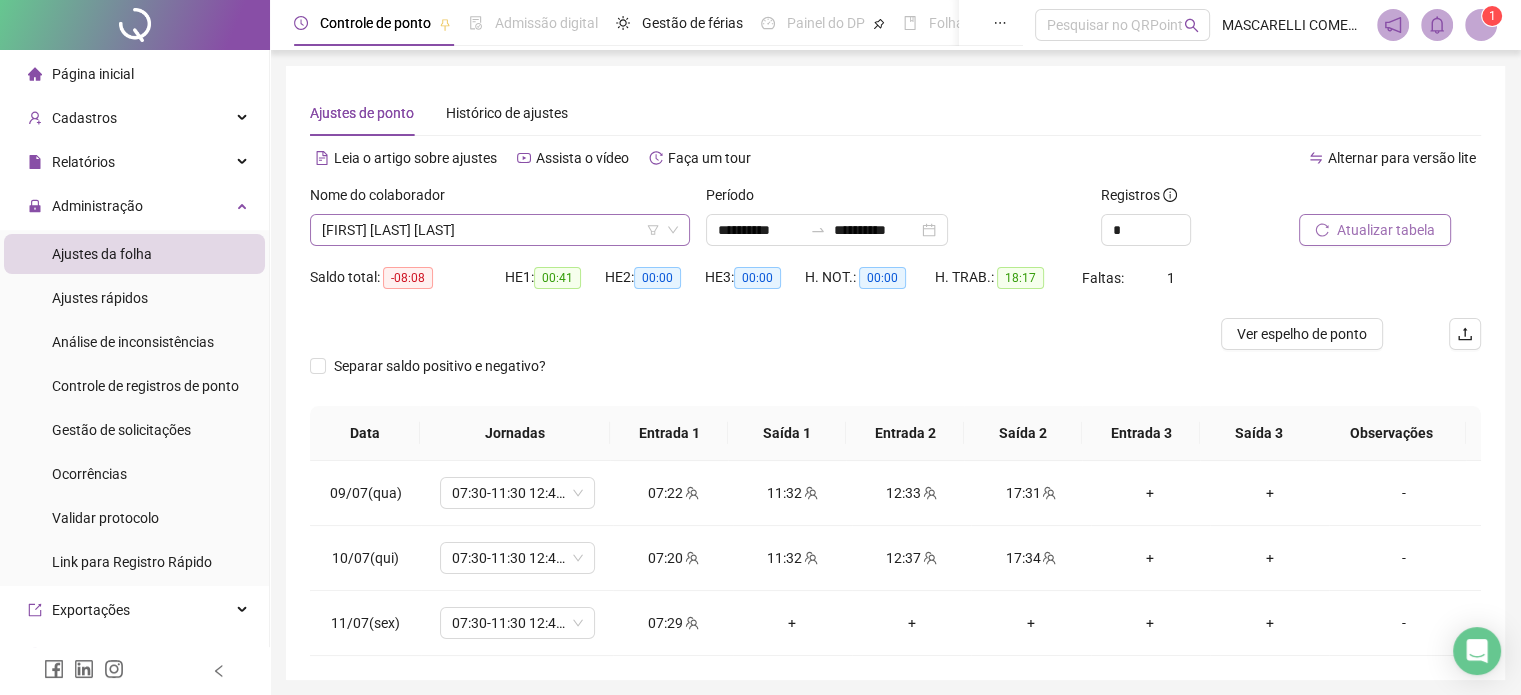click on "[FIRST] [LAST] [LAST]" at bounding box center (500, 230) 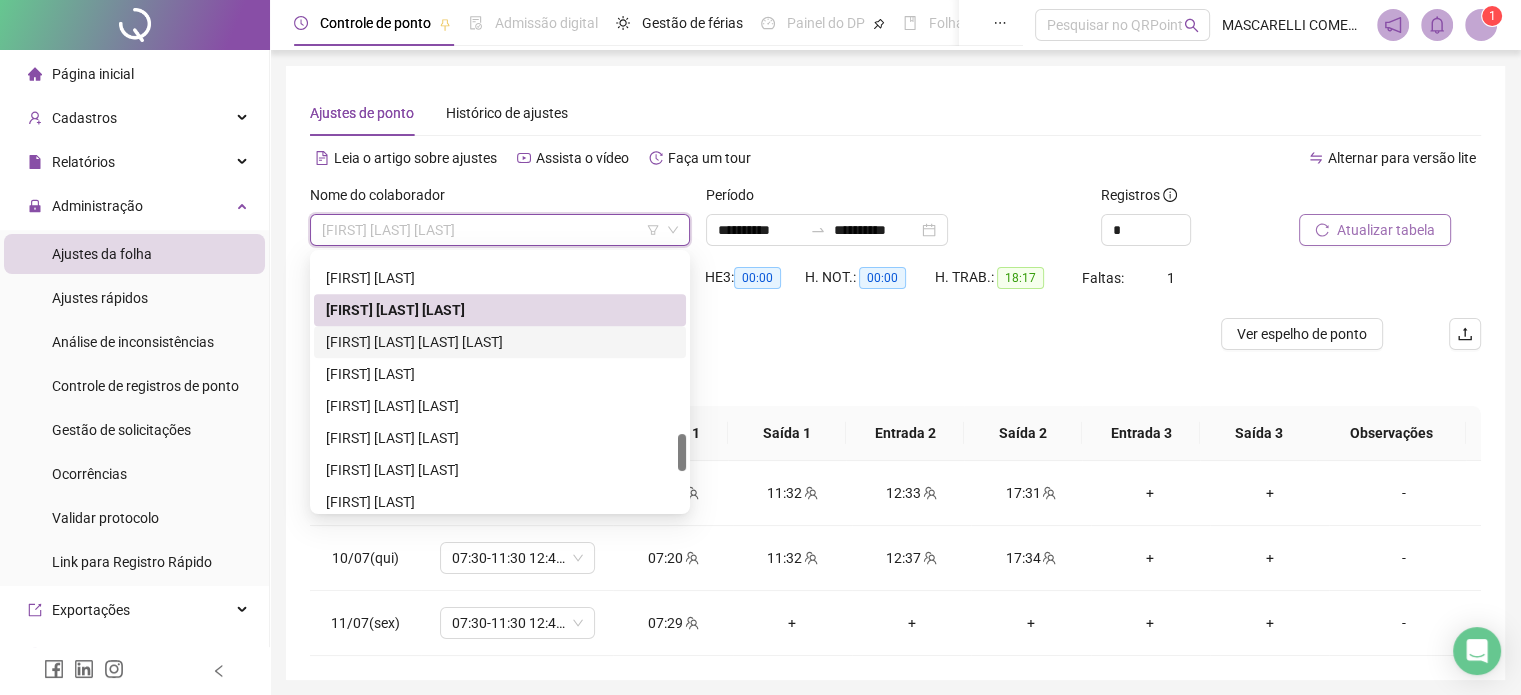 click on "[FIRST] [LAST] [LAST] [LAST]" at bounding box center [500, 342] 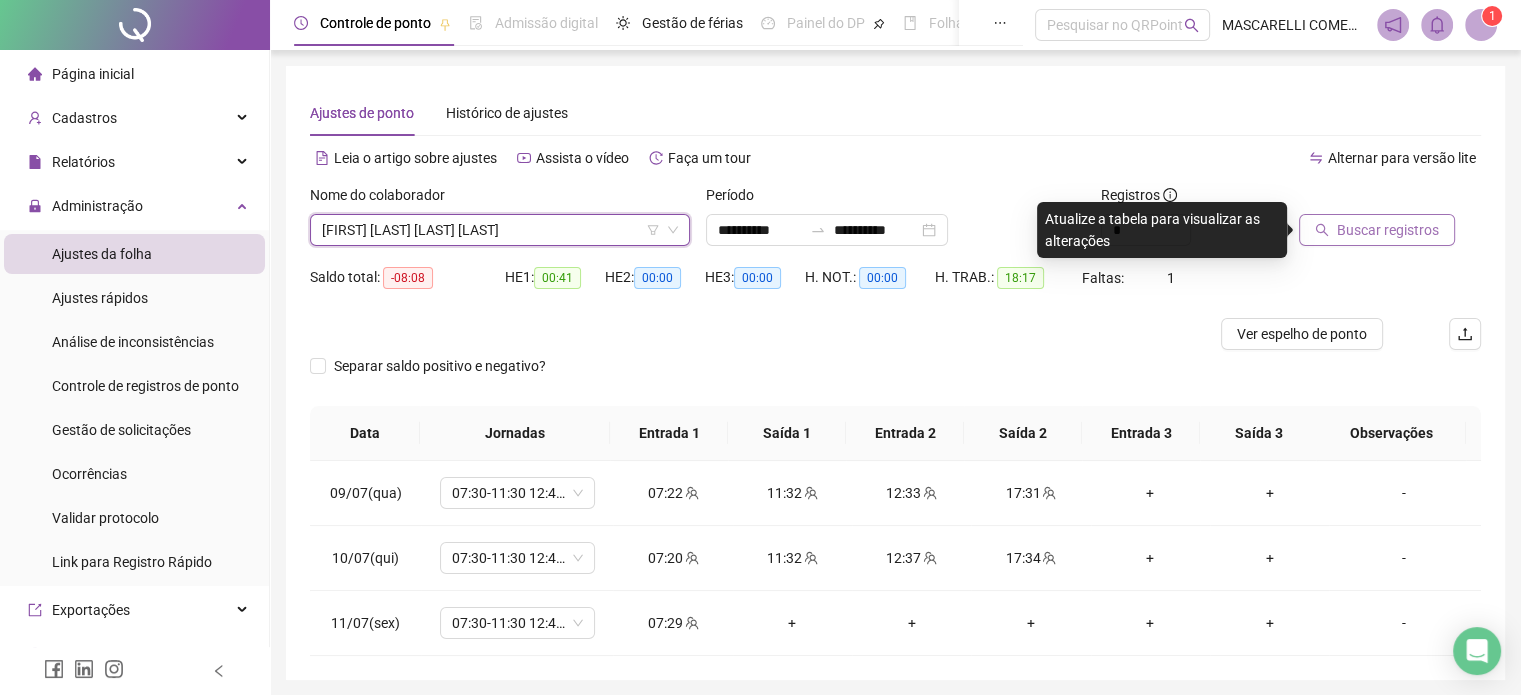 click on "Buscar registros" at bounding box center (1388, 230) 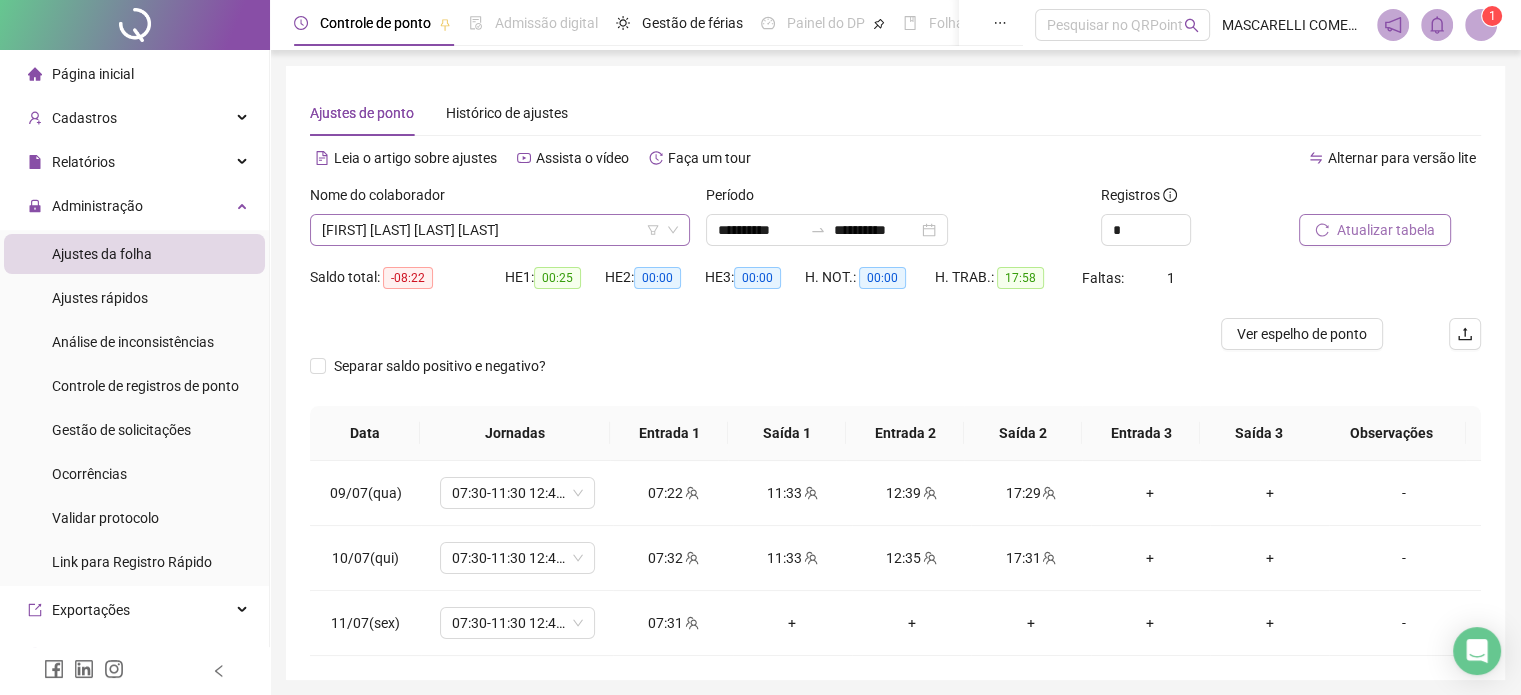 click on "[FIRST] [LAST] [LAST] [LAST]" at bounding box center [500, 230] 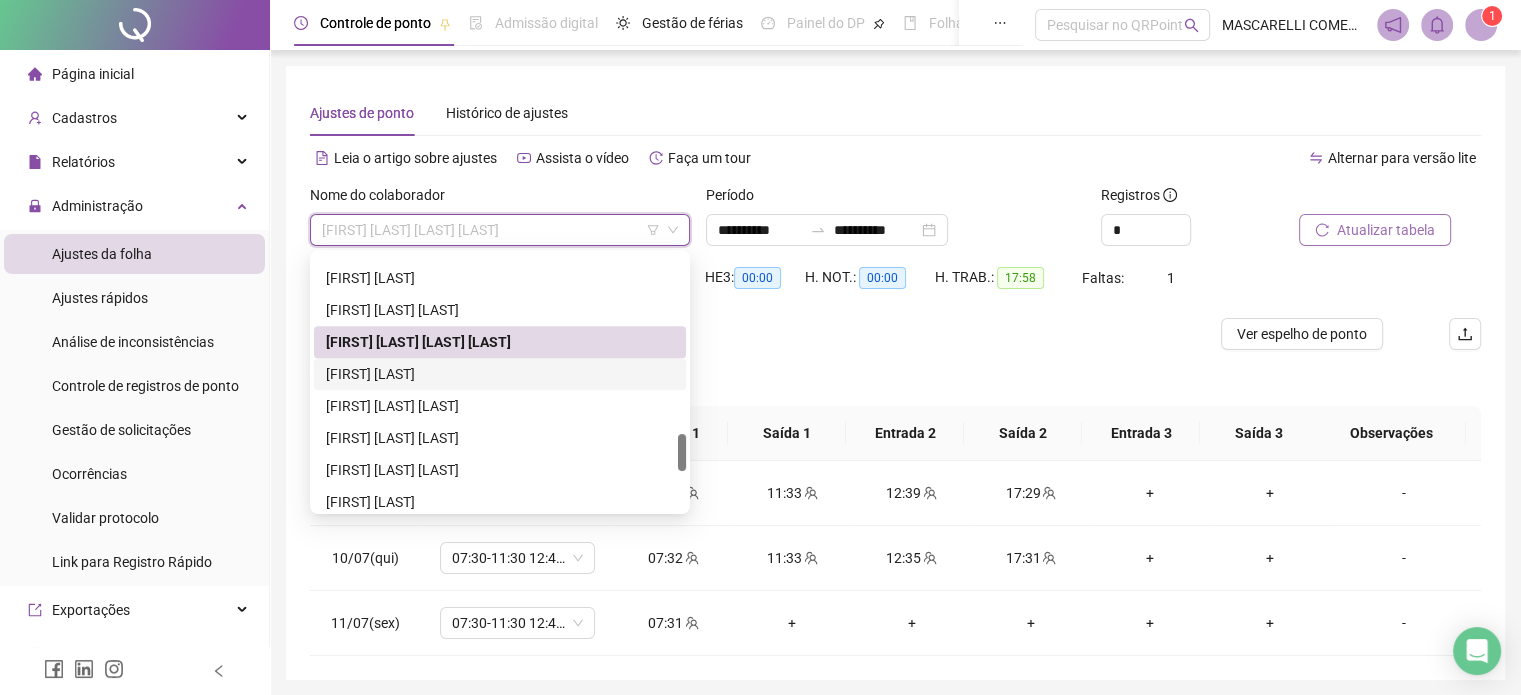 click on "[FIRST] [LAST]" at bounding box center [500, 374] 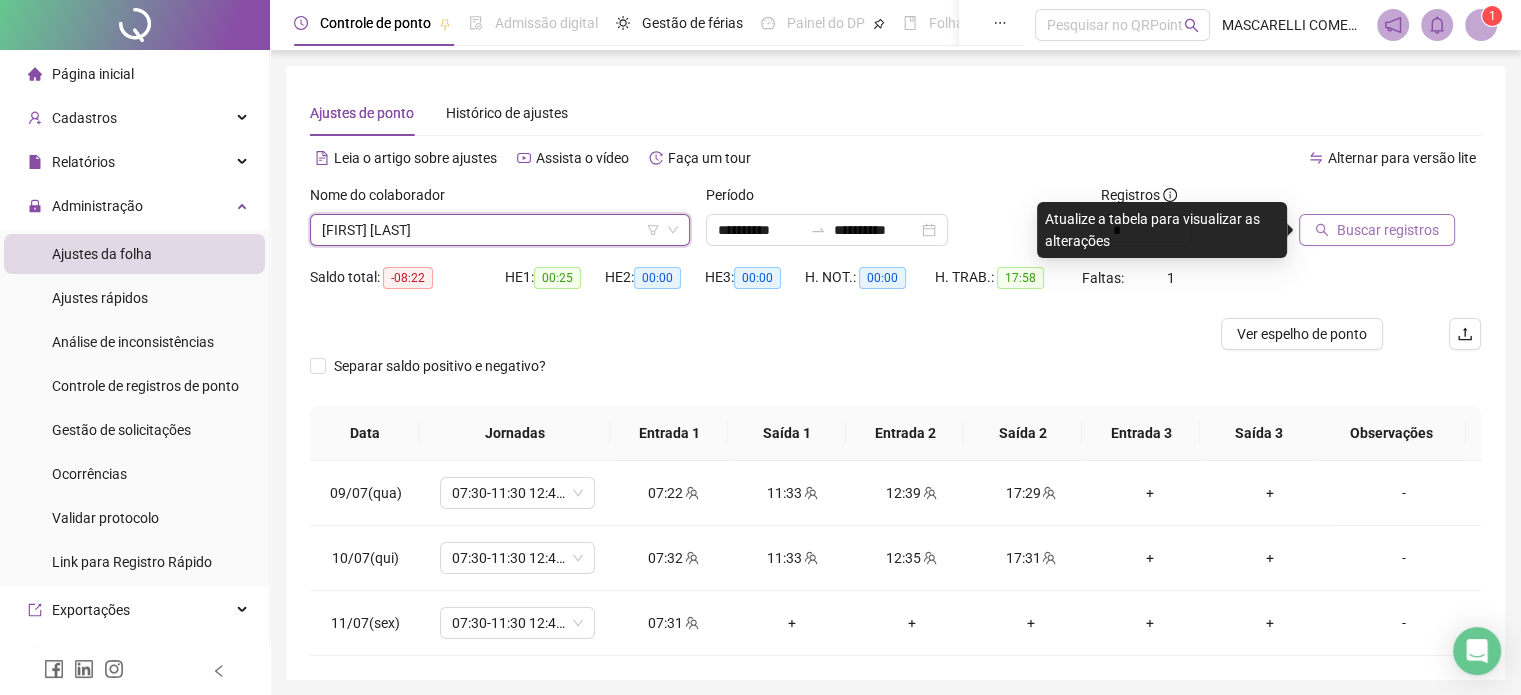 click on "Buscar registros" at bounding box center (1388, 230) 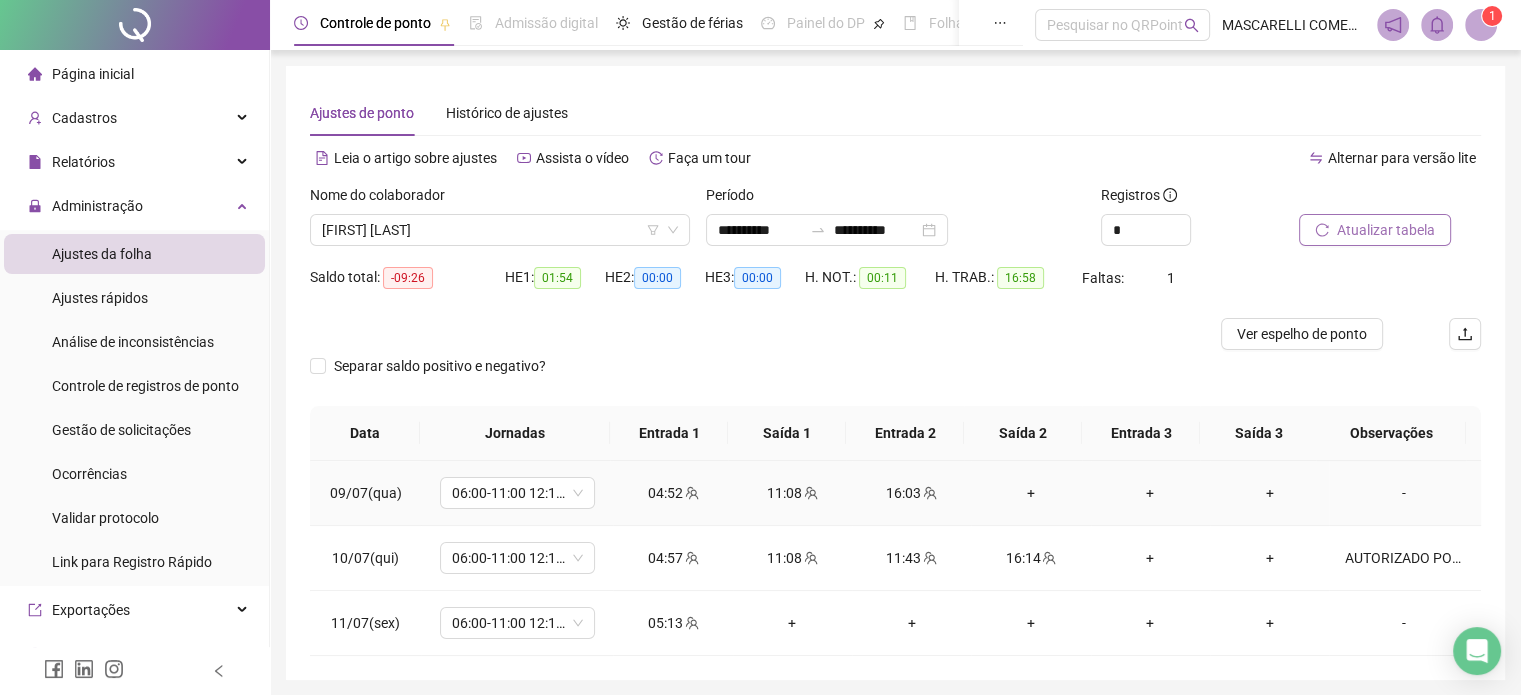 click on "-" at bounding box center [1404, 493] 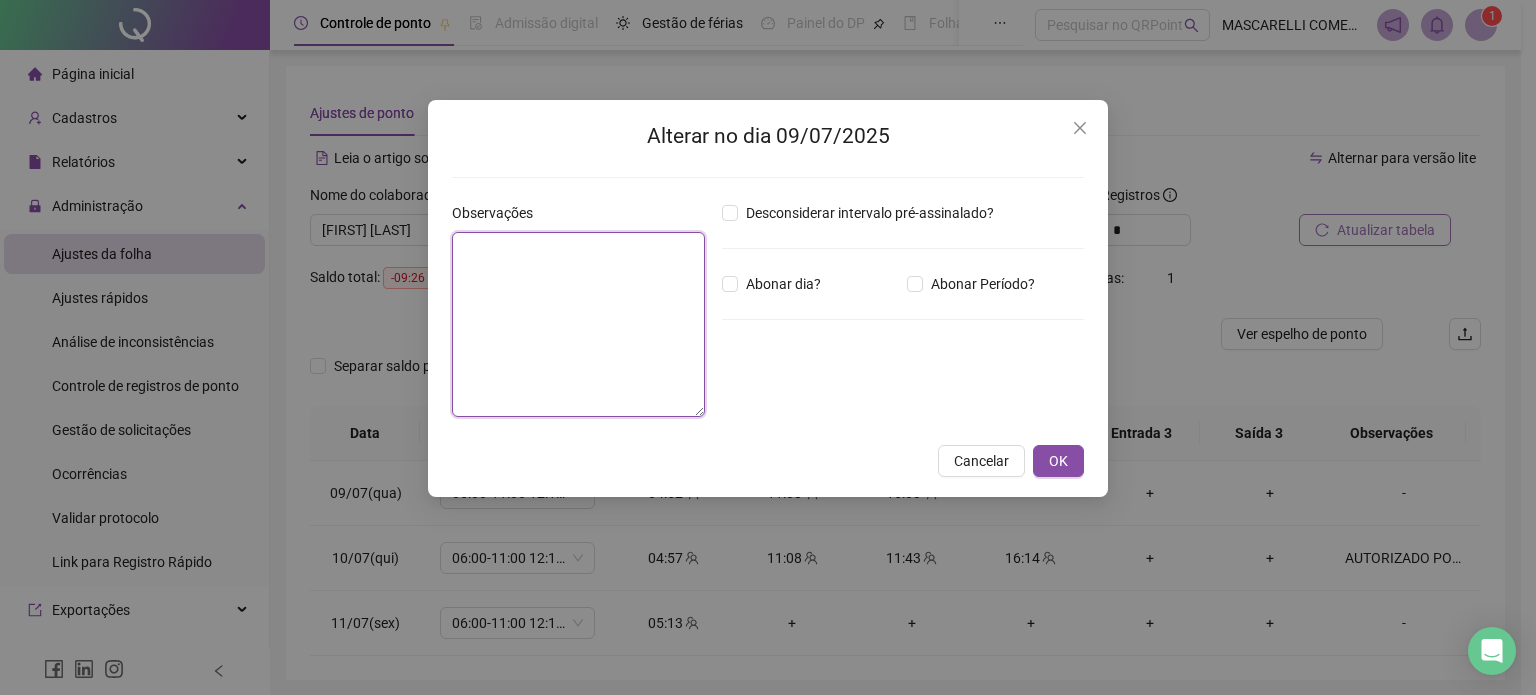 click at bounding box center (578, 324) 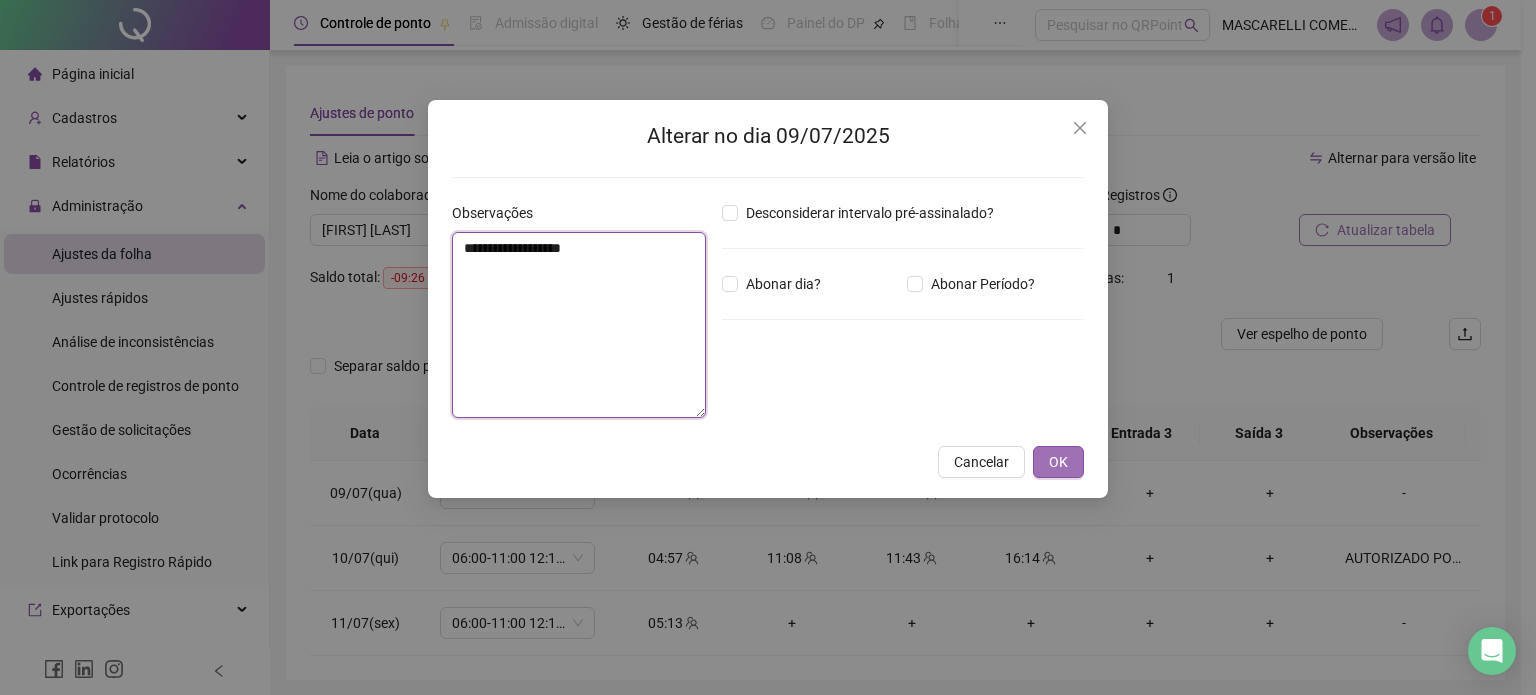 type on "**********" 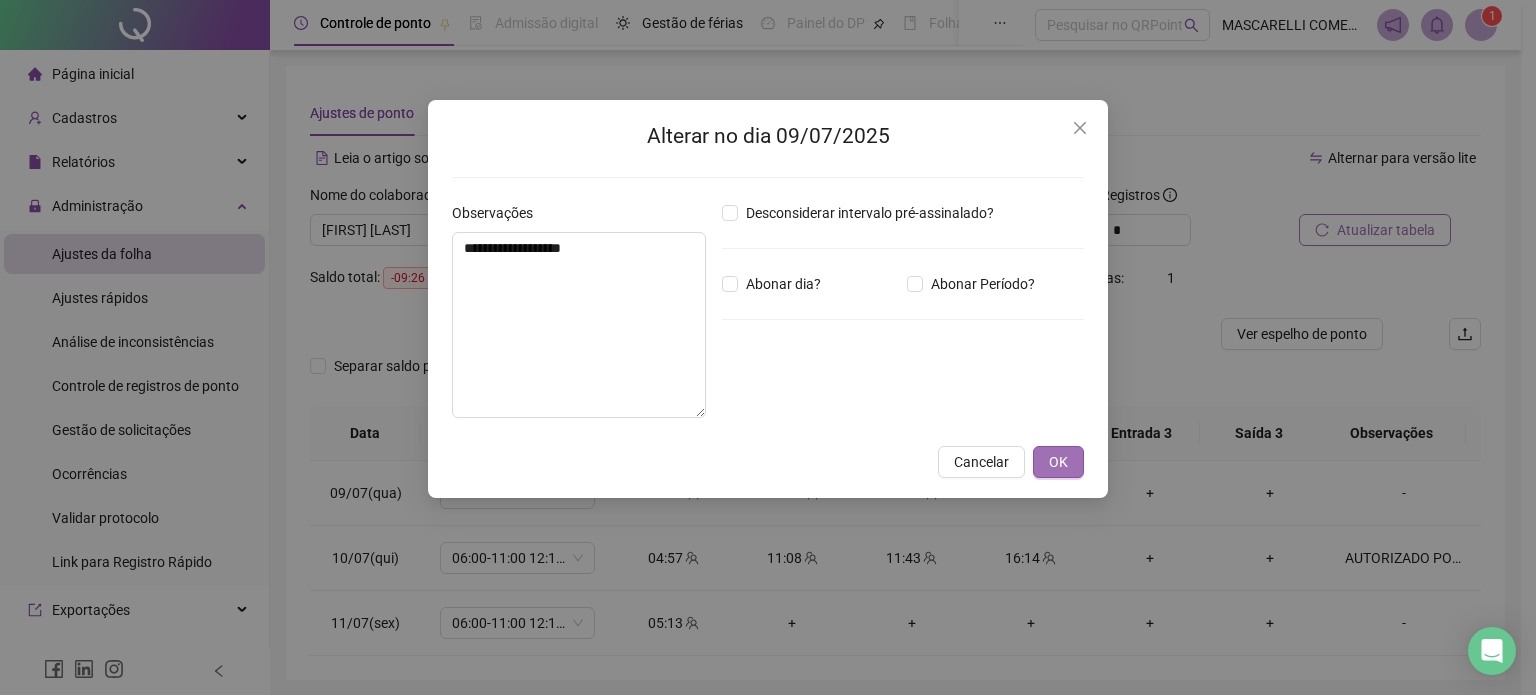click on "OK" at bounding box center [1058, 462] 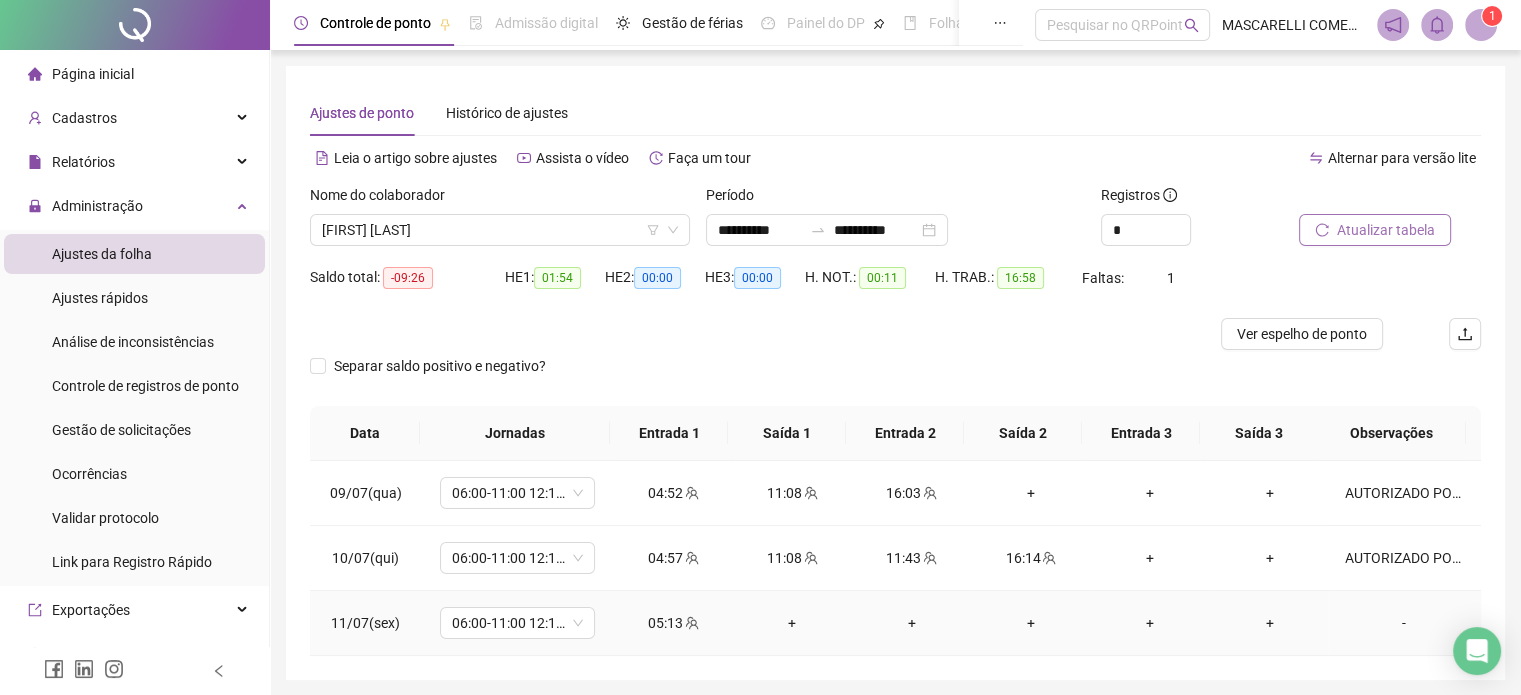 click on "-" at bounding box center (1404, 623) 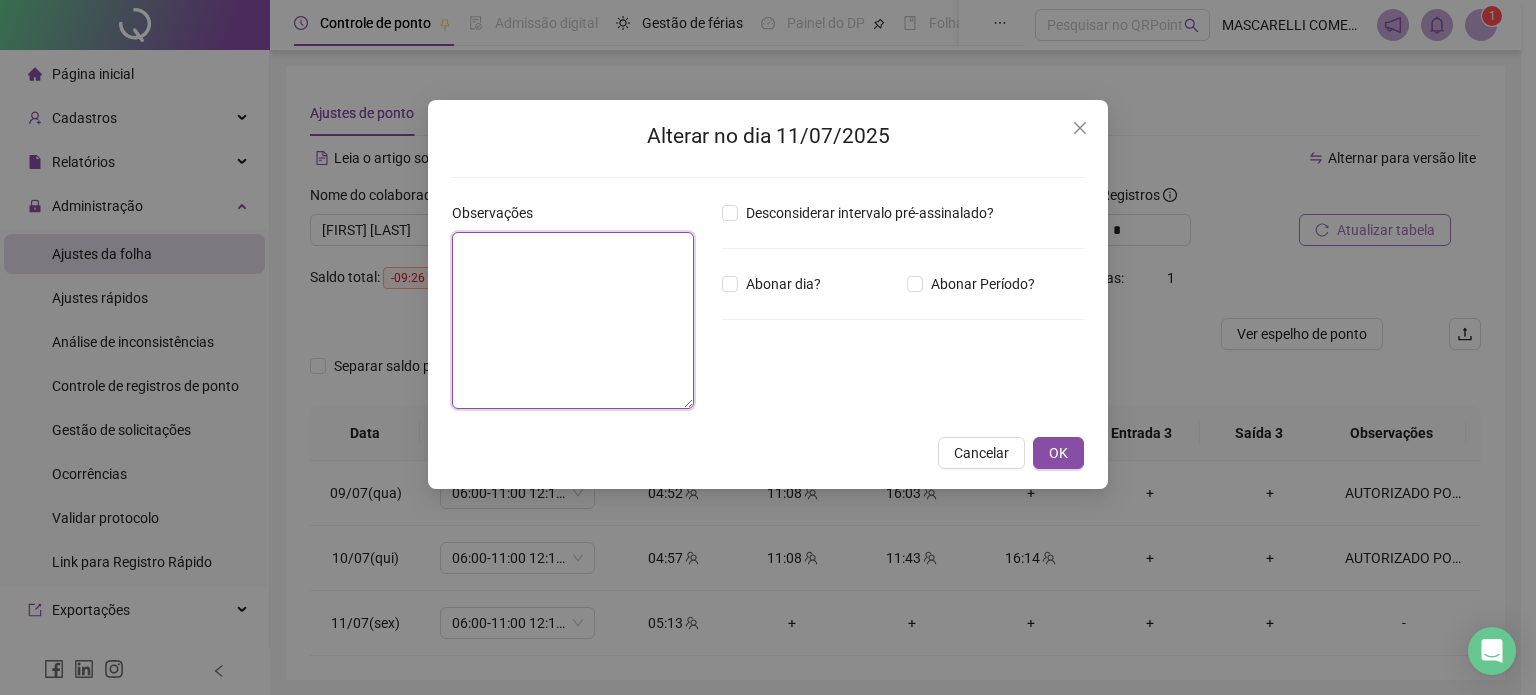 click at bounding box center [573, 320] 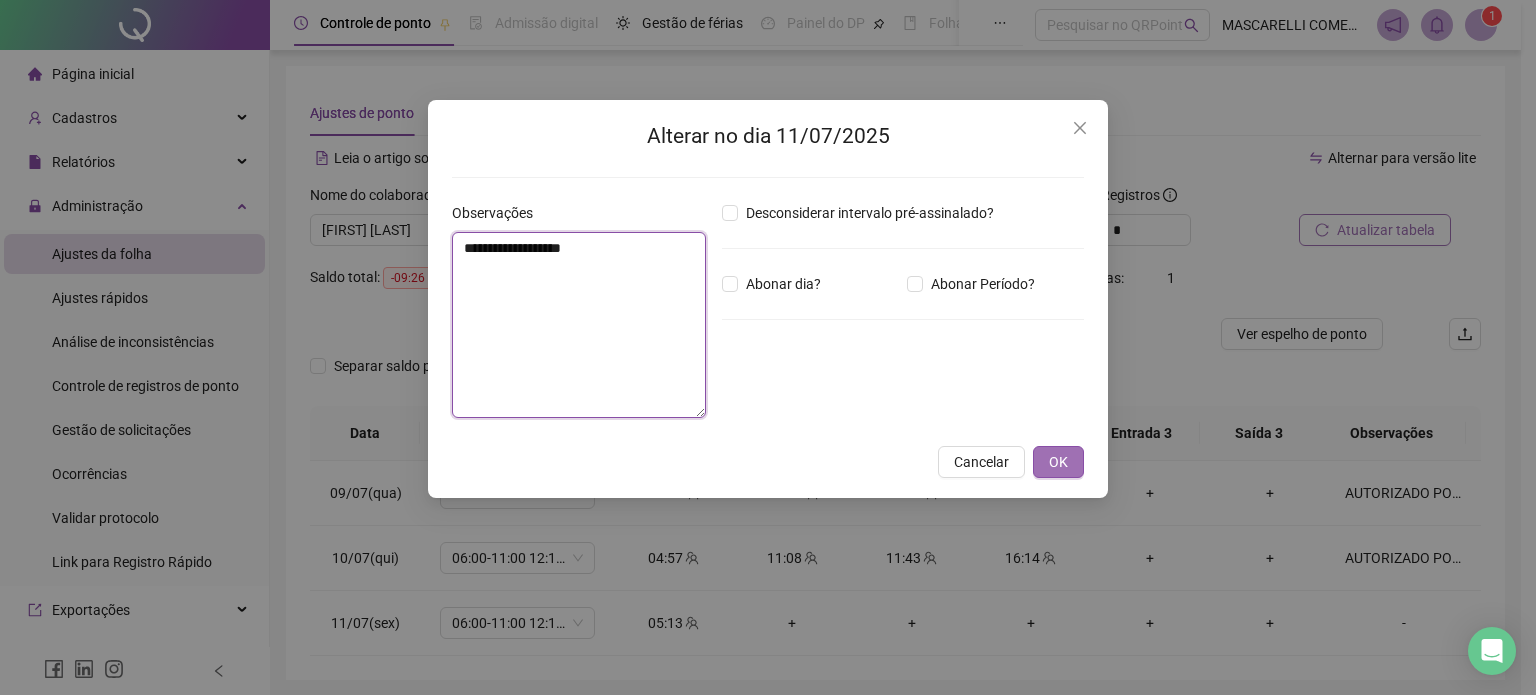 type on "**********" 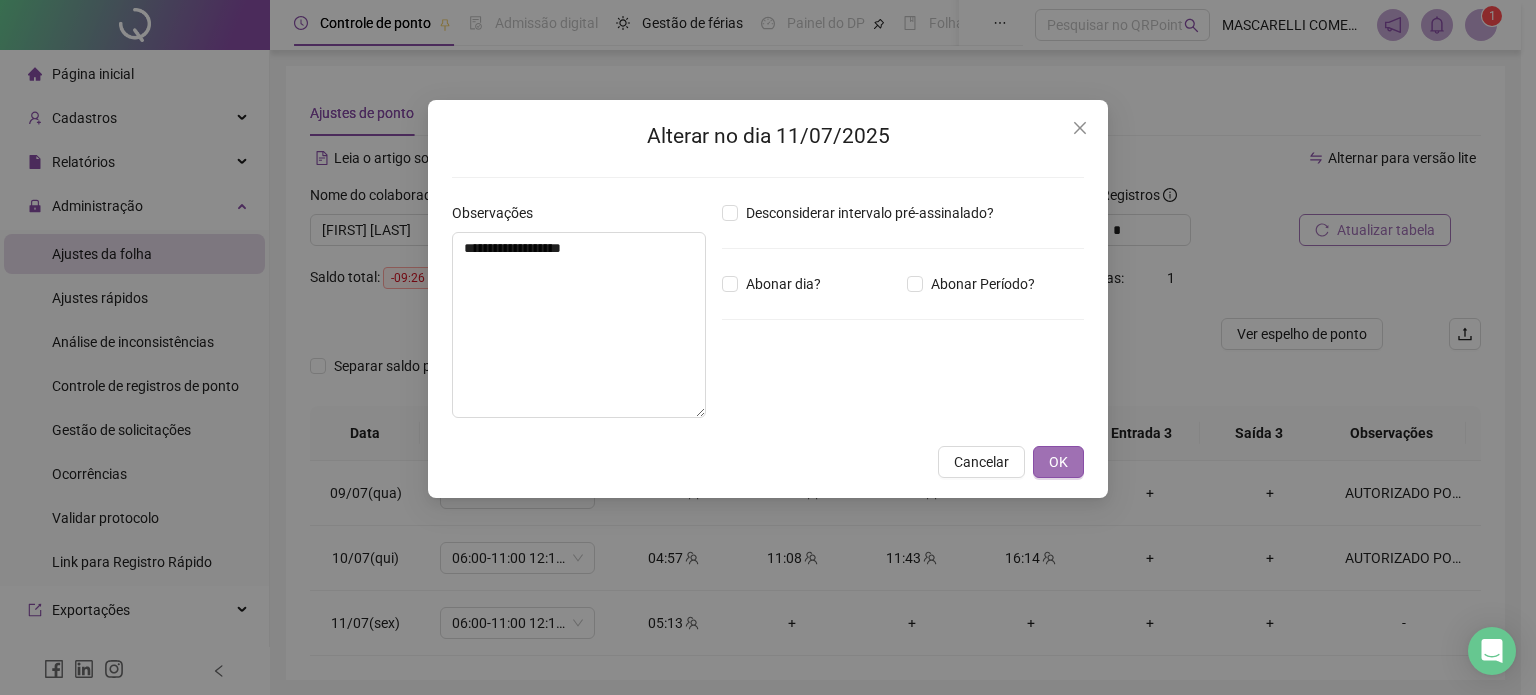 click on "OK" at bounding box center (1058, 462) 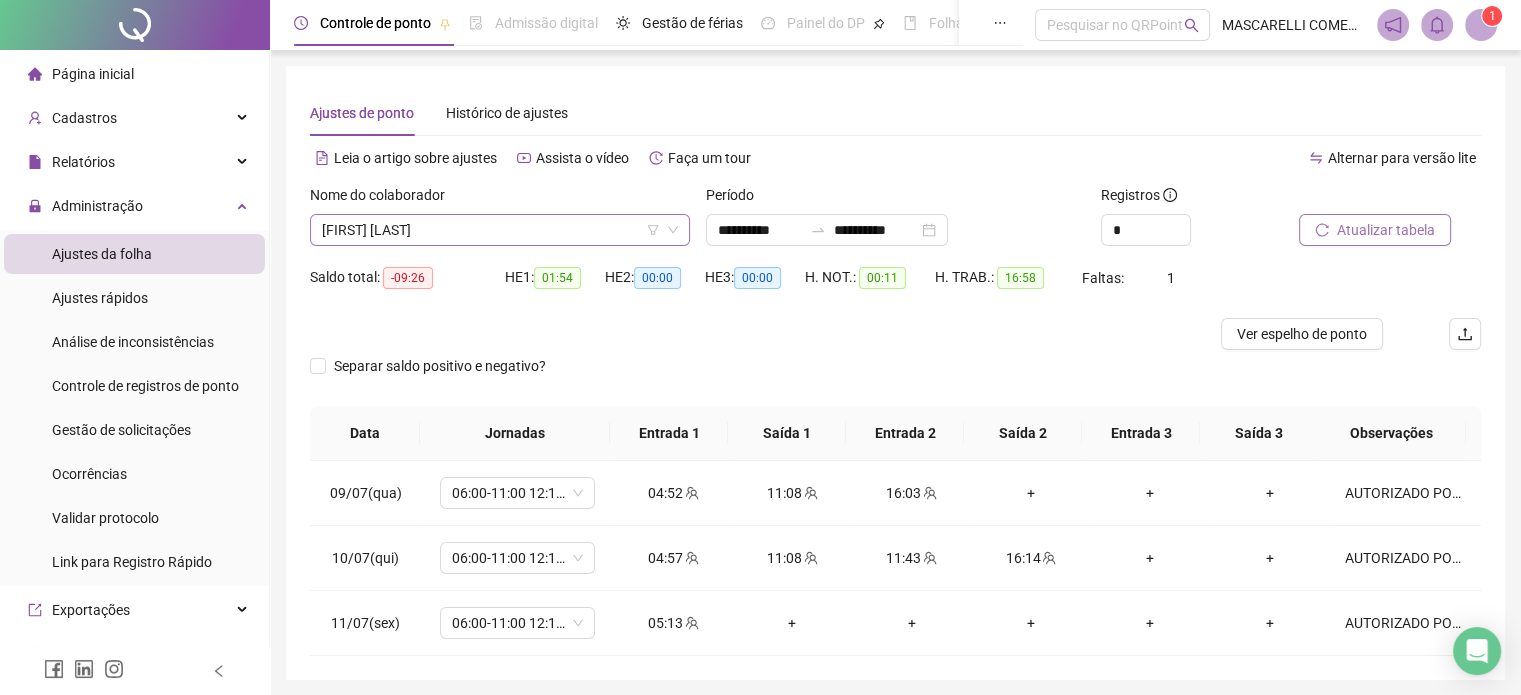 click on "[FIRST] [LAST]" at bounding box center (500, 230) 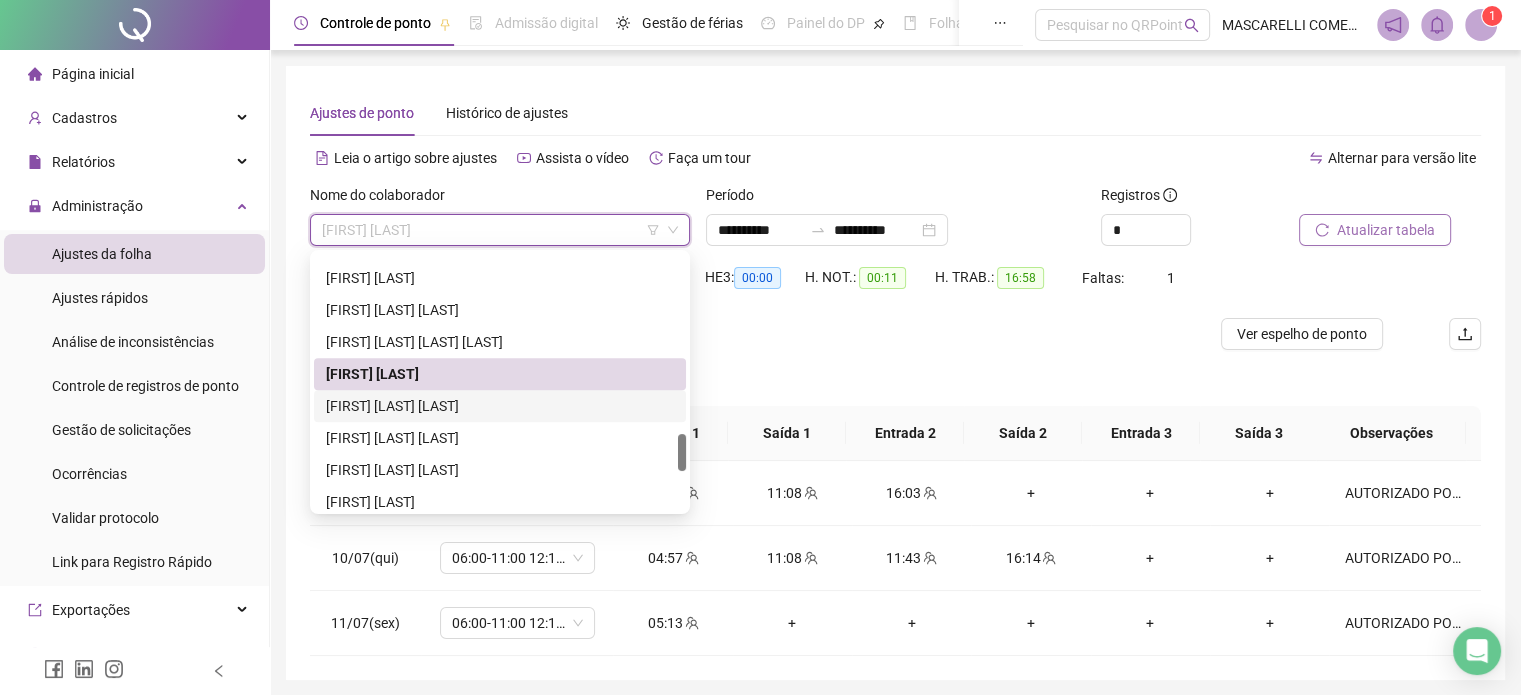 click on "[FIRST] [LAST] [LAST]" at bounding box center (500, 406) 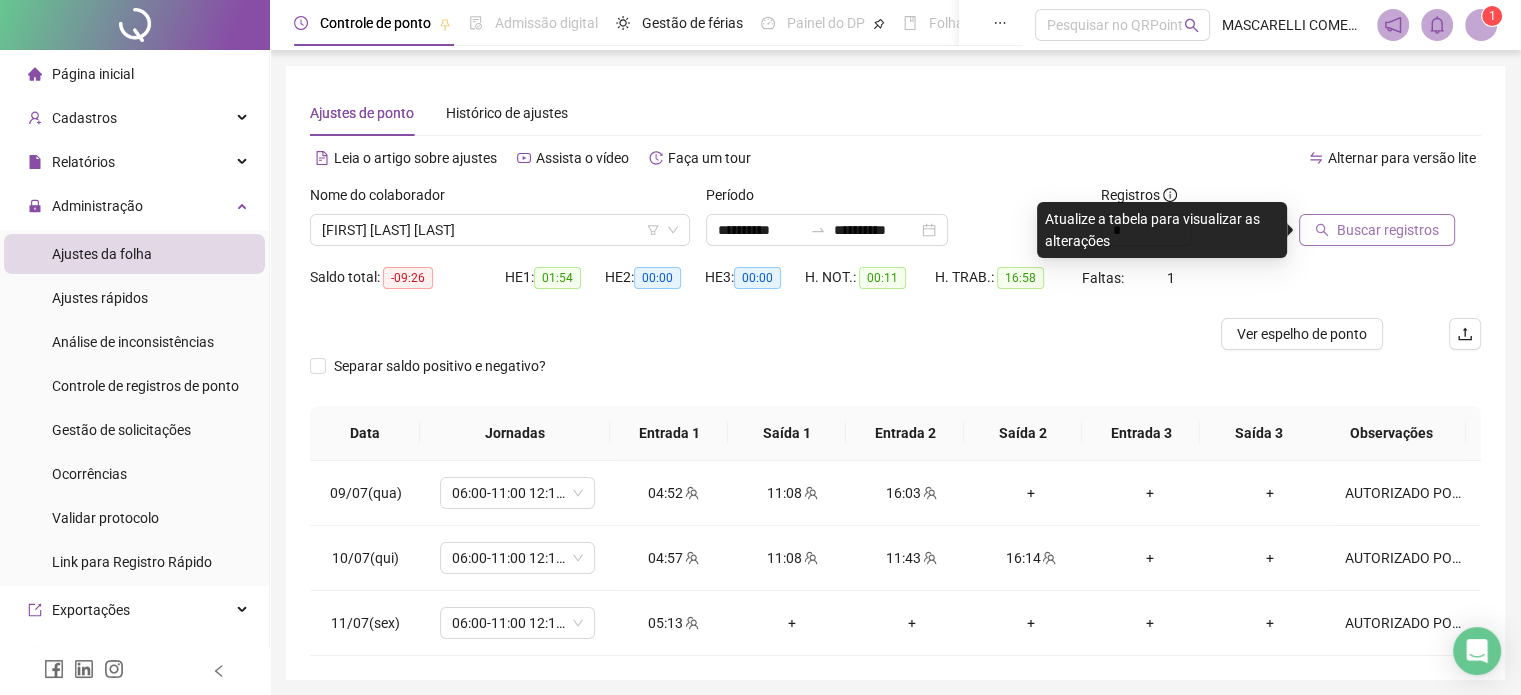 click on "Buscar registros" at bounding box center (1388, 230) 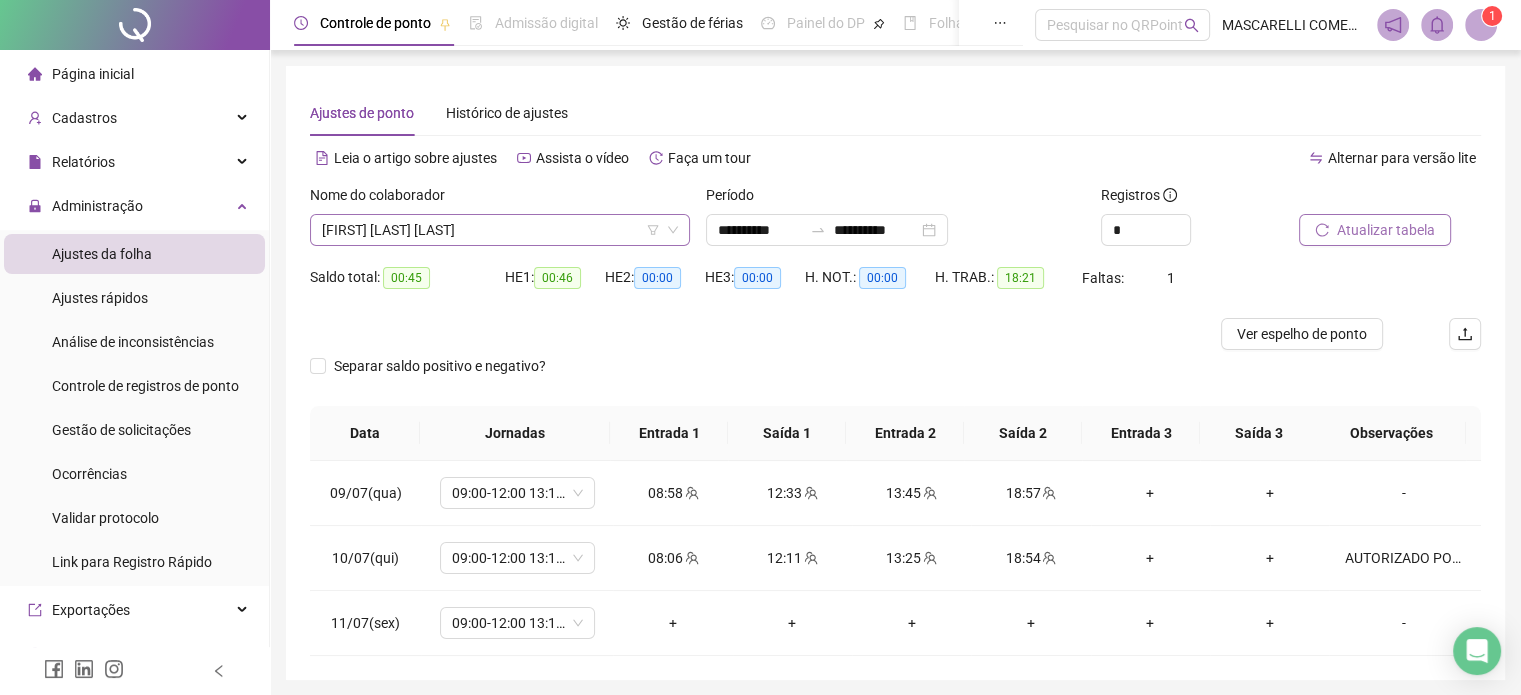 click on "[FIRST] [LAST] [LAST]" at bounding box center (500, 230) 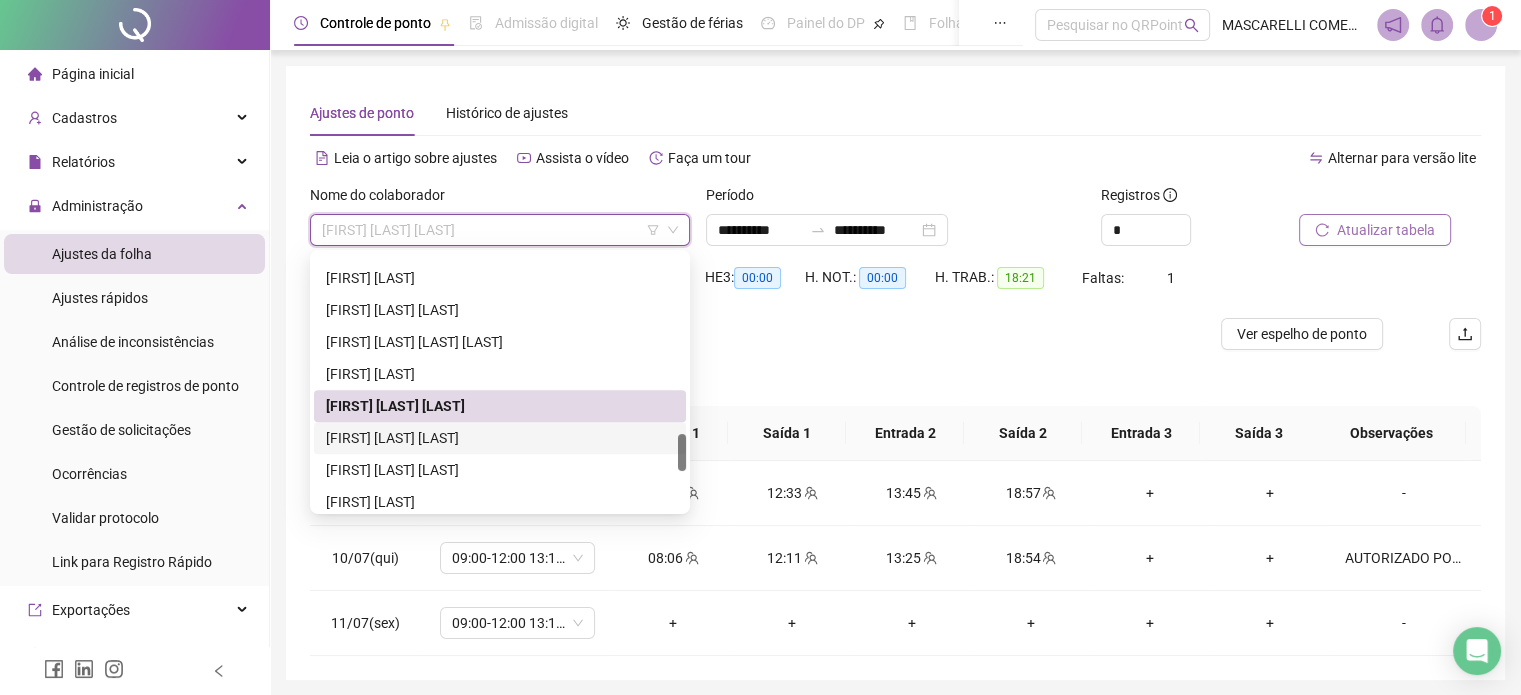 click on "[FIRST] [LAST] [LAST]" at bounding box center [500, 438] 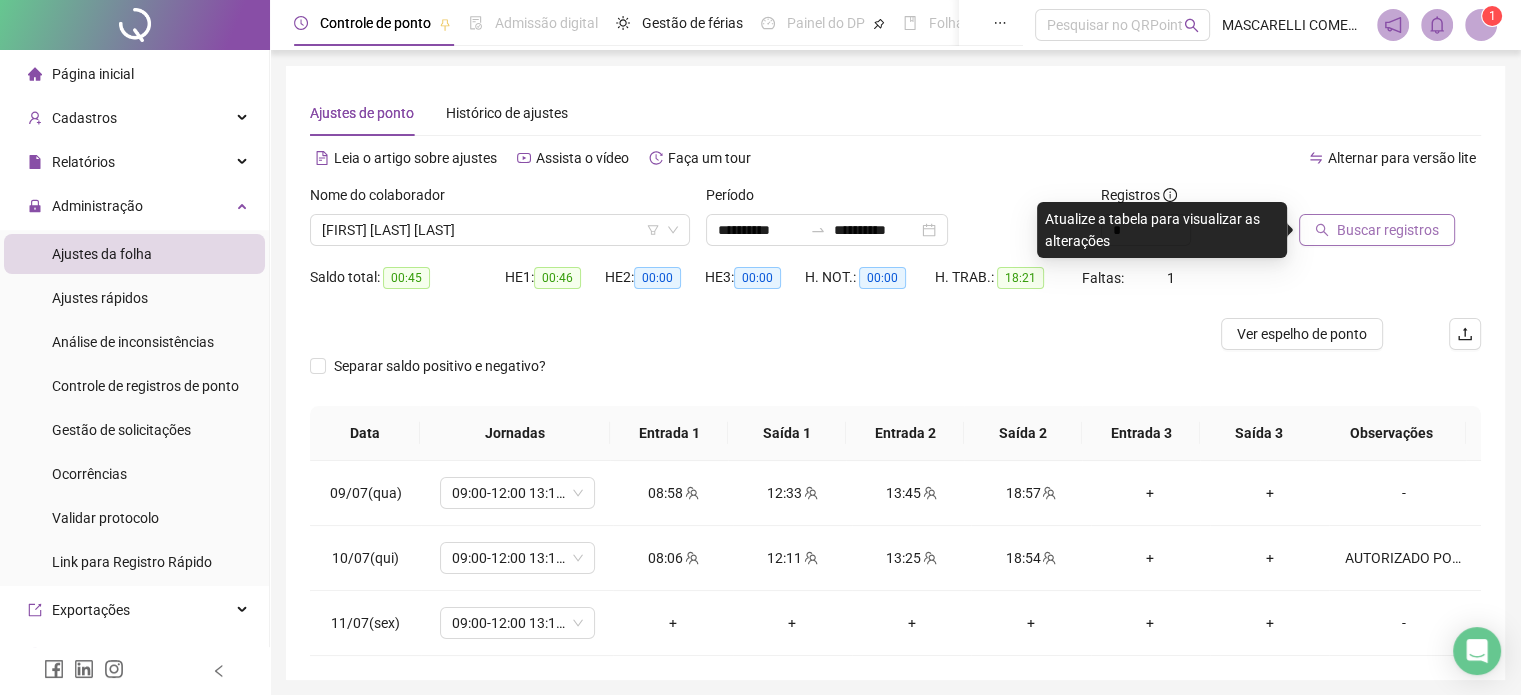 click on "Buscar registros" at bounding box center [1388, 230] 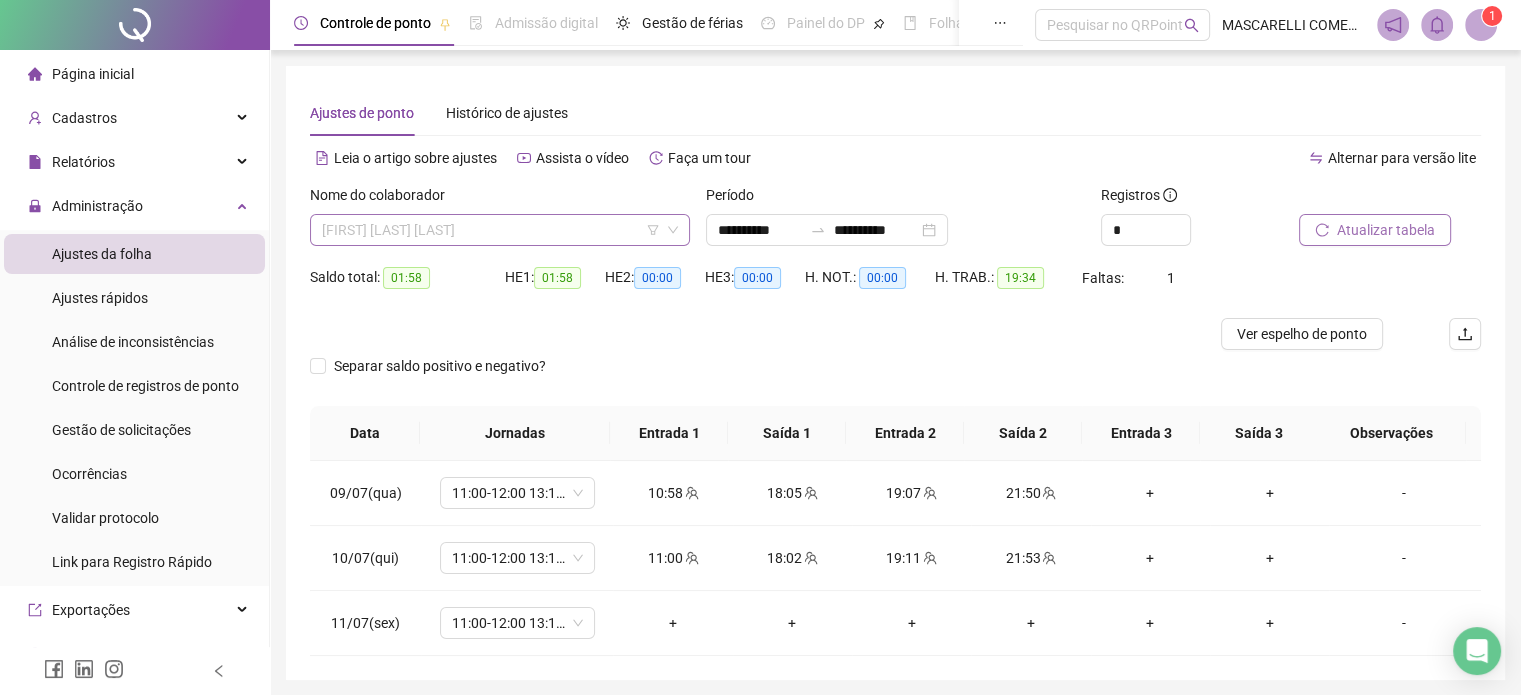 click on "[FIRST] [LAST] [LAST]" at bounding box center [500, 230] 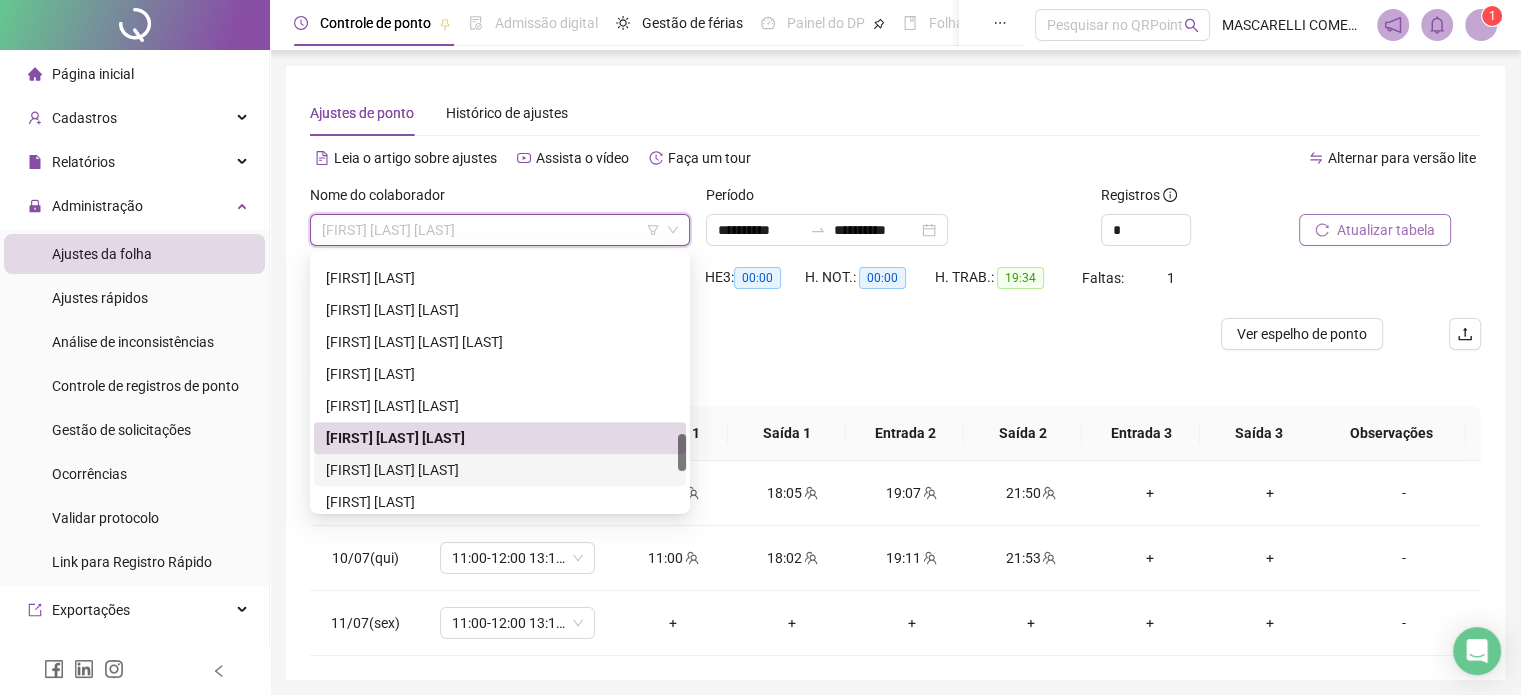 click on "[FIRST] [LAST] [LAST]" at bounding box center [500, 470] 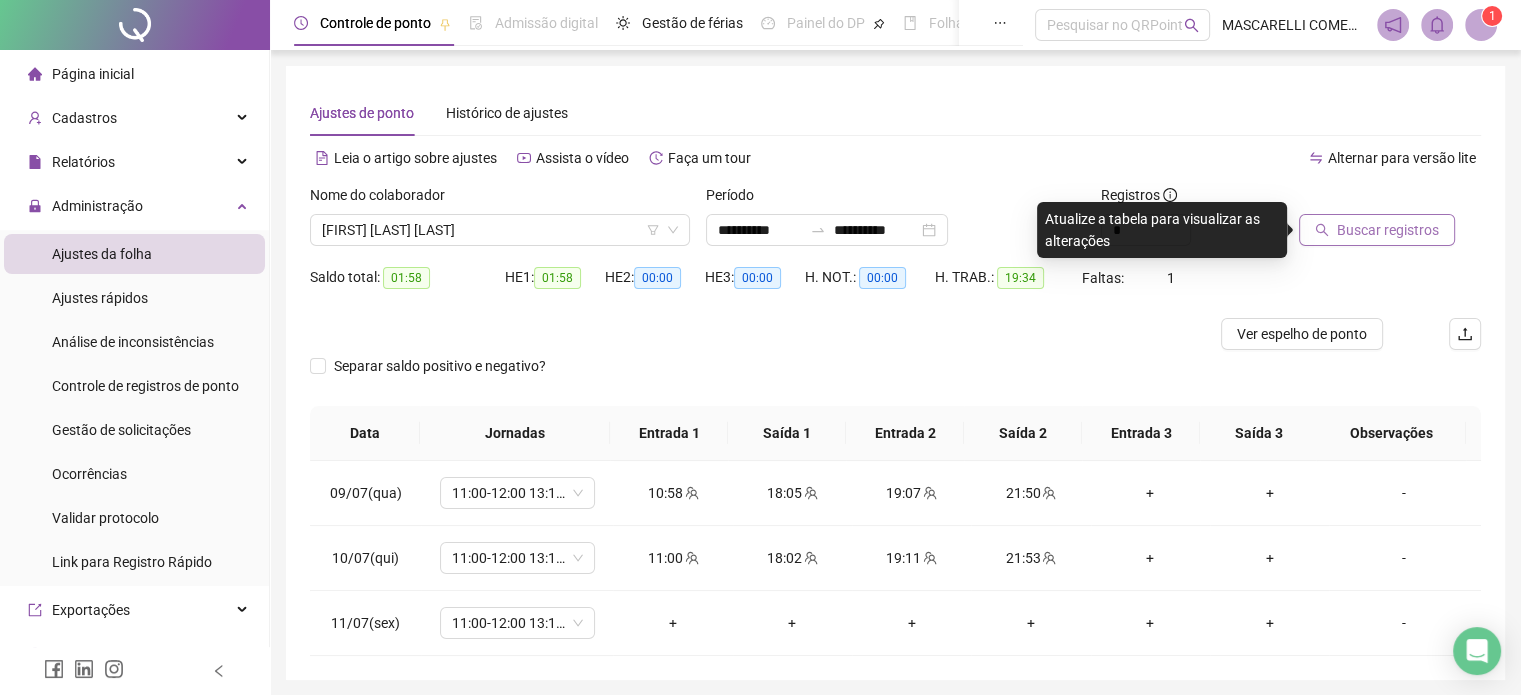 click on "Buscar registros" at bounding box center [1388, 230] 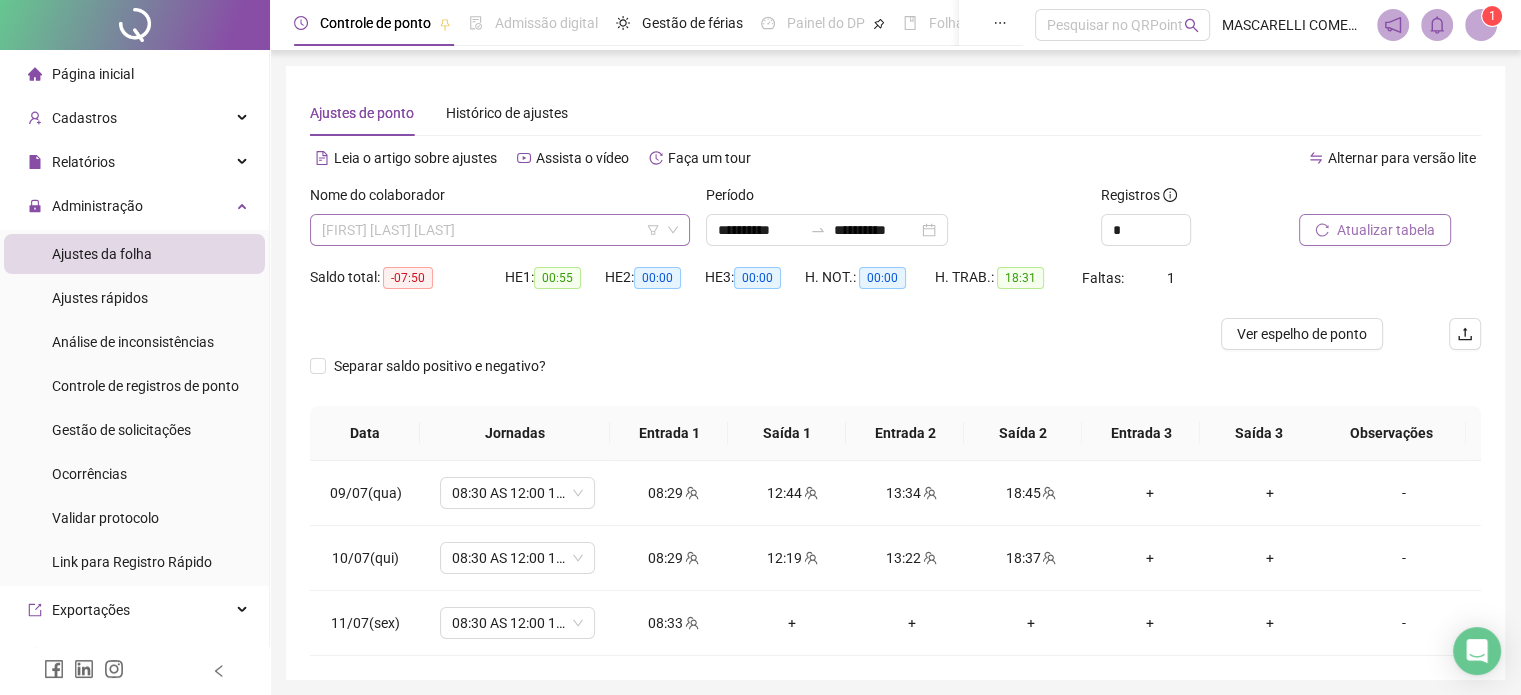 click on "[FIRST] [LAST] [LAST]" at bounding box center [500, 230] 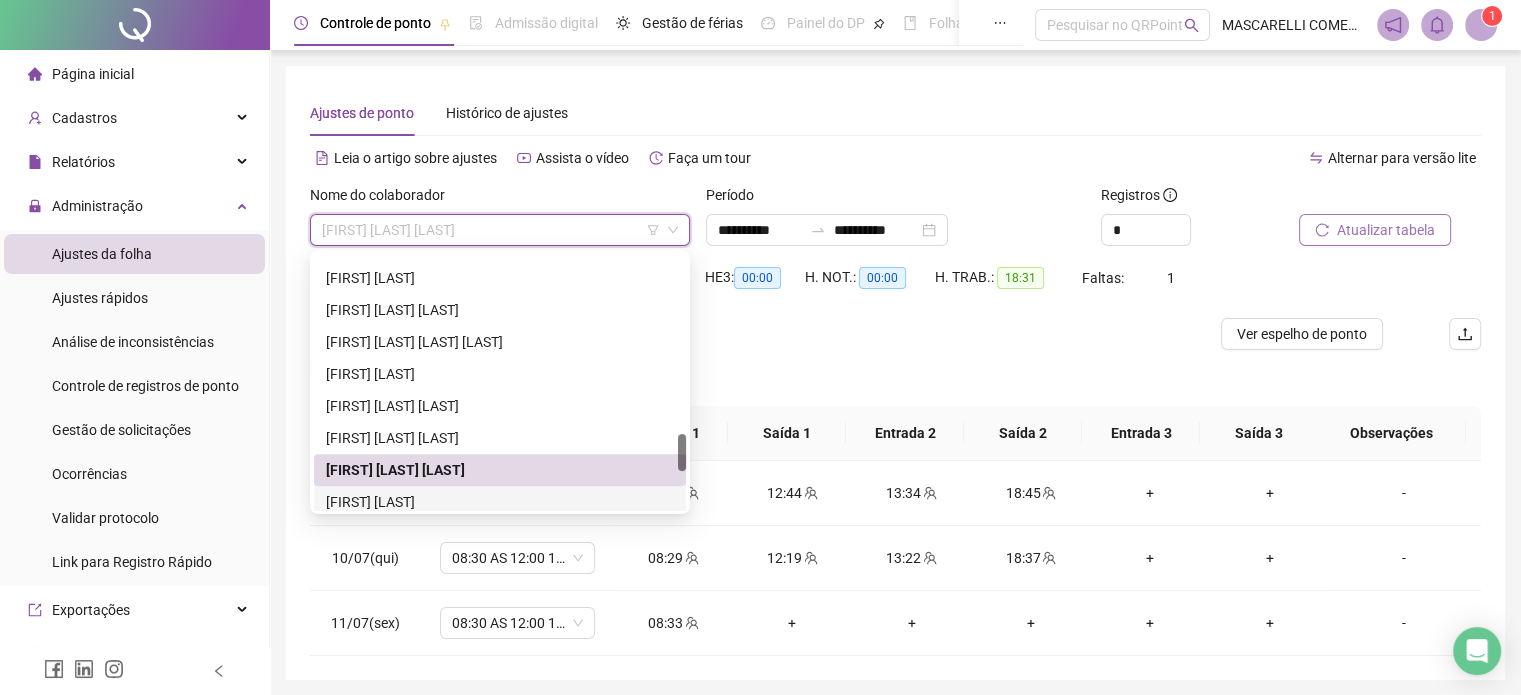 click on "[FIRST] [LAST]" at bounding box center (500, 502) 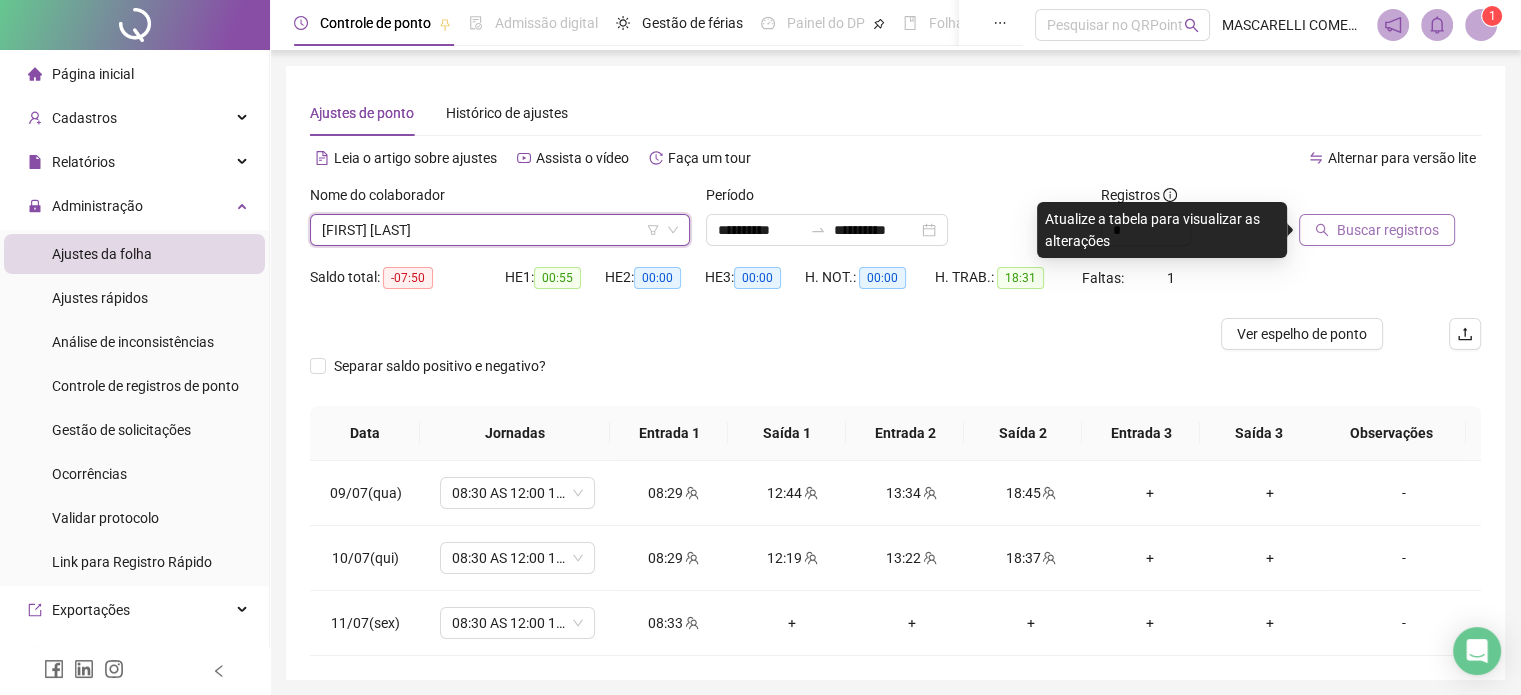 click on "Buscar registros" at bounding box center [1388, 230] 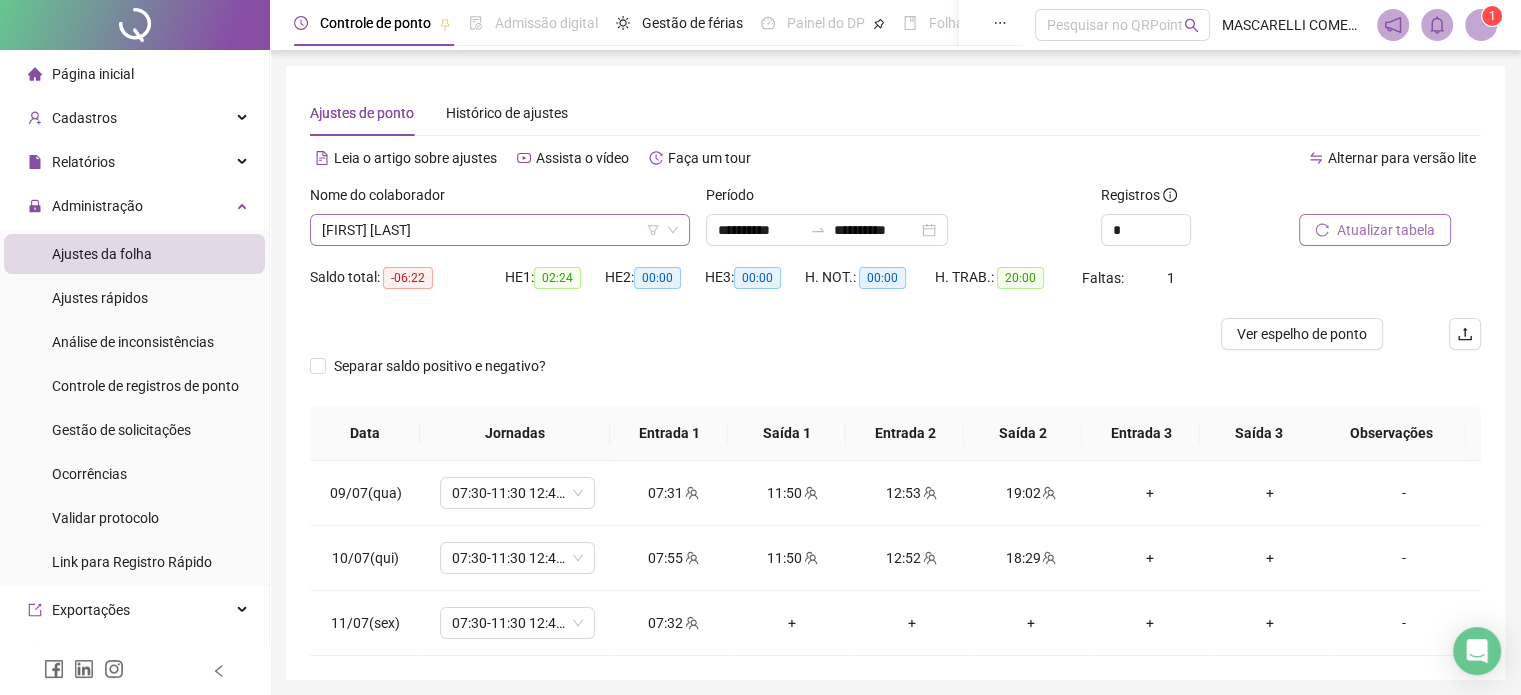 click on "[FIRST] [LAST]" at bounding box center [500, 230] 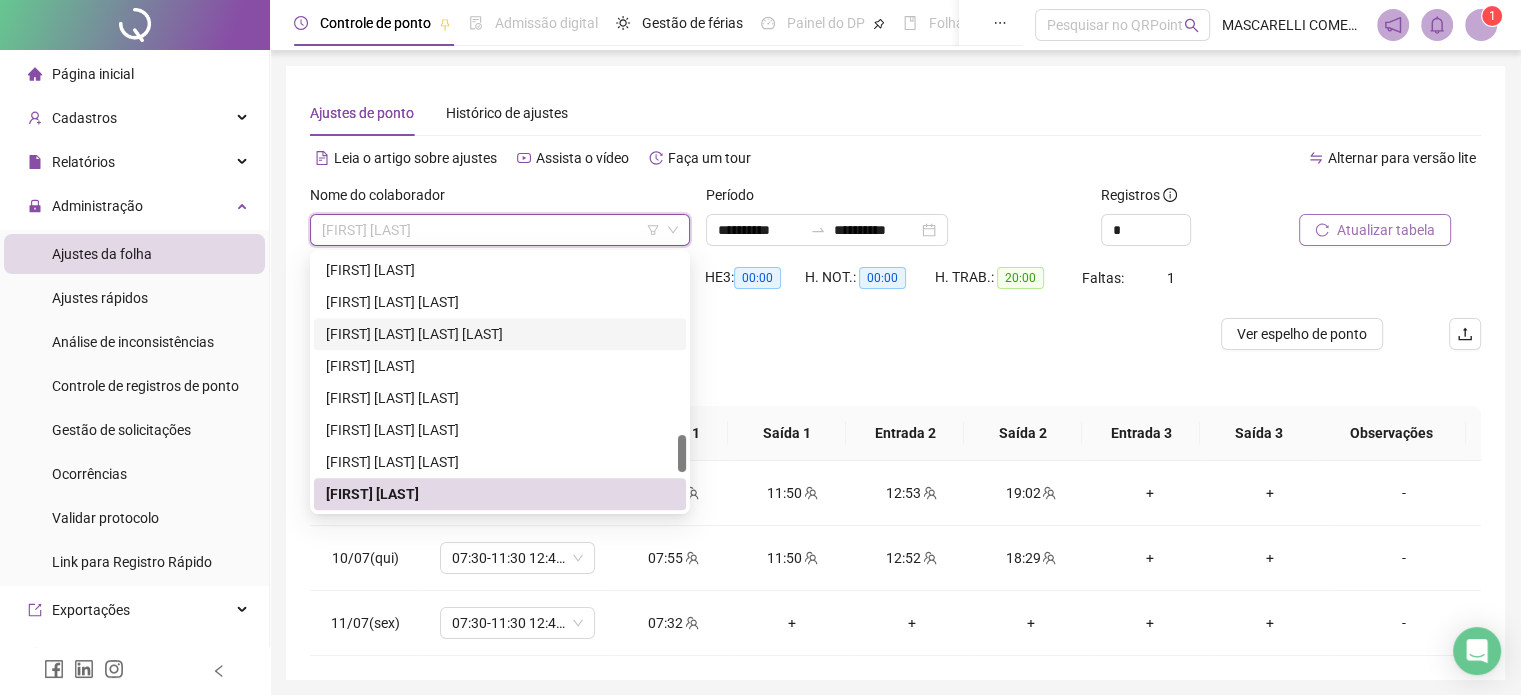 scroll, scrollTop: 1316, scrollLeft: 0, axis: vertical 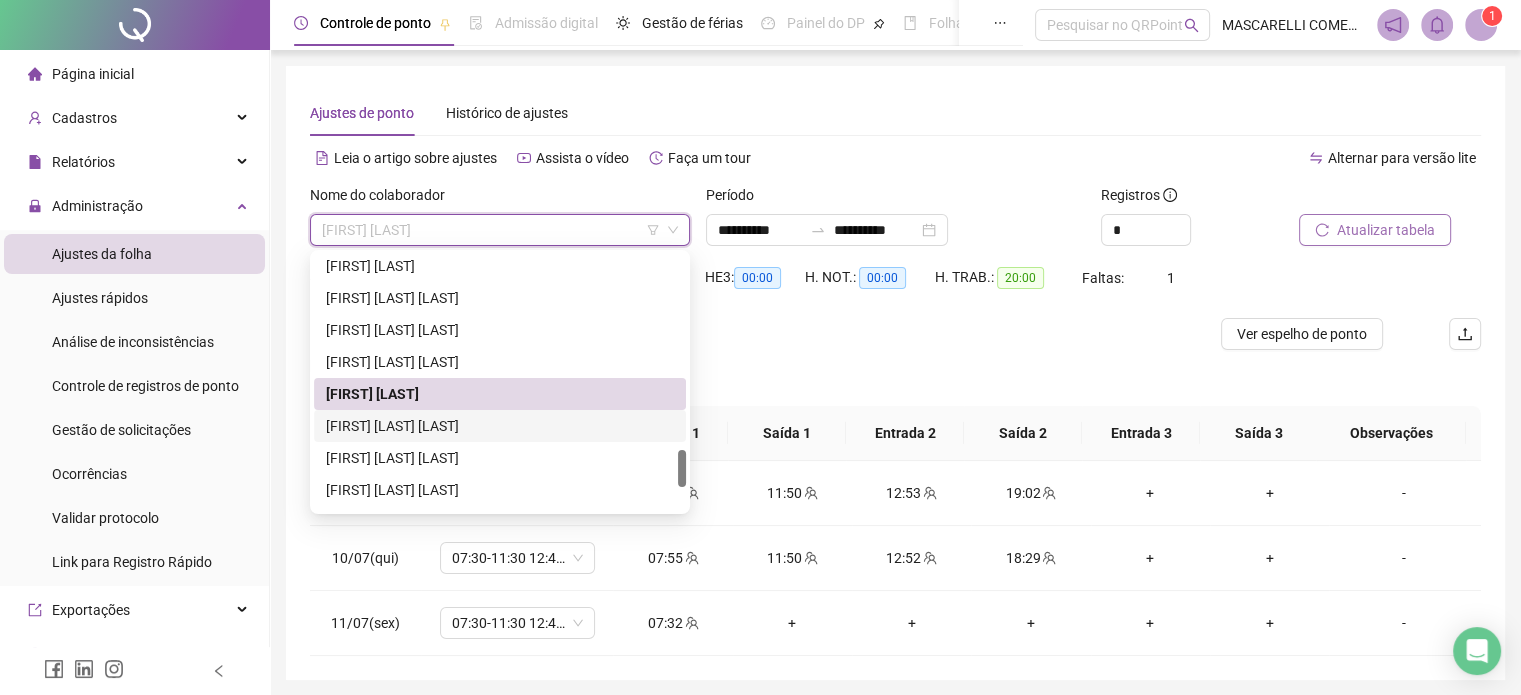 click on "[FIRST] [LAST] [LAST]" at bounding box center [500, 426] 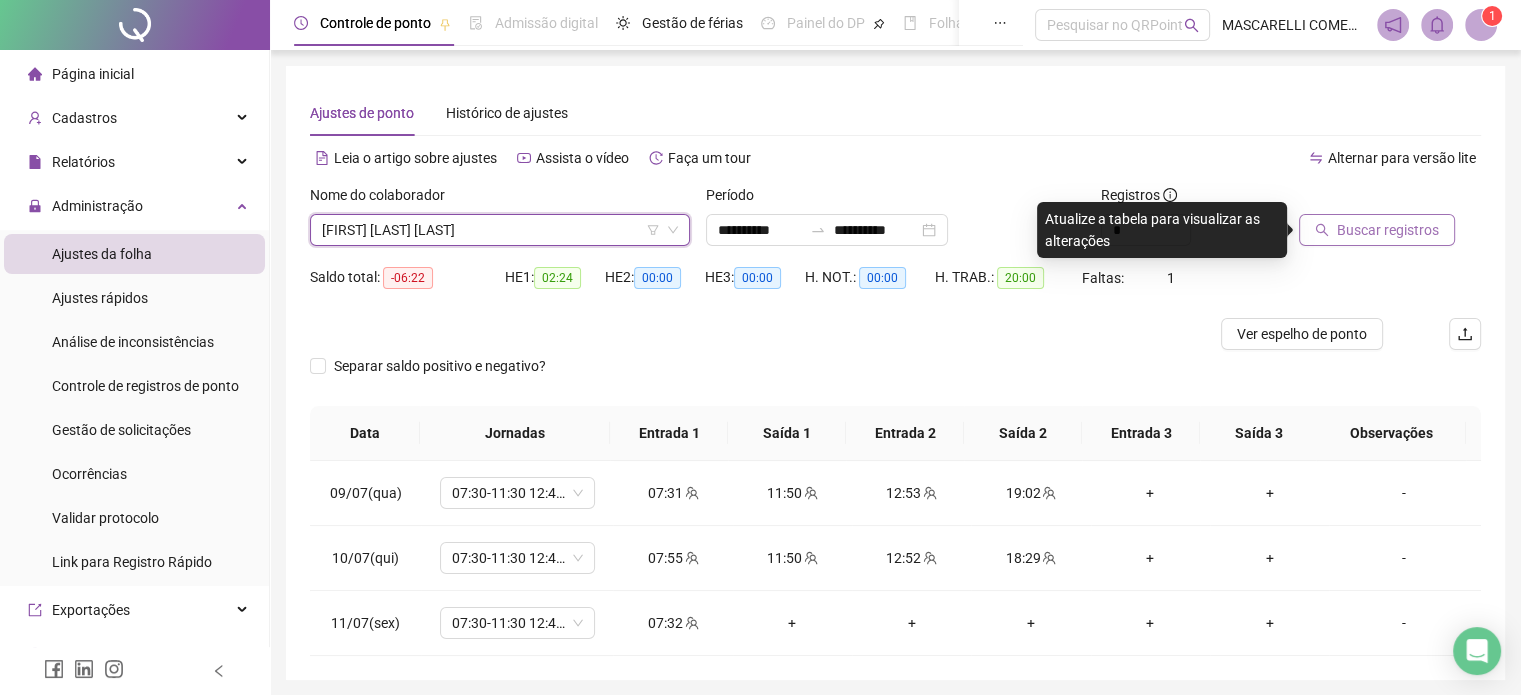 click on "Buscar registros" at bounding box center [1388, 230] 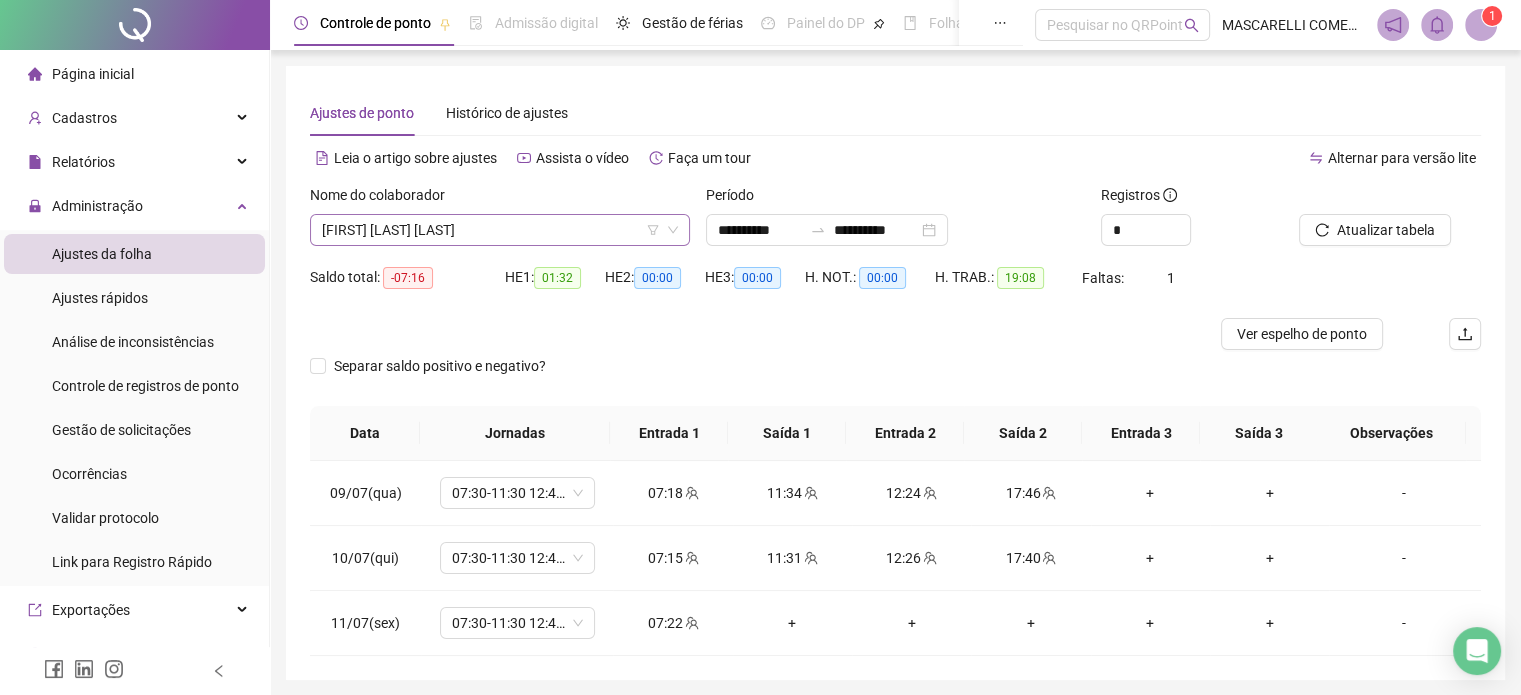 click on "[FIRST] [LAST] [LAST]" at bounding box center (500, 230) 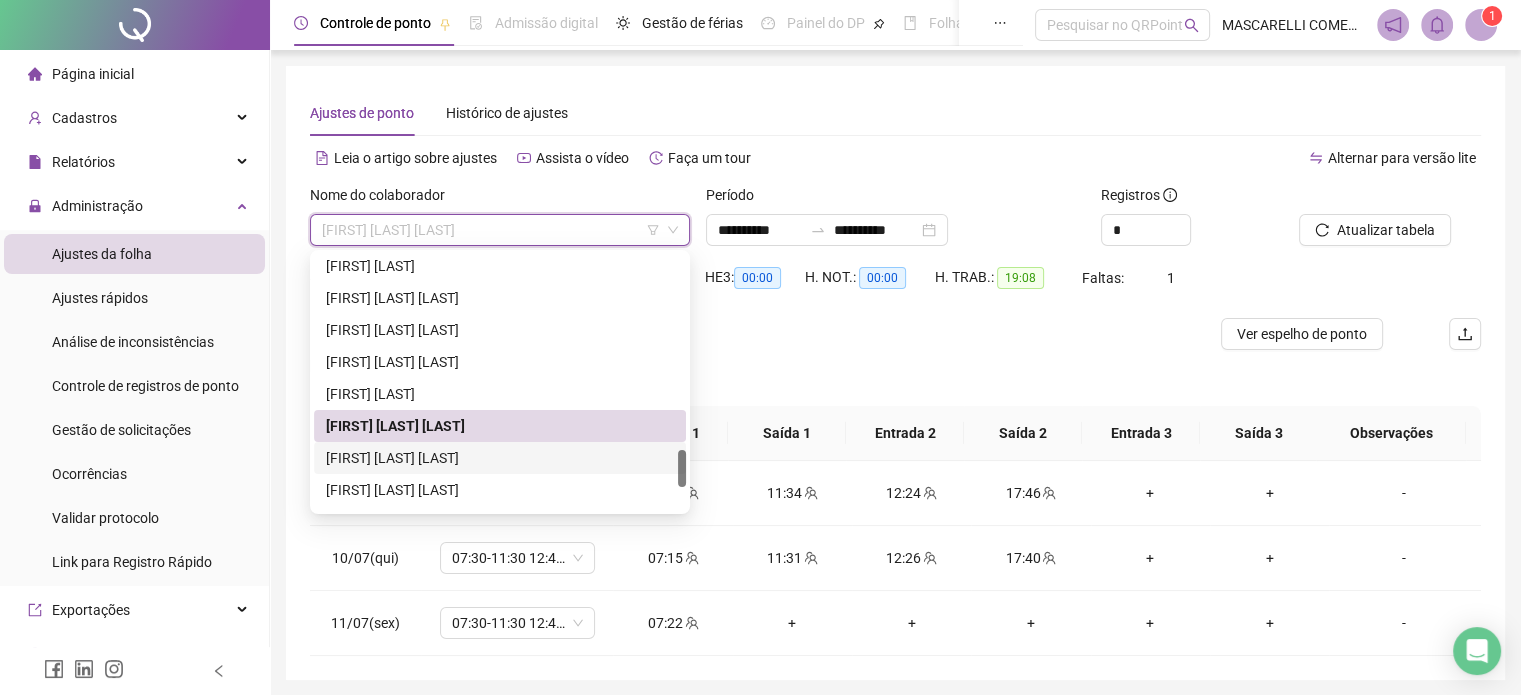 click on "[FIRST] [LAST] [LAST]" at bounding box center [500, 458] 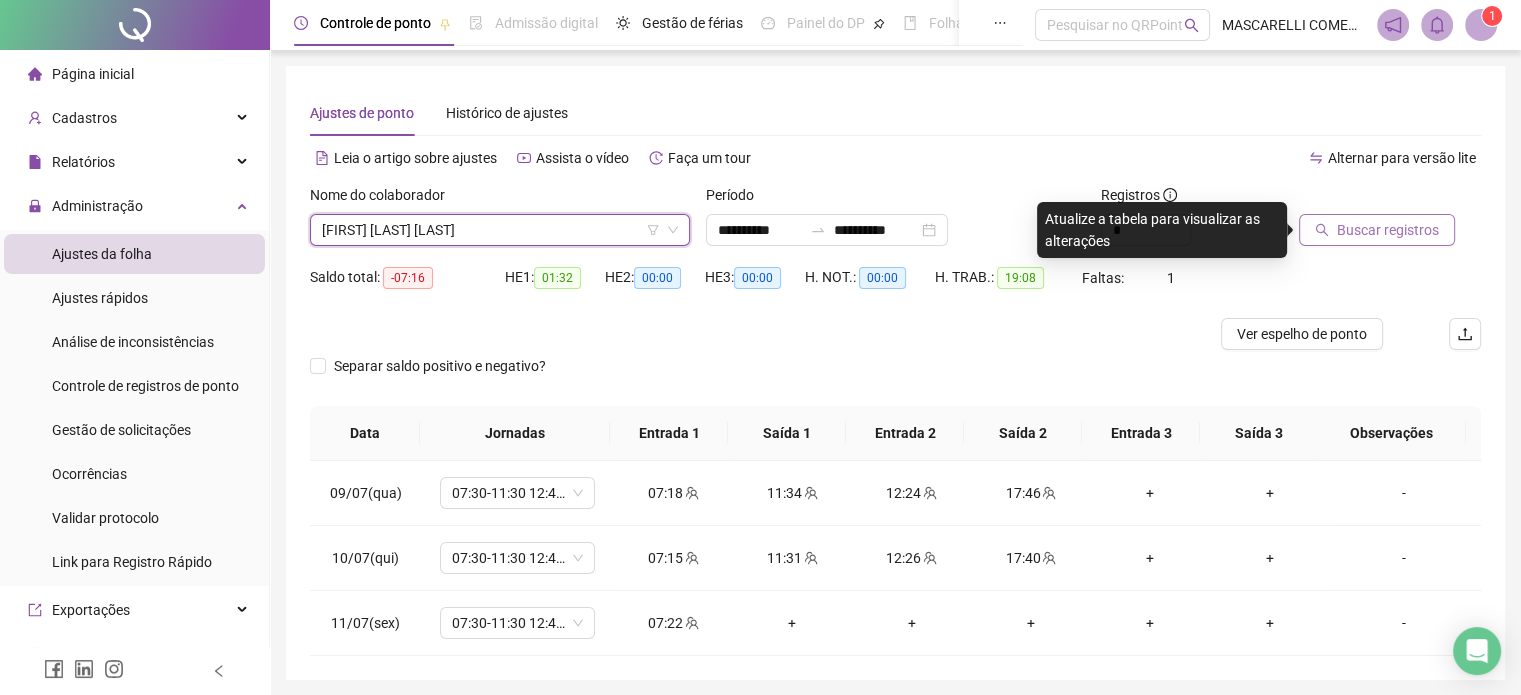 click on "Buscar registros" at bounding box center (1388, 230) 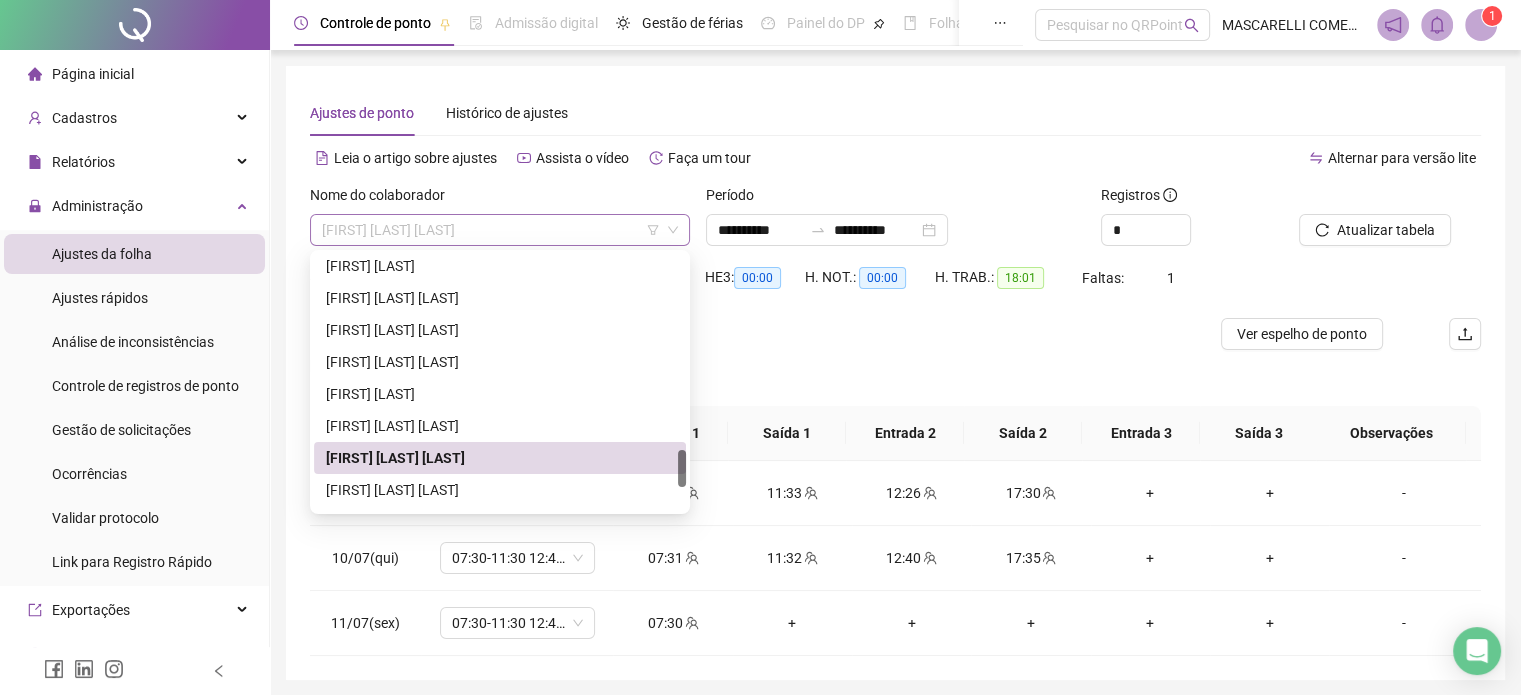 click on "[FIRST] [LAST] [LAST]" at bounding box center [500, 230] 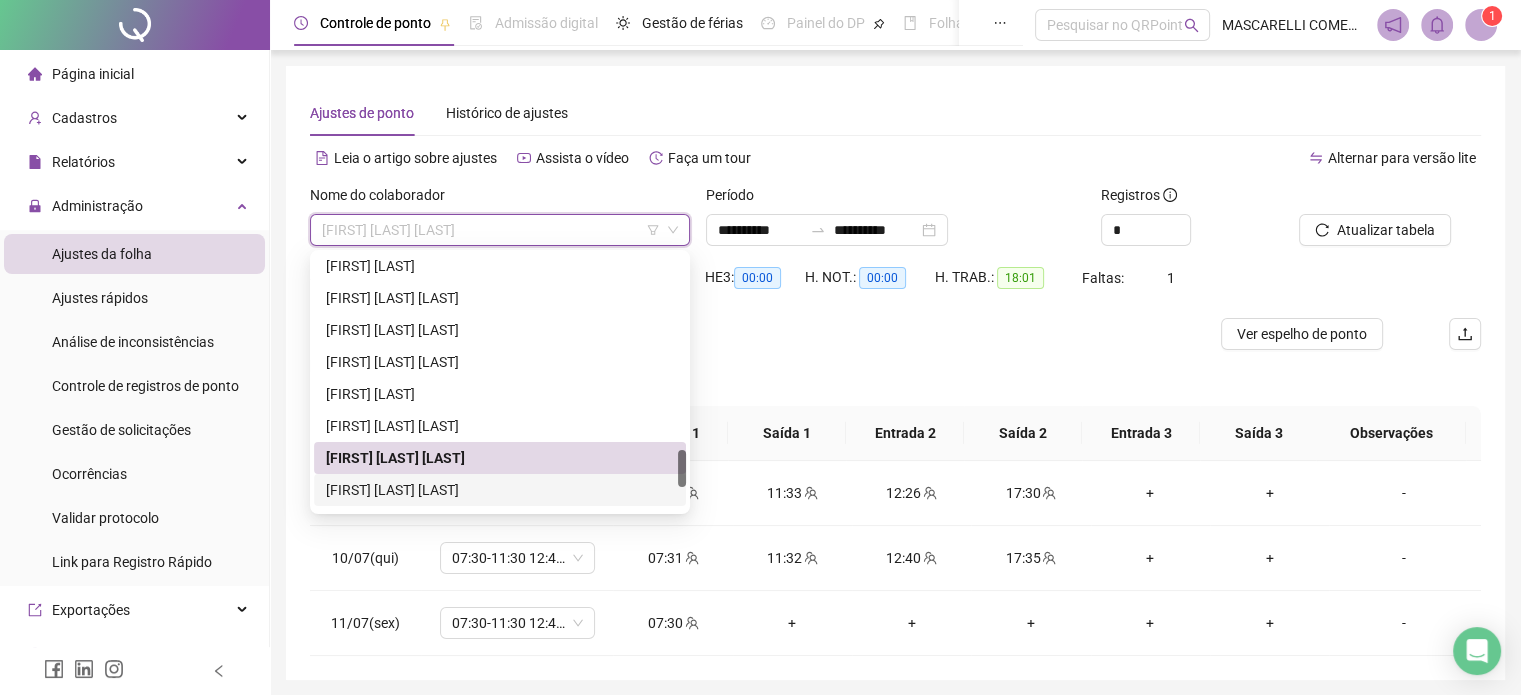 drag, startPoint x: 371, startPoint y: 483, endPoint x: 523, endPoint y: 428, distance: 161.64467 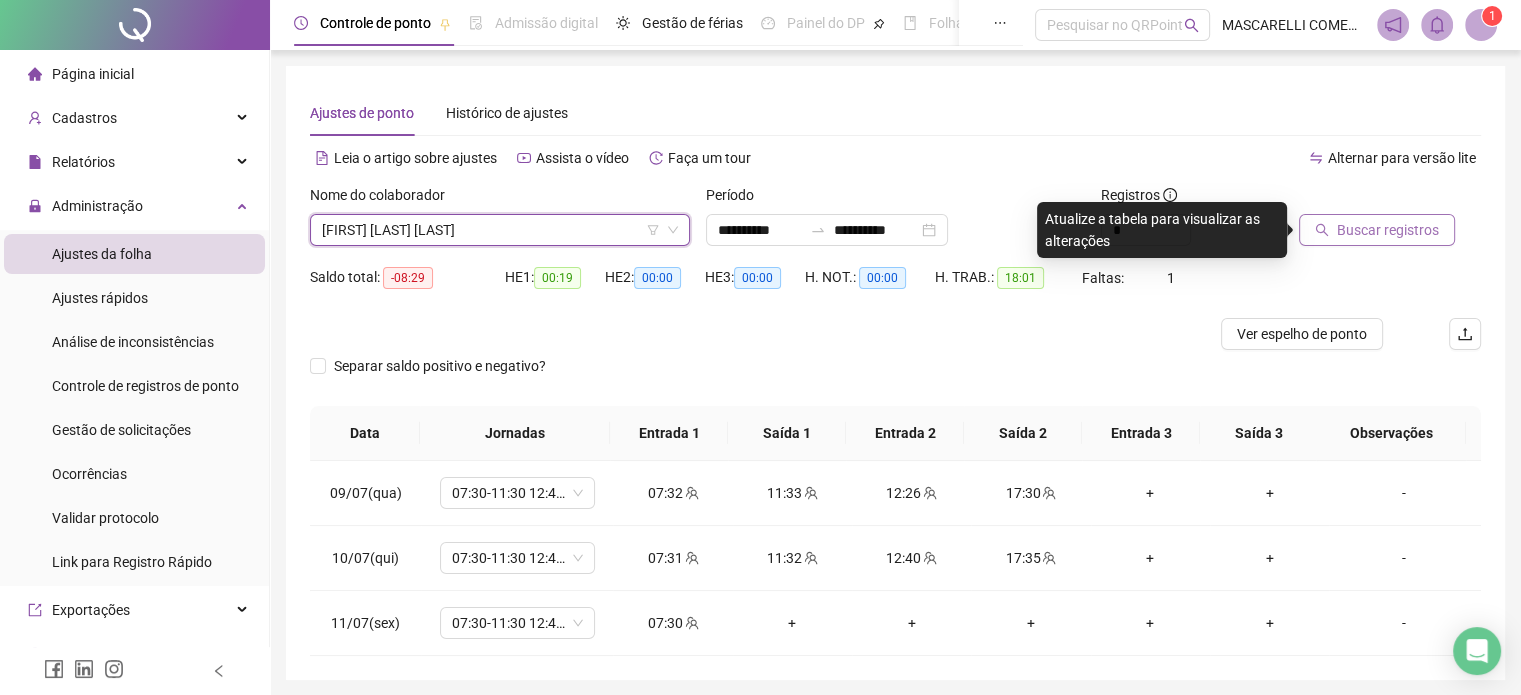 click on "Buscar registros" at bounding box center [1388, 230] 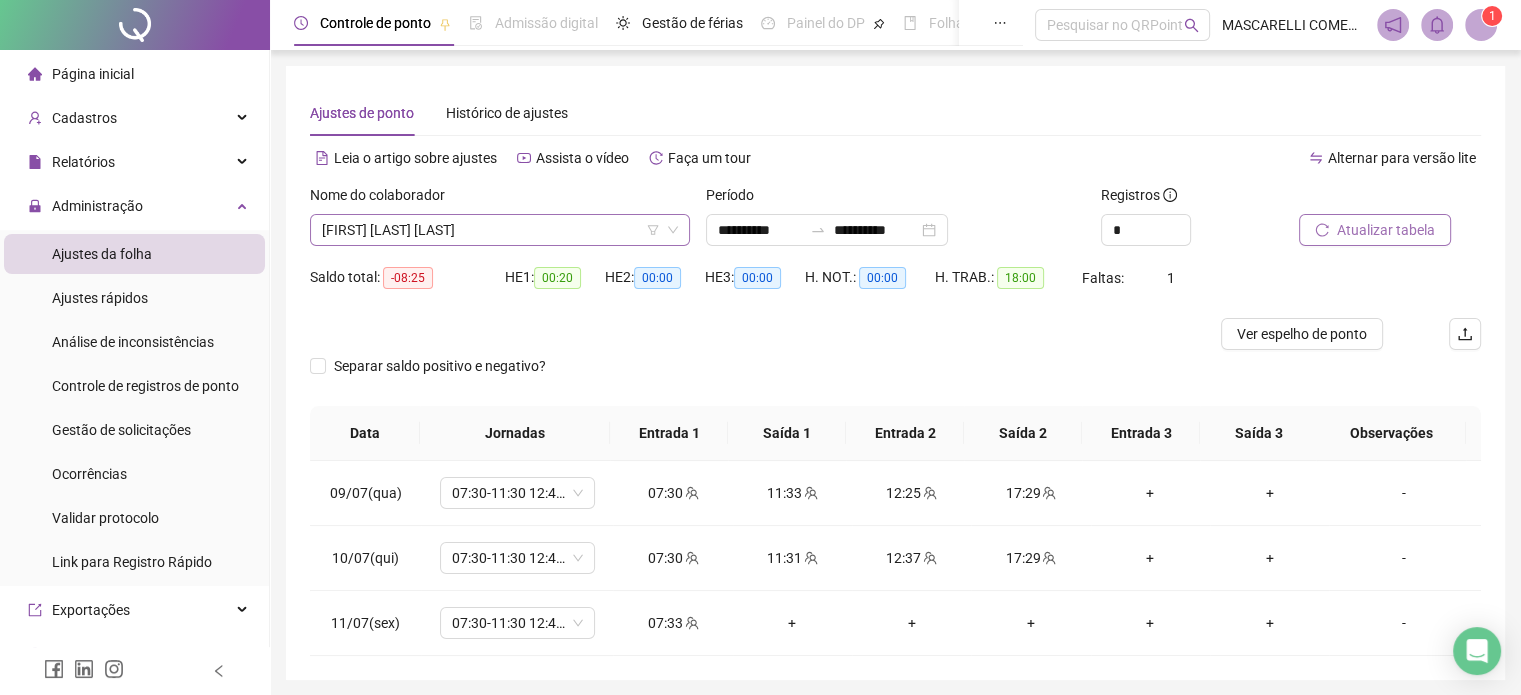 click on "[FIRST] [LAST] [LAST]" at bounding box center (500, 230) 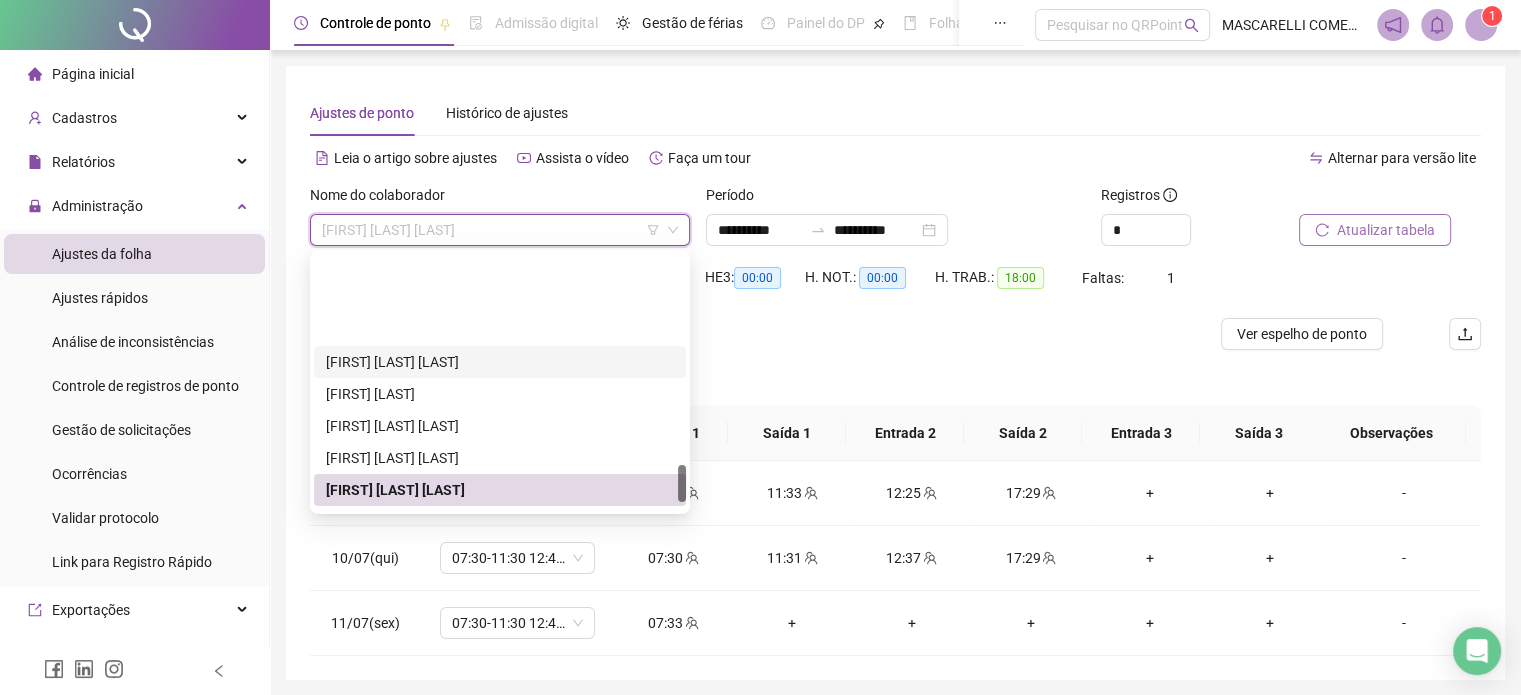 scroll, scrollTop: 1416, scrollLeft: 0, axis: vertical 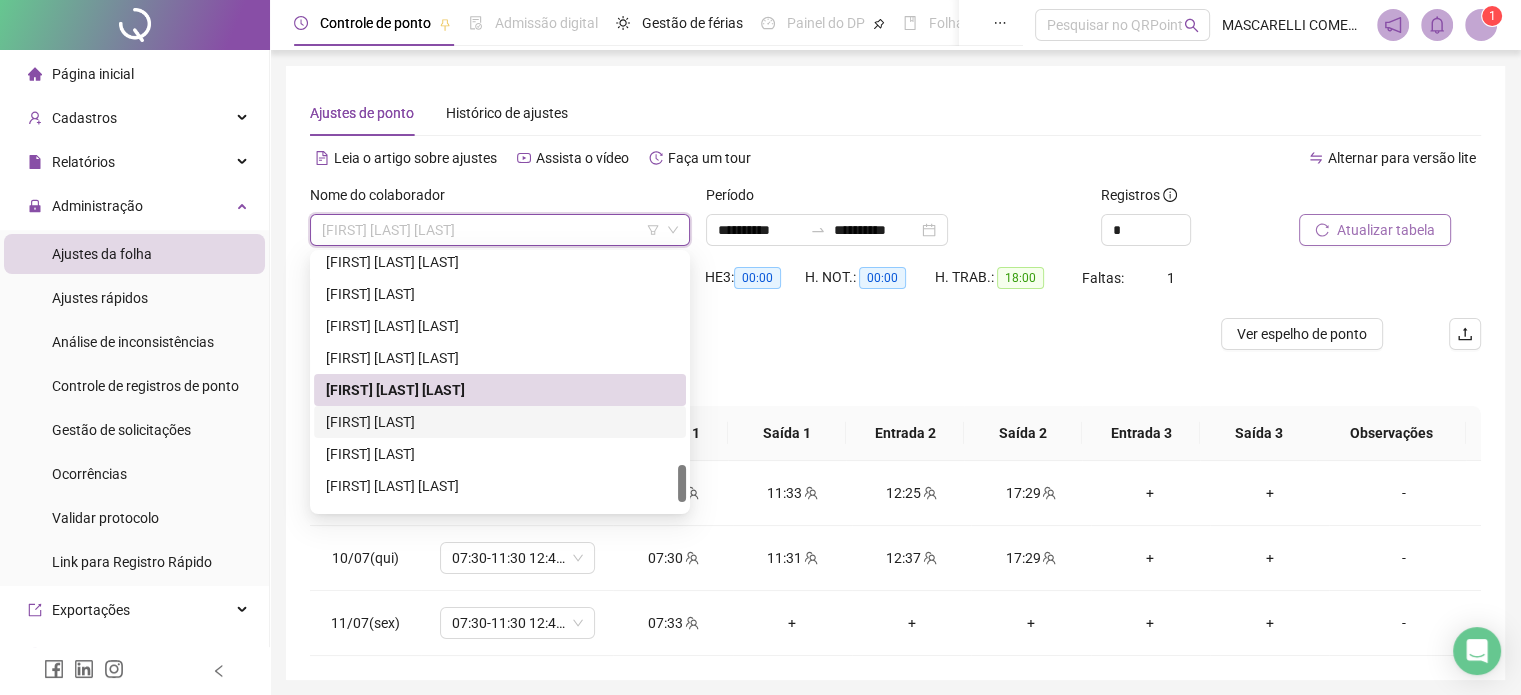 click on "[FIRST] [LAST]" at bounding box center [500, 422] 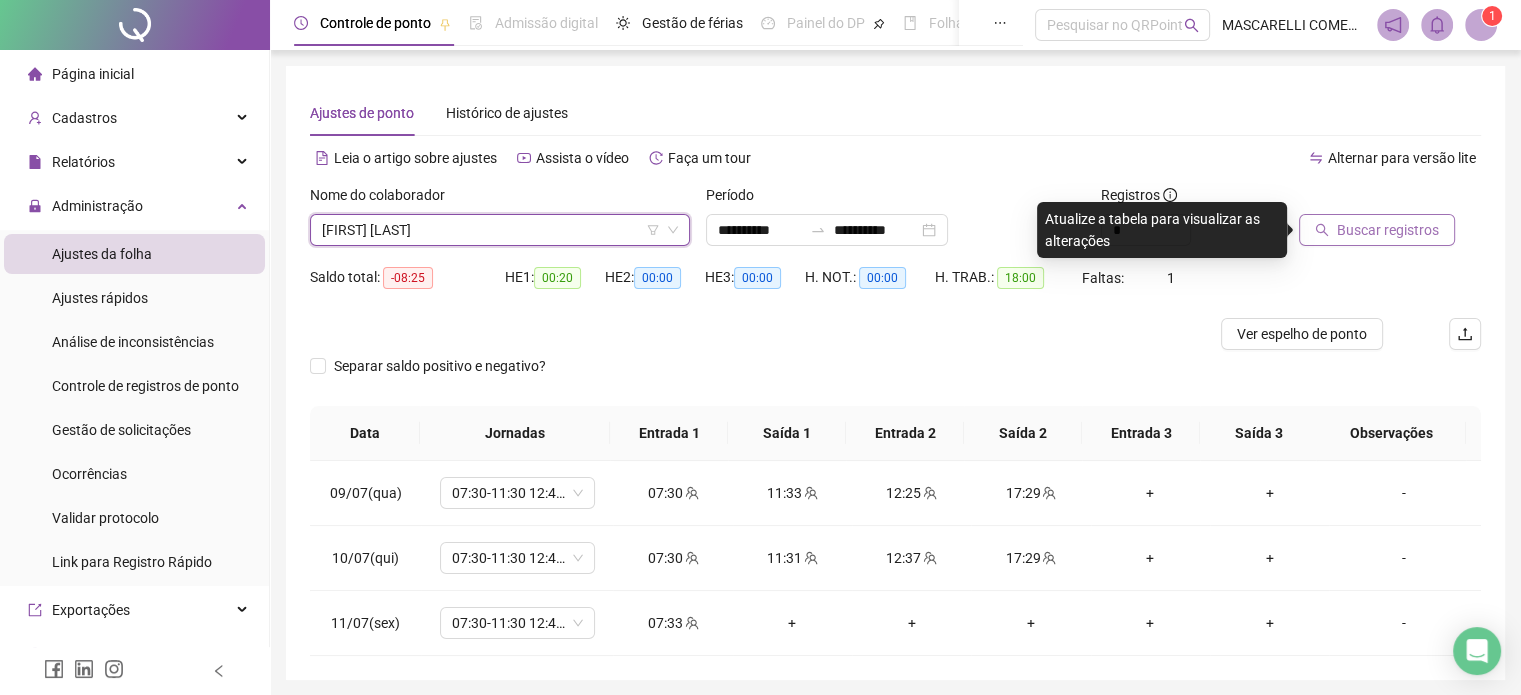 click on "Buscar registros" at bounding box center [1388, 230] 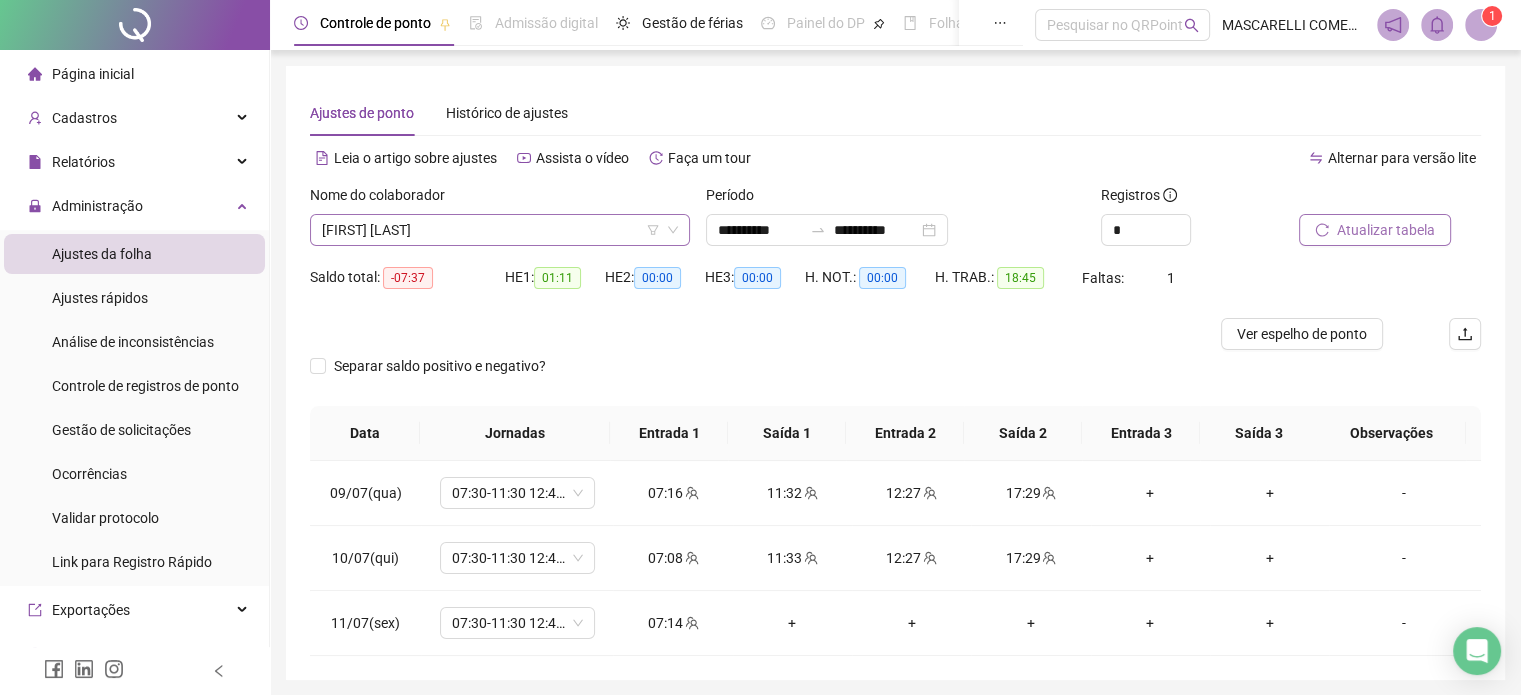 click on "[FIRST] [LAST]" at bounding box center [500, 230] 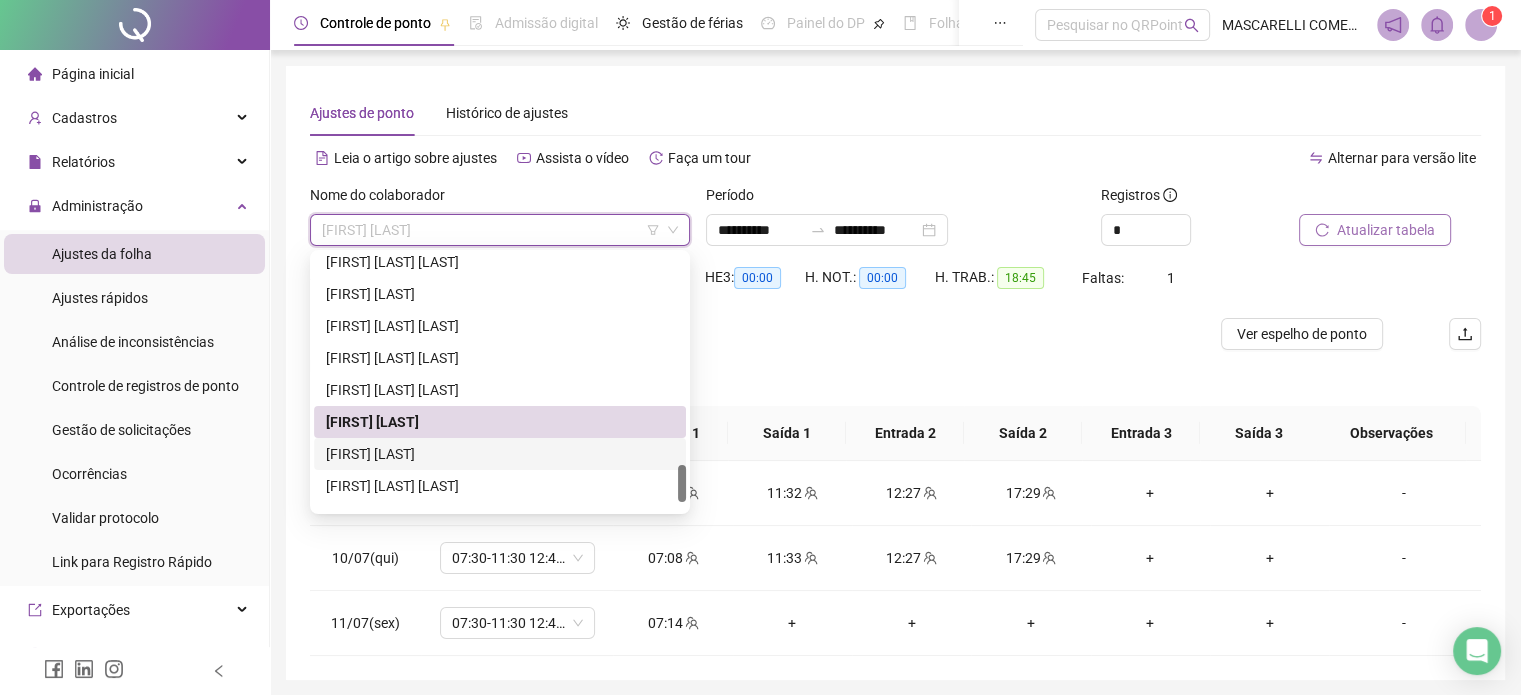 click on "[FIRST] [LAST]" at bounding box center [500, 454] 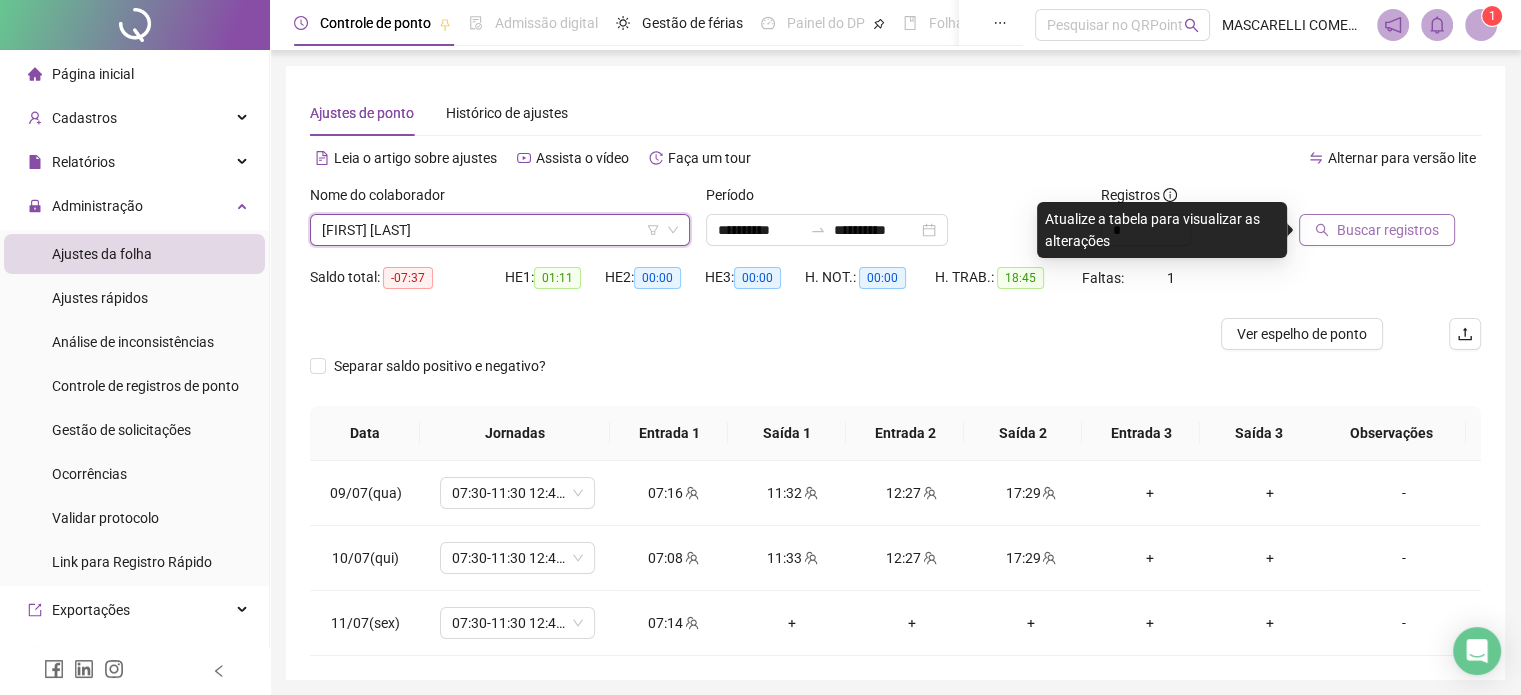 click on "Buscar registros" at bounding box center [1388, 230] 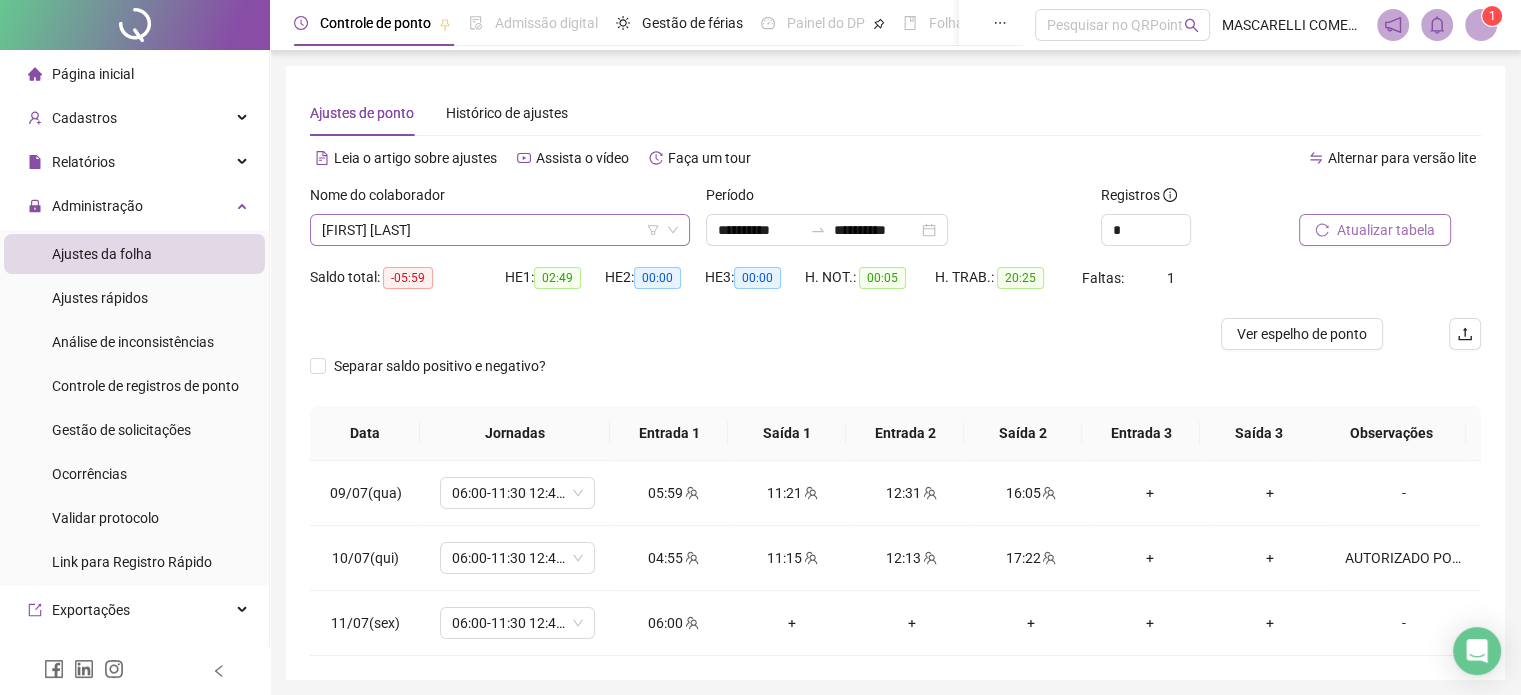 click on "[FIRST] [LAST]" at bounding box center [500, 230] 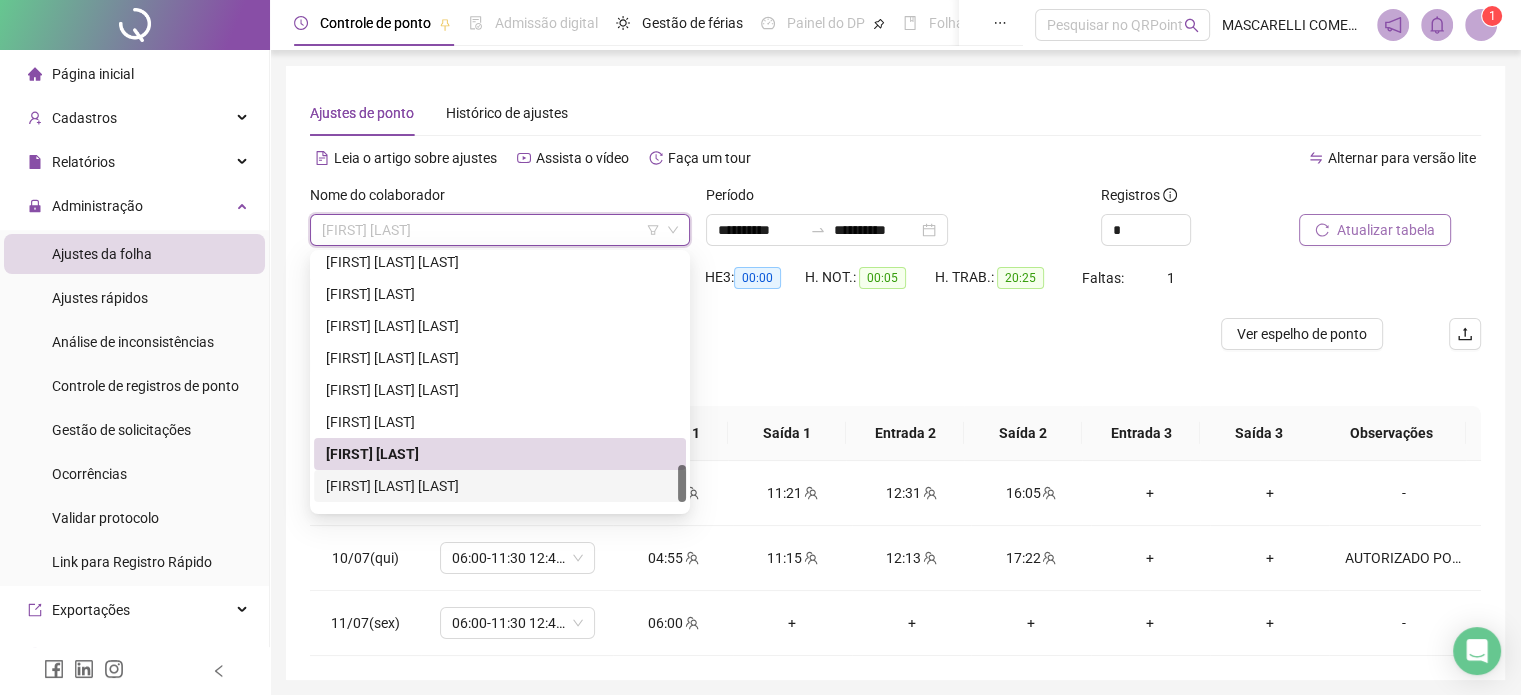 click on "[FIRST] [LAST] [LAST]" at bounding box center [500, 486] 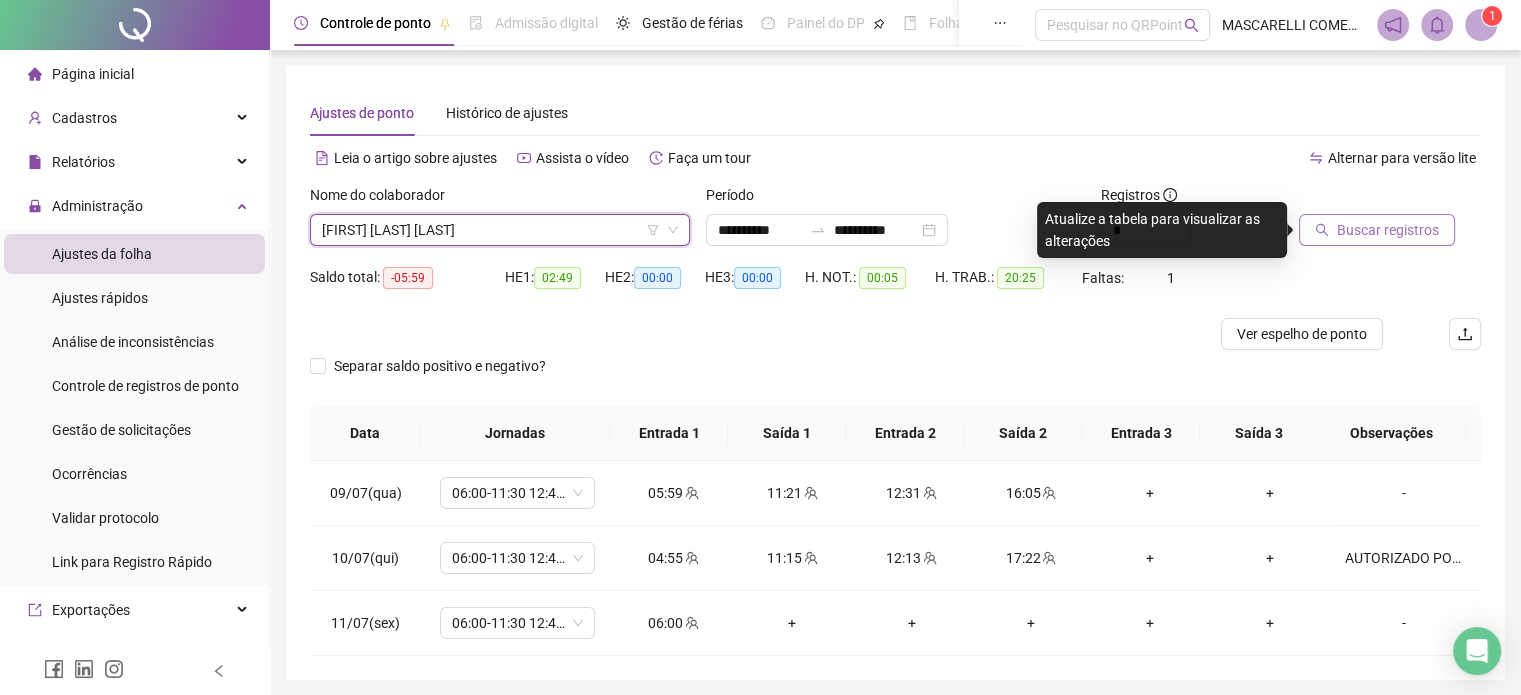 click on "Buscar registros" at bounding box center (1388, 230) 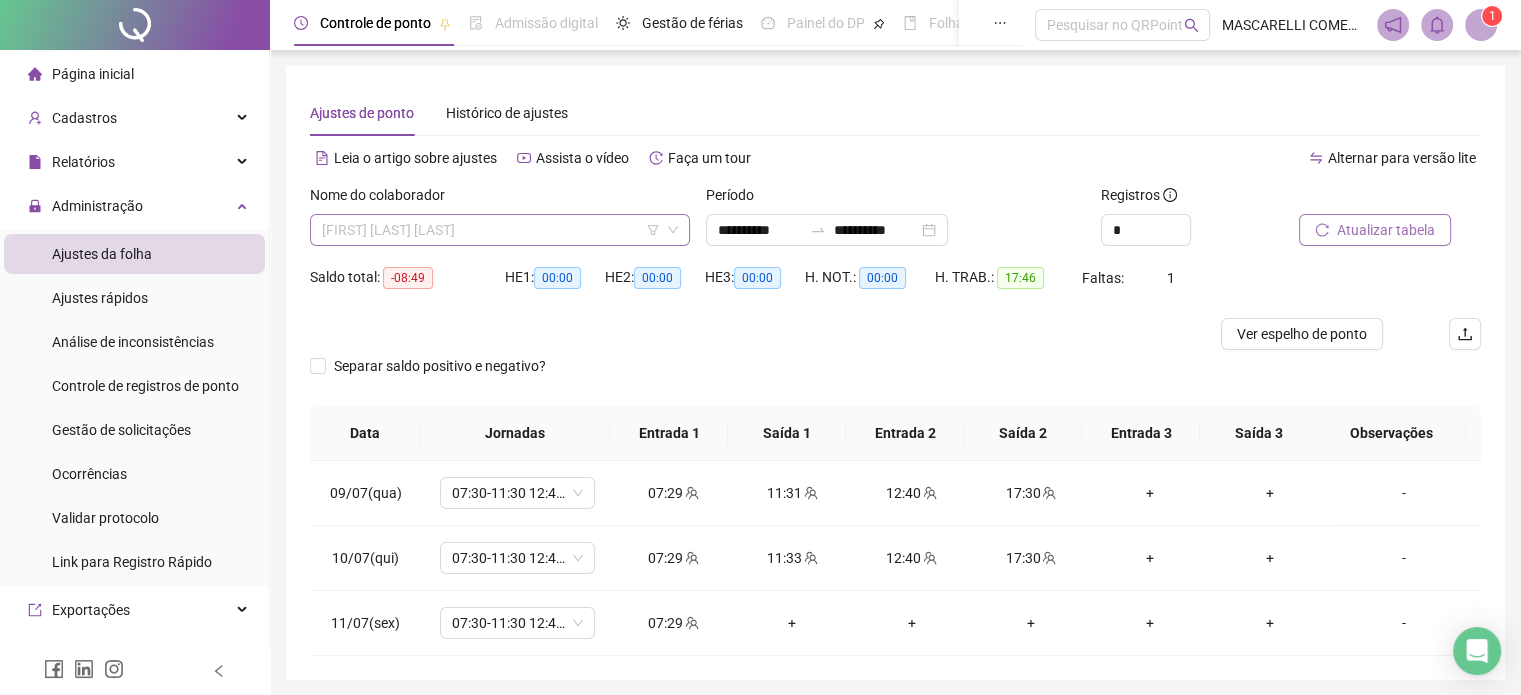 click on "[FIRST] [LAST] [LAST]" at bounding box center [500, 230] 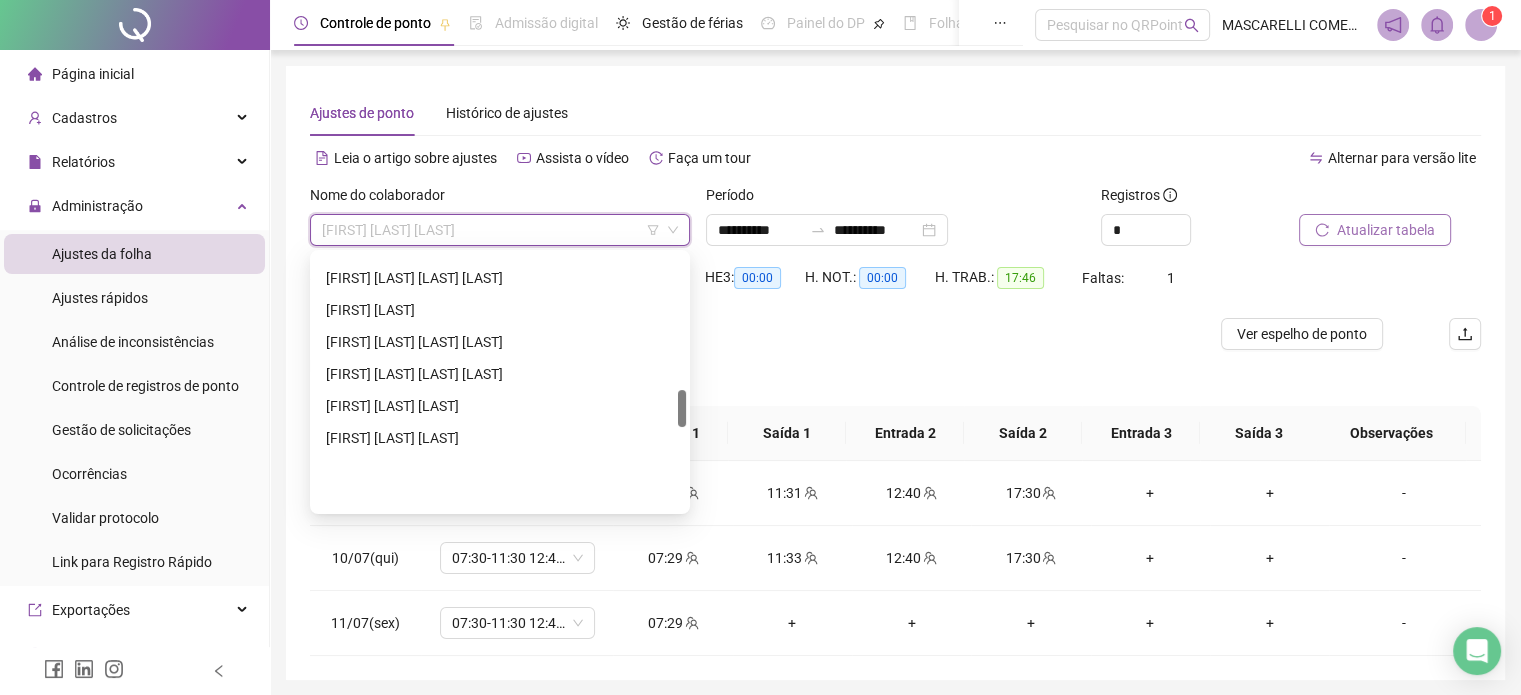 scroll, scrollTop: 916, scrollLeft: 0, axis: vertical 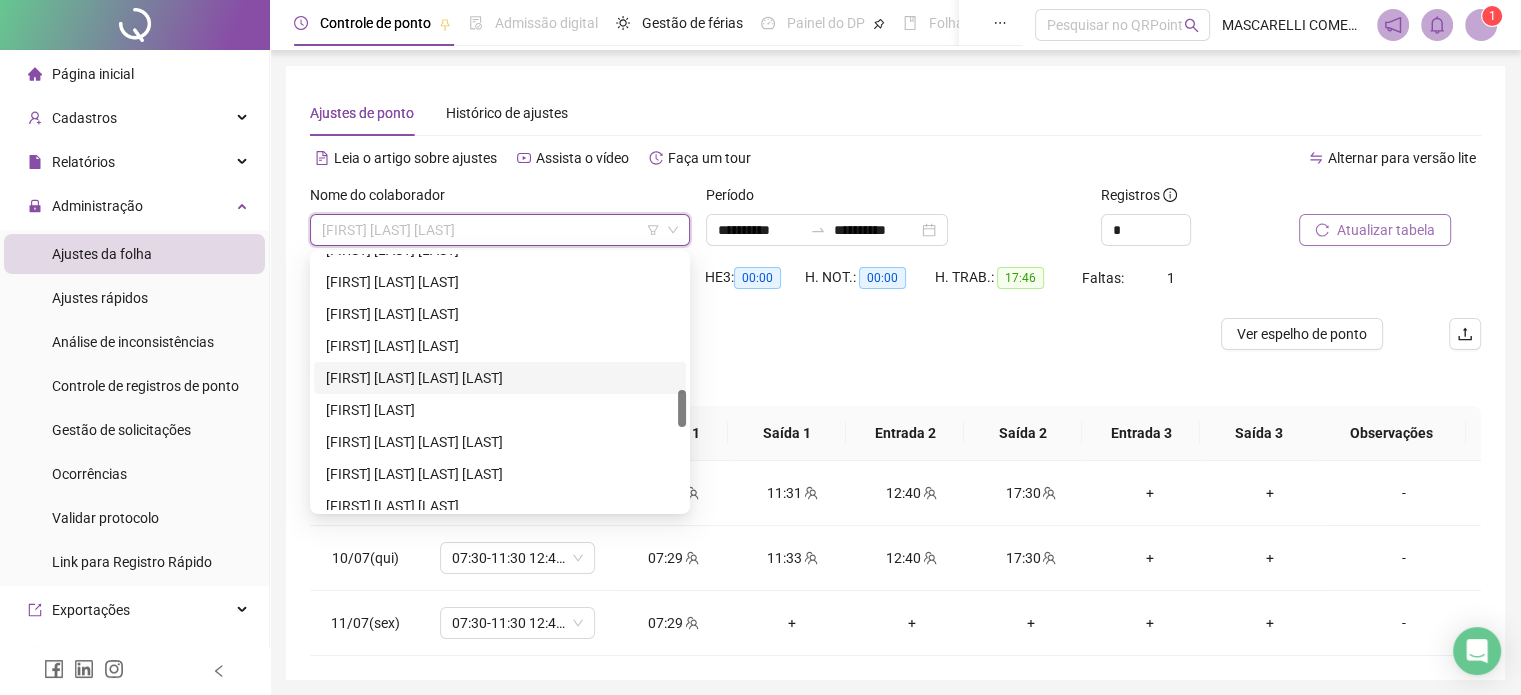 click on "[FIRST] [LAST] [LAST] [LAST]" at bounding box center (500, 378) 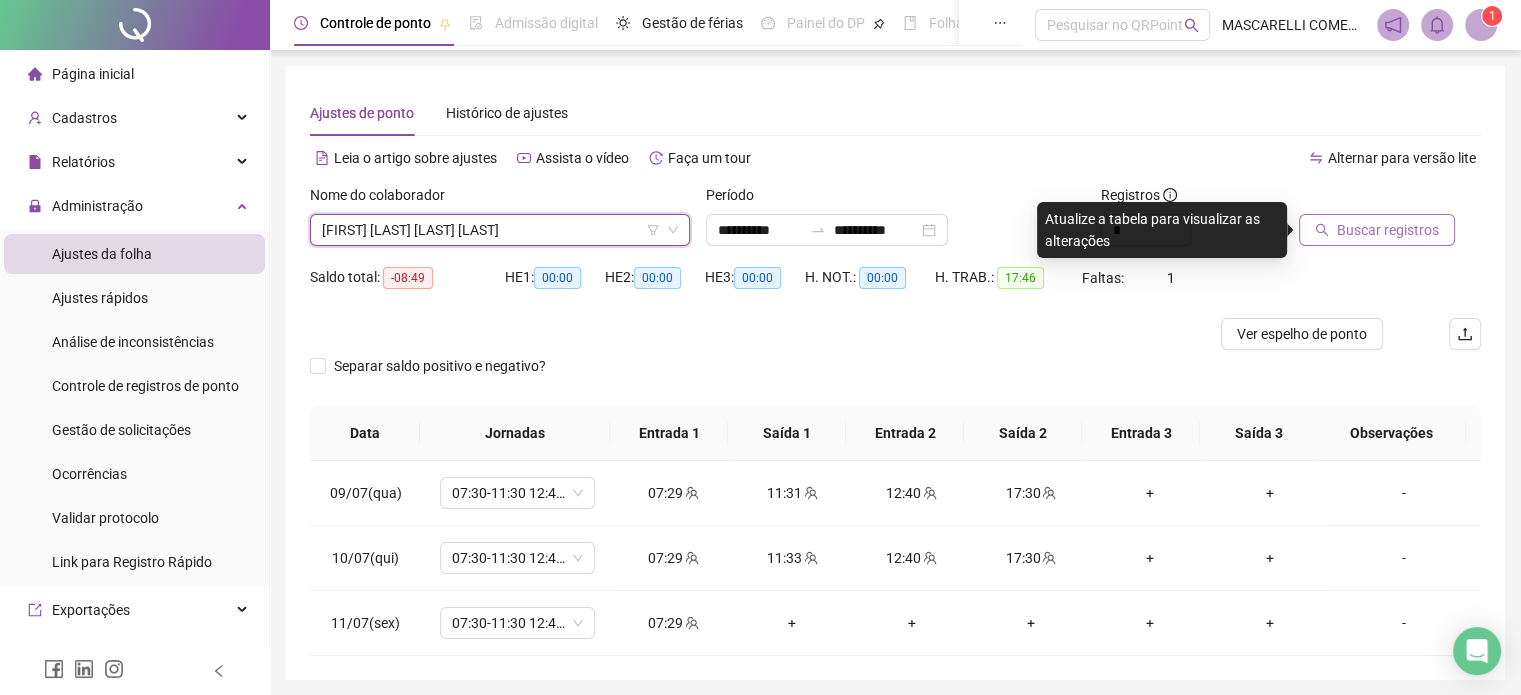 click on "Buscar registros" at bounding box center [1388, 230] 